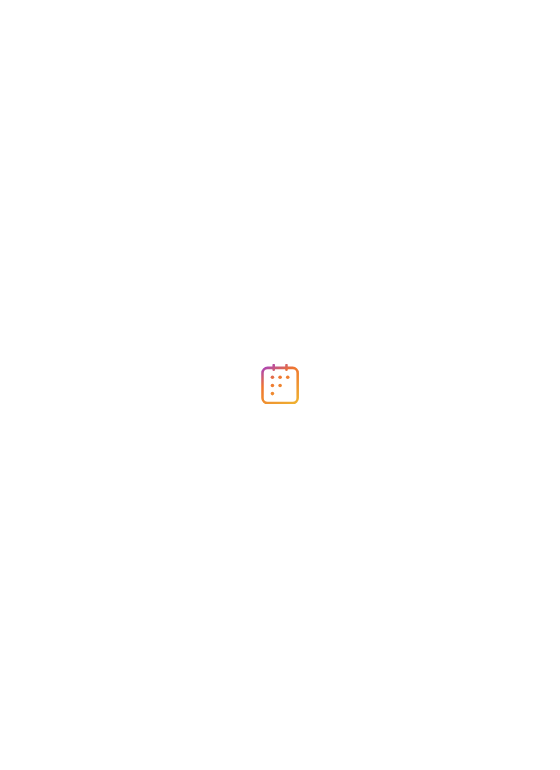 scroll, scrollTop: 0, scrollLeft: 0, axis: both 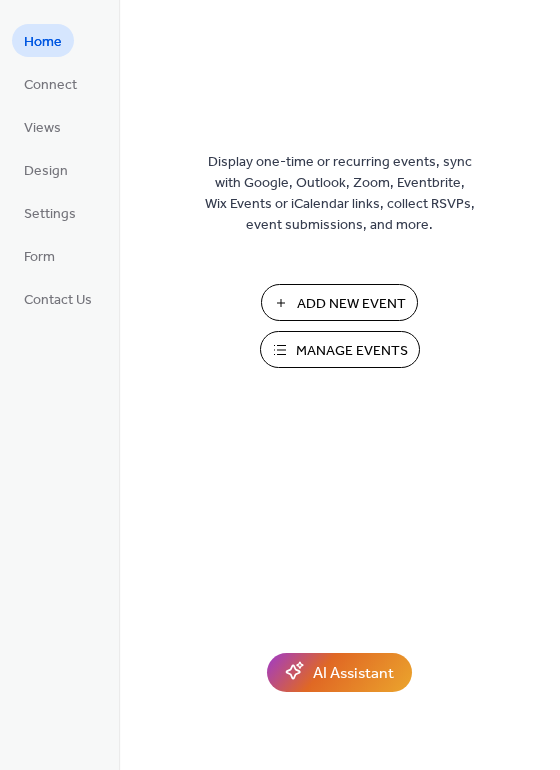 click on "Manage Events" at bounding box center [352, 351] 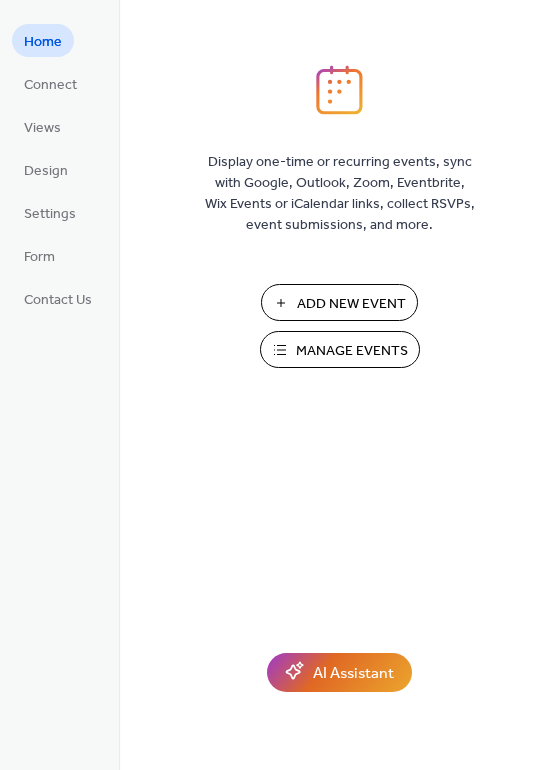 drag, startPoint x: 327, startPoint y: 377, endPoint x: 550, endPoint y: 301, distance: 235.59499 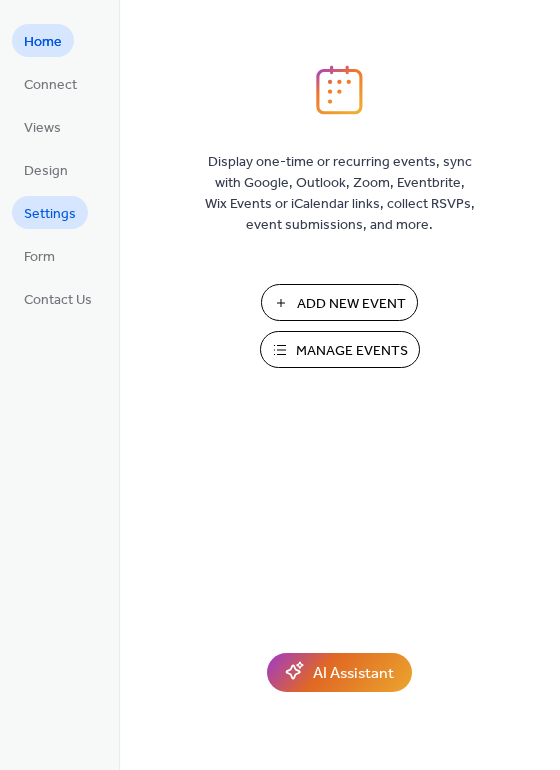 click on "Settings" at bounding box center [50, 214] 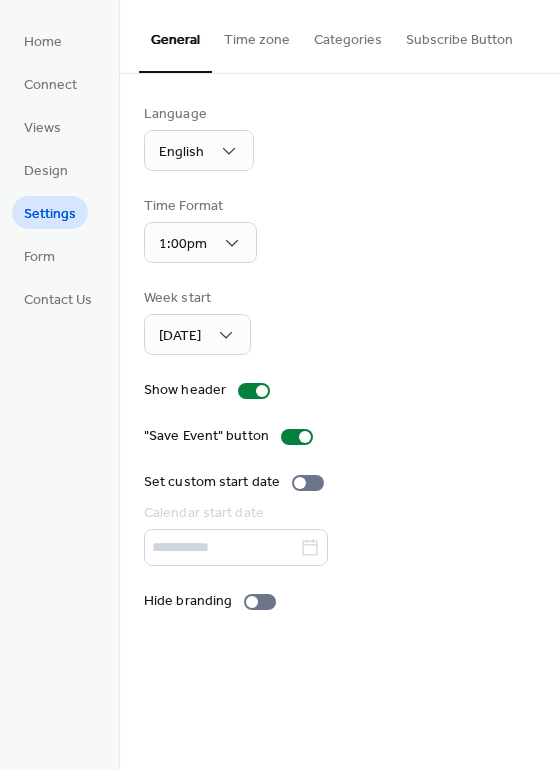 click on "Time zone" at bounding box center (257, 35) 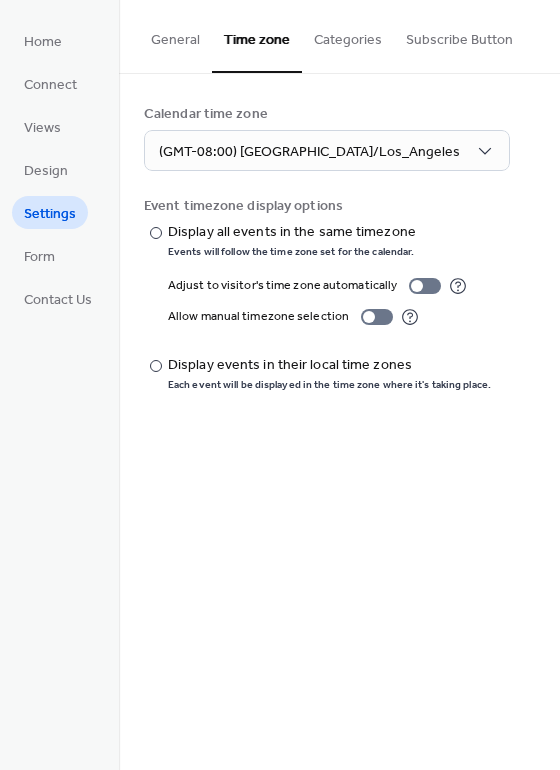 click on "Categories" at bounding box center (348, 35) 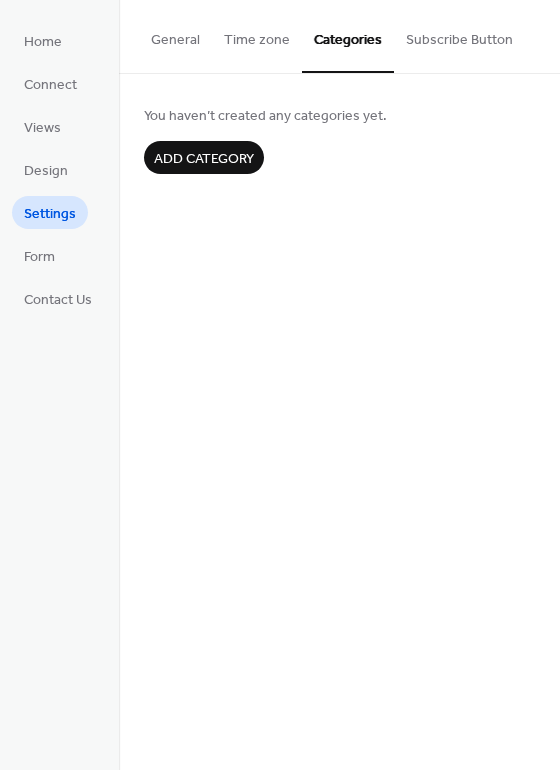 click on "Subscribe Button" at bounding box center [459, 35] 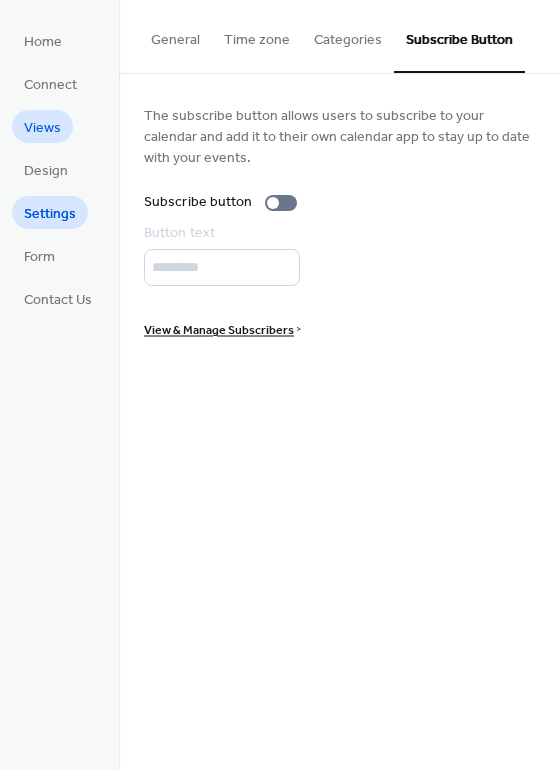click on "Views" at bounding box center (42, 128) 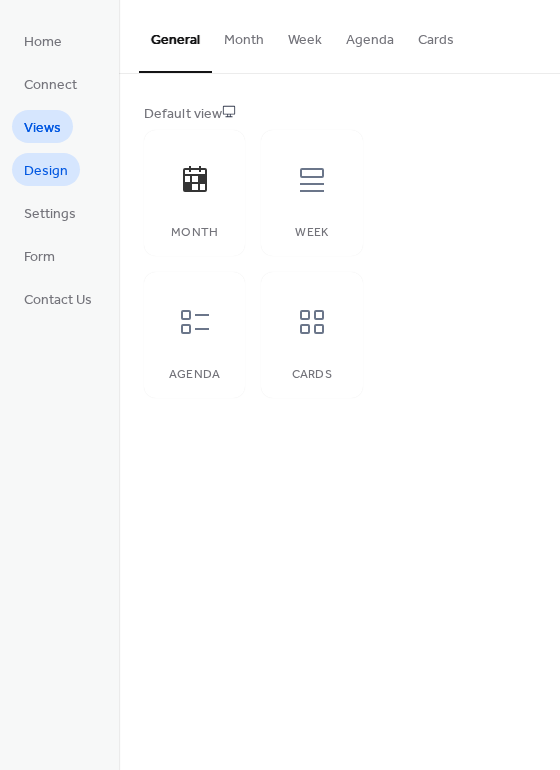 click on "Design" at bounding box center [46, 171] 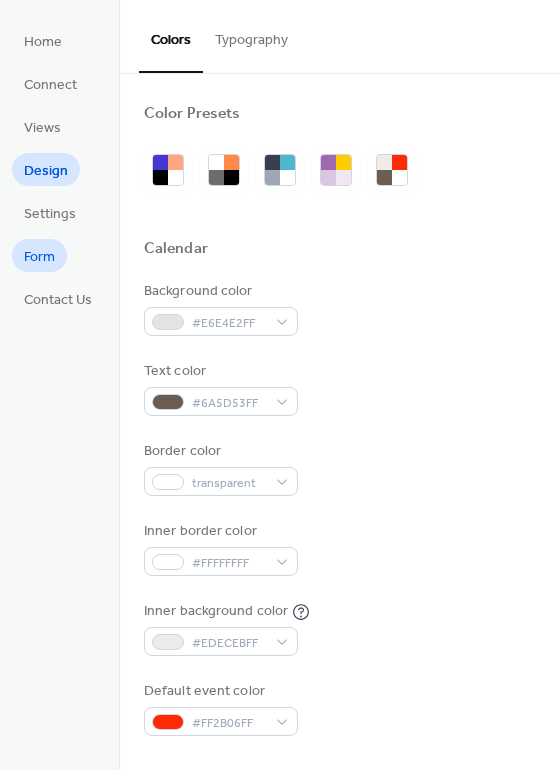 click on "Form" at bounding box center (39, 257) 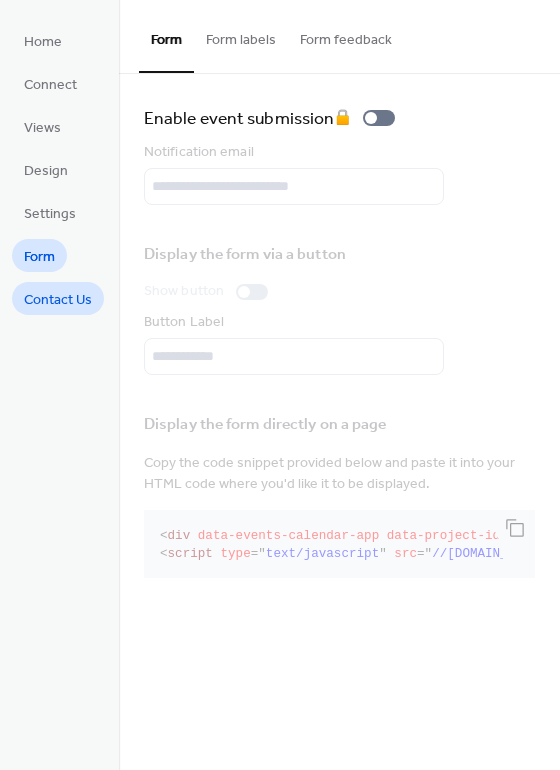 click on "Contact Us" at bounding box center (58, 300) 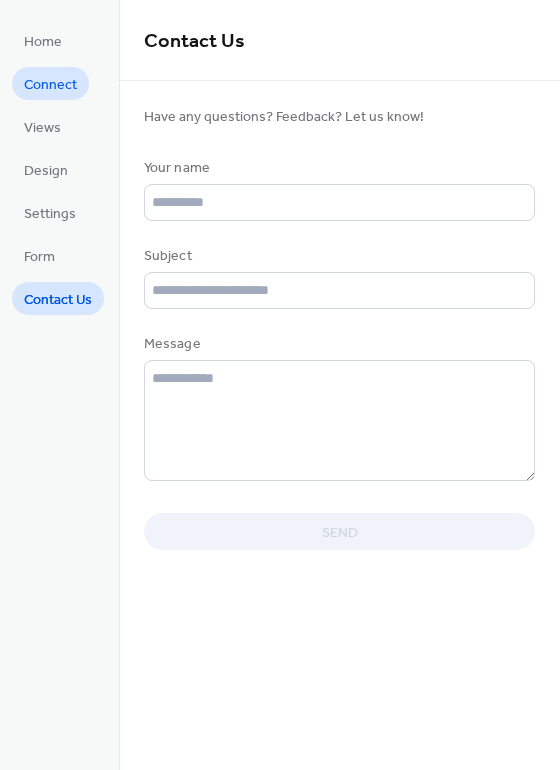 click on "Connect" at bounding box center (50, 85) 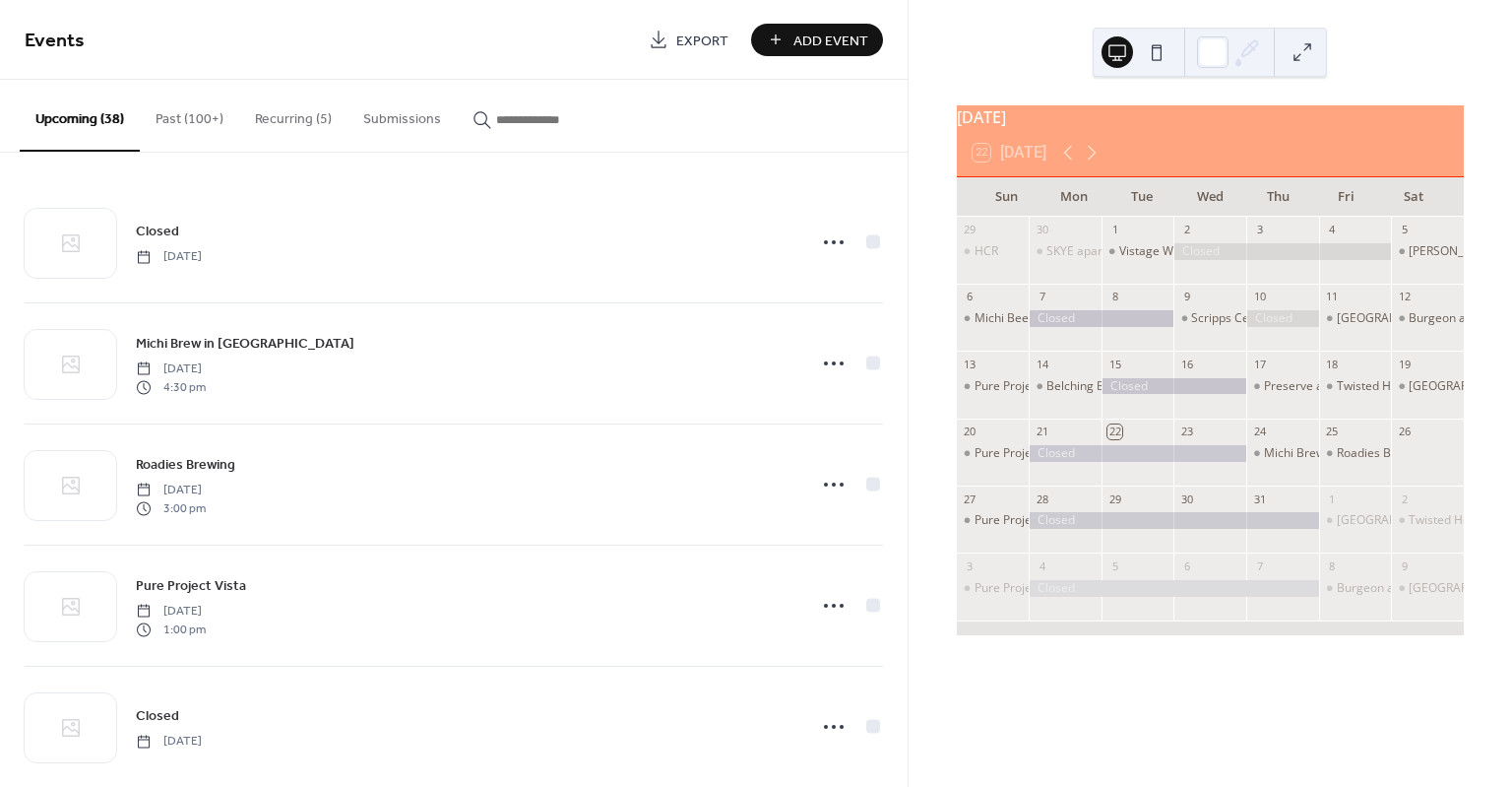scroll, scrollTop: 0, scrollLeft: 0, axis: both 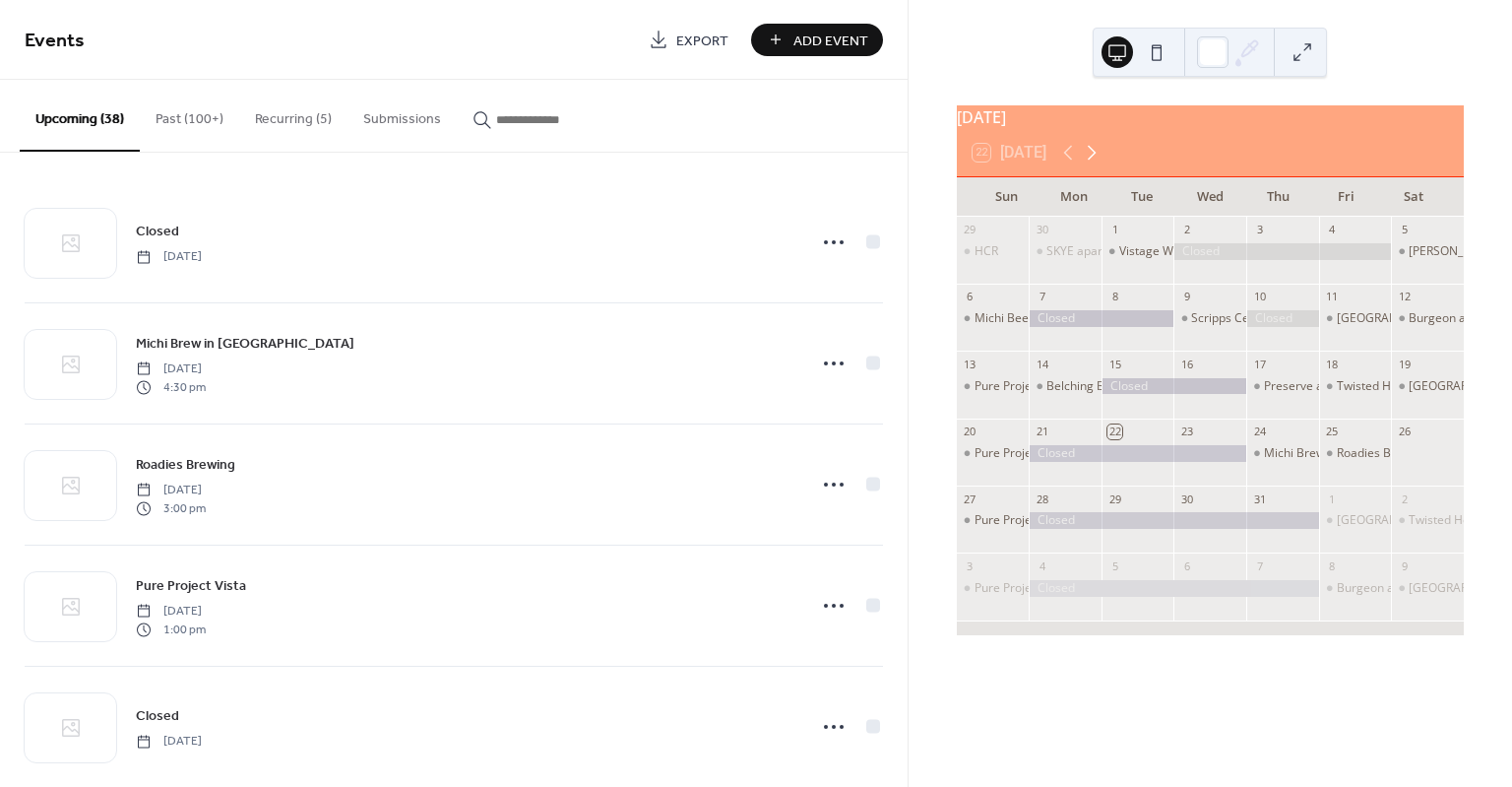 click 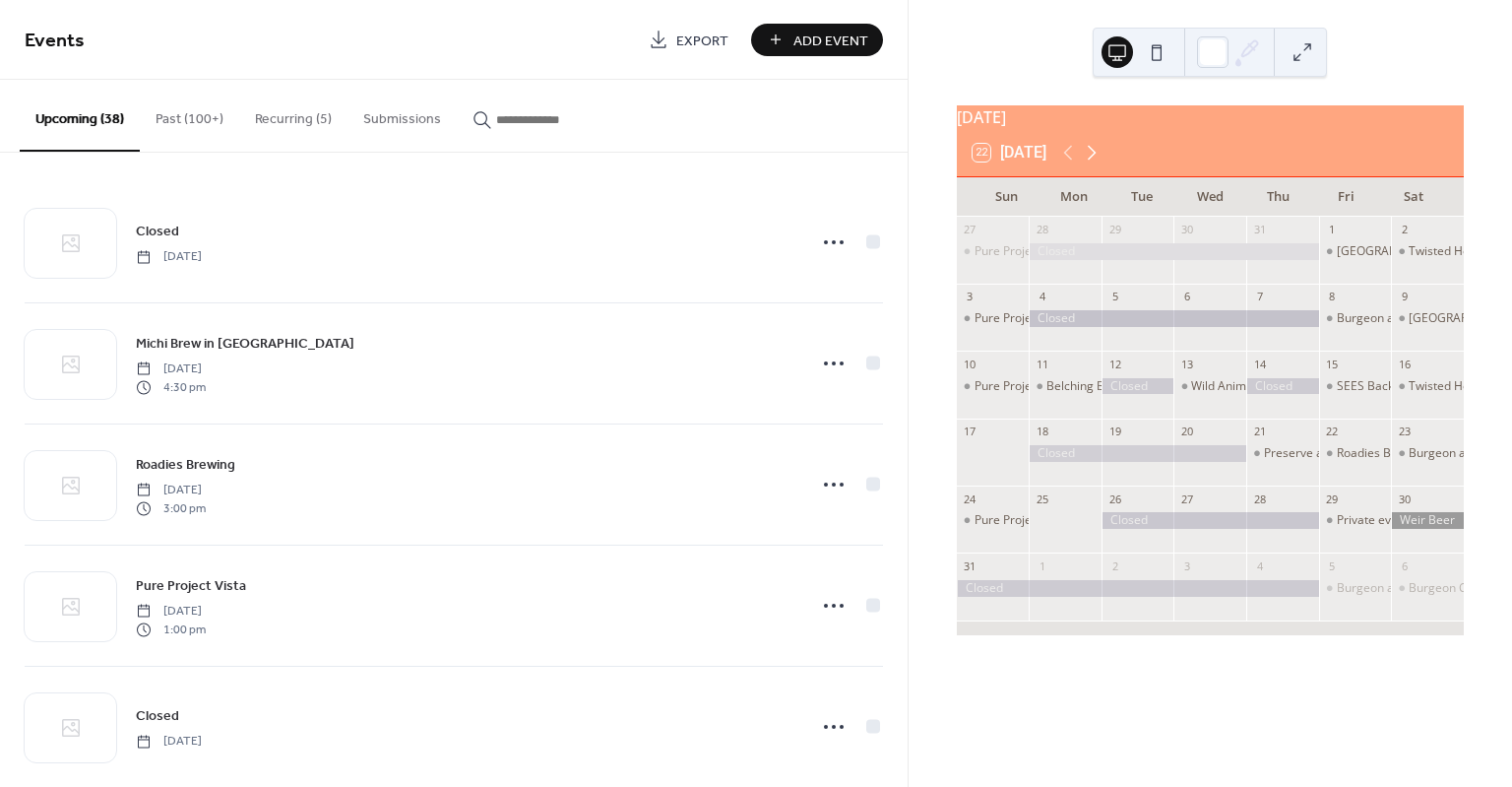 click 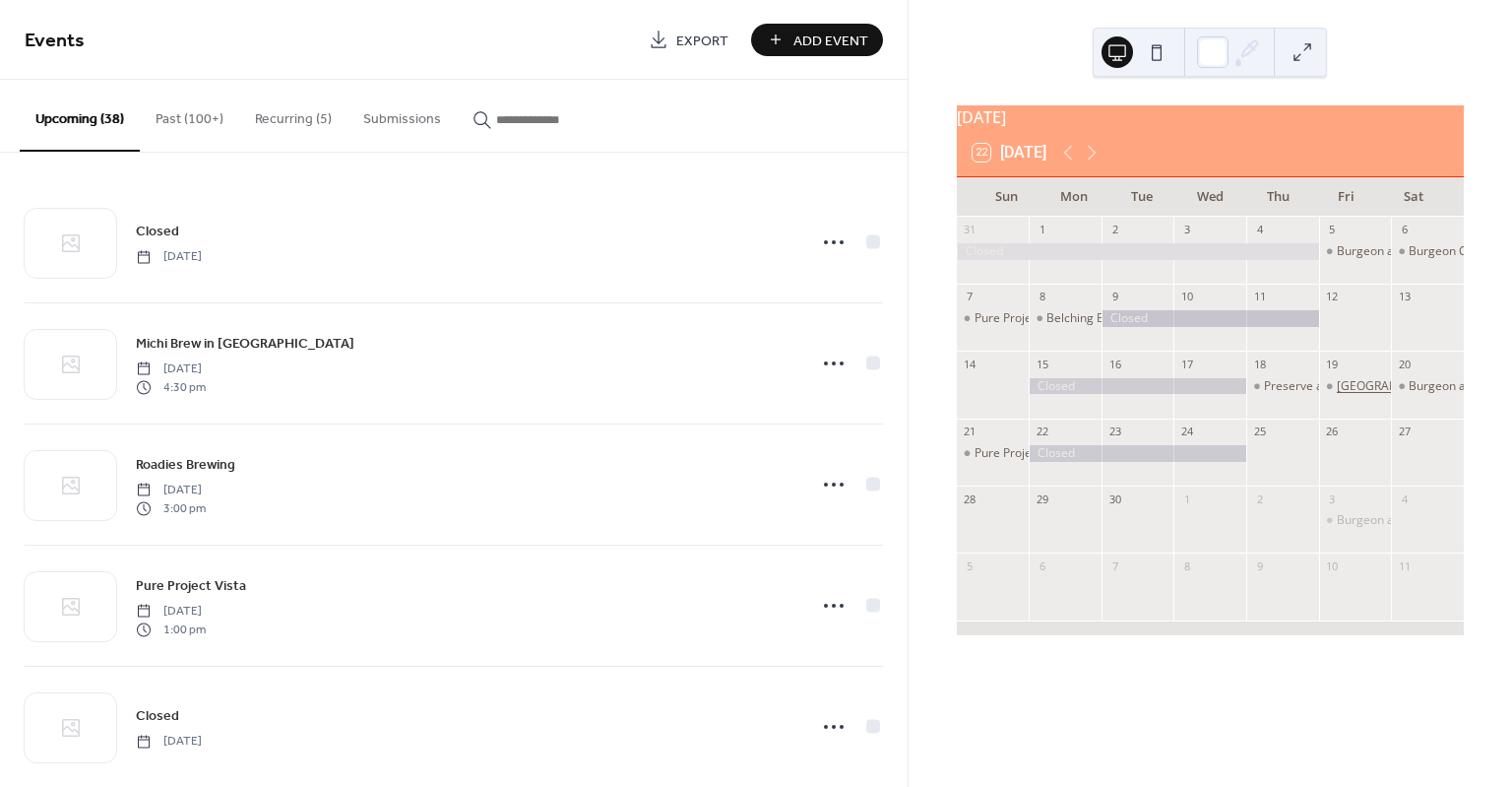 click on "[GEOGRAPHIC_DATA] in [GEOGRAPHIC_DATA]" at bounding box center (1464, 386) 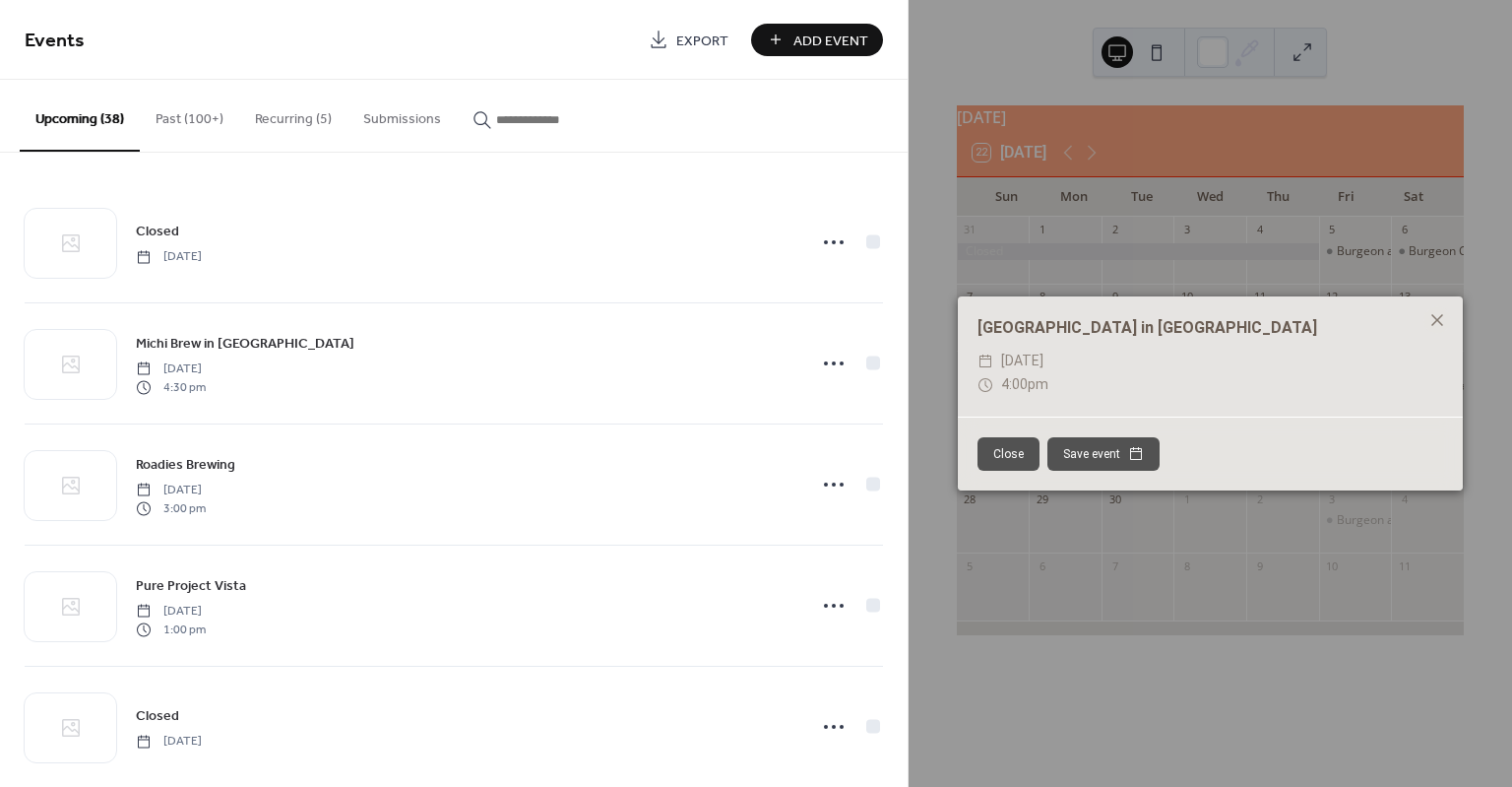 click on "Close" at bounding box center [1008, 454] 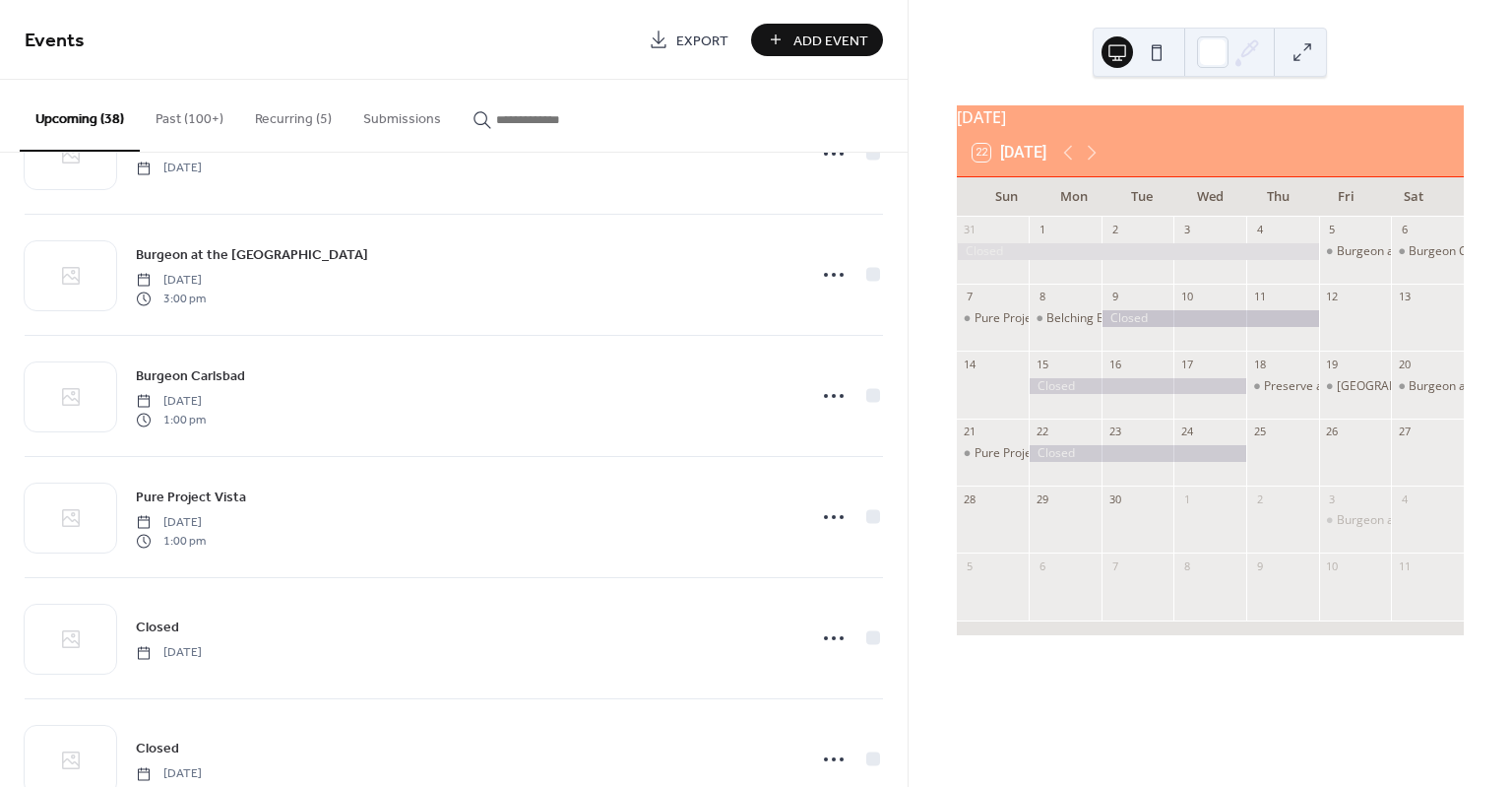 scroll, scrollTop: 3141, scrollLeft: 0, axis: vertical 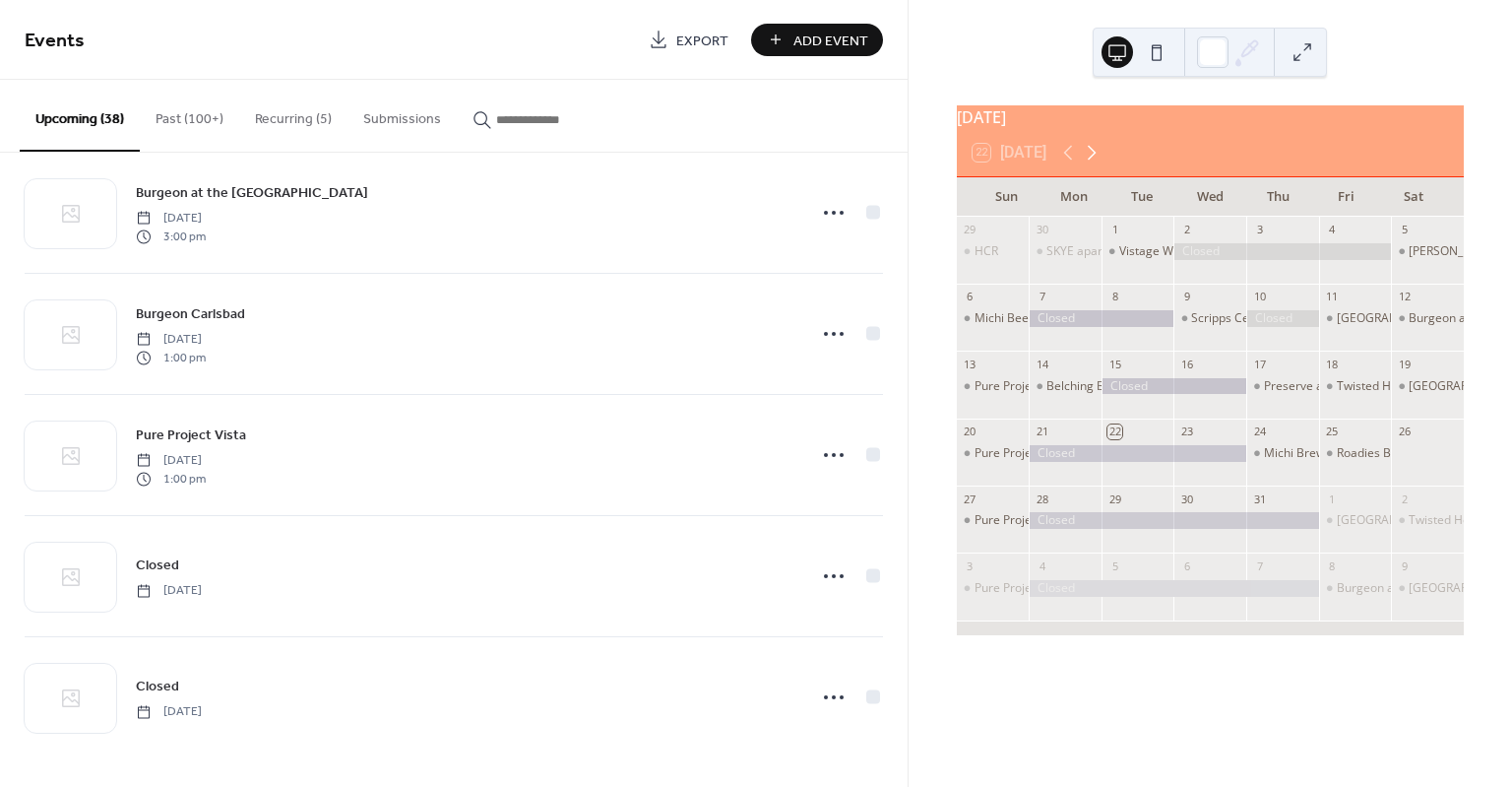 click 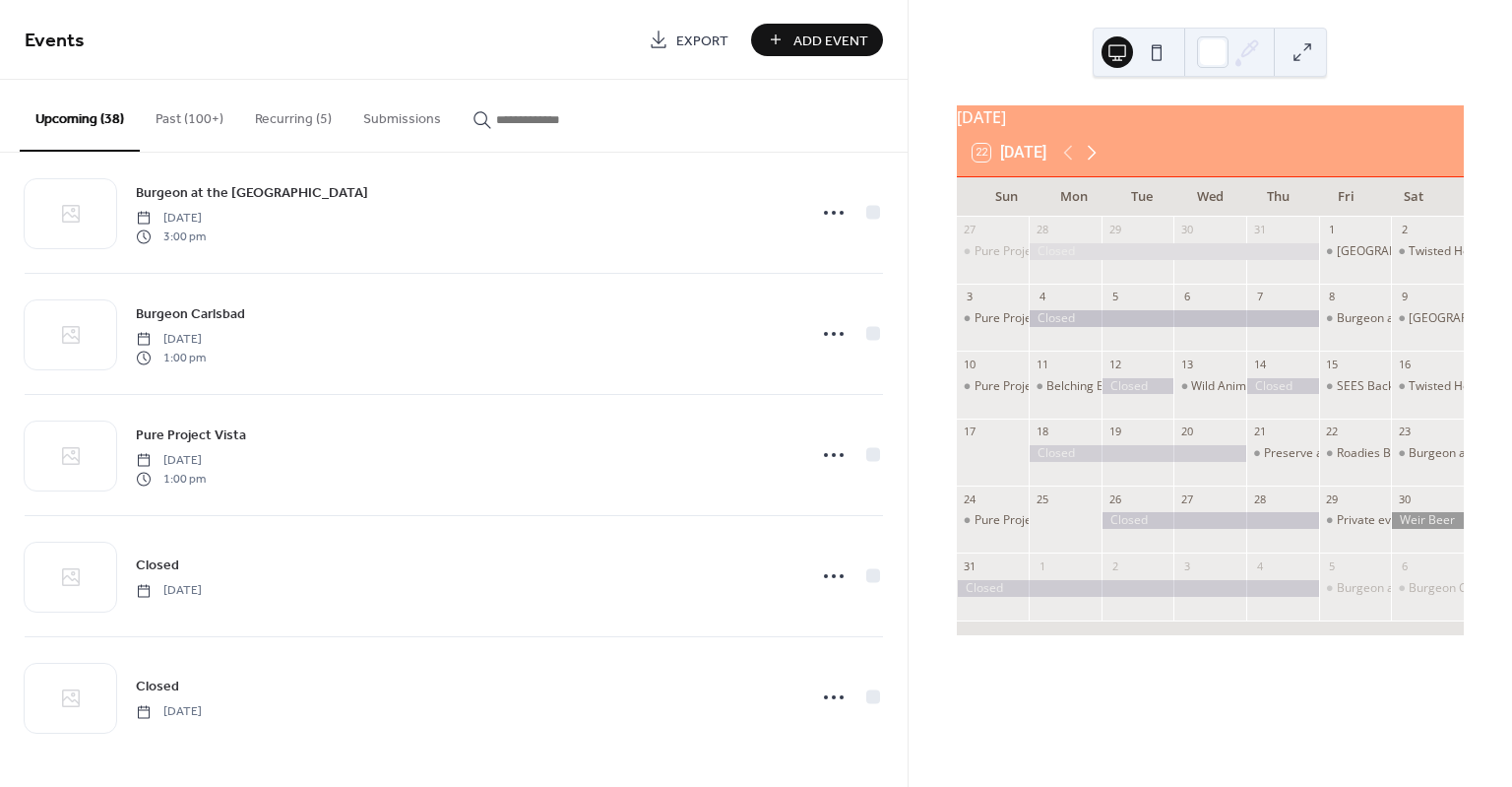 click 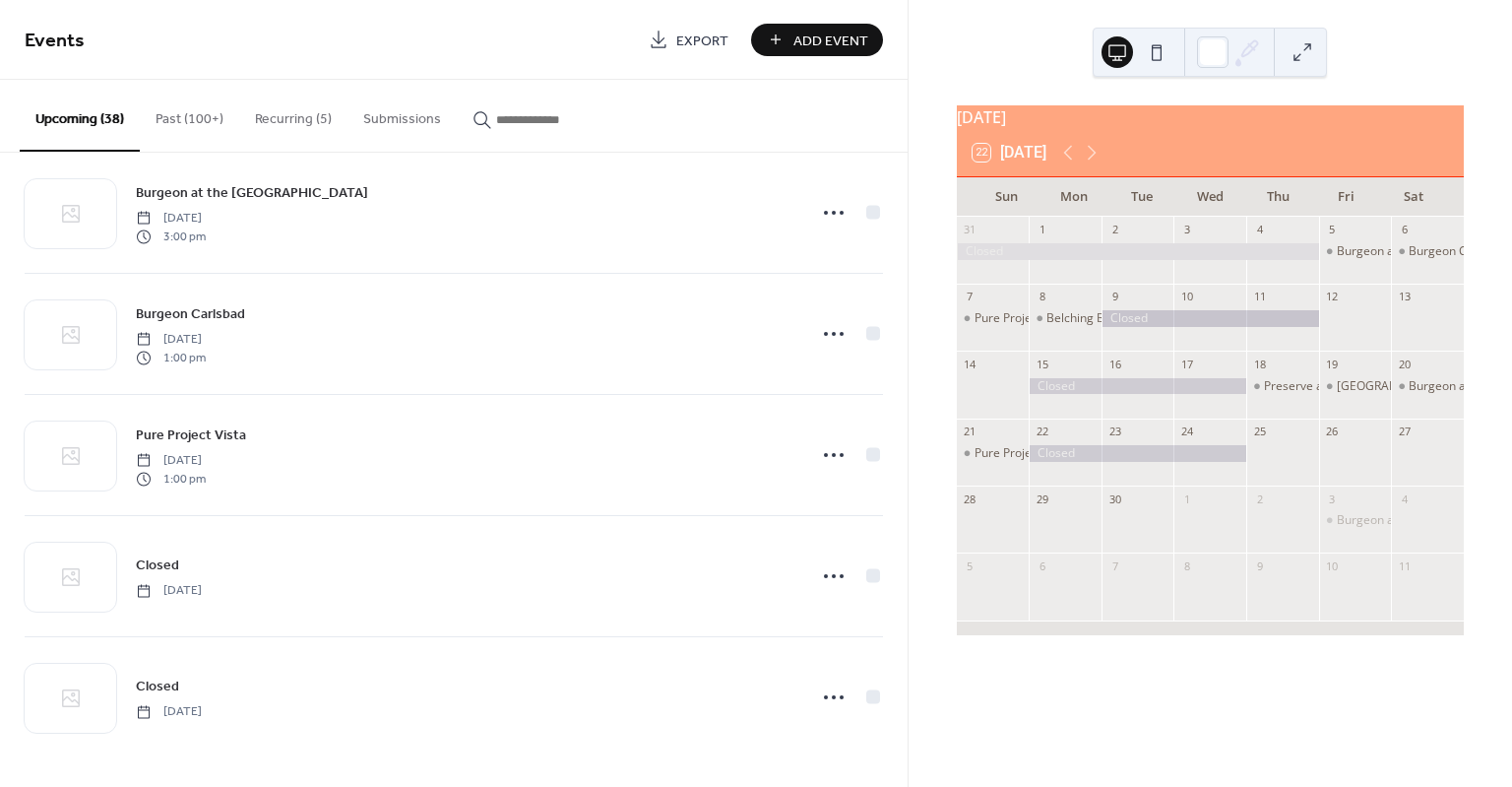 click on "Recurring (5)" at bounding box center [293, 114] 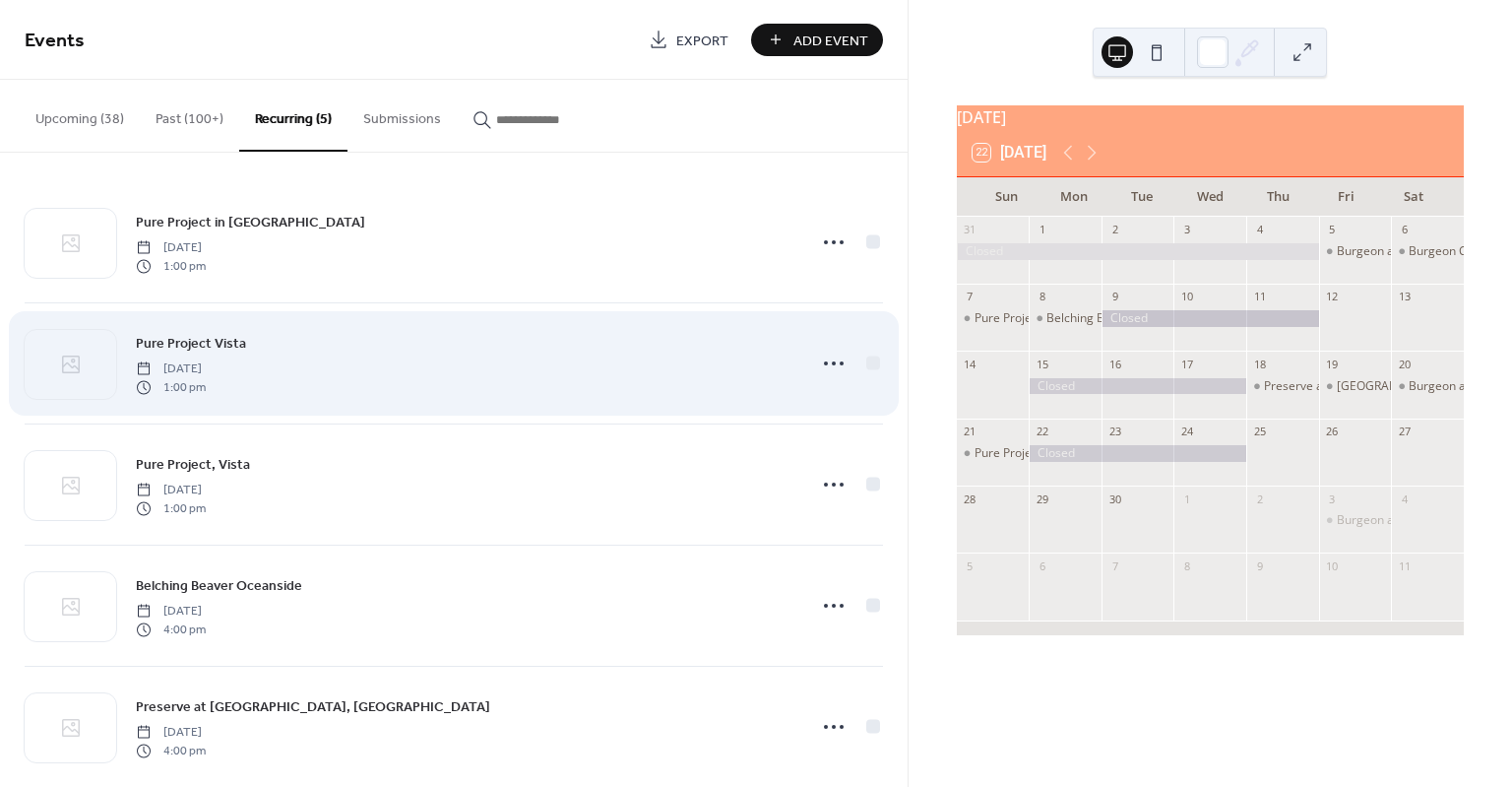 scroll, scrollTop: 51, scrollLeft: 0, axis: vertical 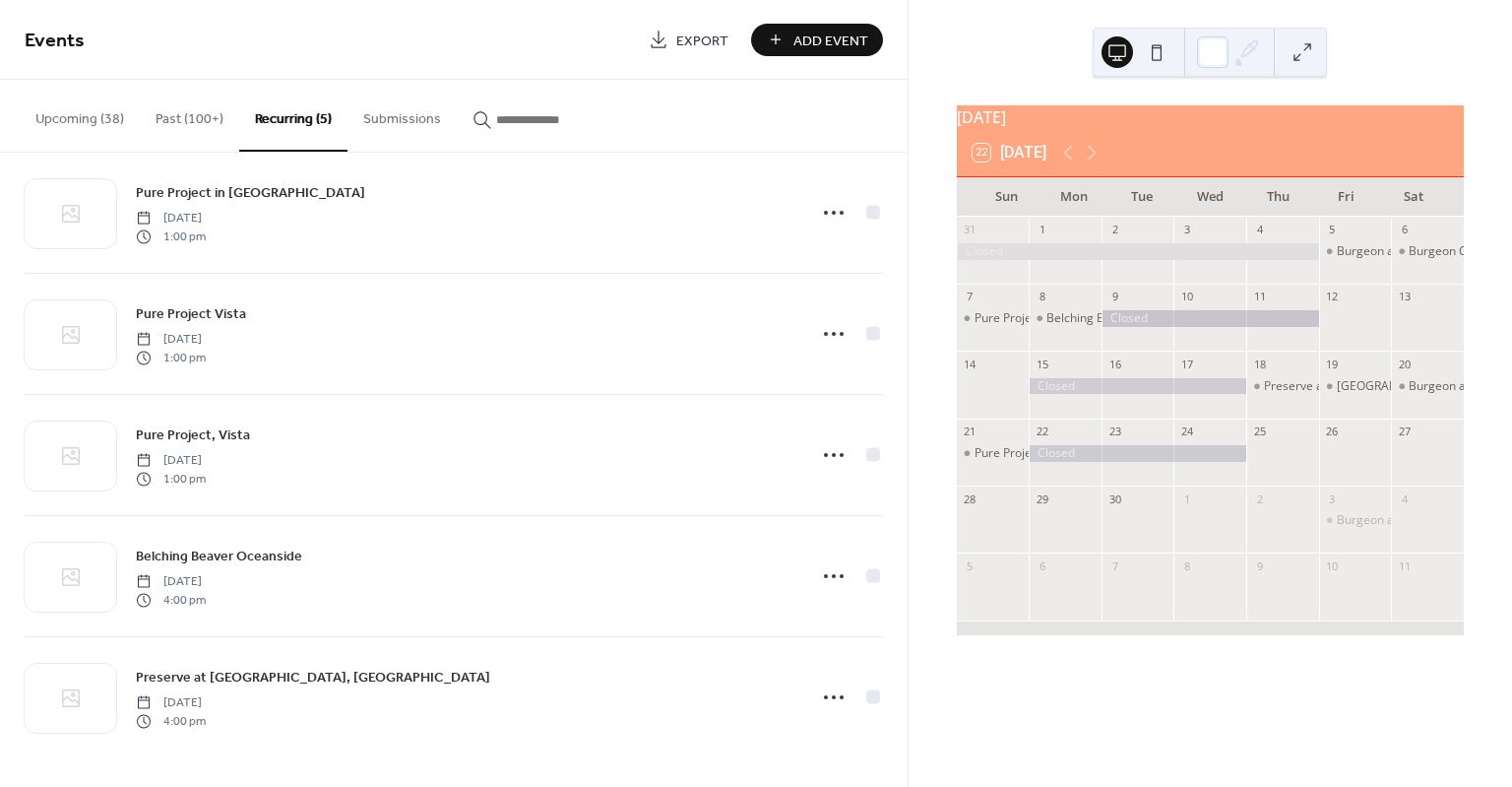 click on "Upcoming (38)" at bounding box center [80, 114] 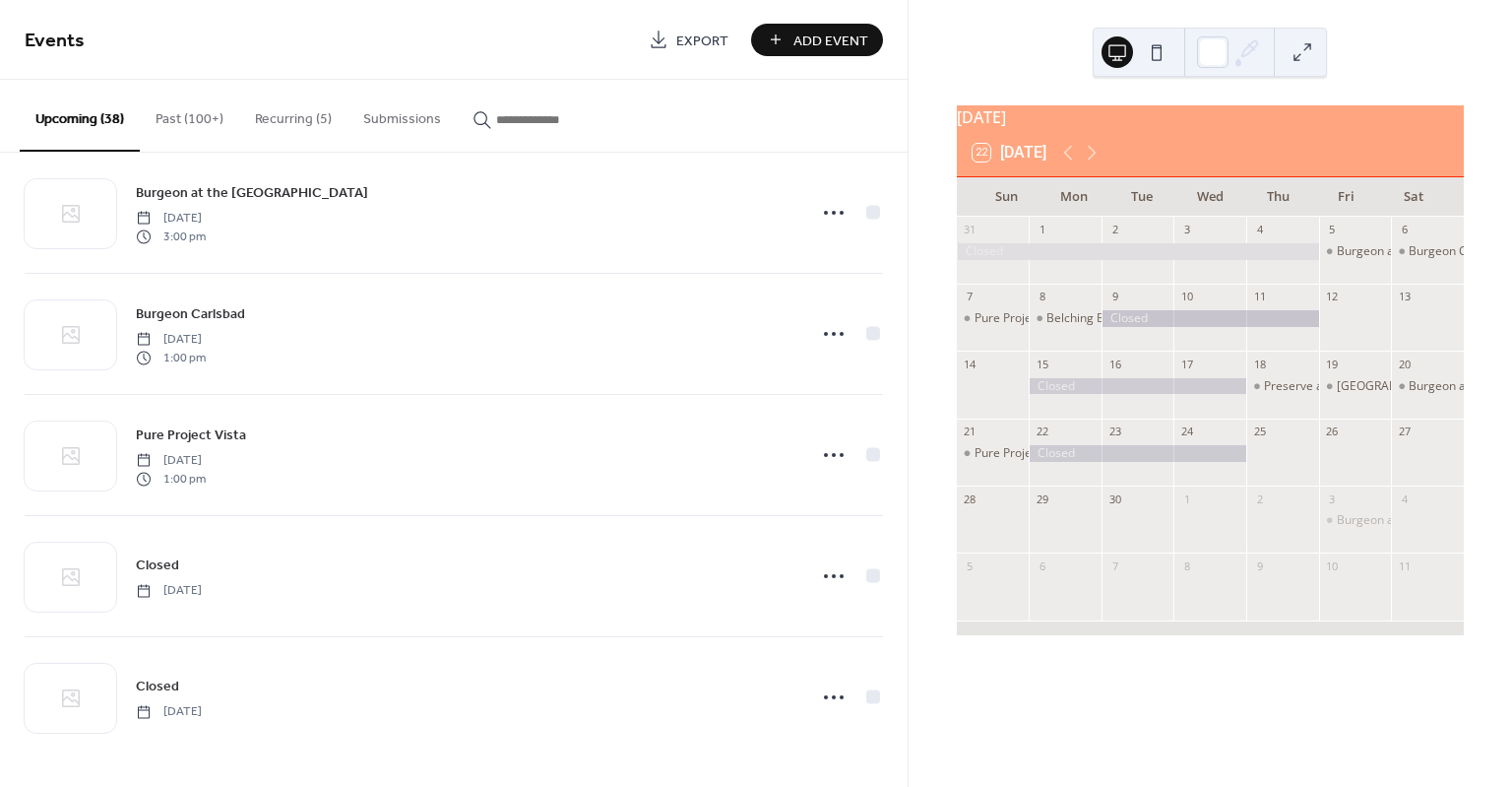 drag, startPoint x: 897, startPoint y: 735, endPoint x: 896, endPoint y: 747, distance: 12.0415946 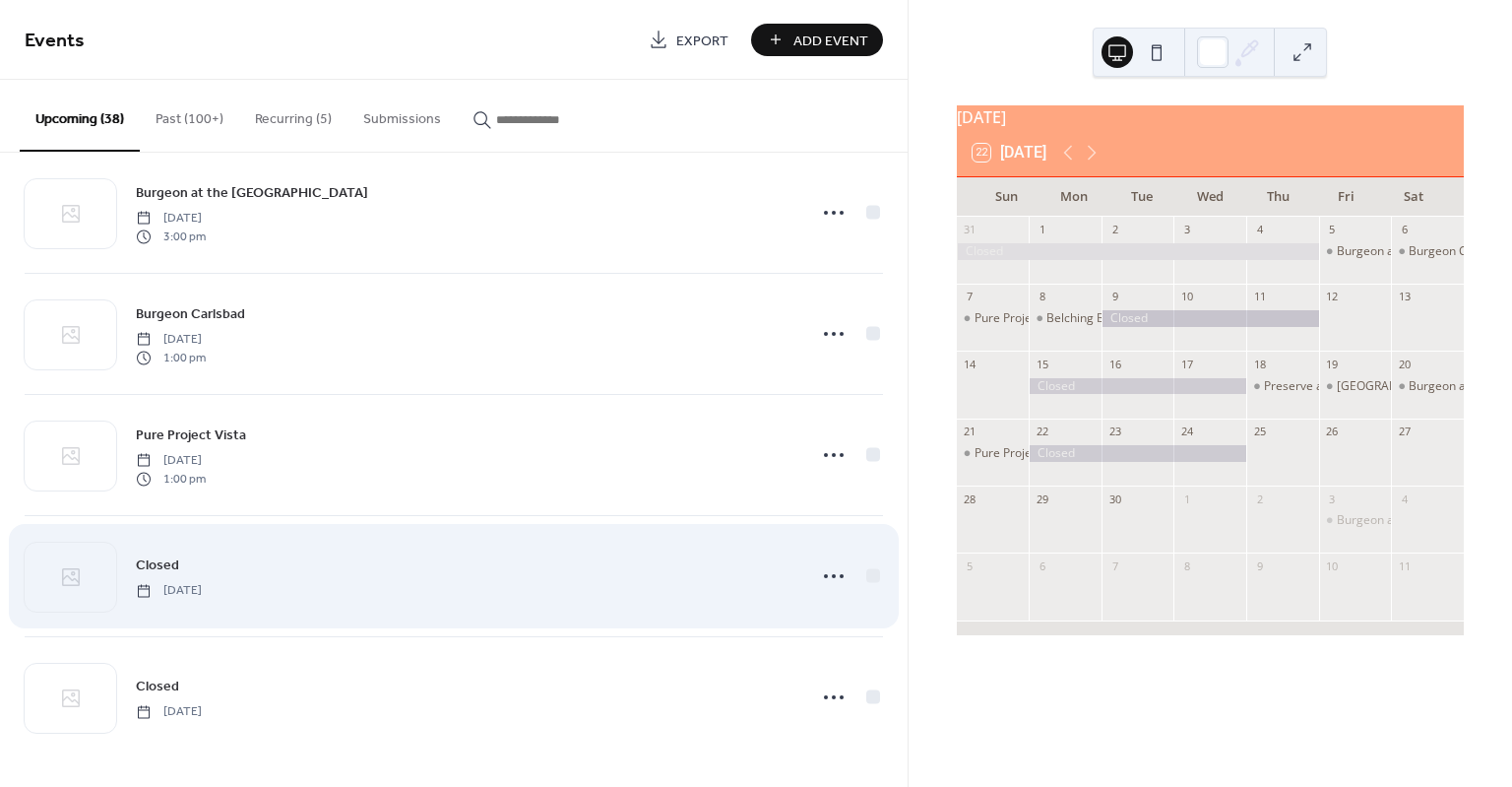 drag, startPoint x: 472, startPoint y: 675, endPoint x: 495, endPoint y: 606, distance: 73 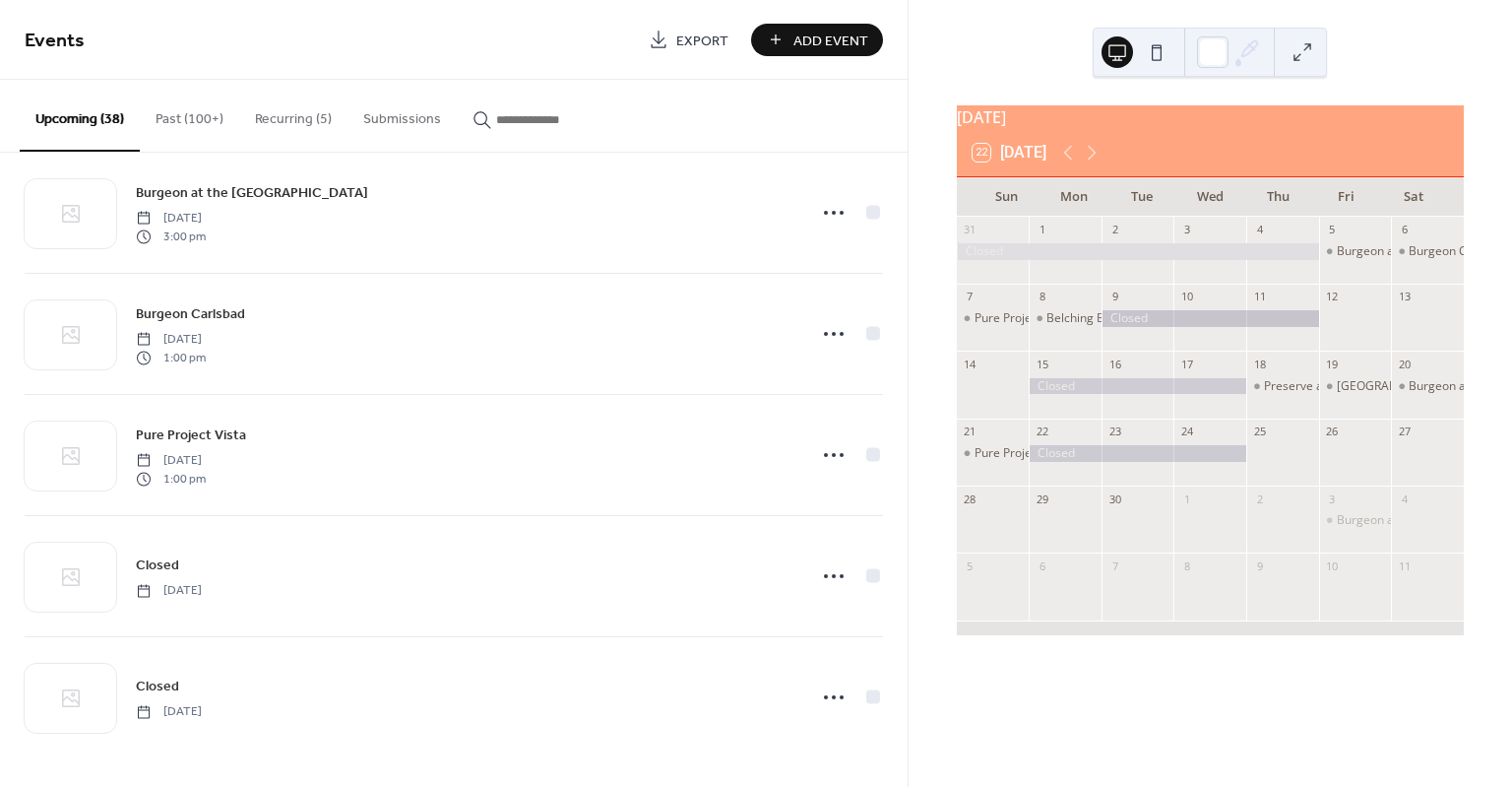 click at bounding box center [1302, 52] 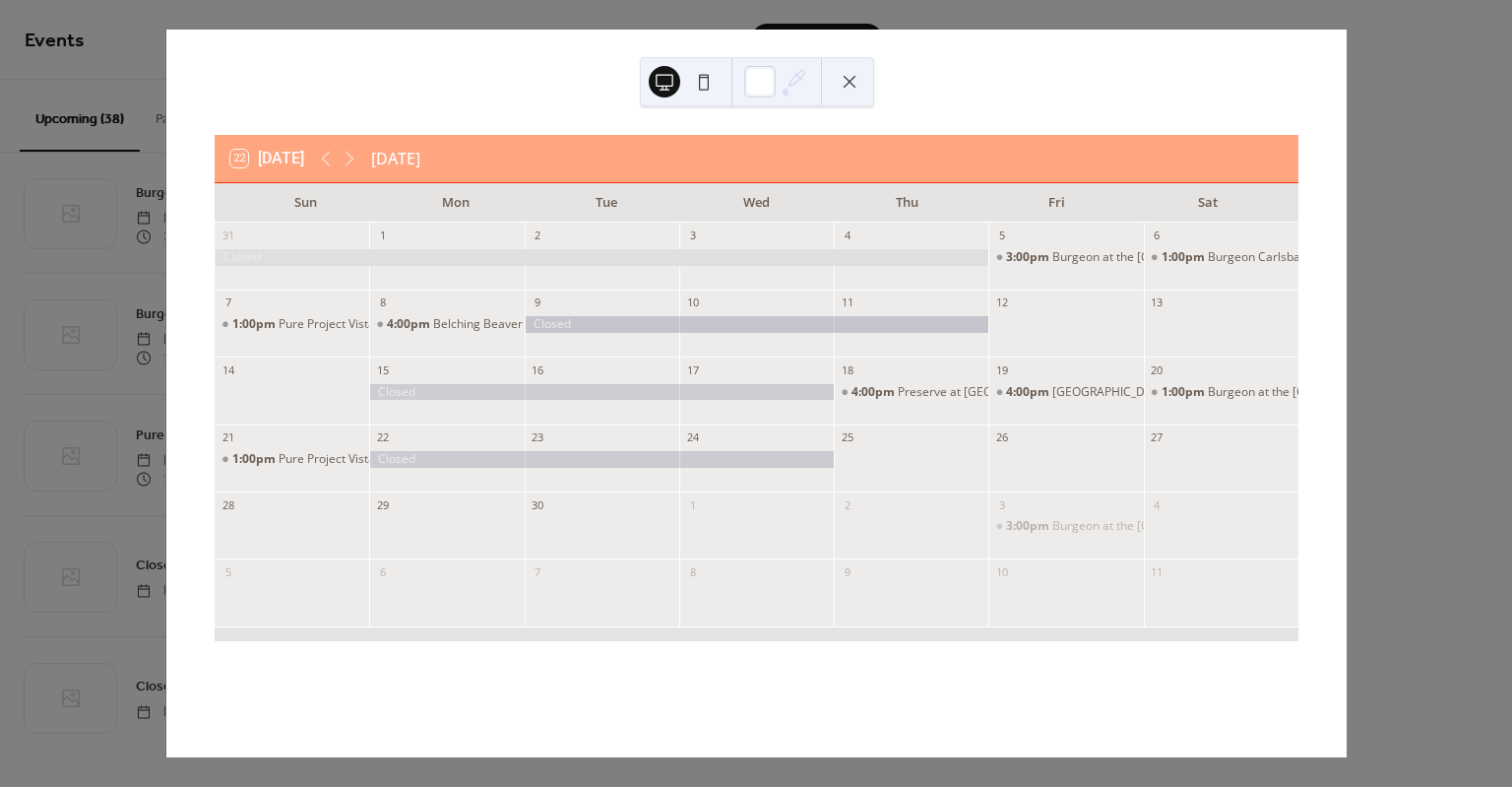 click at bounding box center [664, 82] 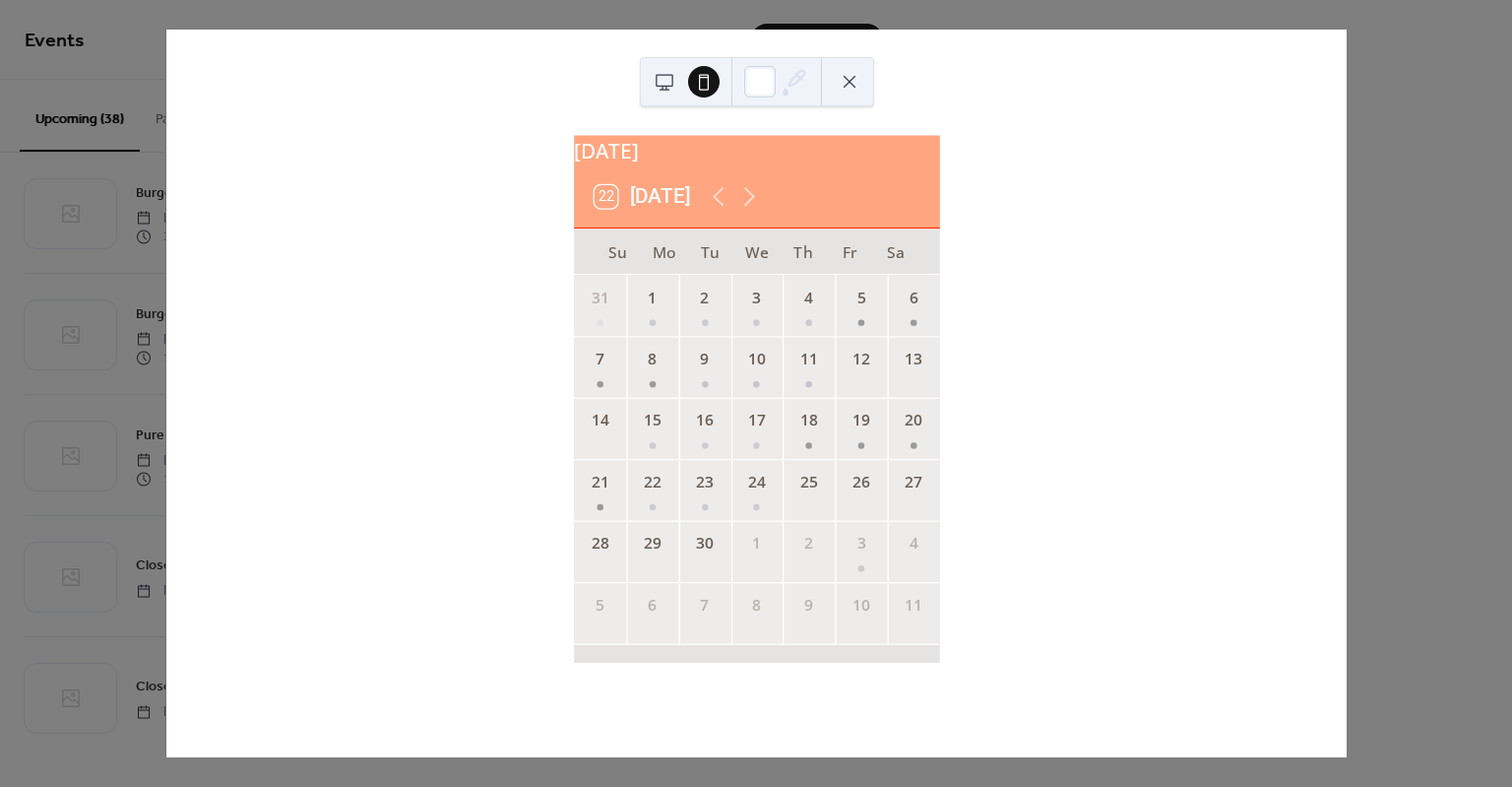 click at bounding box center [664, 82] 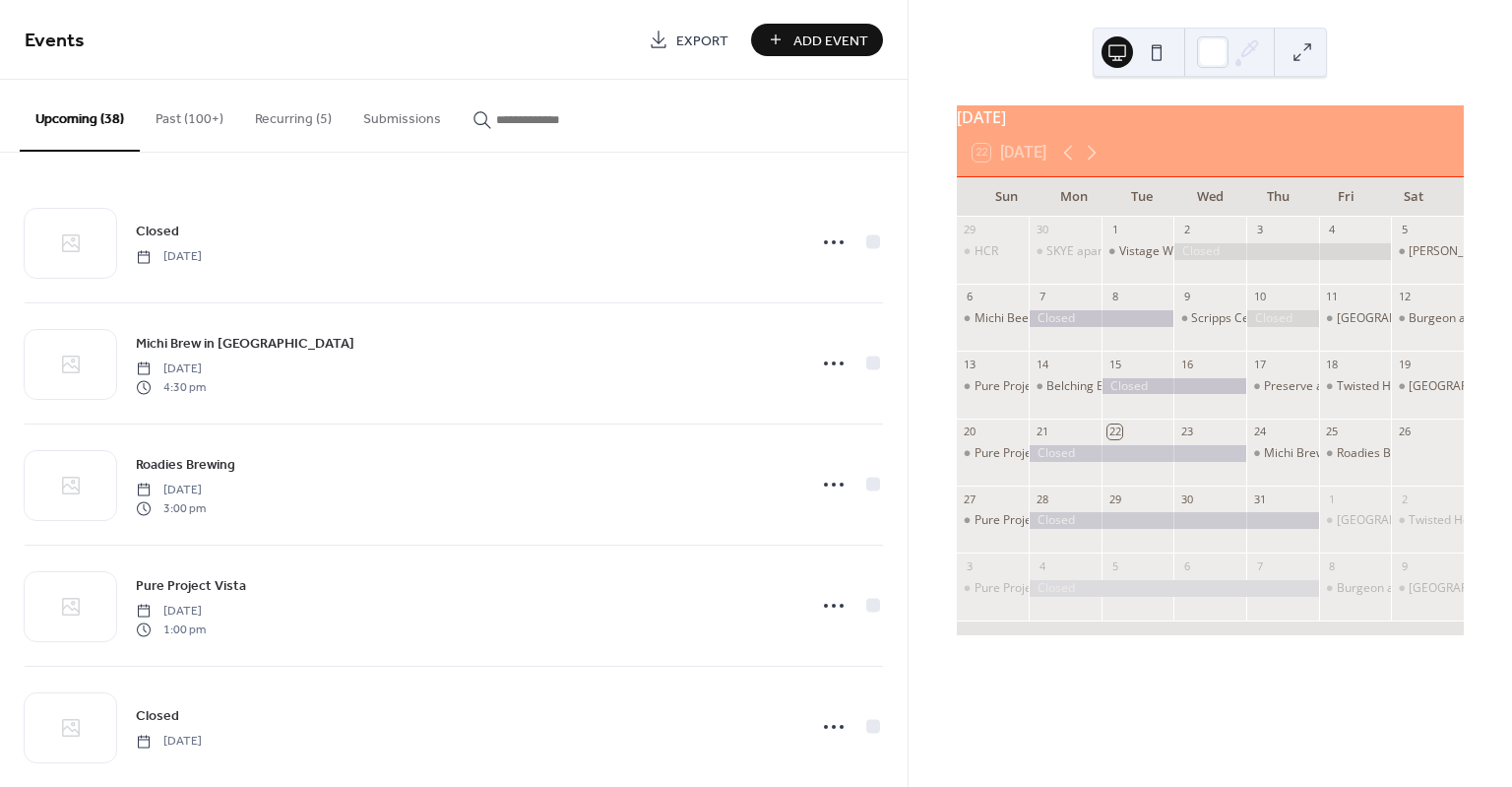 scroll, scrollTop: 0, scrollLeft: 0, axis: both 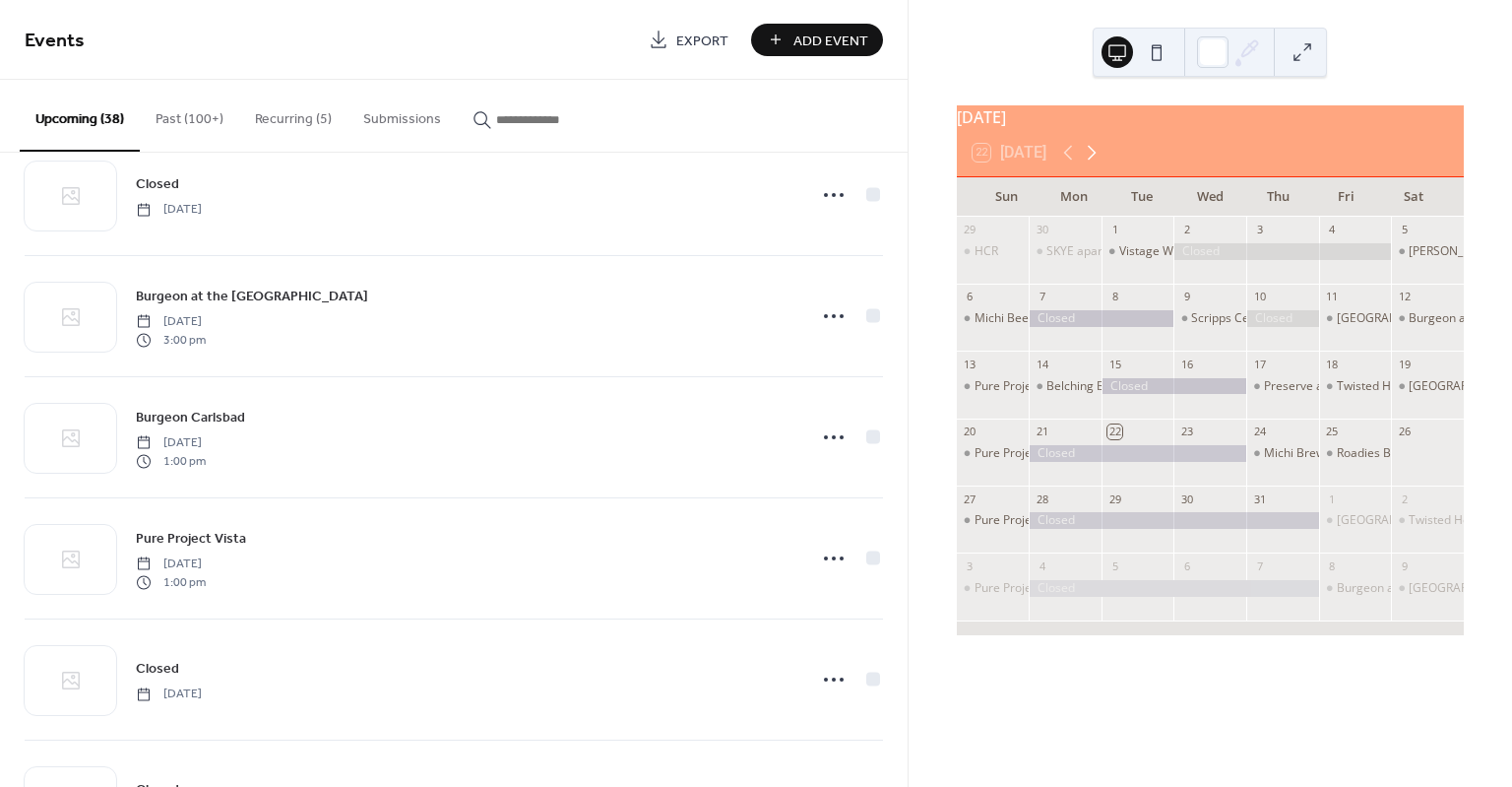 click 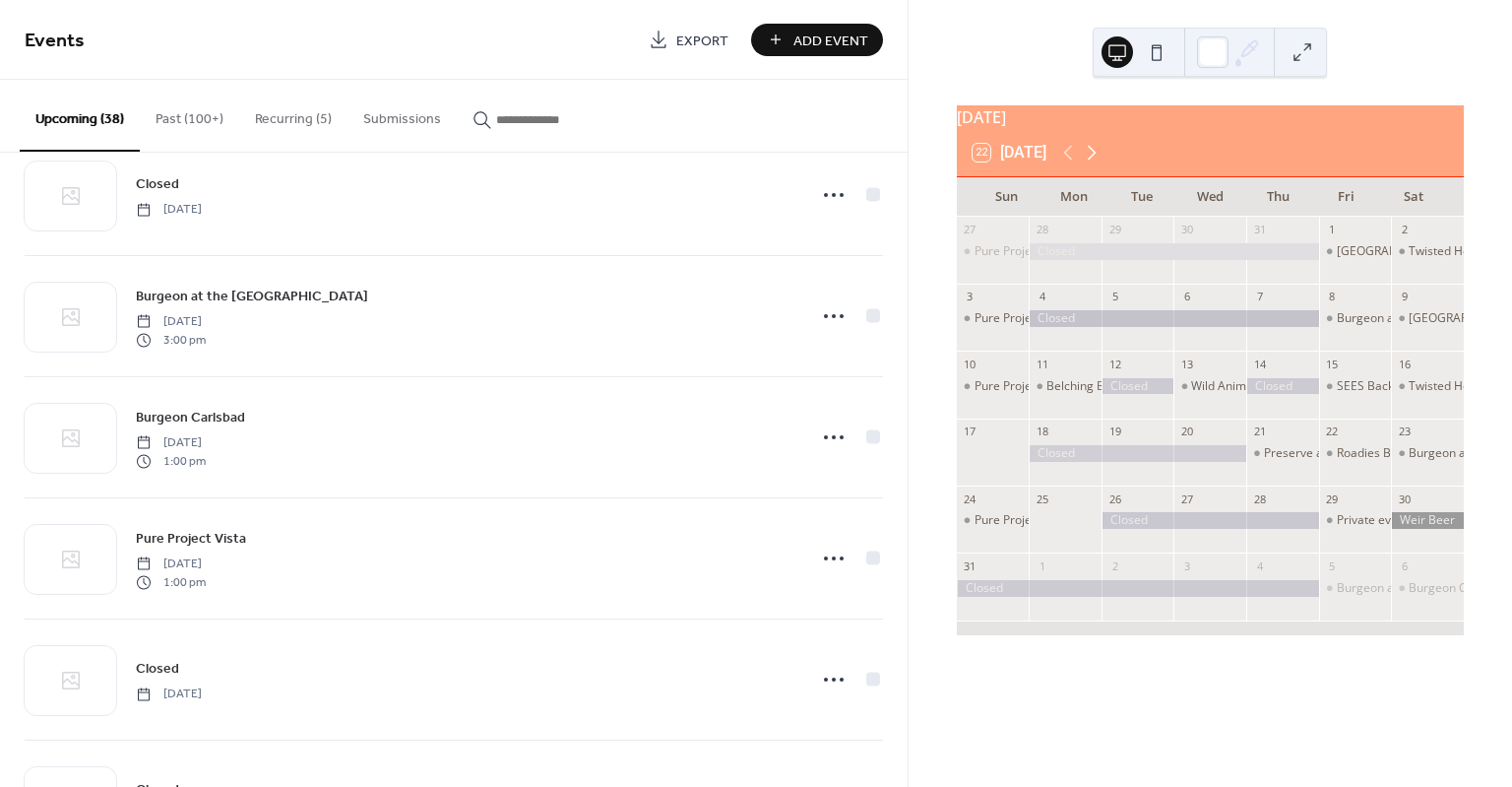 click 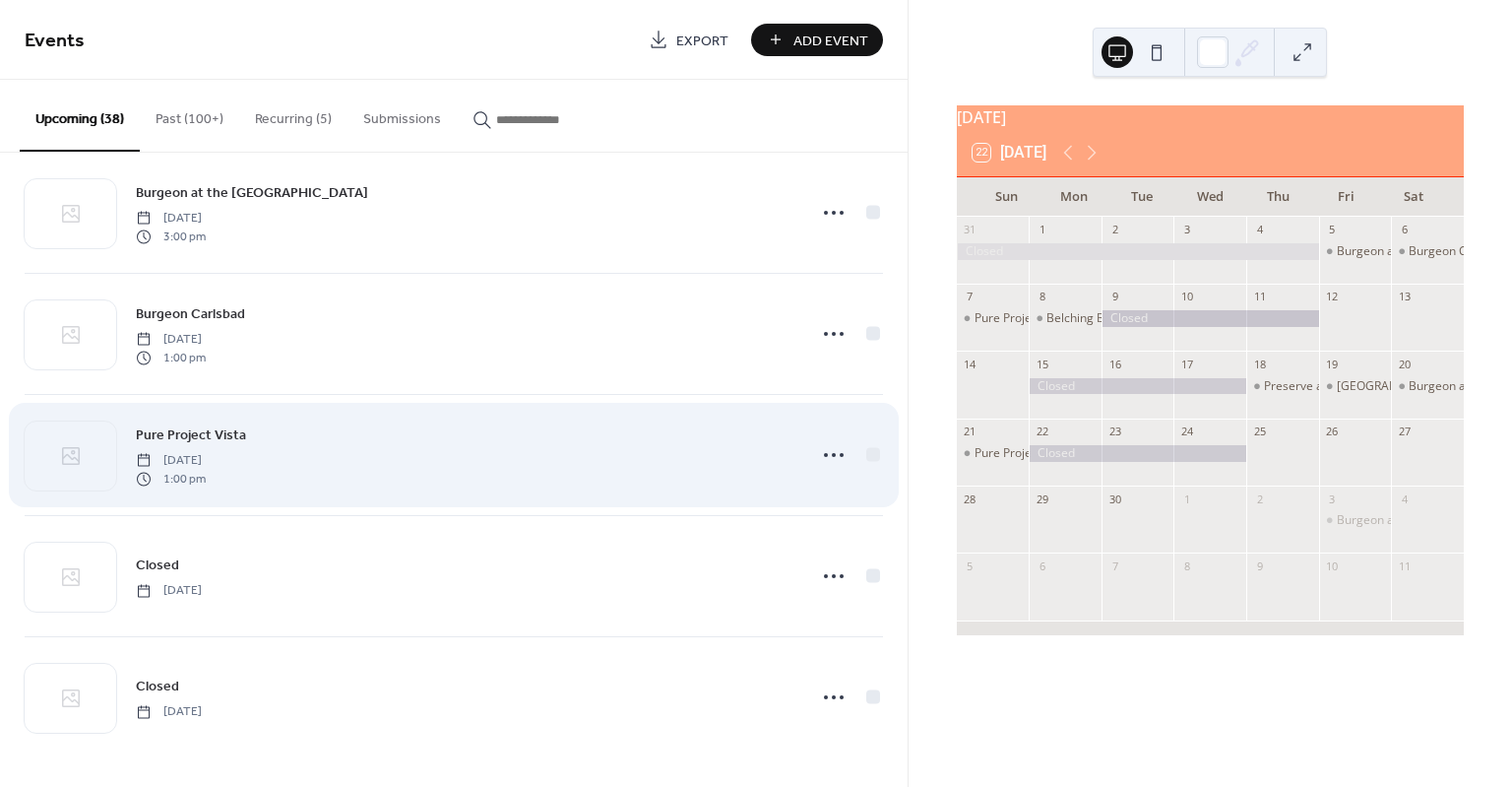 scroll, scrollTop: 3141, scrollLeft: 0, axis: vertical 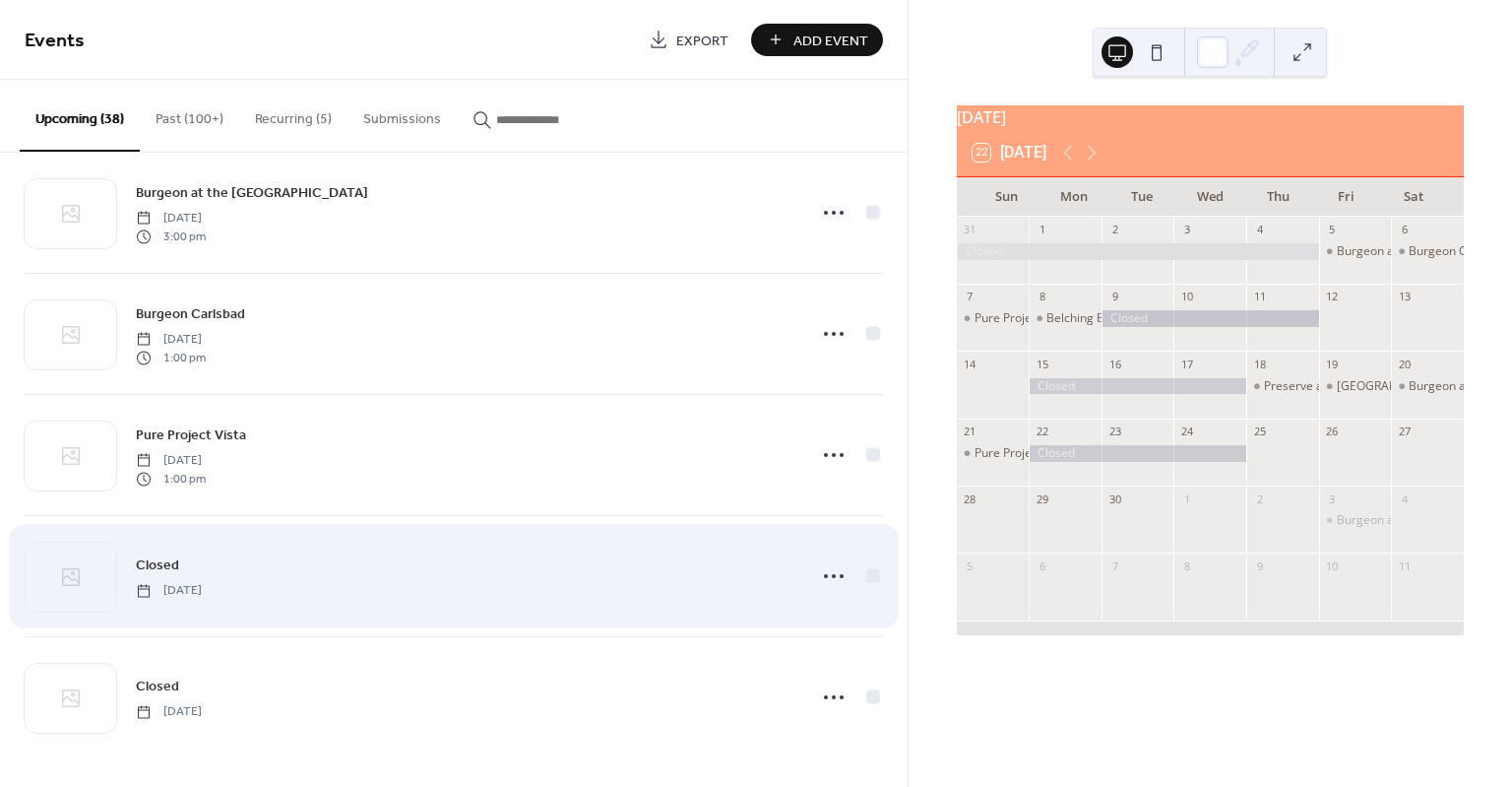 click on "Closed [DATE]" at bounding box center [465, 575] 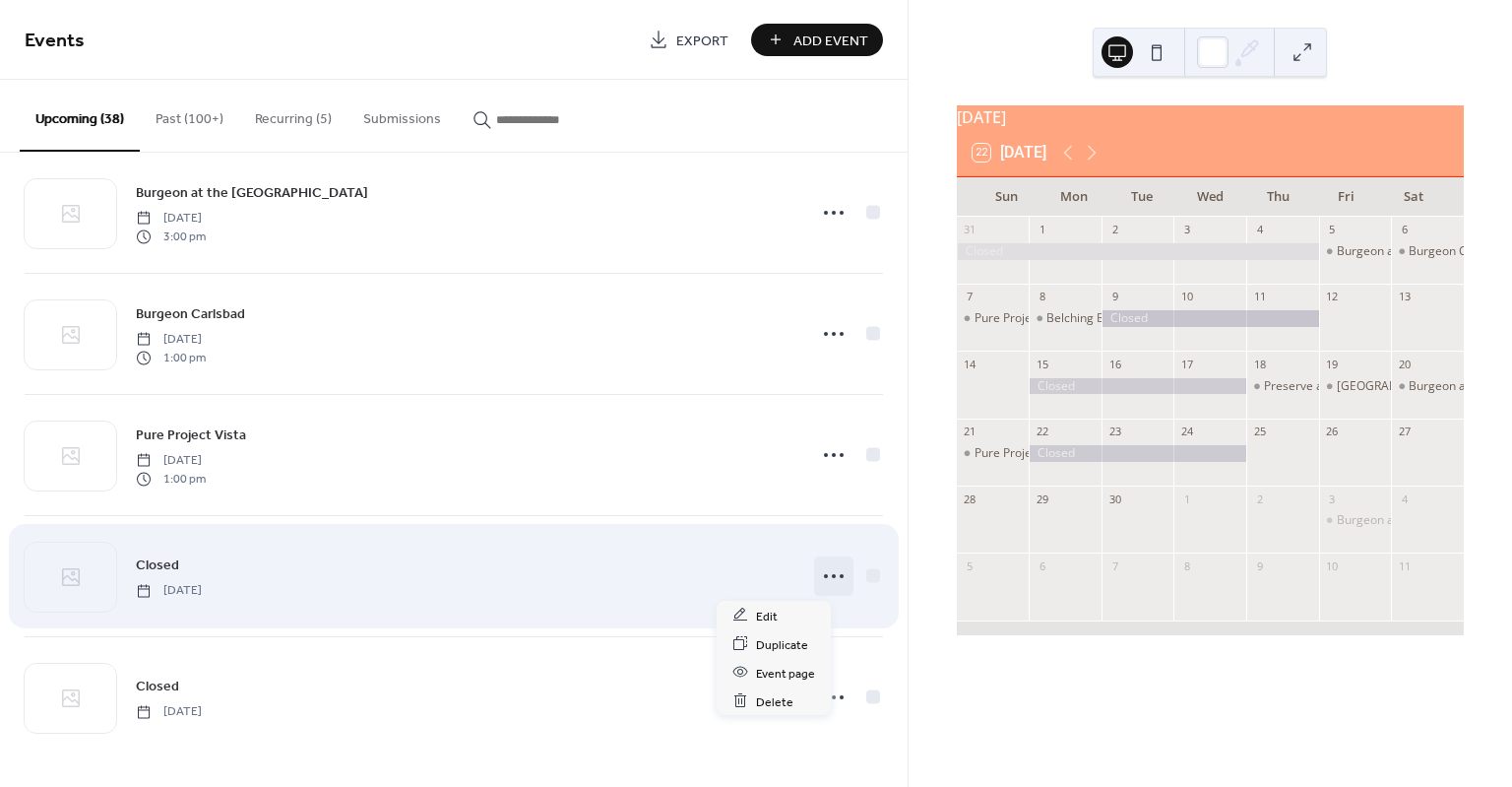 click 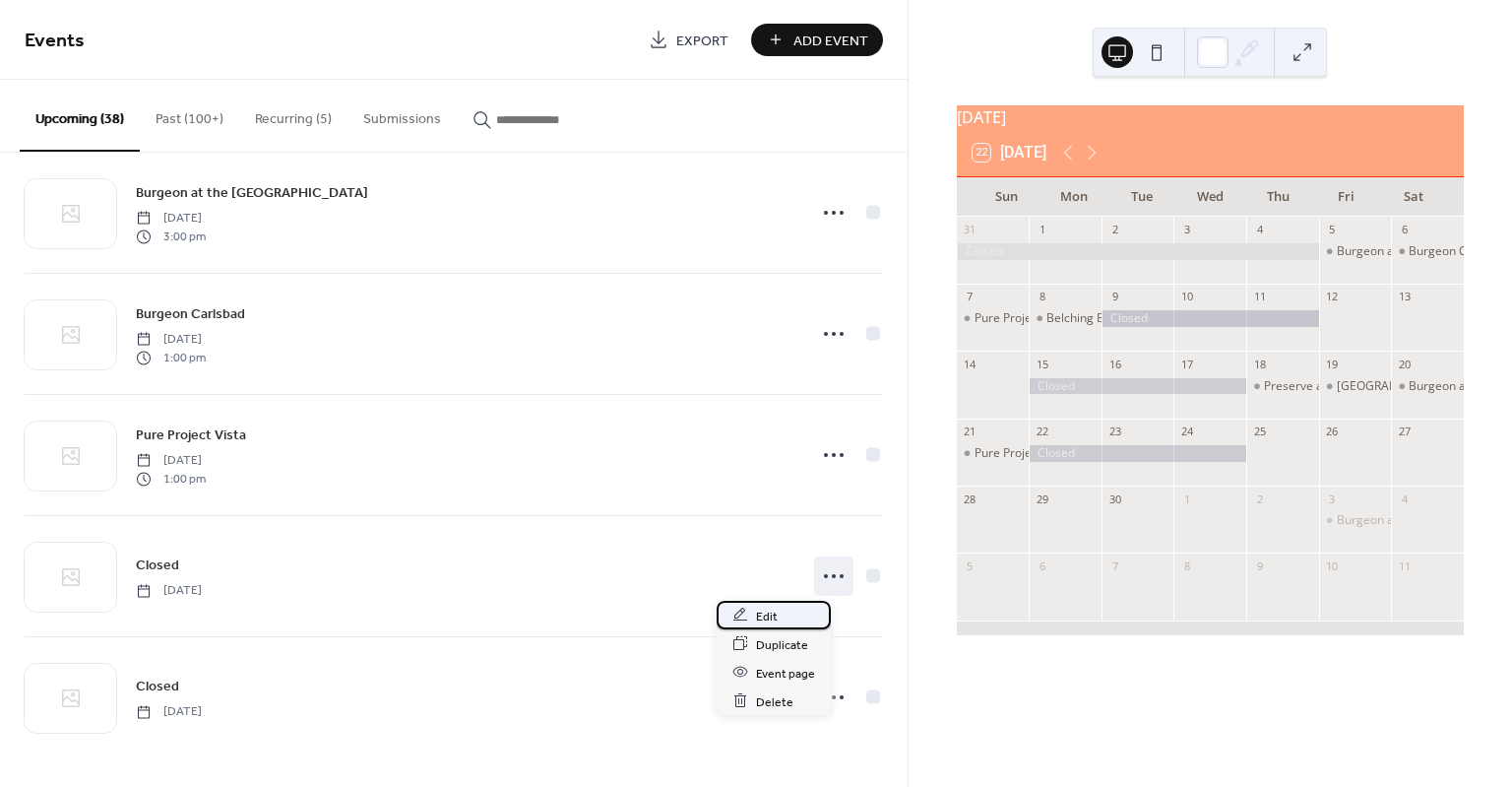 click on "Edit" at bounding box center [767, 616] 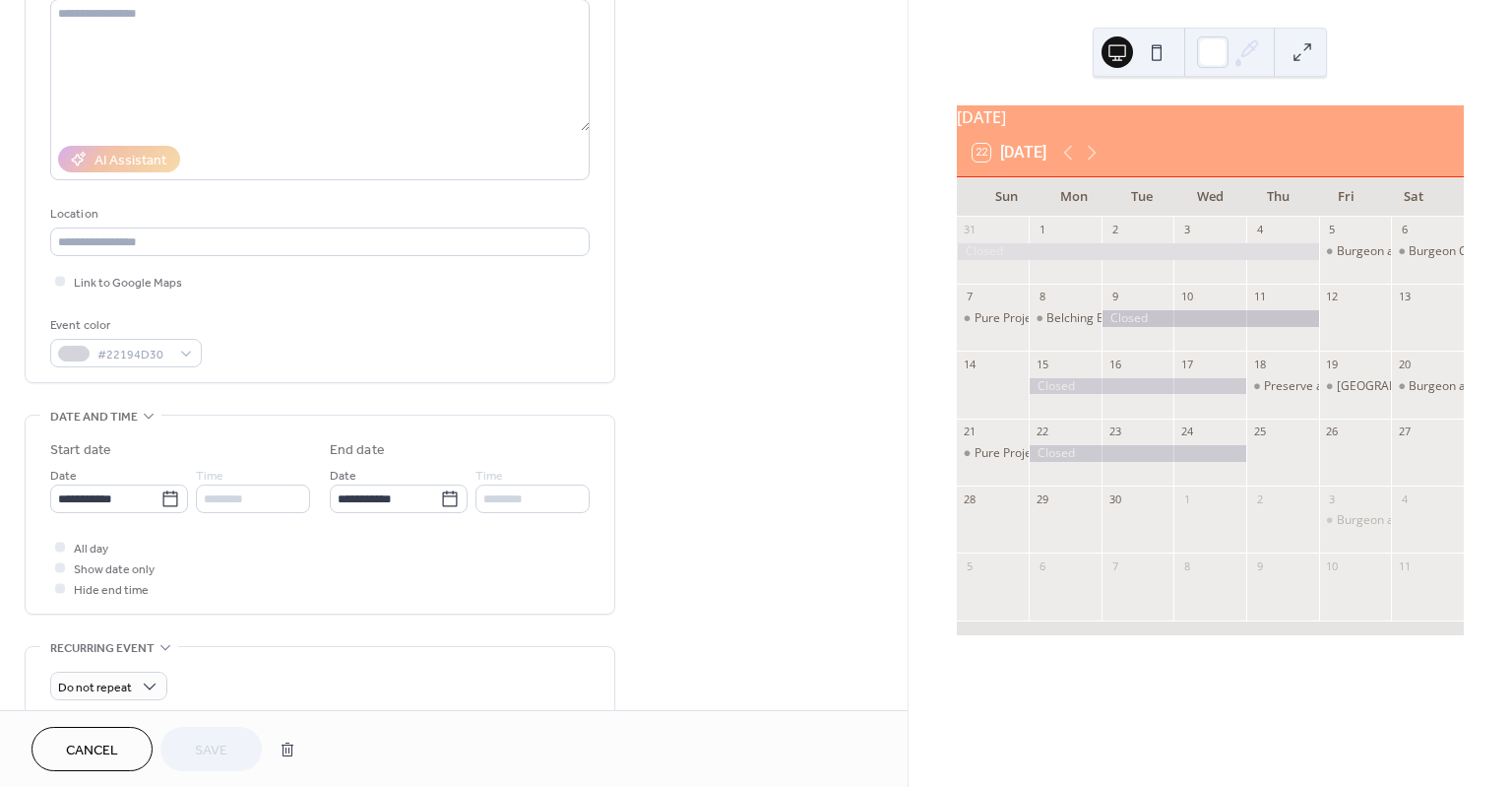 scroll, scrollTop: 197, scrollLeft: 0, axis: vertical 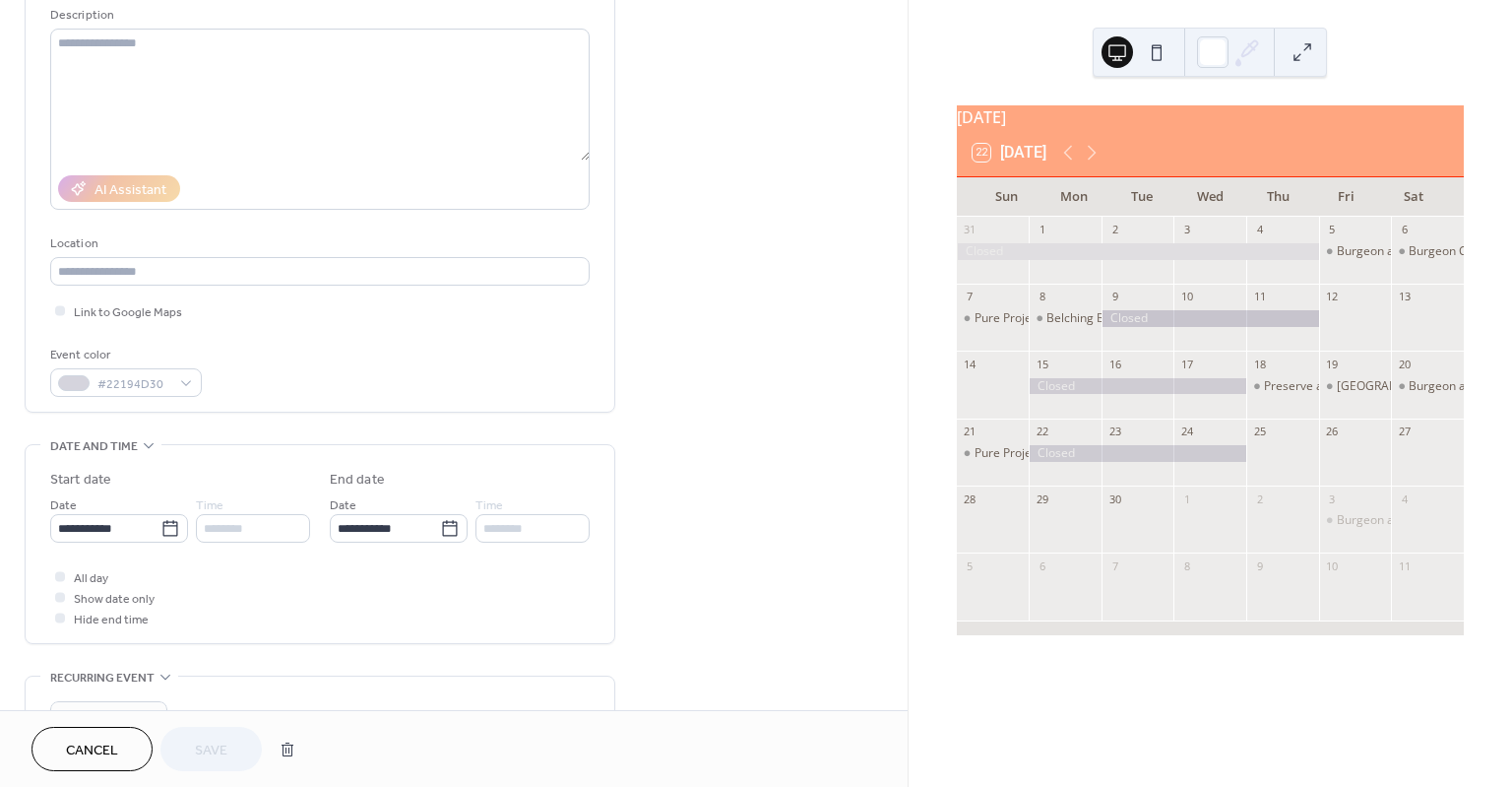click on "Cancel" at bounding box center [92, 749] 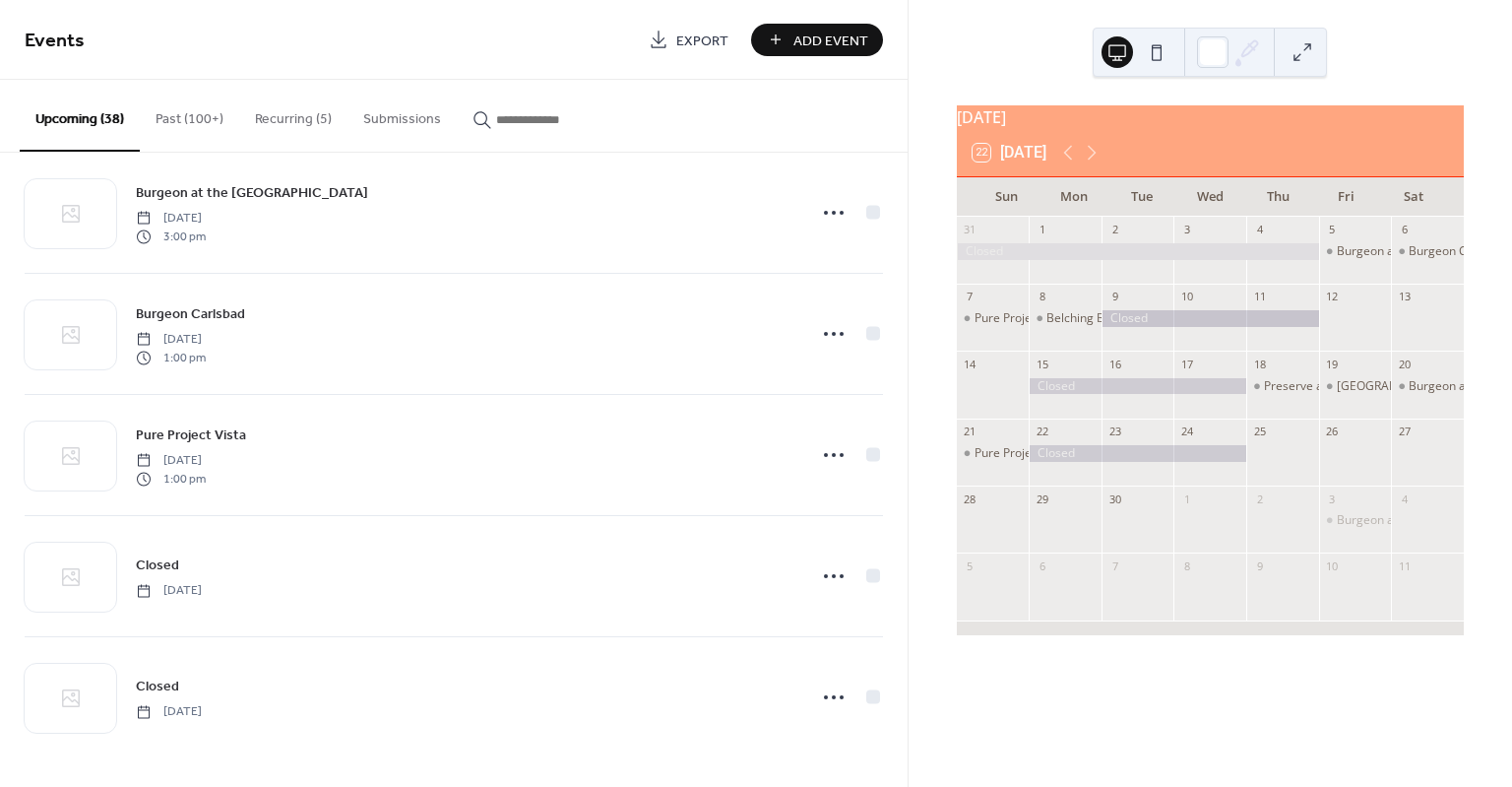 scroll, scrollTop: 3141, scrollLeft: 0, axis: vertical 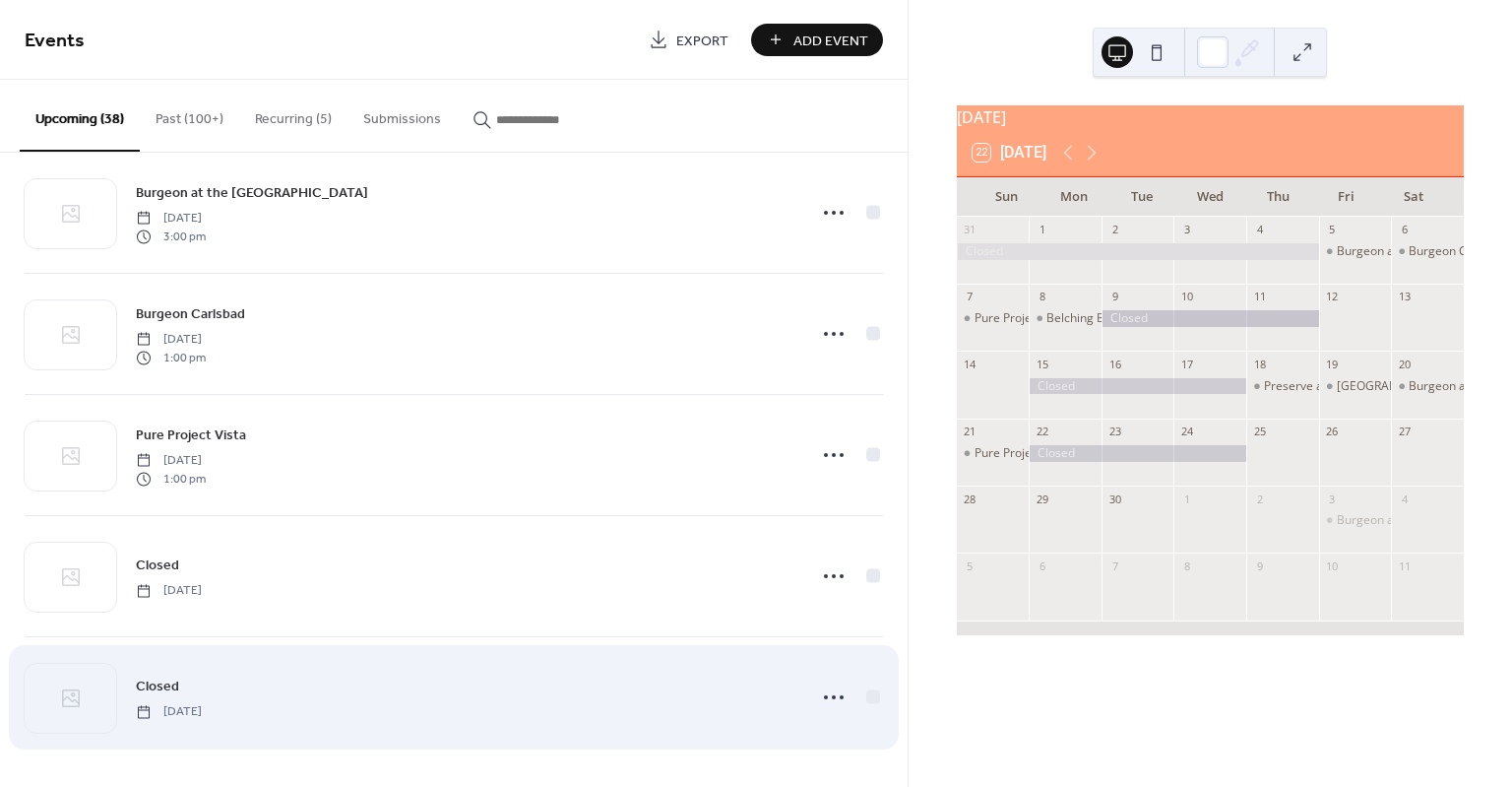 click on "Closed Monday, September 15, 2025" at bounding box center (454, 697) 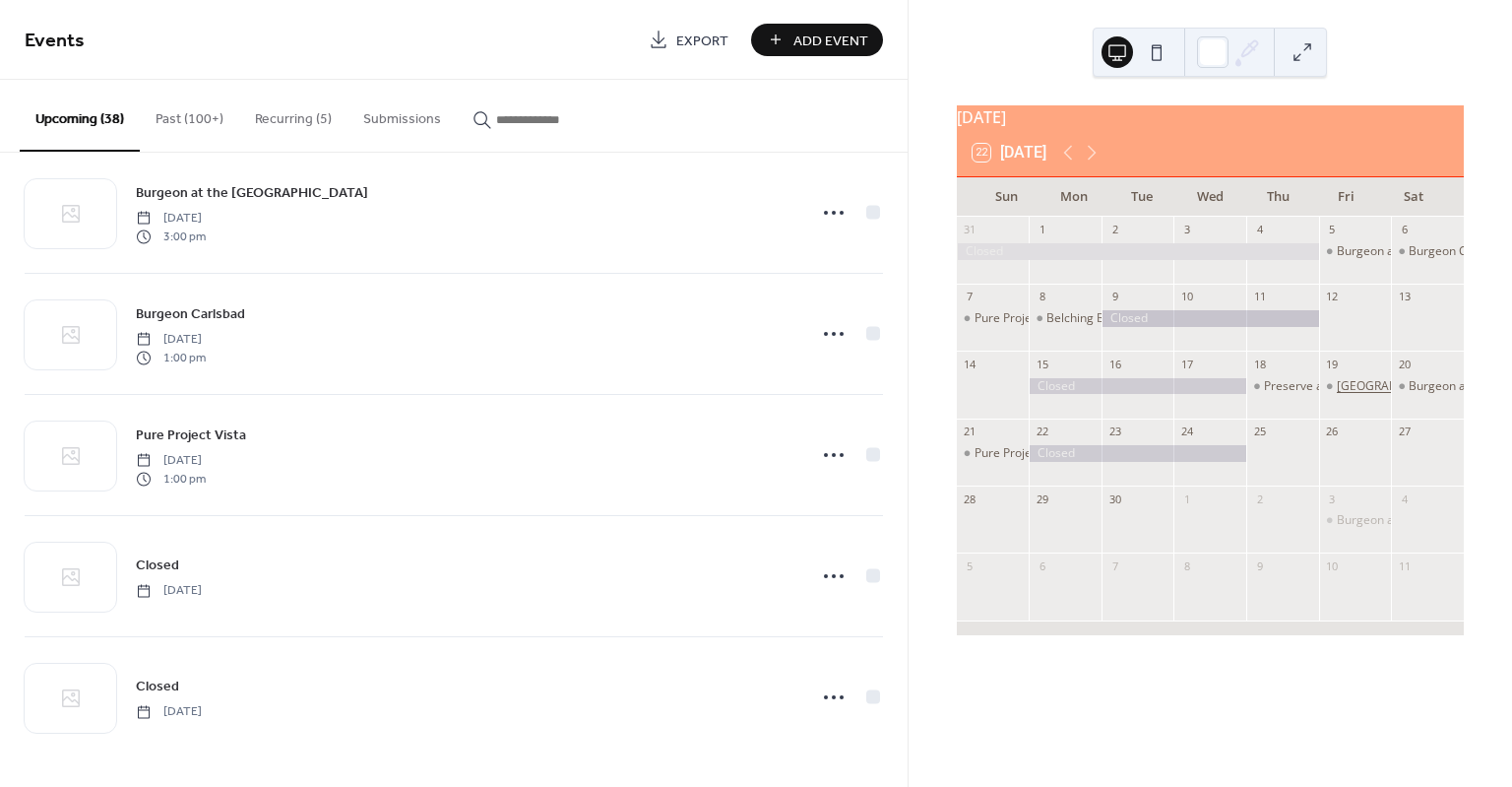 click on "Lost Abbey Sanctuary in San Marcos" at bounding box center [1464, 386] 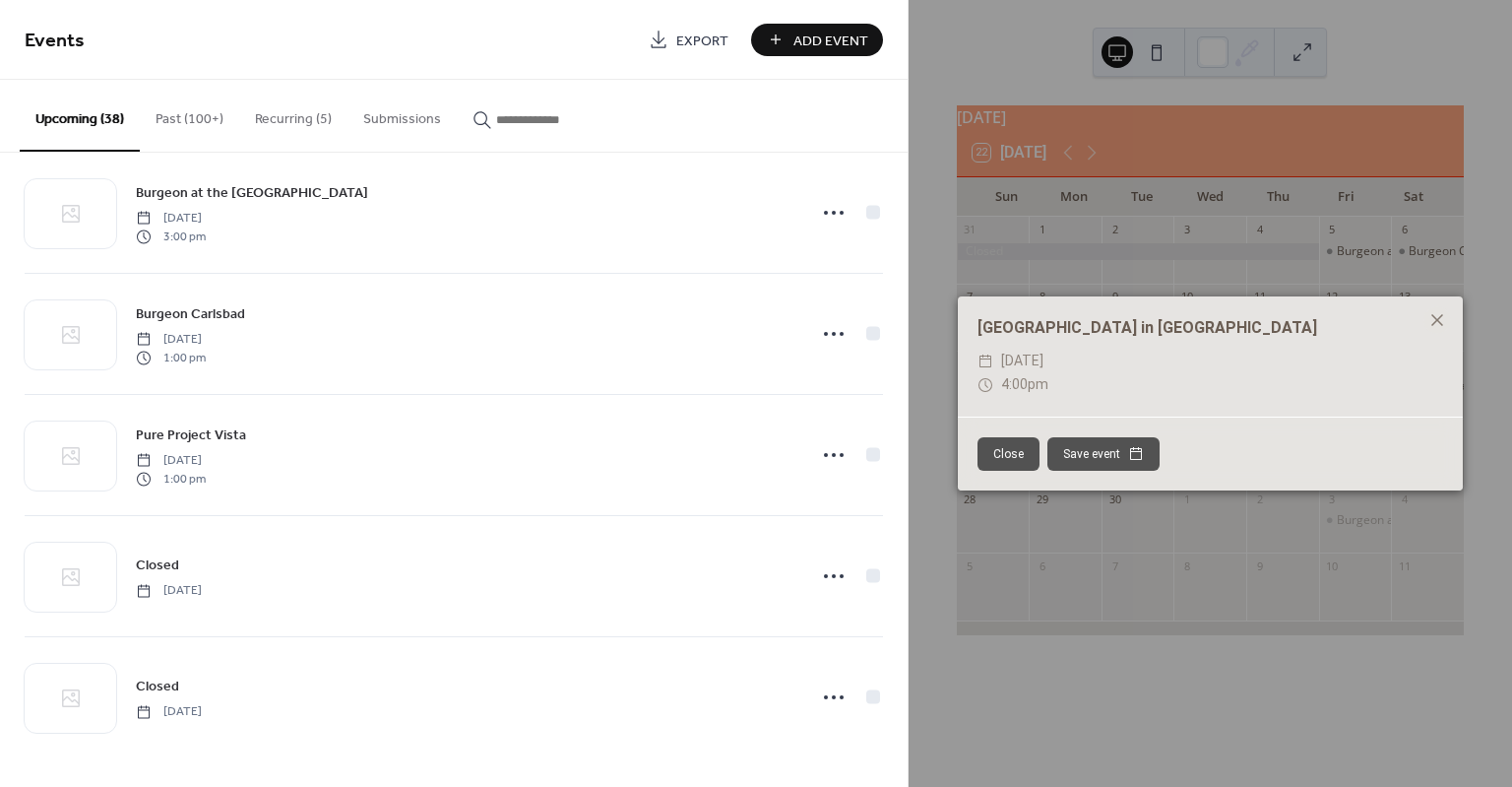 click on "[GEOGRAPHIC_DATA] in [GEOGRAPHIC_DATA]" at bounding box center (1210, 328) 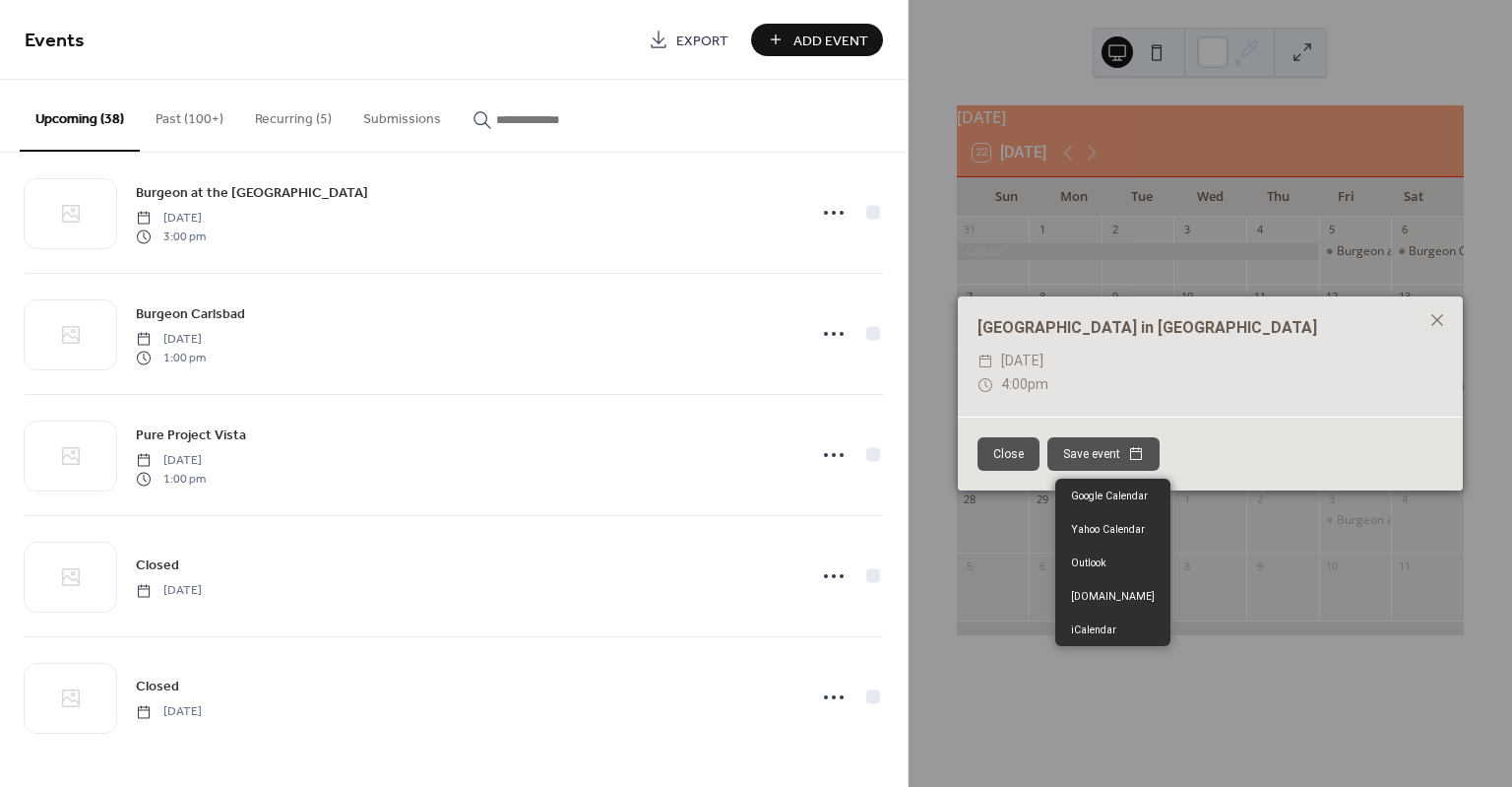 click on "Save event" at bounding box center [1103, 454] 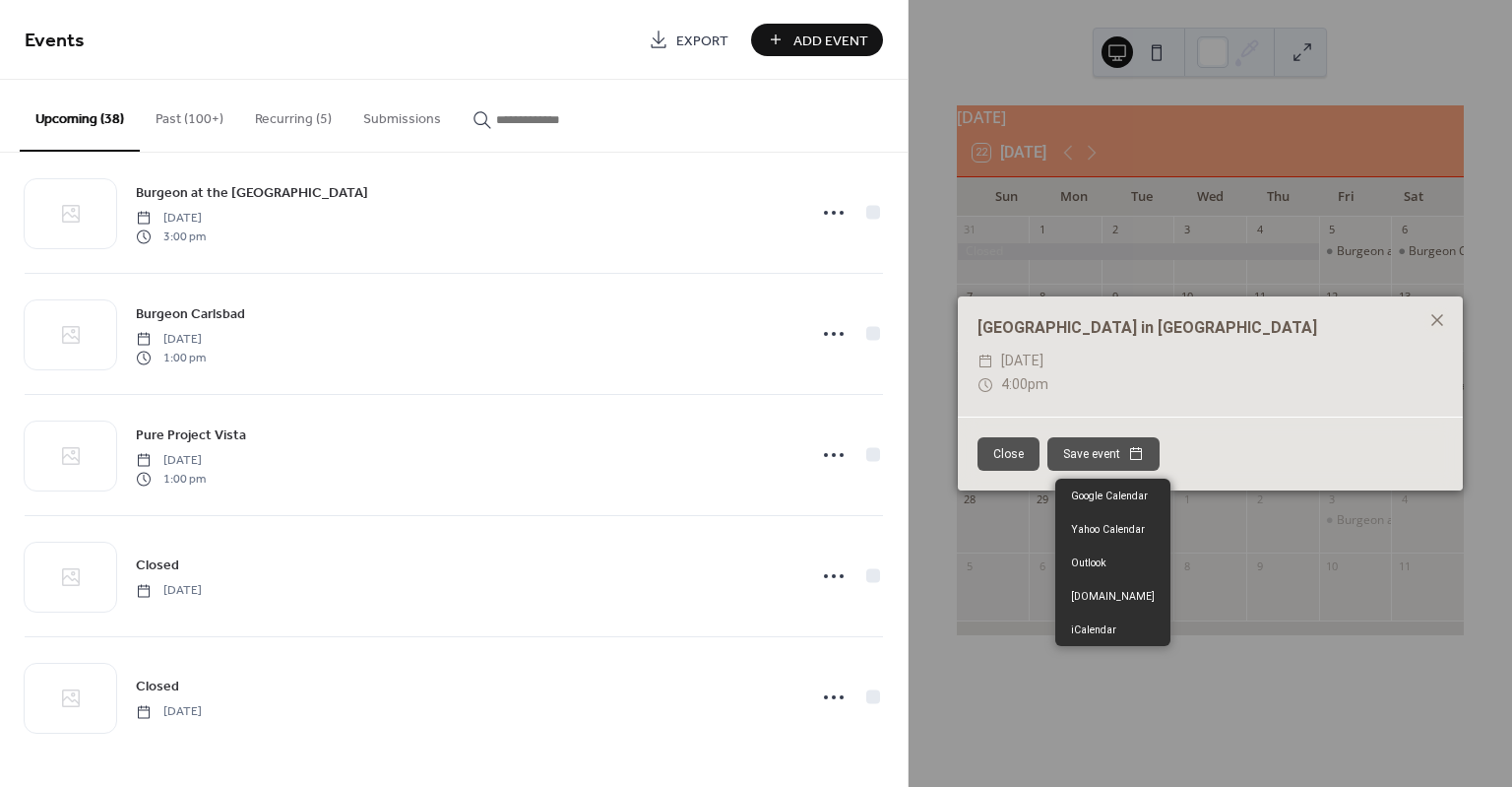 click on "Save event" at bounding box center (1103, 454) 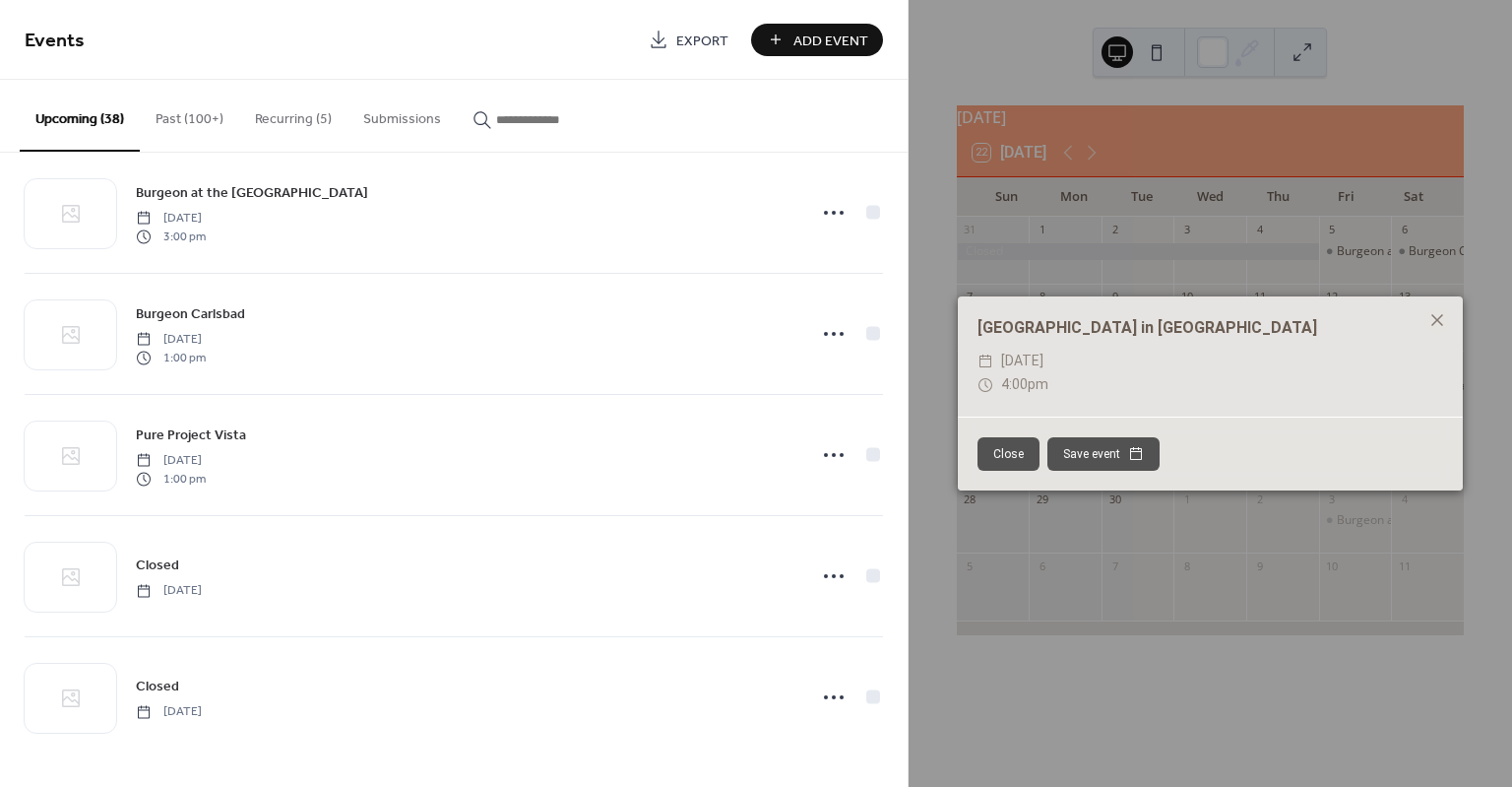 click on "Close" at bounding box center (1008, 454) 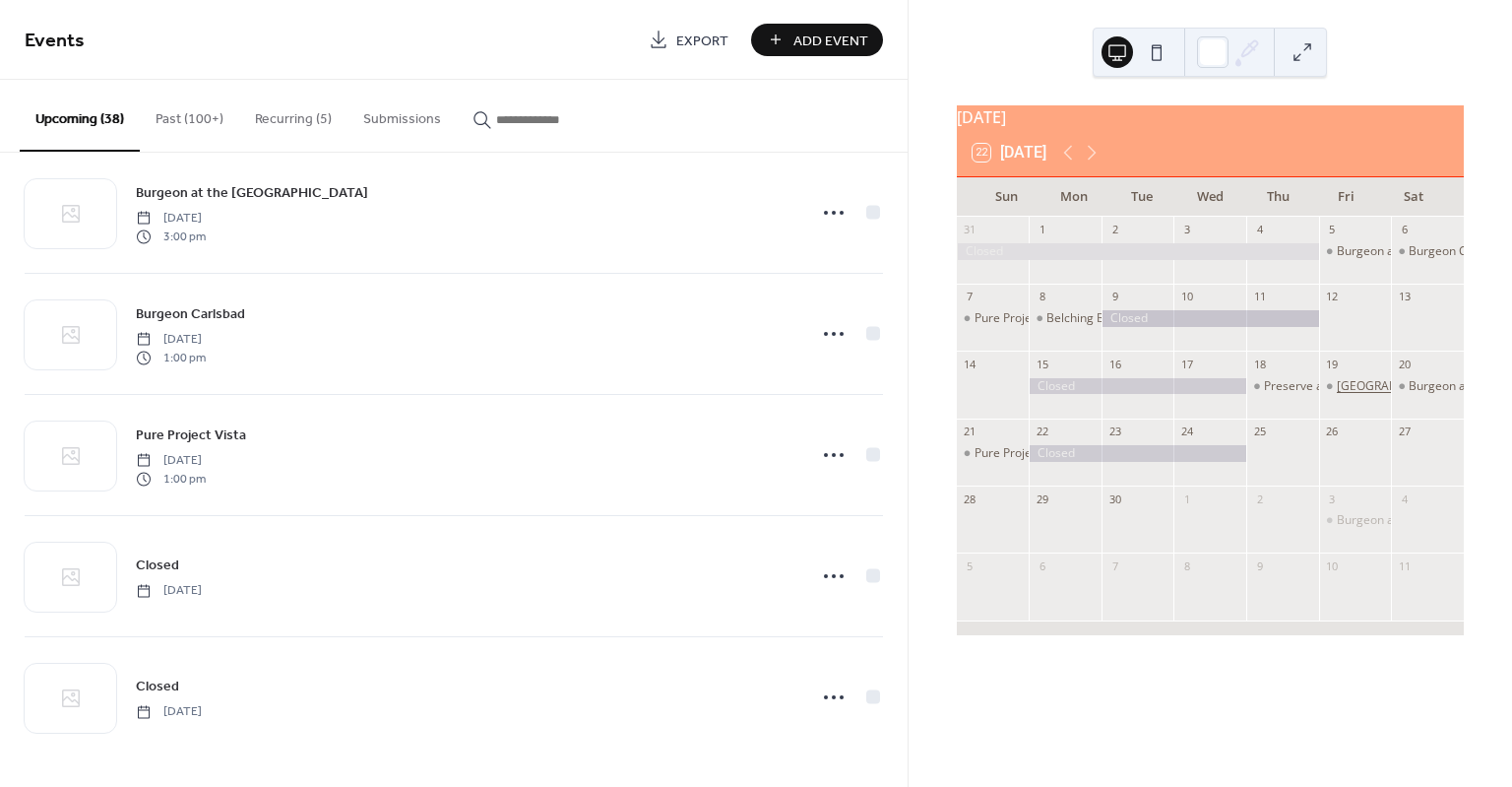 click on "[GEOGRAPHIC_DATA] in [GEOGRAPHIC_DATA]" at bounding box center (1464, 386) 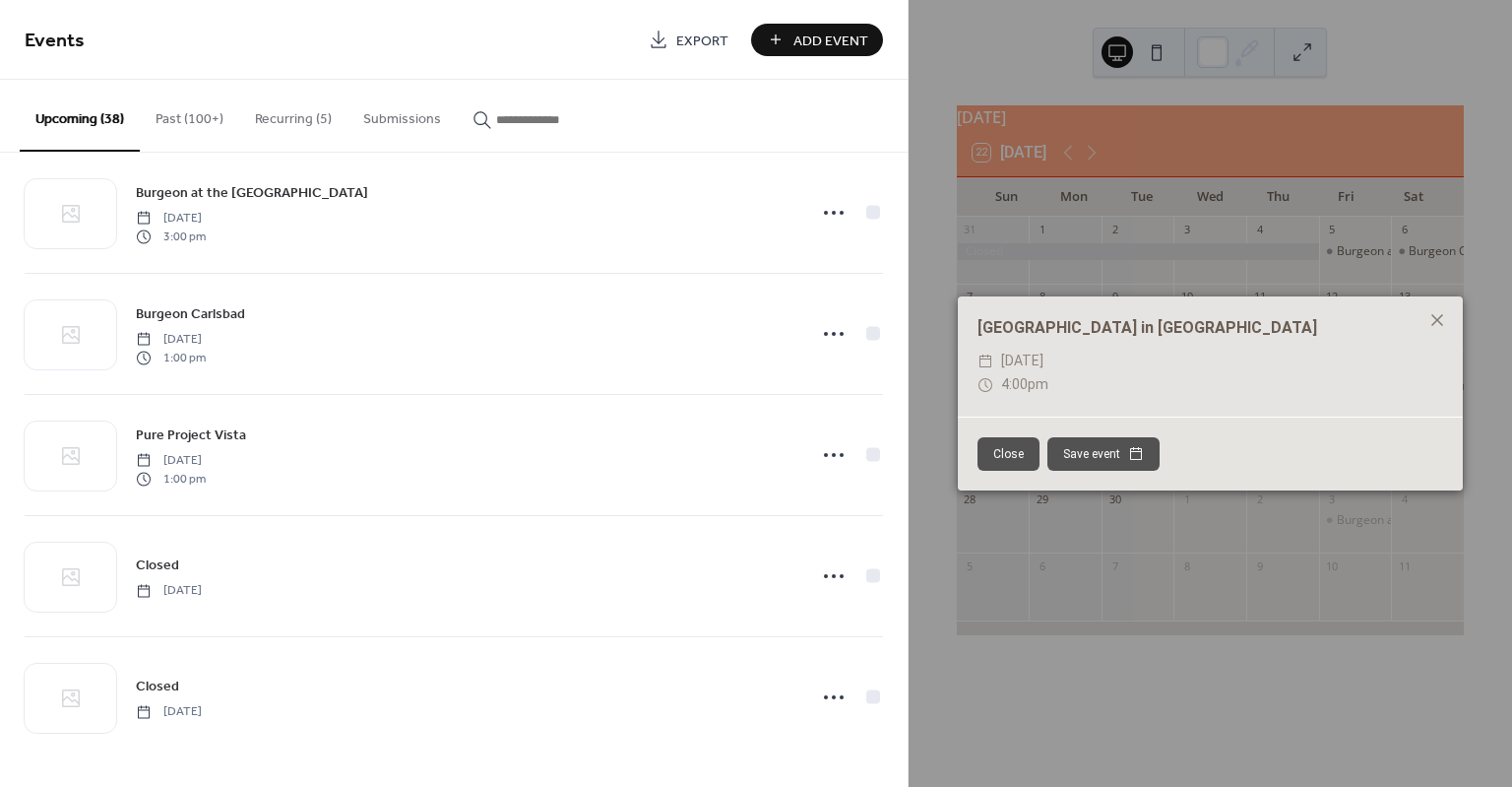 click on "Lost Abbey Sanctuary in San Marcos ​ Friday, September 19, 2025 ​ 4:00pm" at bounding box center (1210, 357) 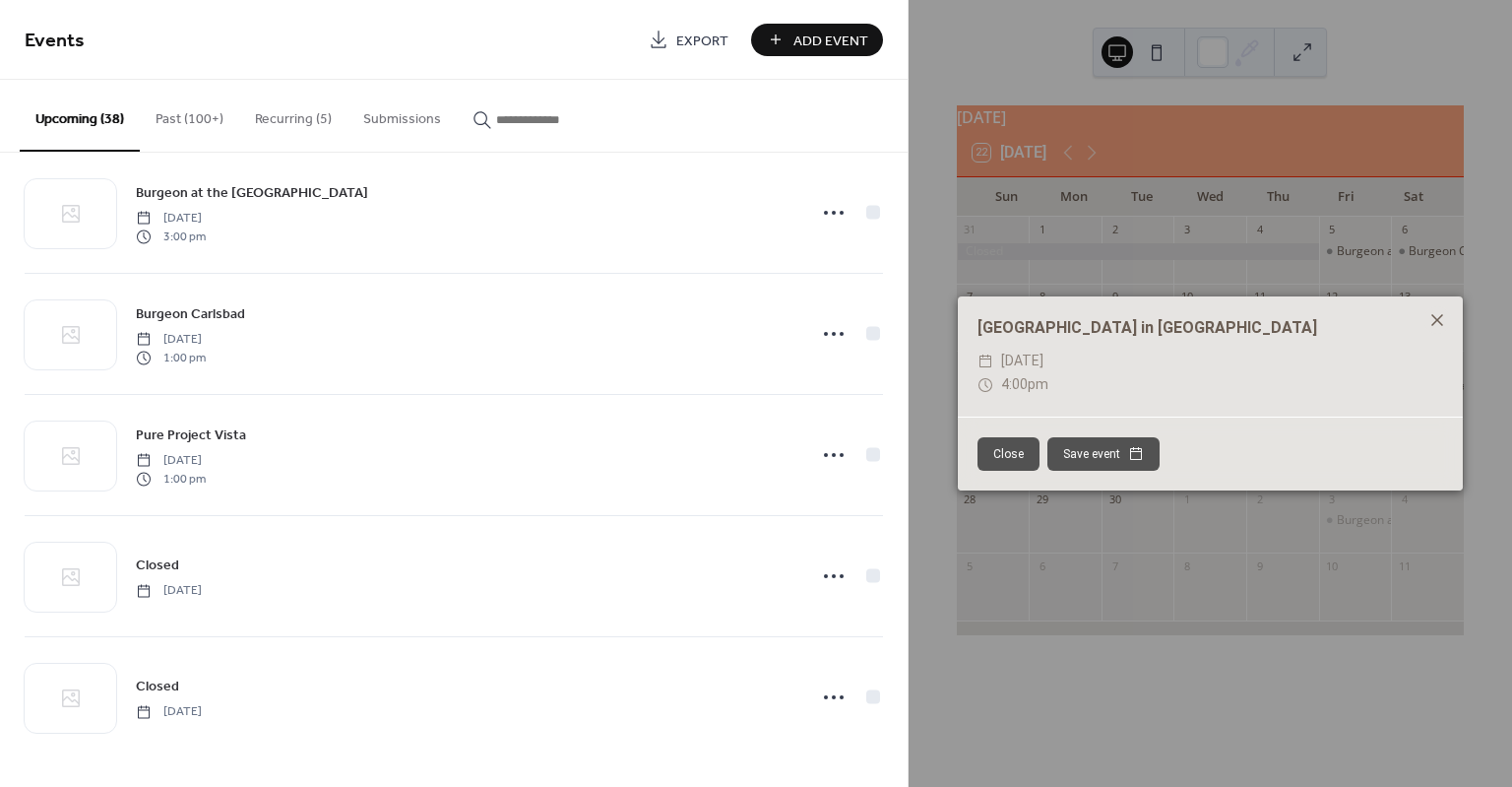 click 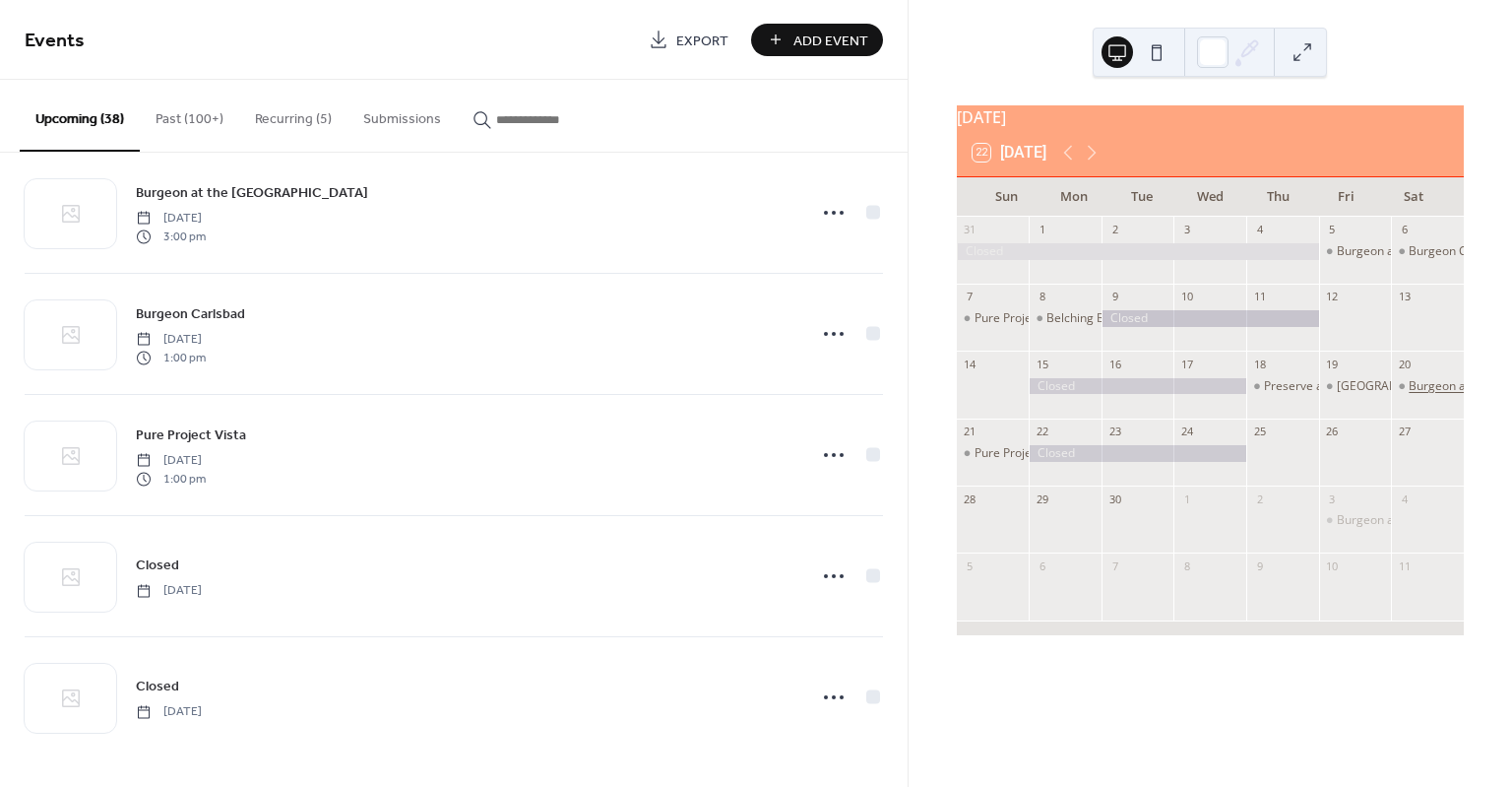 click on "Burgeon at the [GEOGRAPHIC_DATA]" at bounding box center (1510, 386) 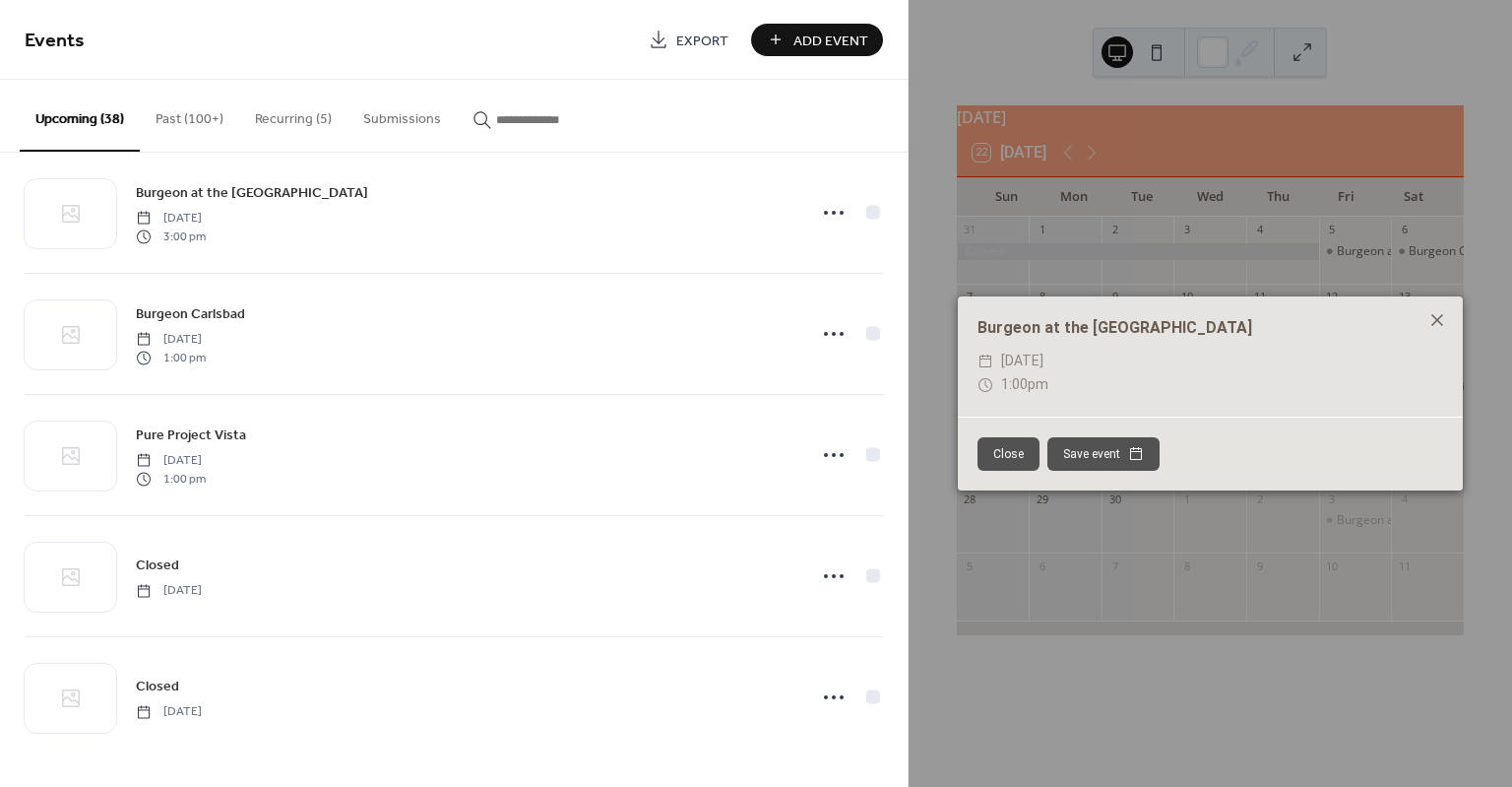 click at bounding box center [1437, 320] 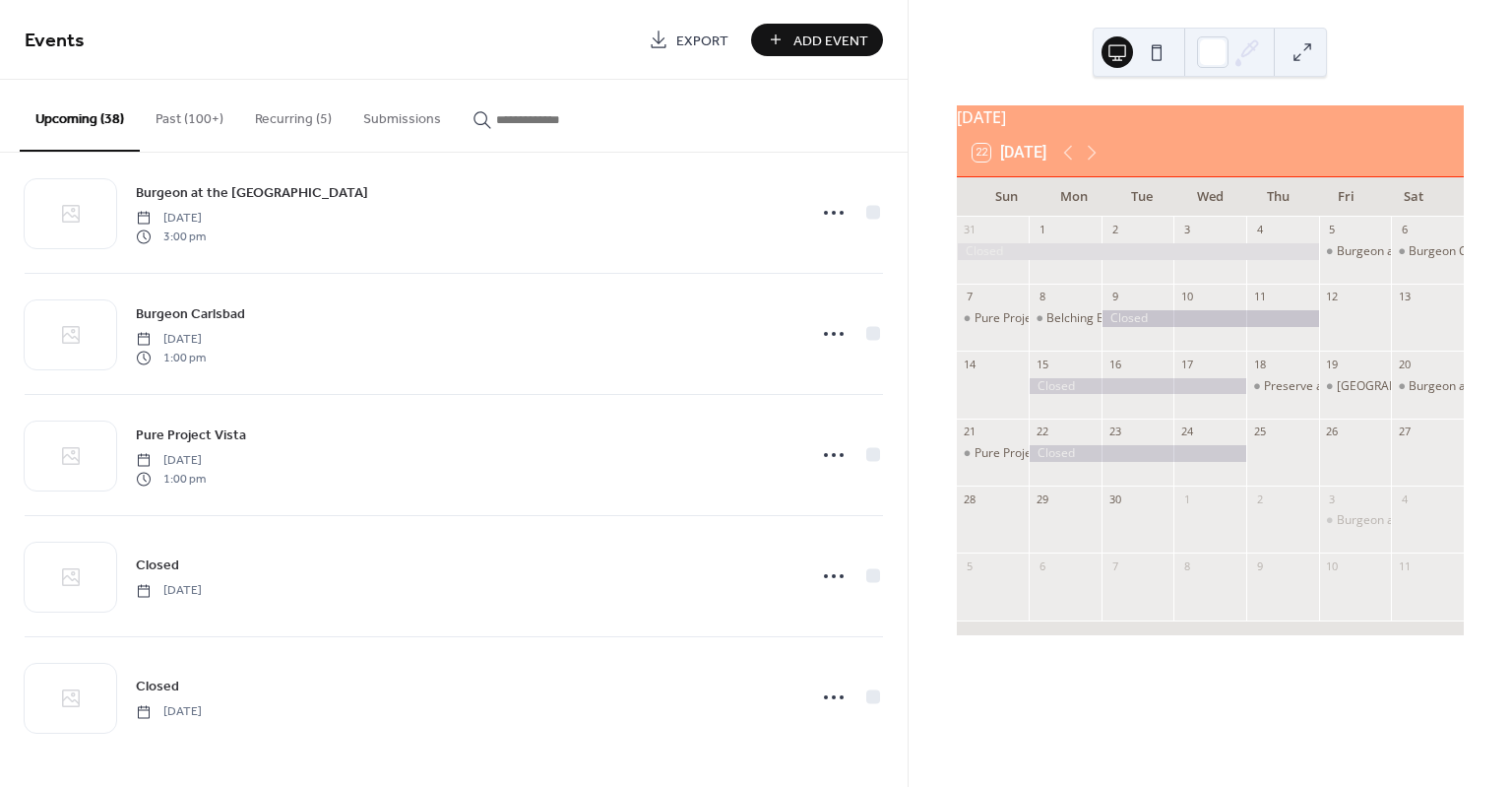 click 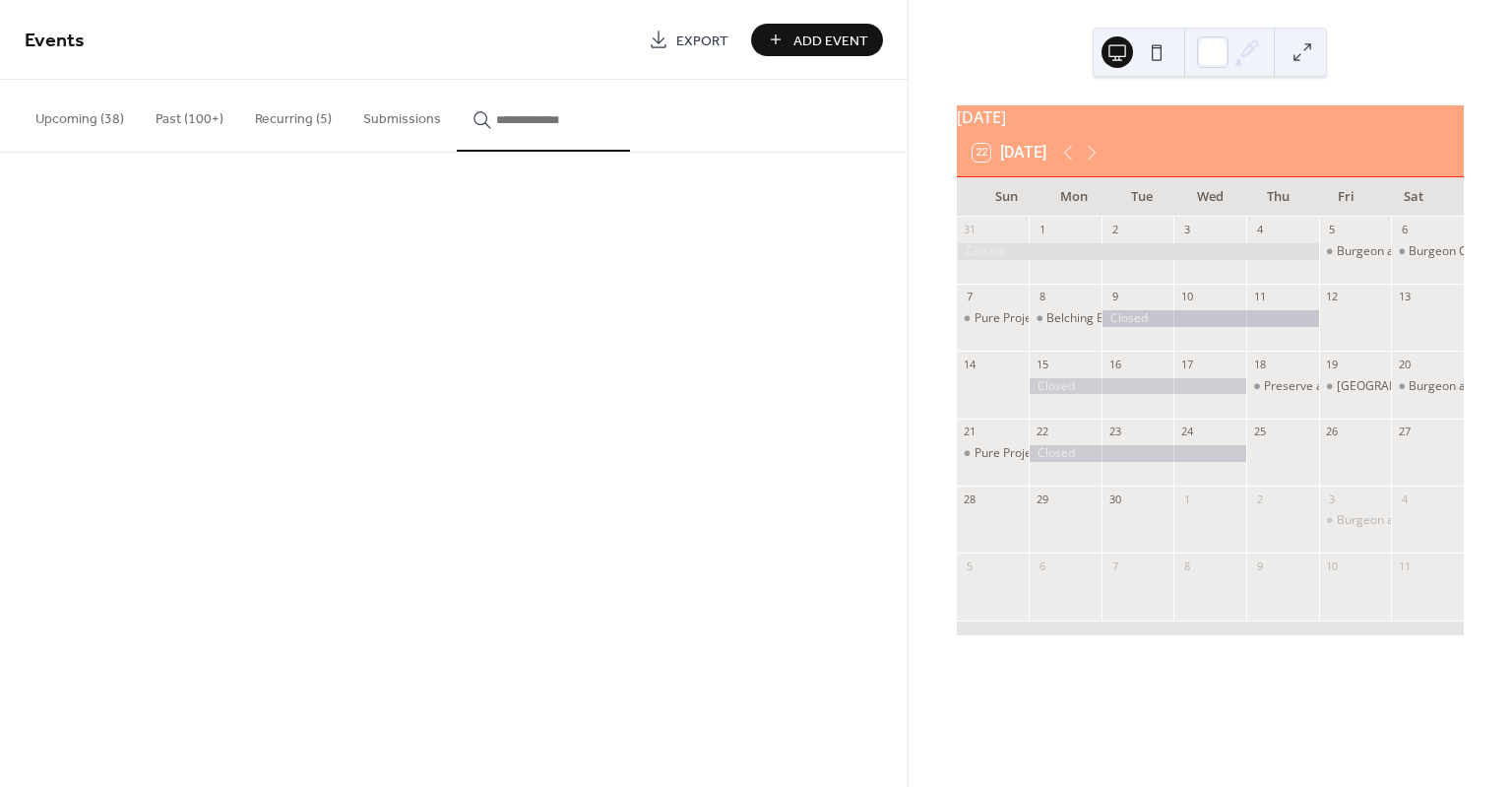click at bounding box center [555, 119] 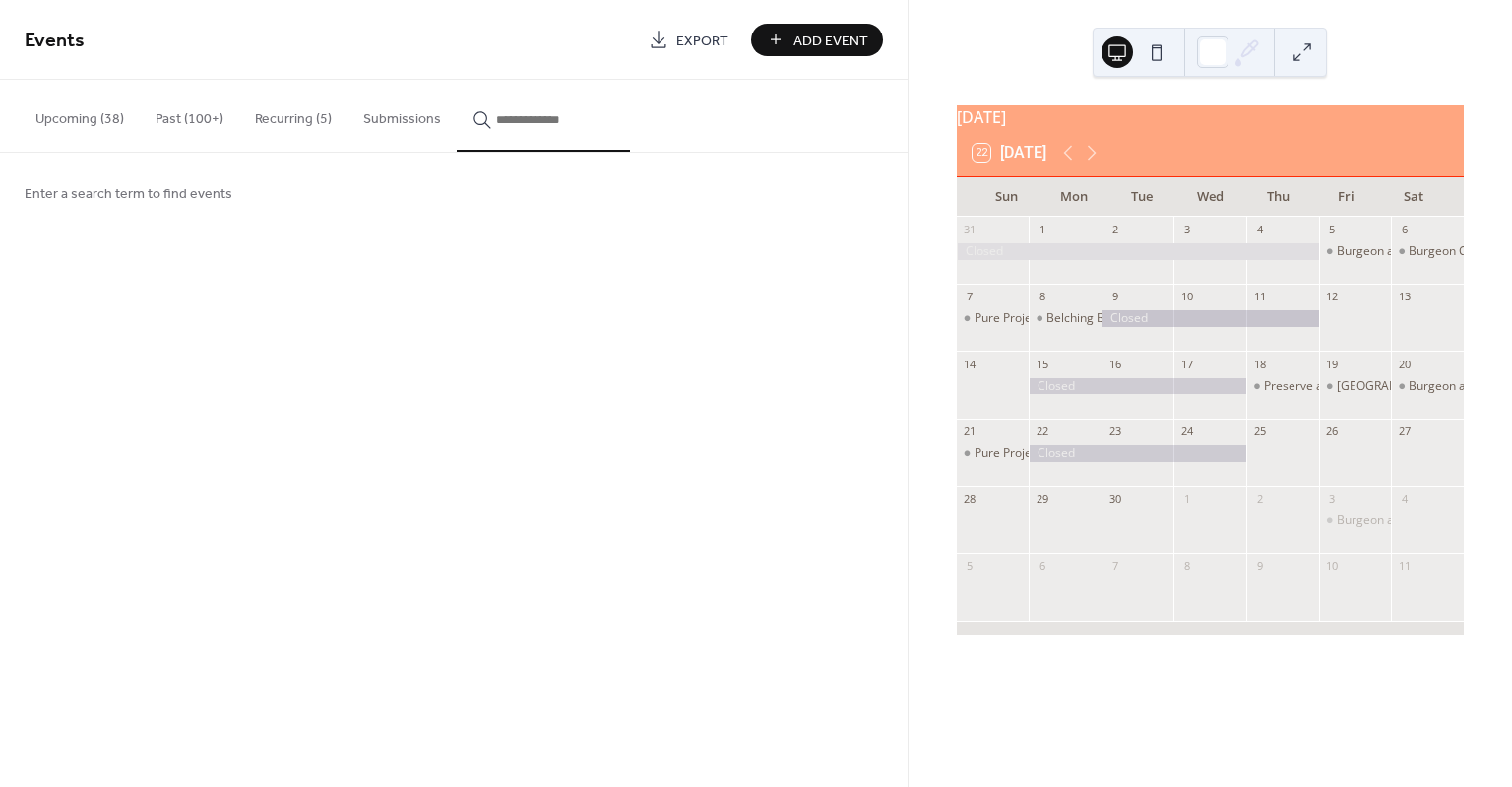 click on "Enter a search term to find events" at bounding box center (128, 194) 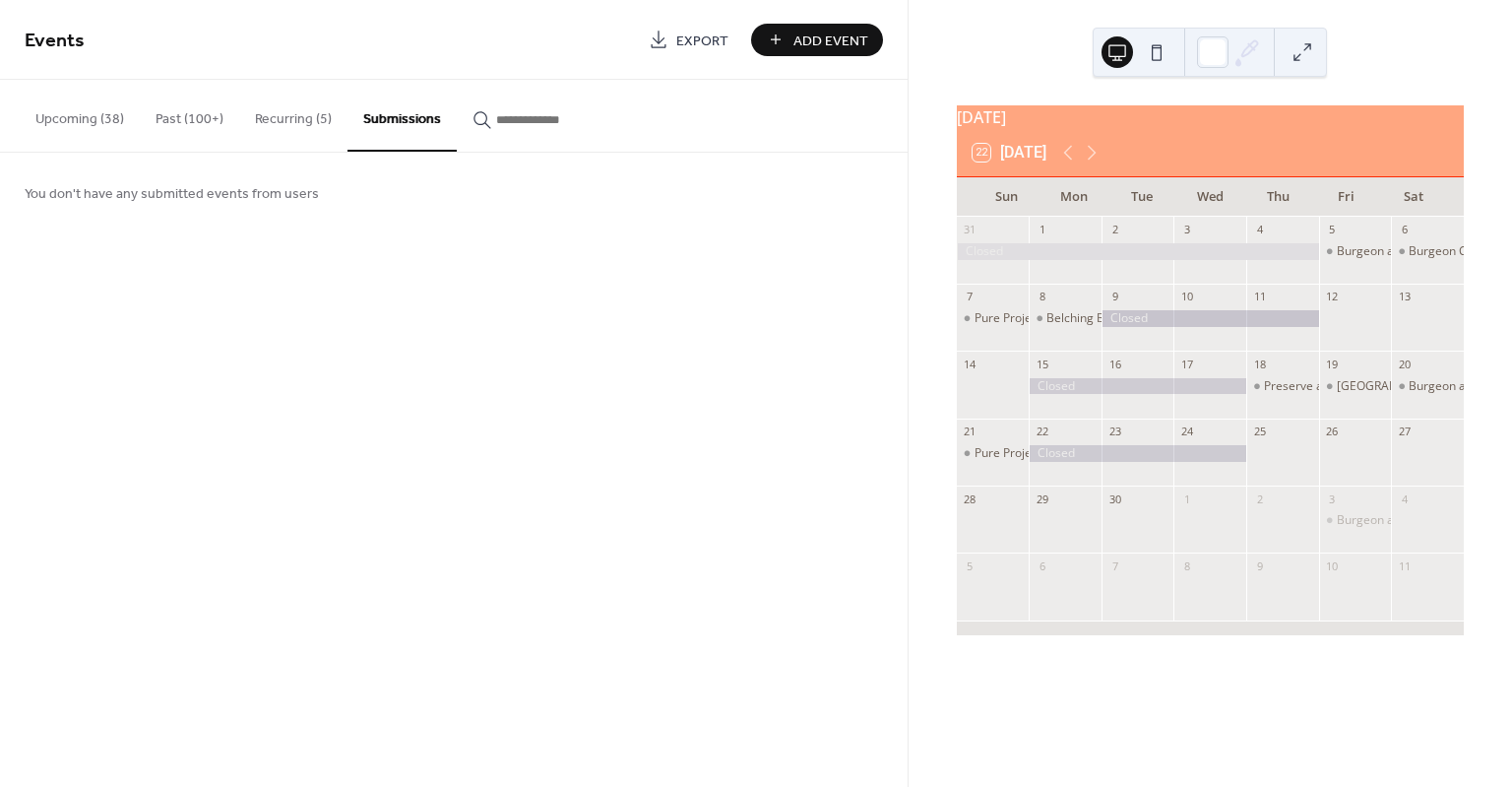 click on "Upcoming (38)" at bounding box center [80, 114] 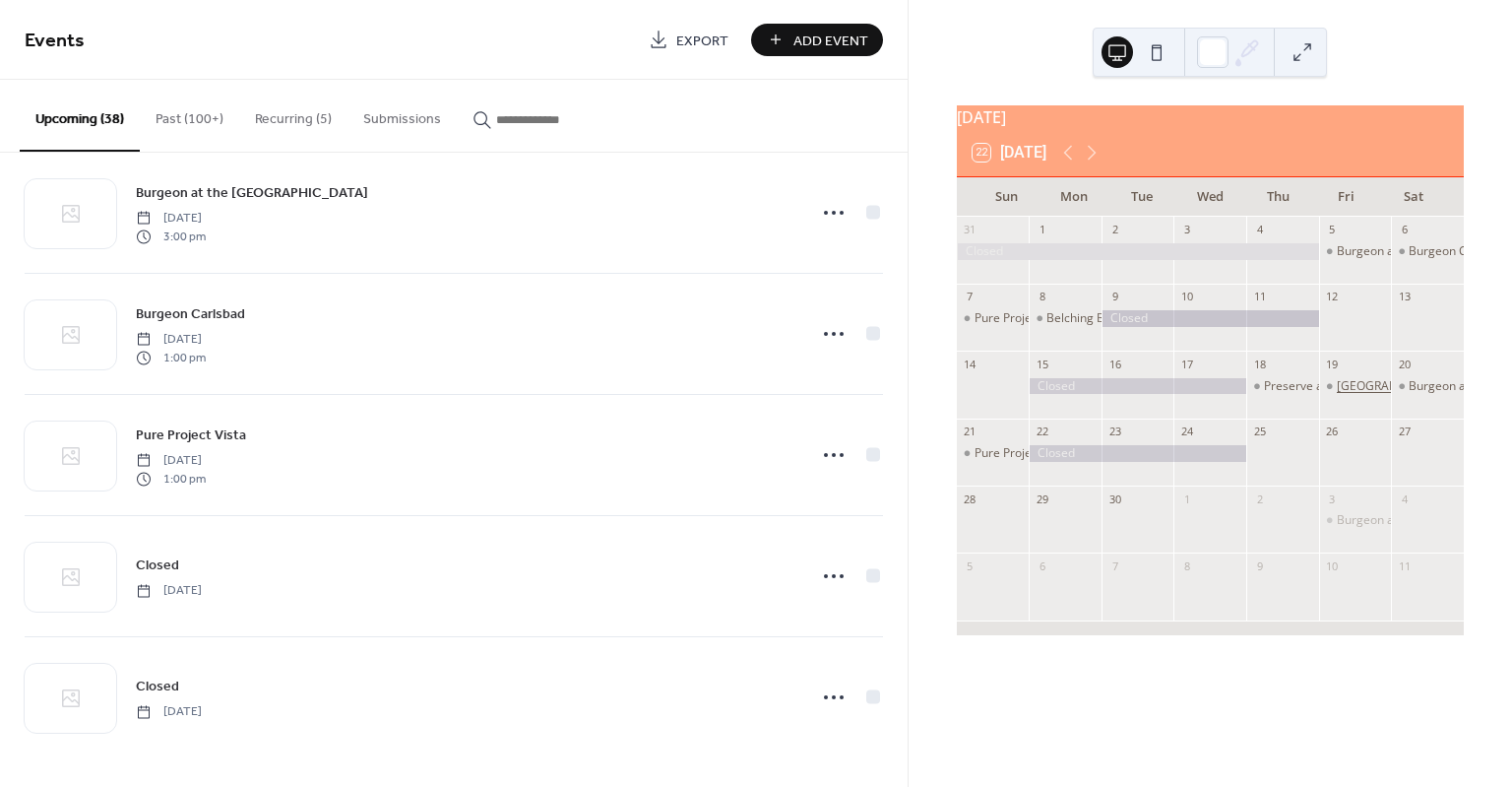 click on "[GEOGRAPHIC_DATA] in [GEOGRAPHIC_DATA]" at bounding box center [1464, 386] 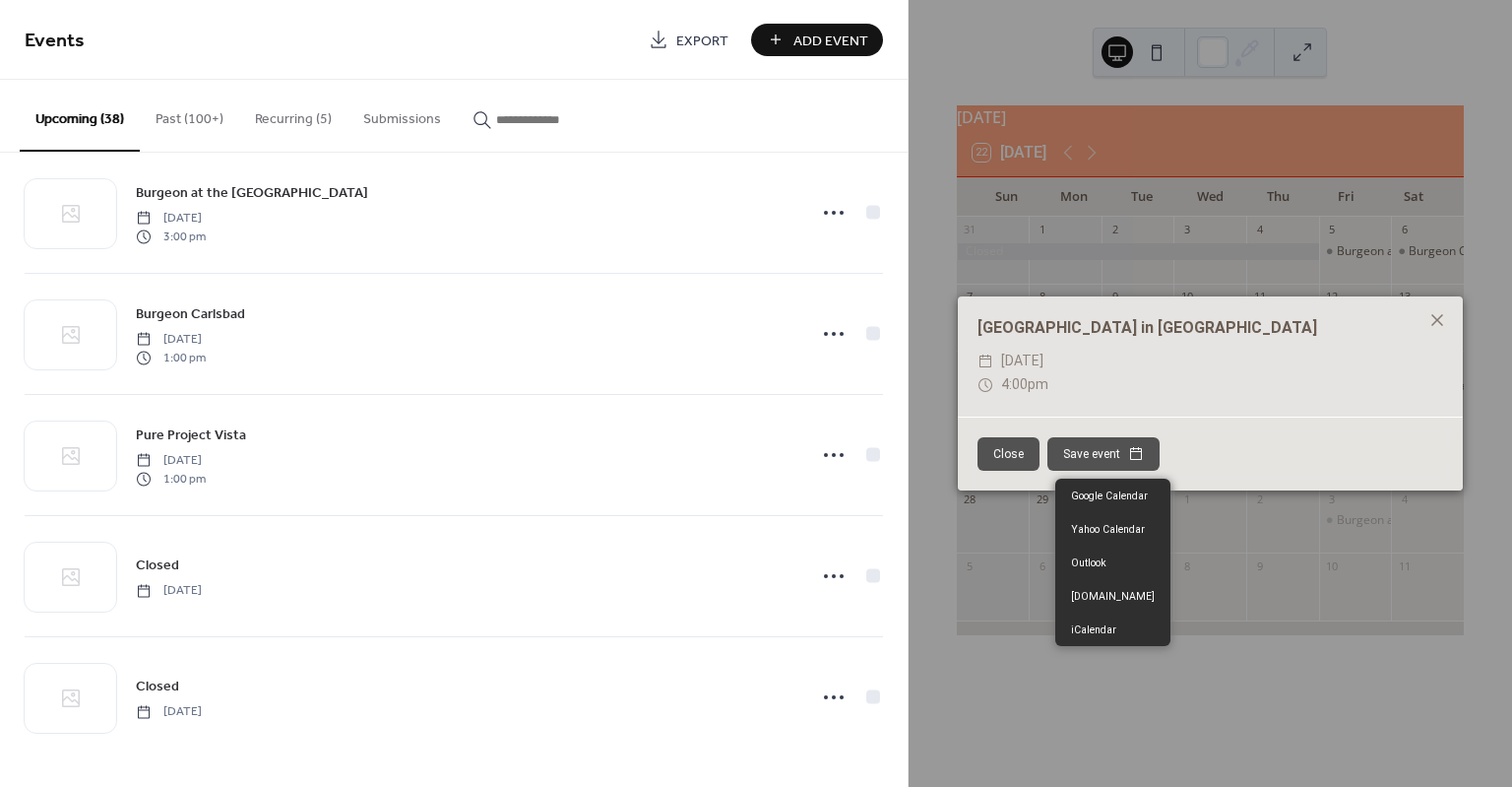click on "Save event" at bounding box center (1103, 454) 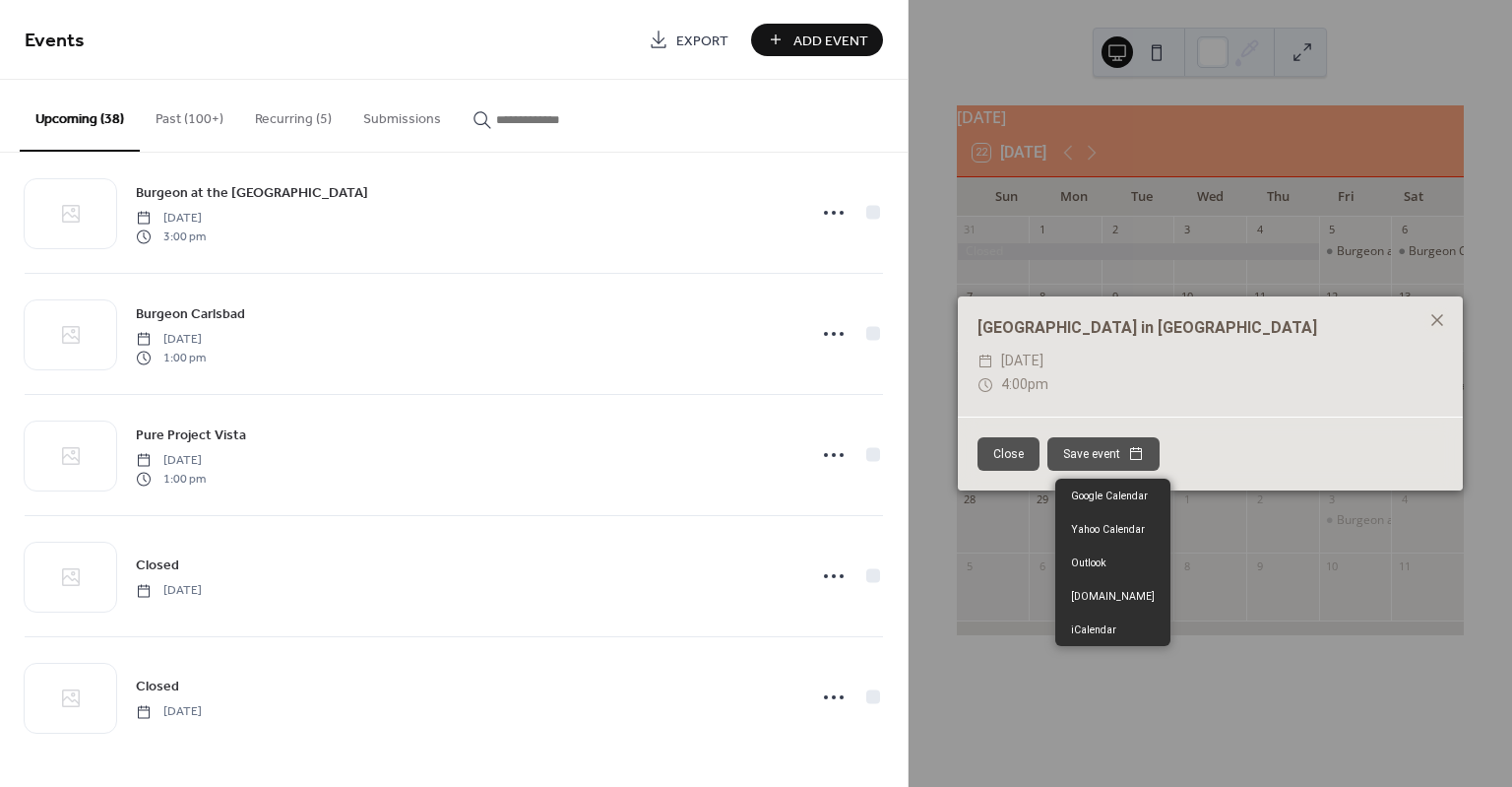 click on "Close" at bounding box center [1008, 454] 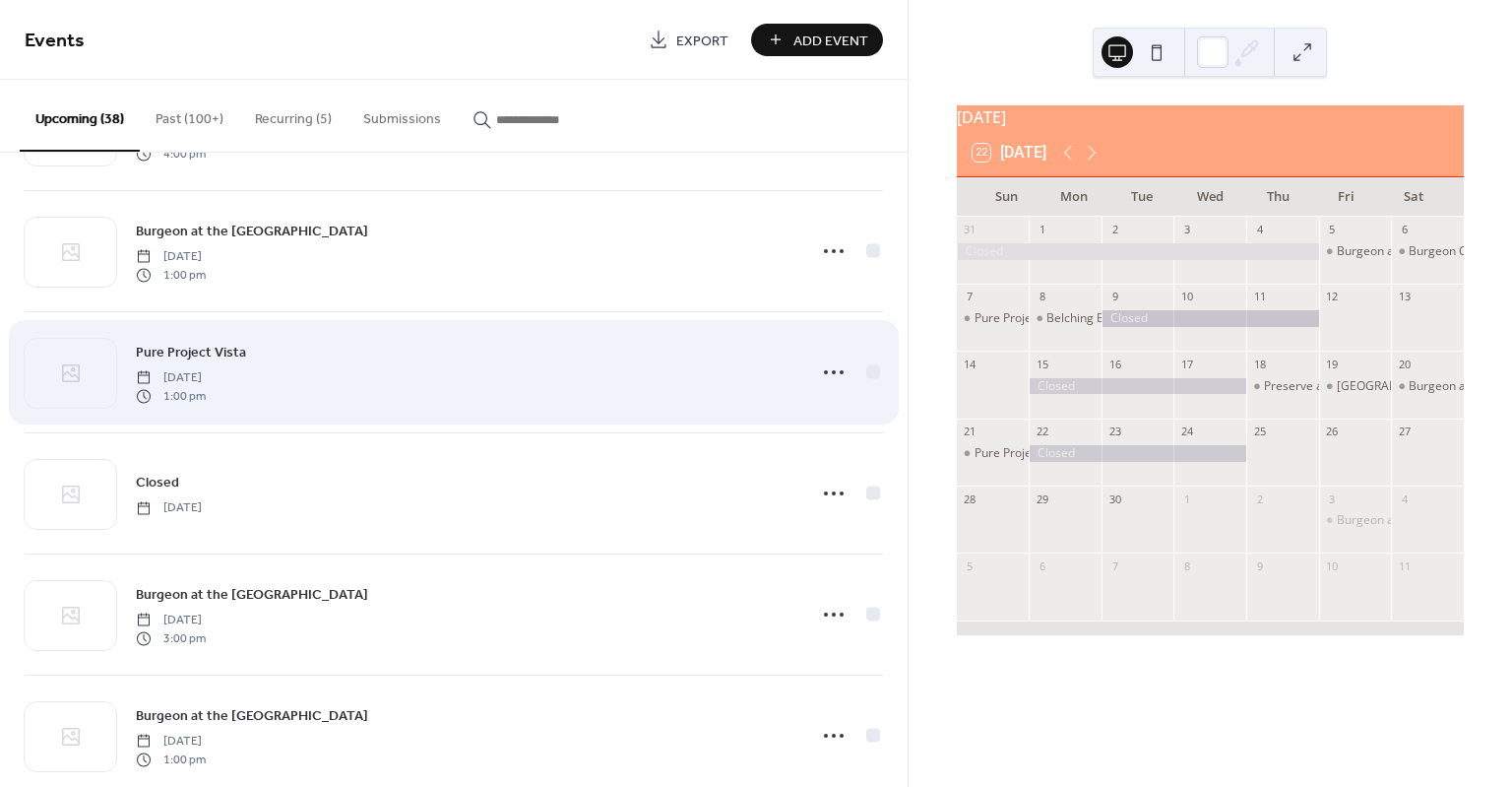 scroll, scrollTop: 3749, scrollLeft: 0, axis: vertical 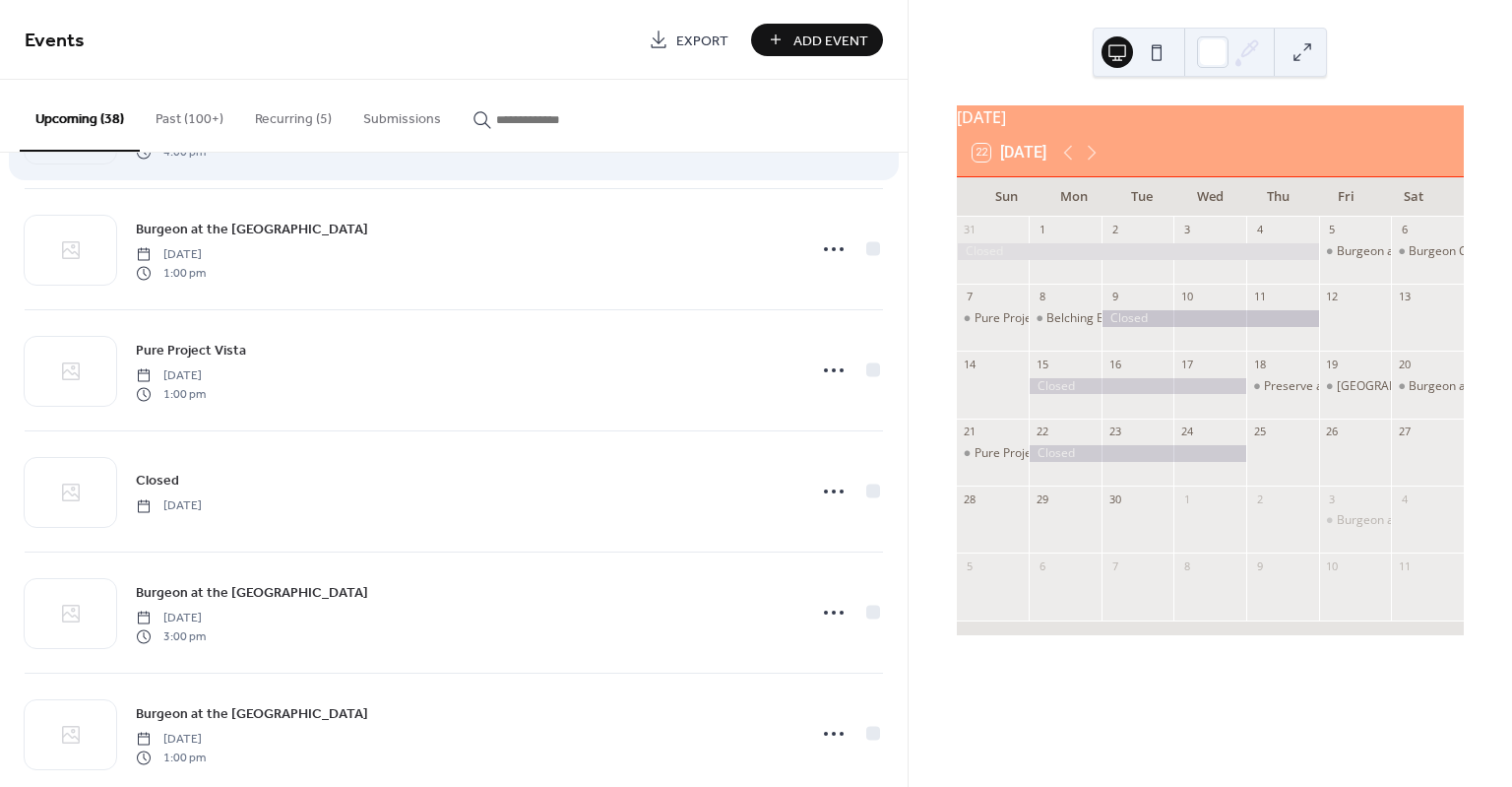 click on "Lost Abbey Sanctuary in San Marcos Friday, September 19, 2025 4:00 pm" at bounding box center [465, 128] 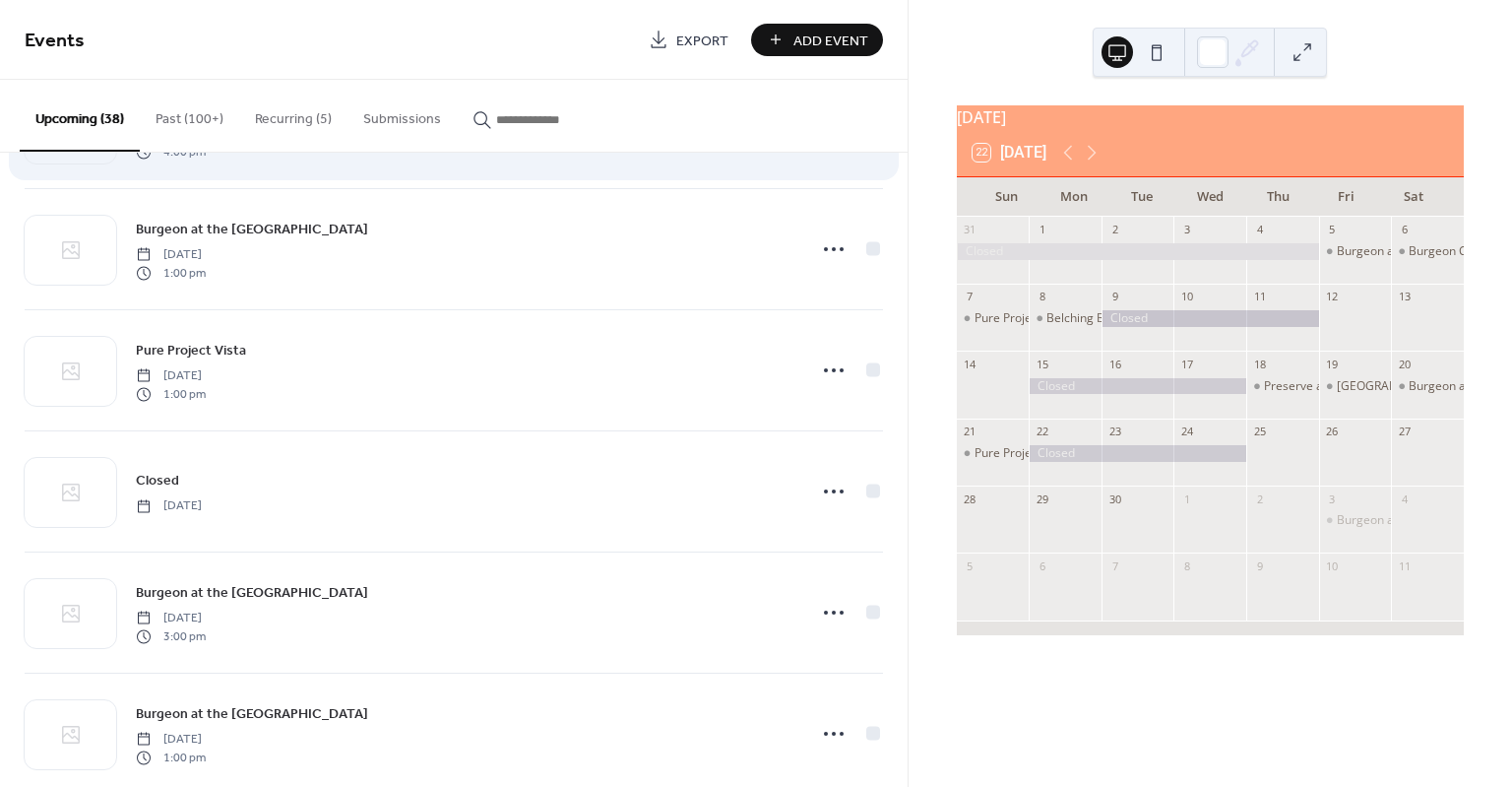 click 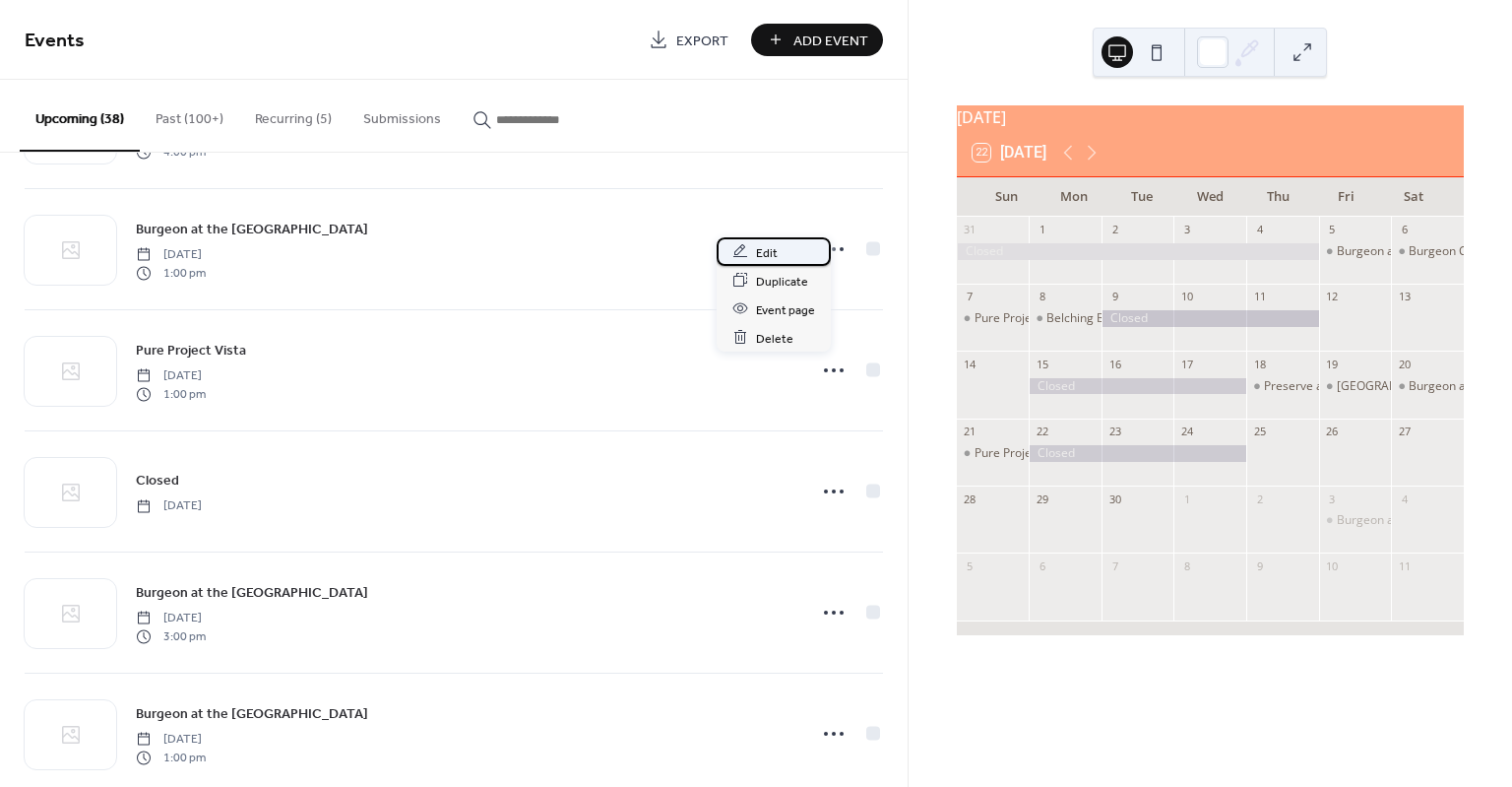 click on "Edit" at bounding box center (774, 251) 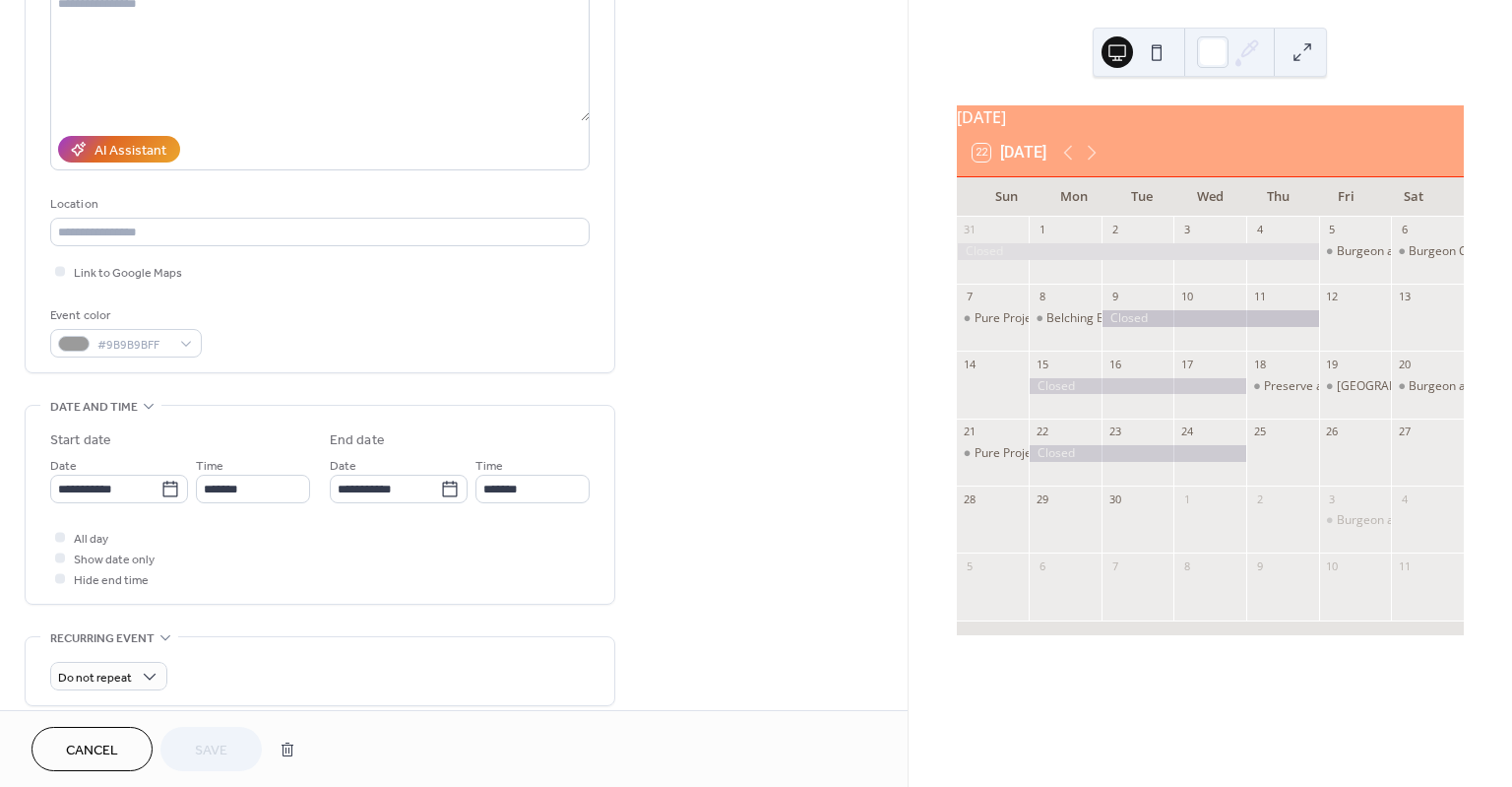 scroll, scrollTop: 295, scrollLeft: 0, axis: vertical 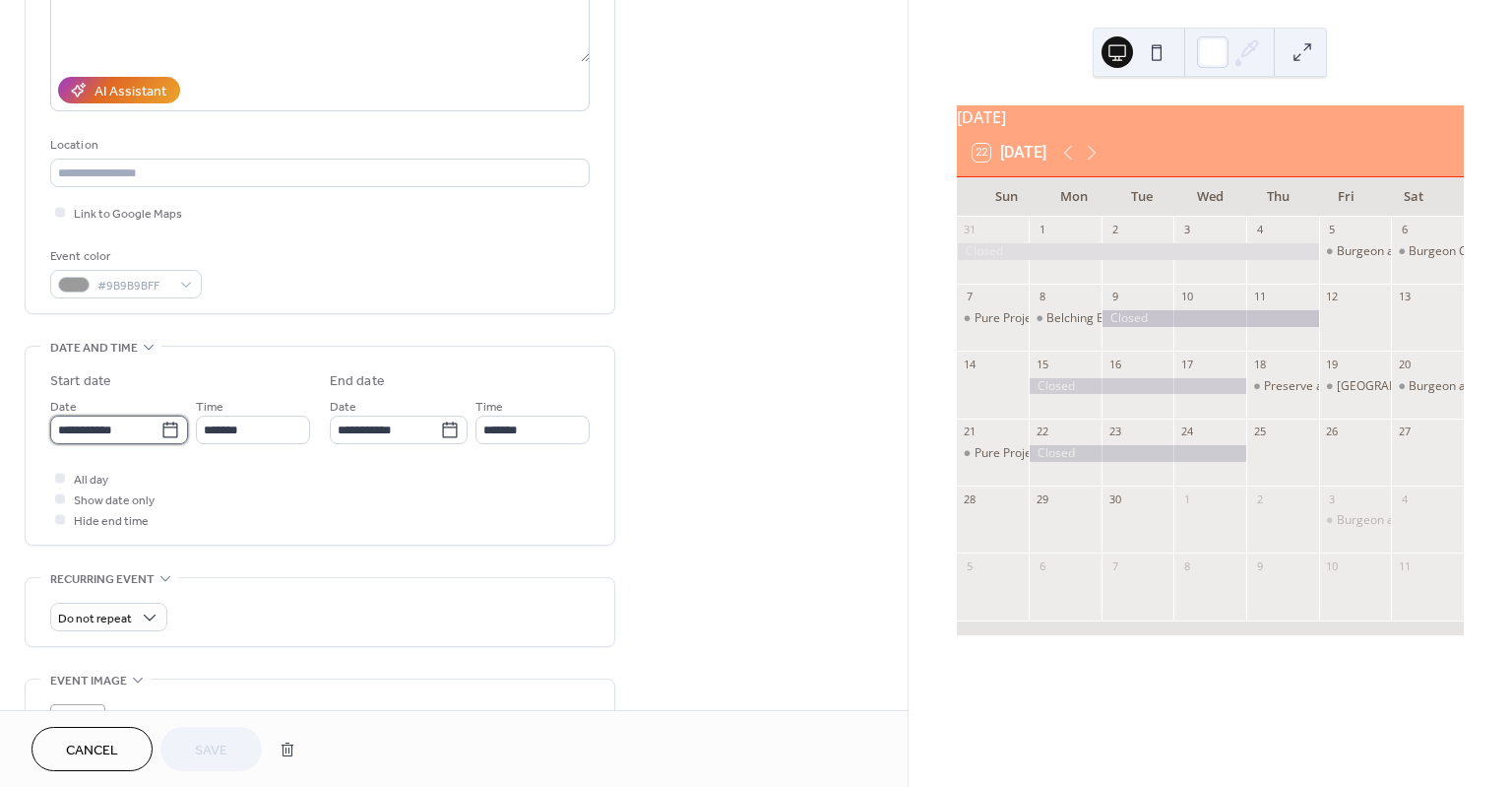 click on "**********" at bounding box center (105, 429) 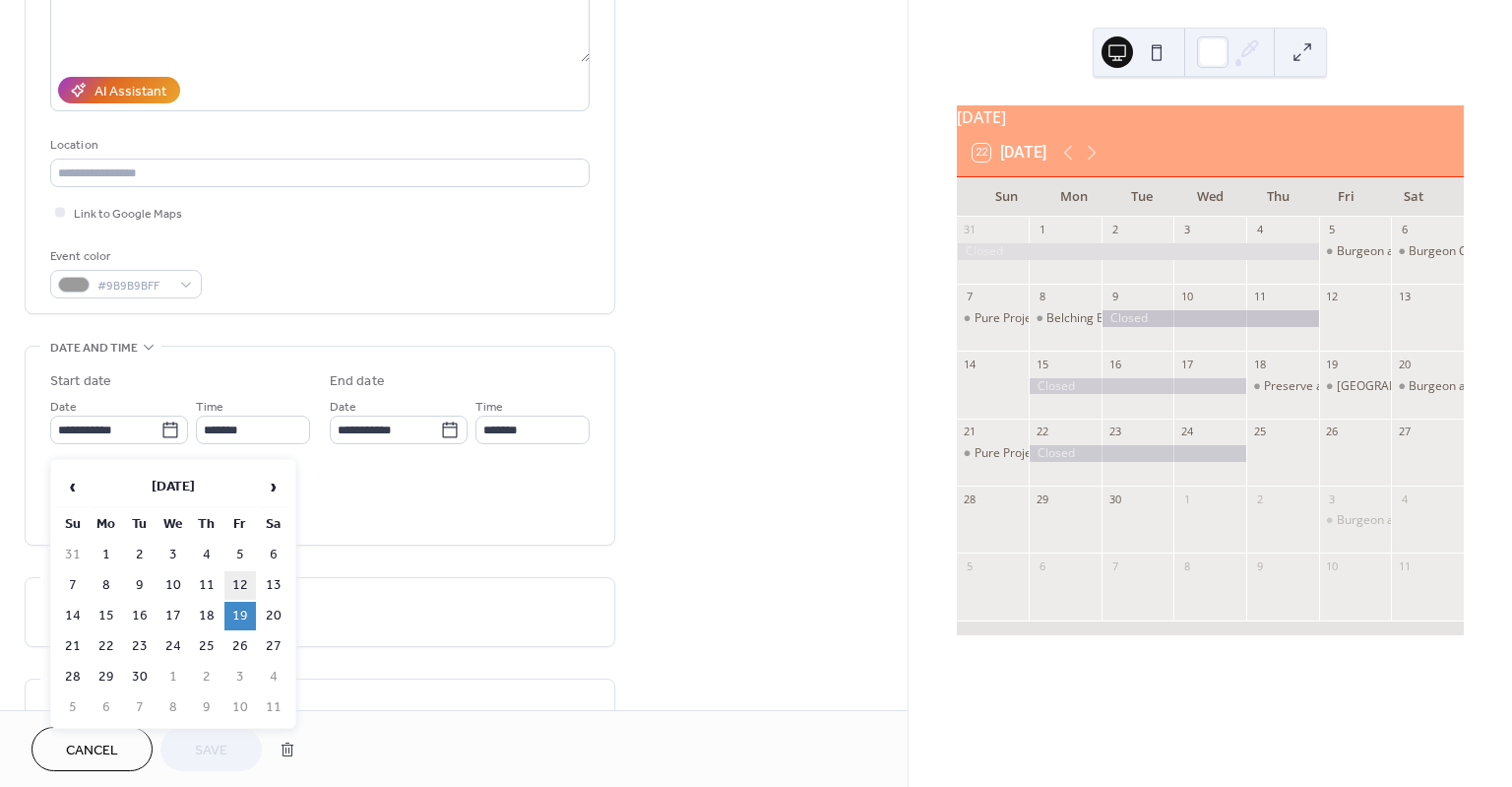 click on "12" at bounding box center [240, 585] 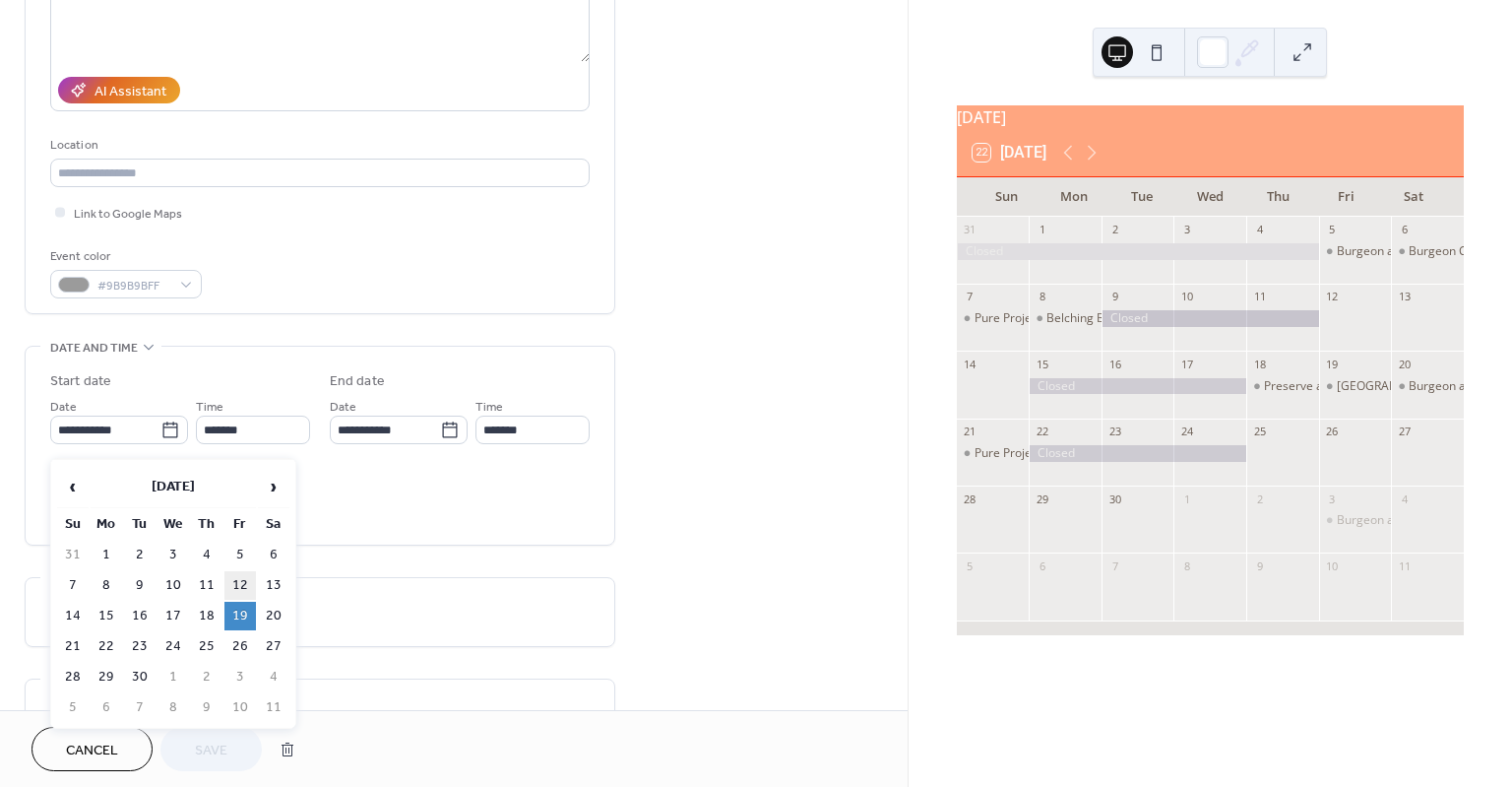 type on "**********" 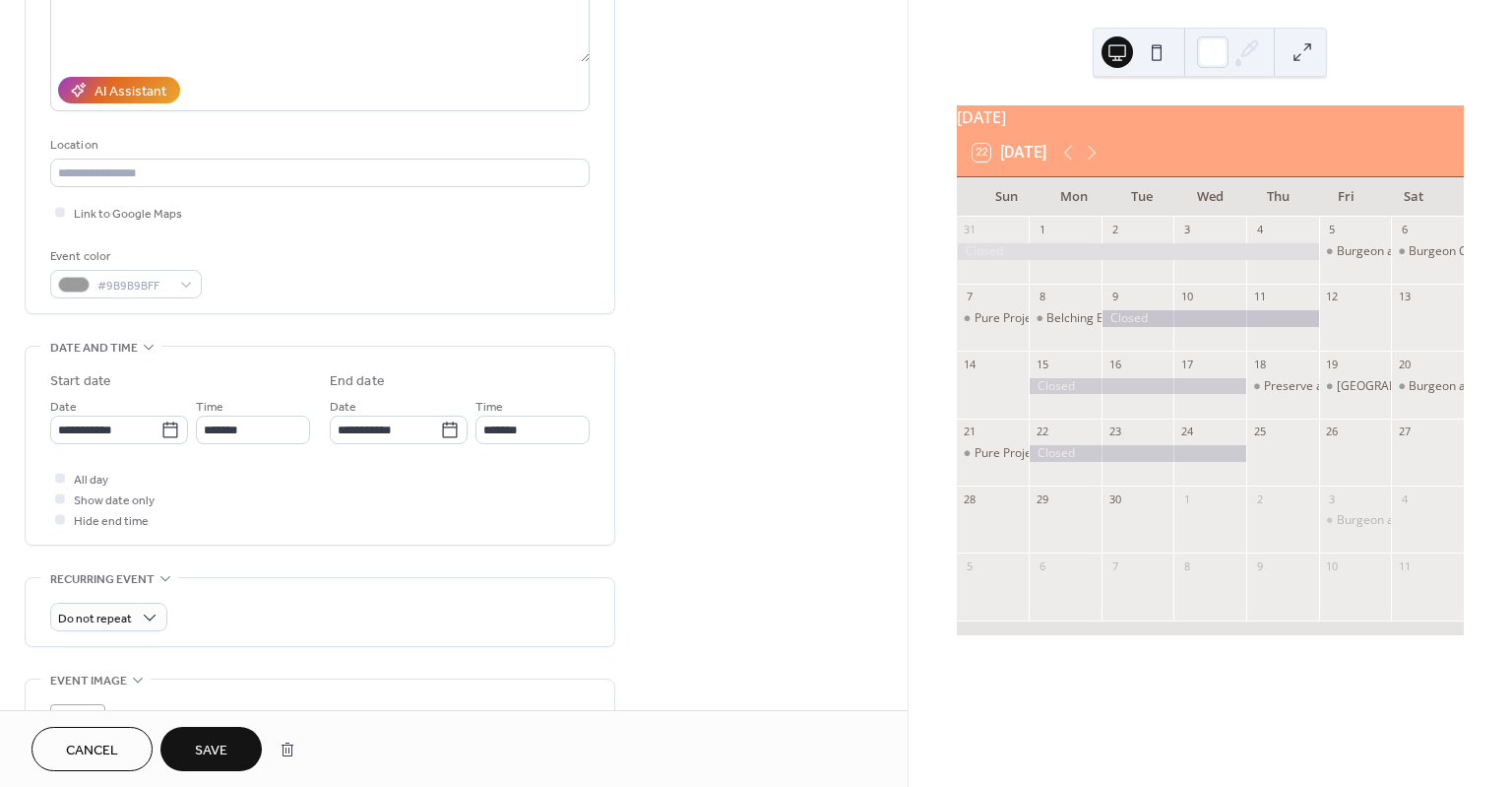 click on "Save" at bounding box center [211, 749] 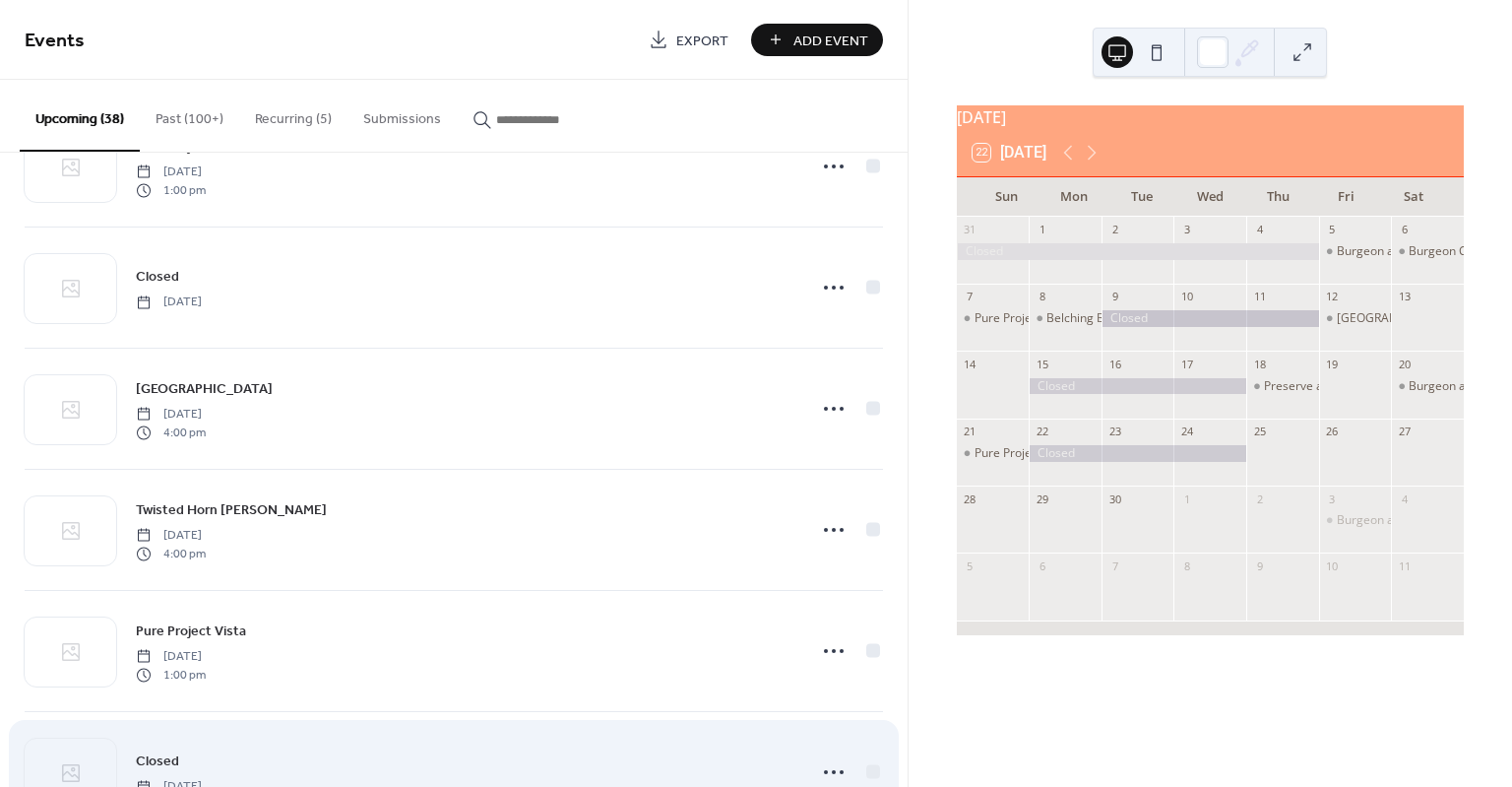 scroll, scrollTop: 394, scrollLeft: 0, axis: vertical 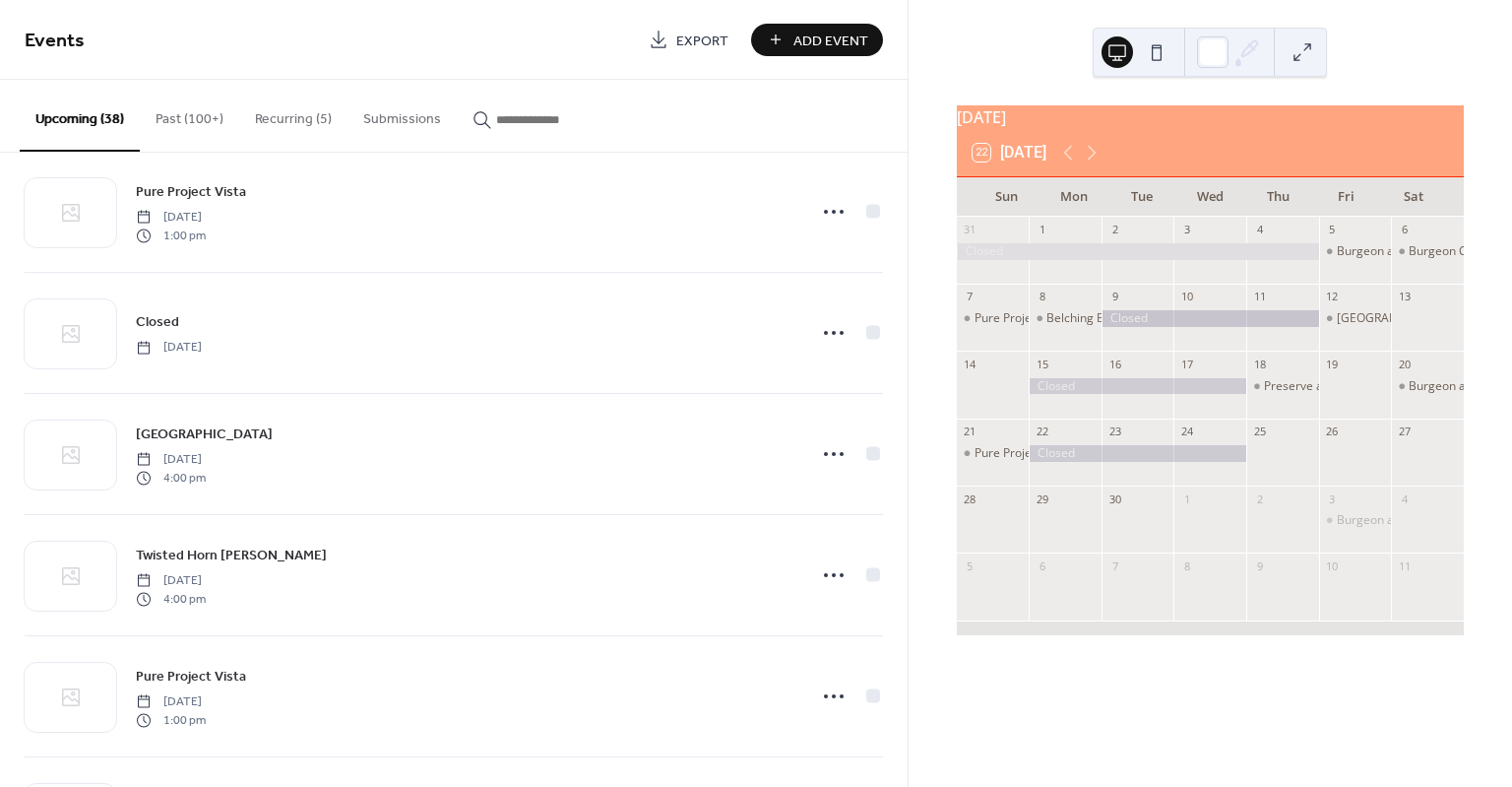 click on "Add Event" at bounding box center [831, 40] 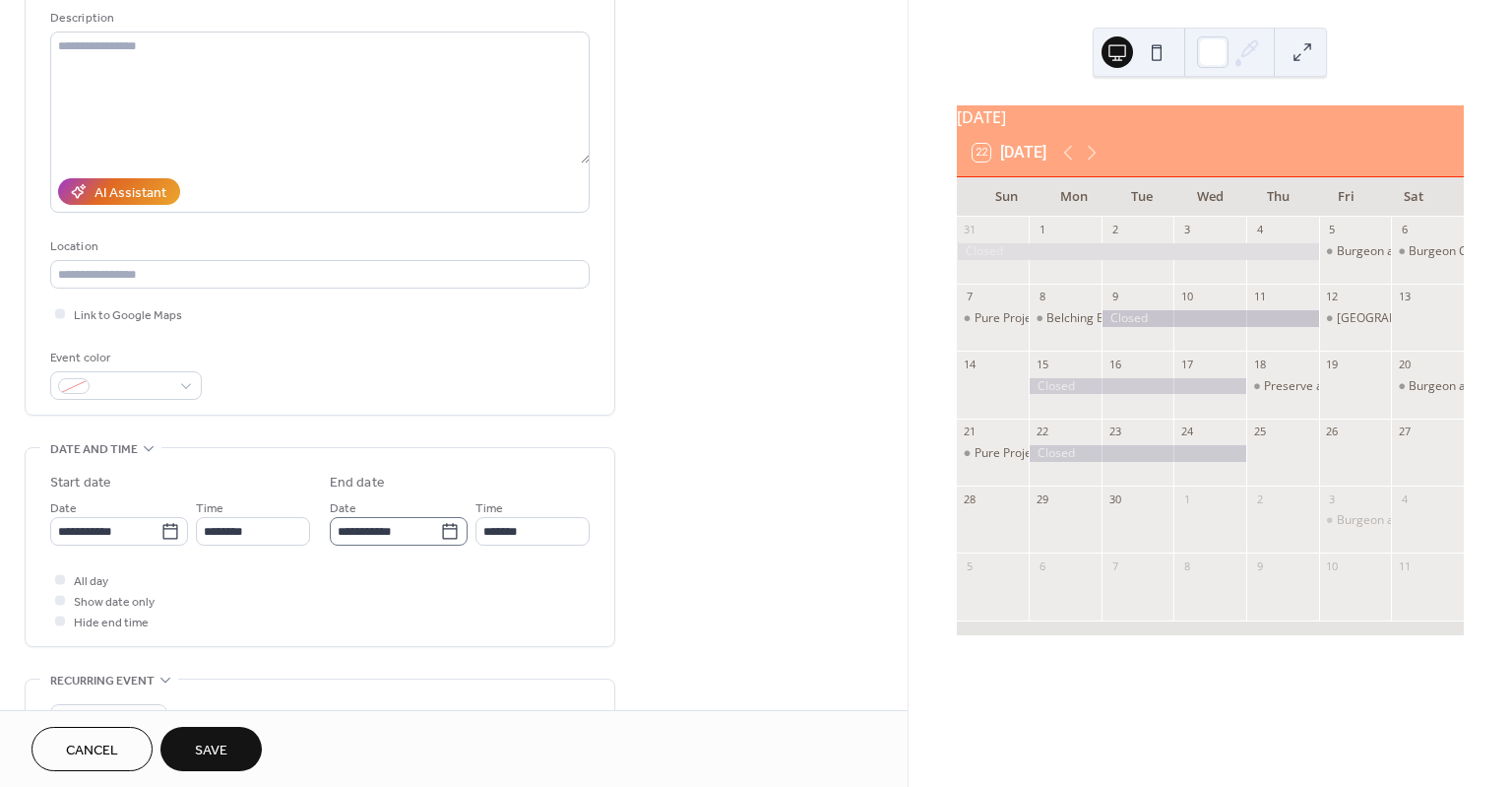 scroll, scrollTop: 197, scrollLeft: 0, axis: vertical 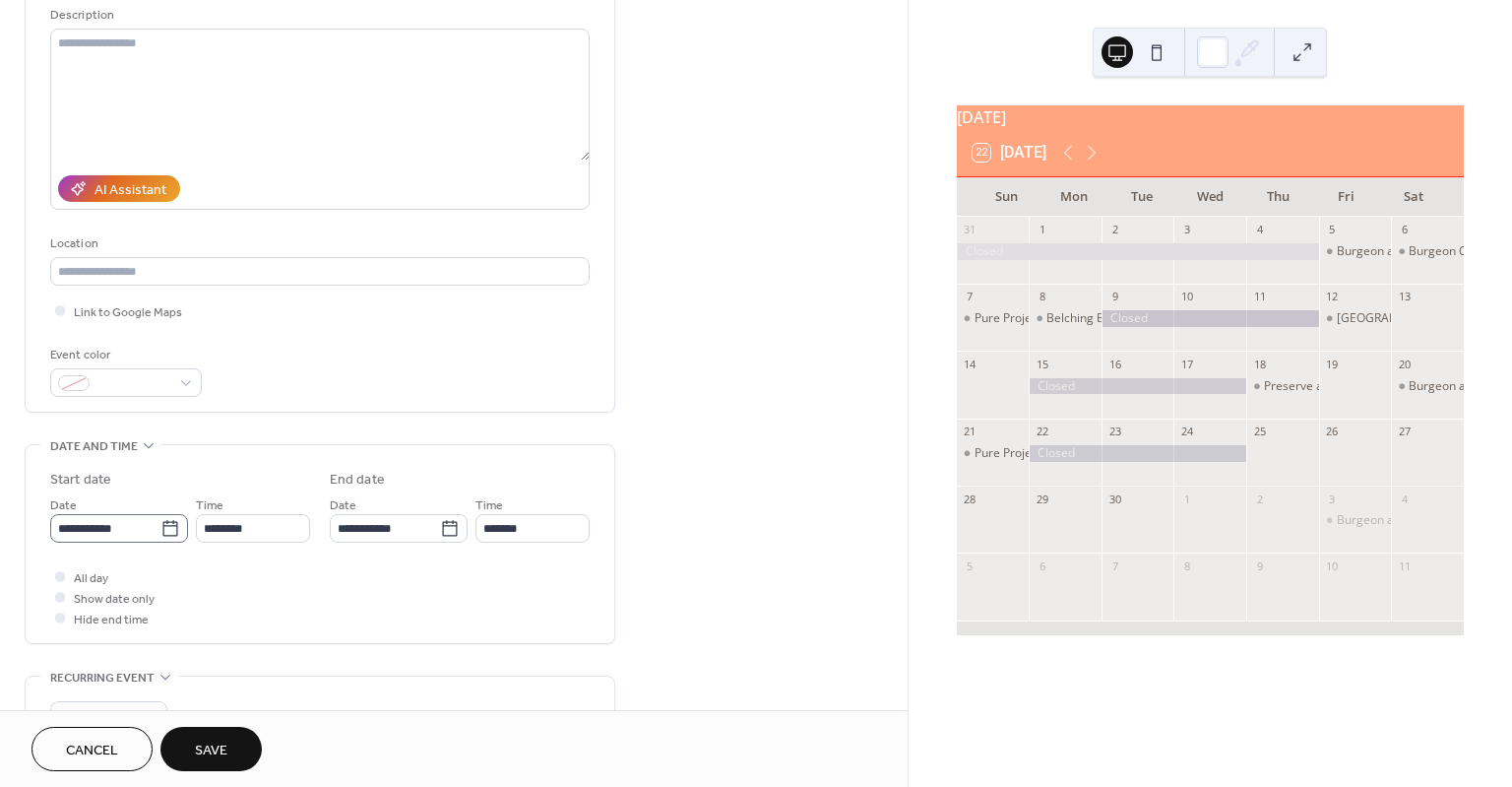 type on "**********" 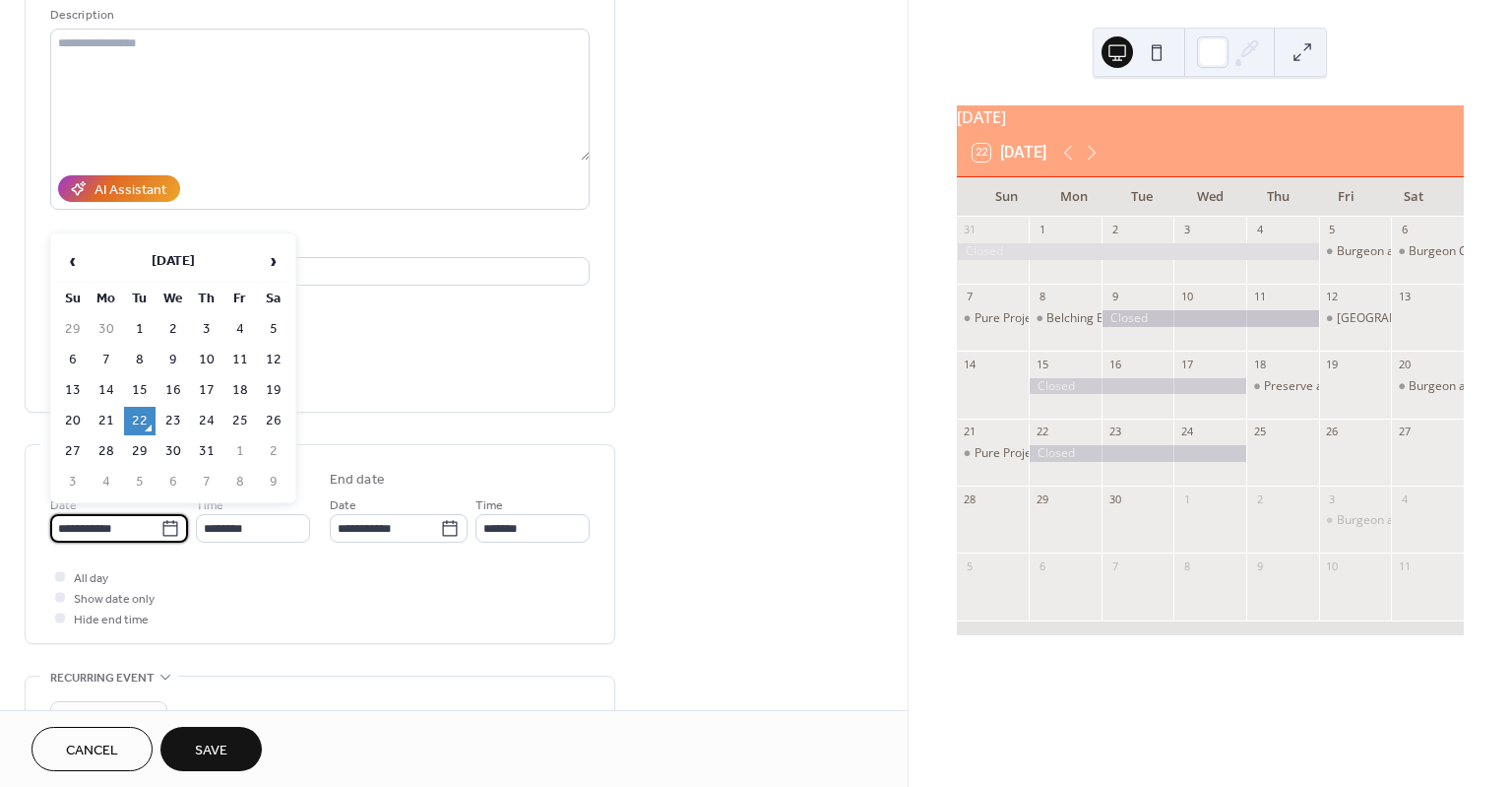 click on "**********" at bounding box center (105, 528) 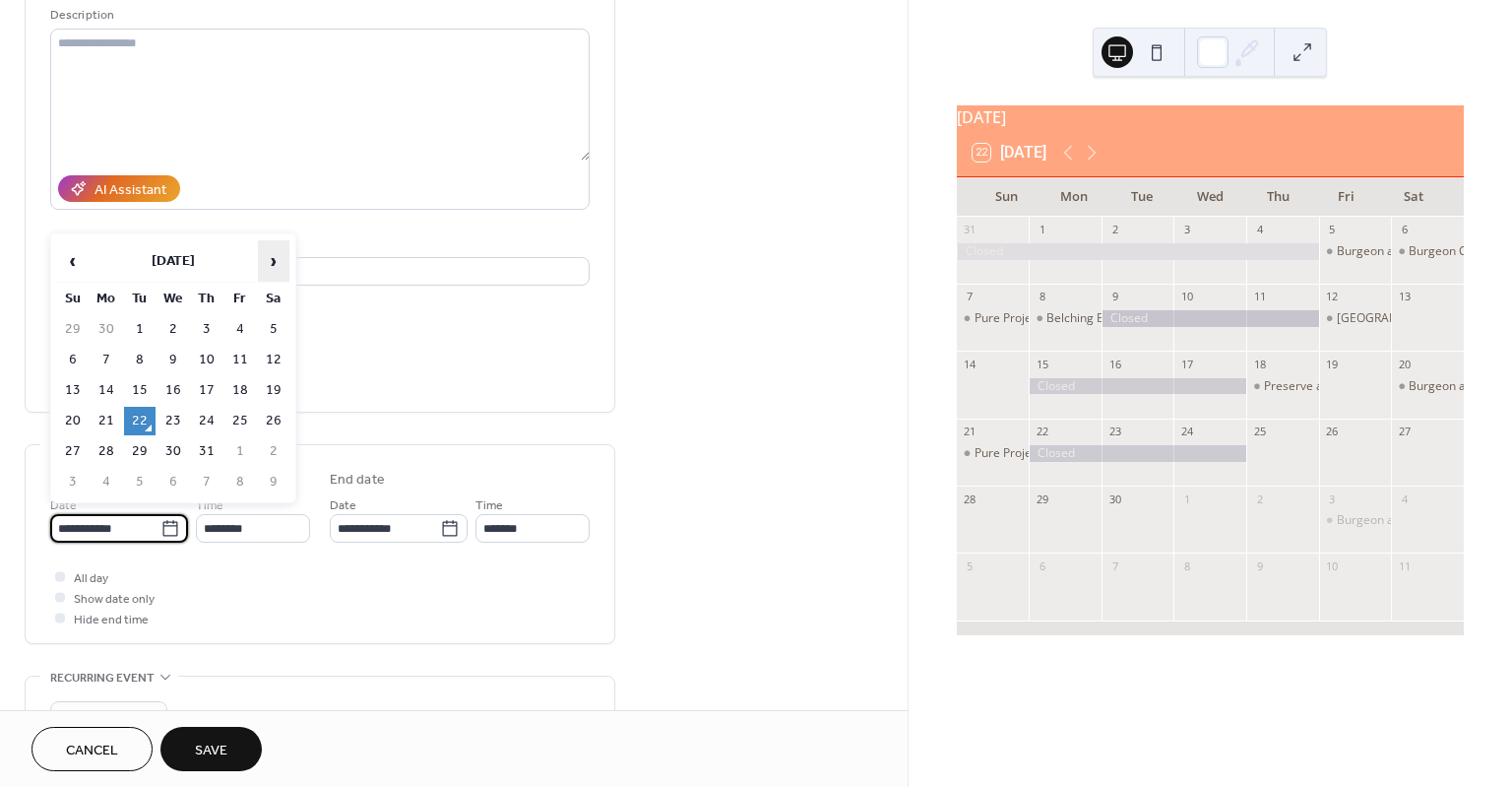 click on "›" at bounding box center [274, 261] 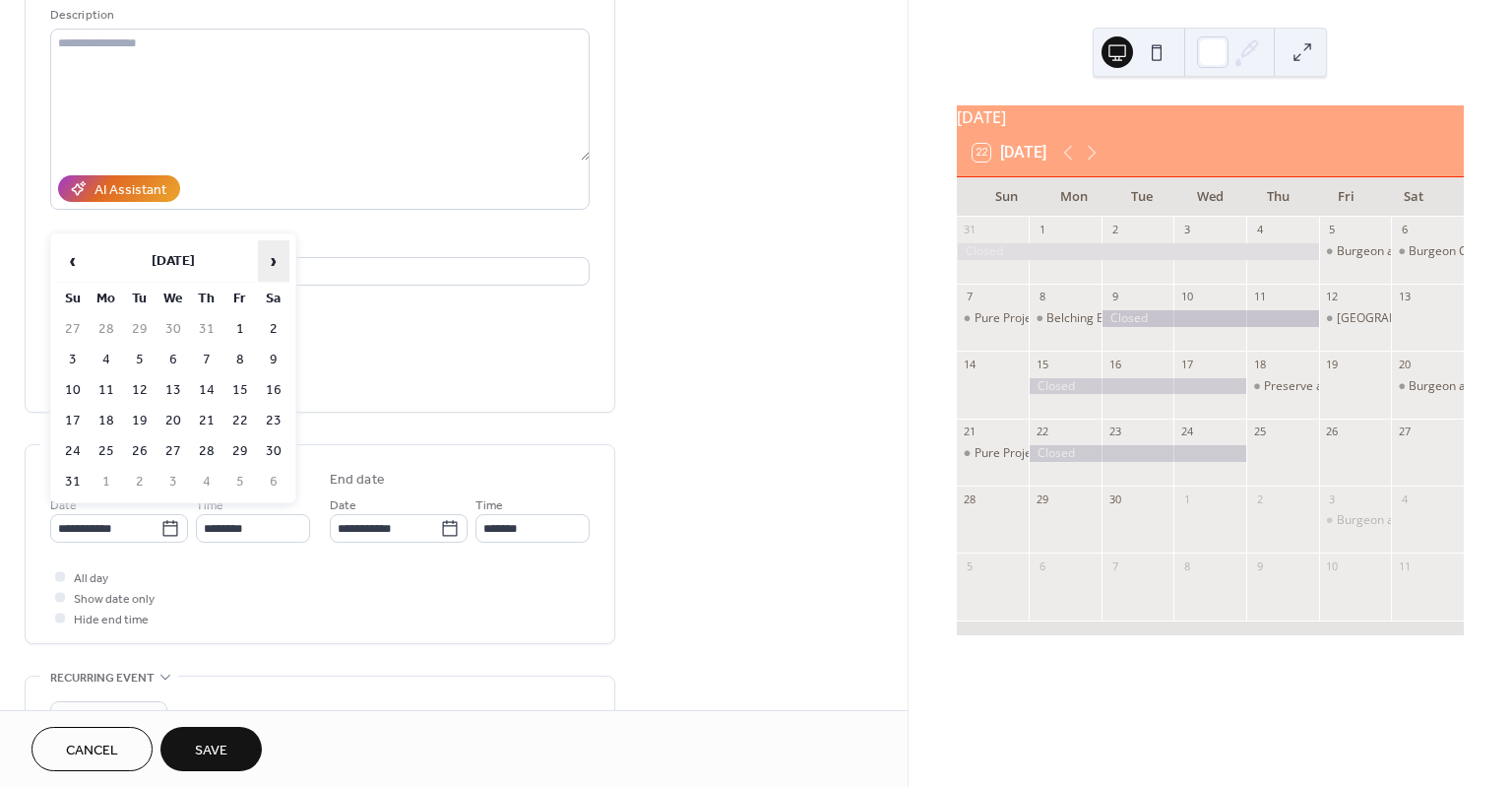 click on "›" at bounding box center (274, 261) 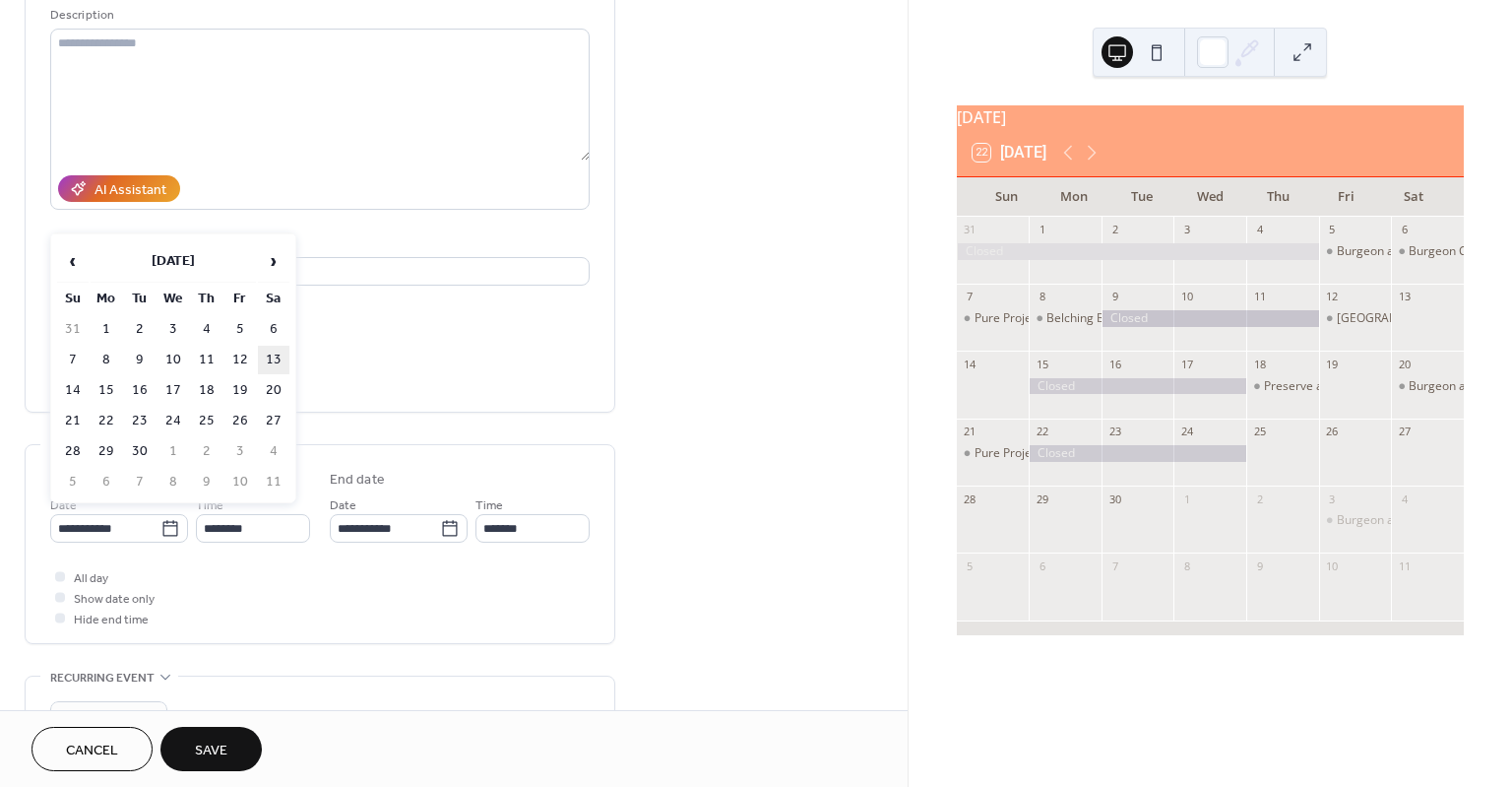 click on "13" at bounding box center [274, 360] 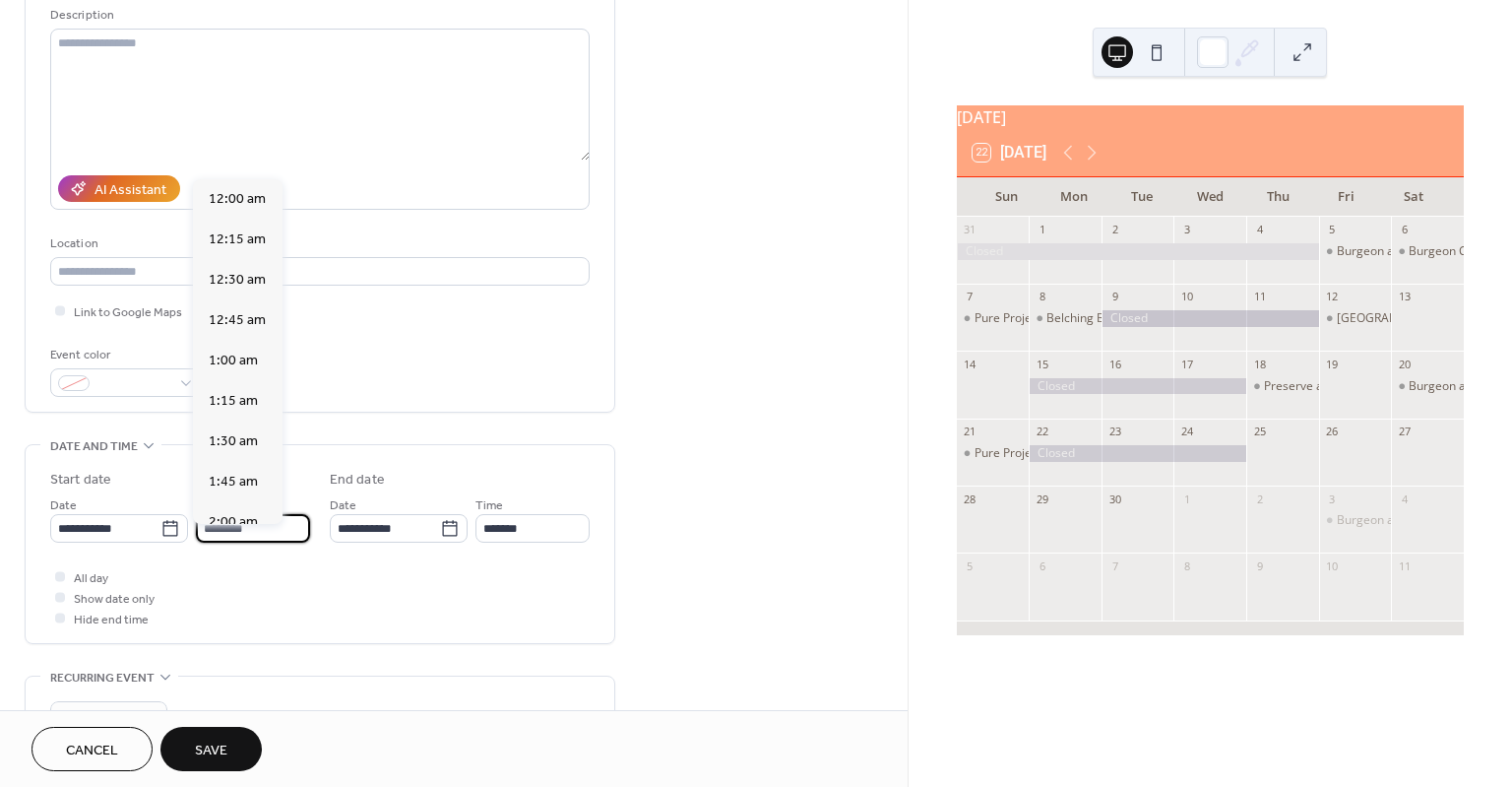 click on "********" at bounding box center (253, 528) 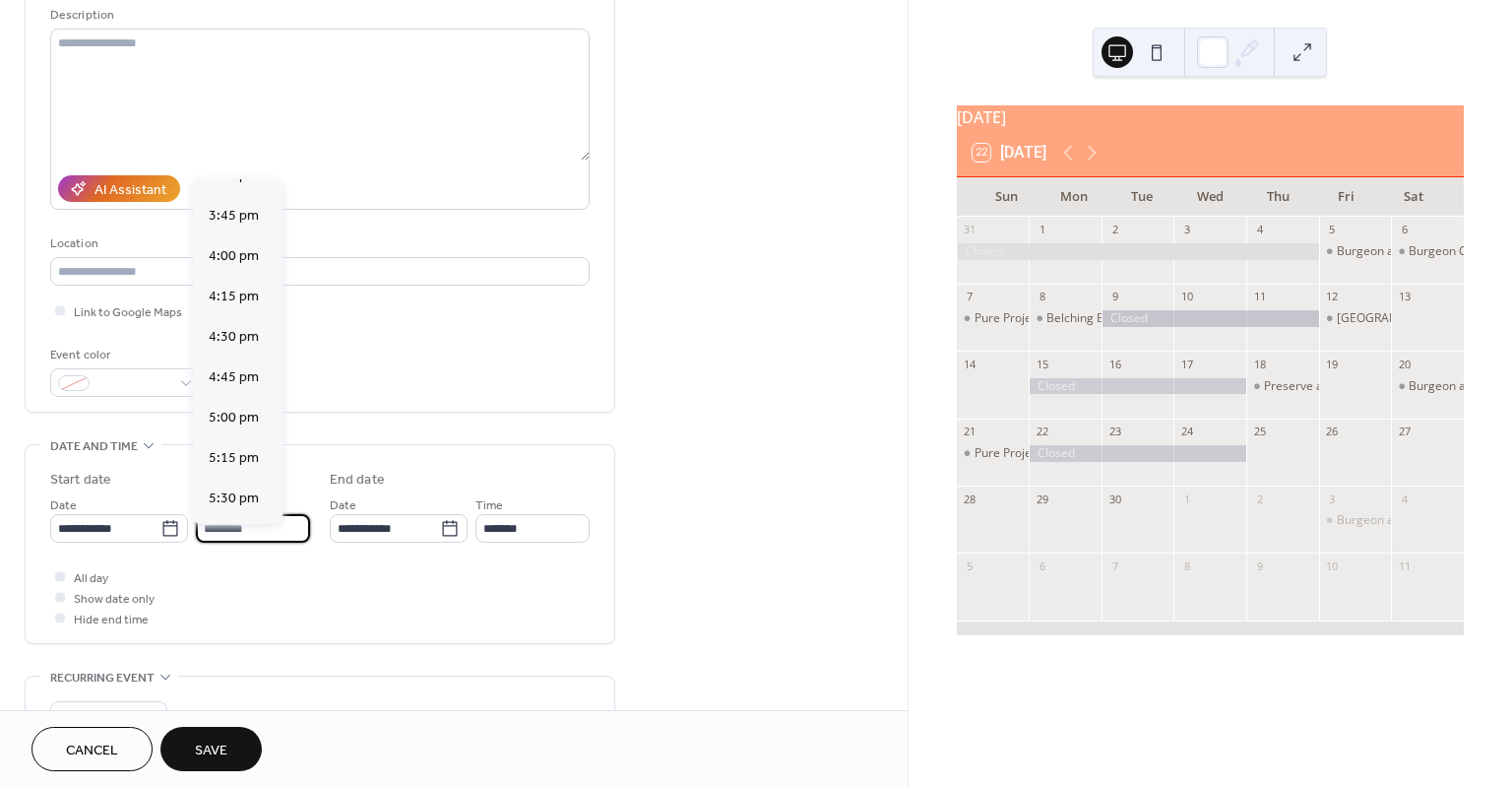 scroll, scrollTop: 2529, scrollLeft: 0, axis: vertical 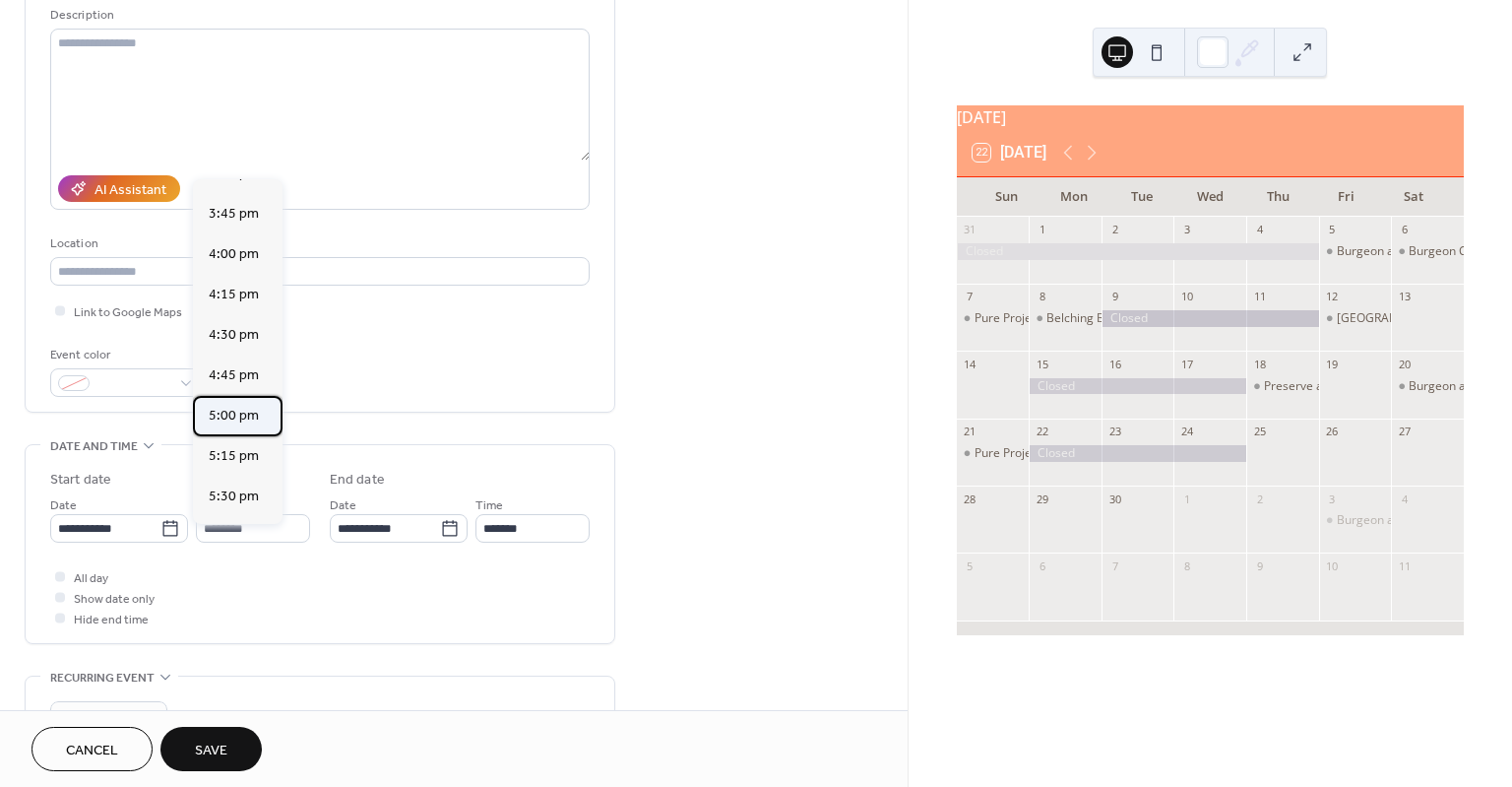 click on "5:00 pm" at bounding box center [233, 416] 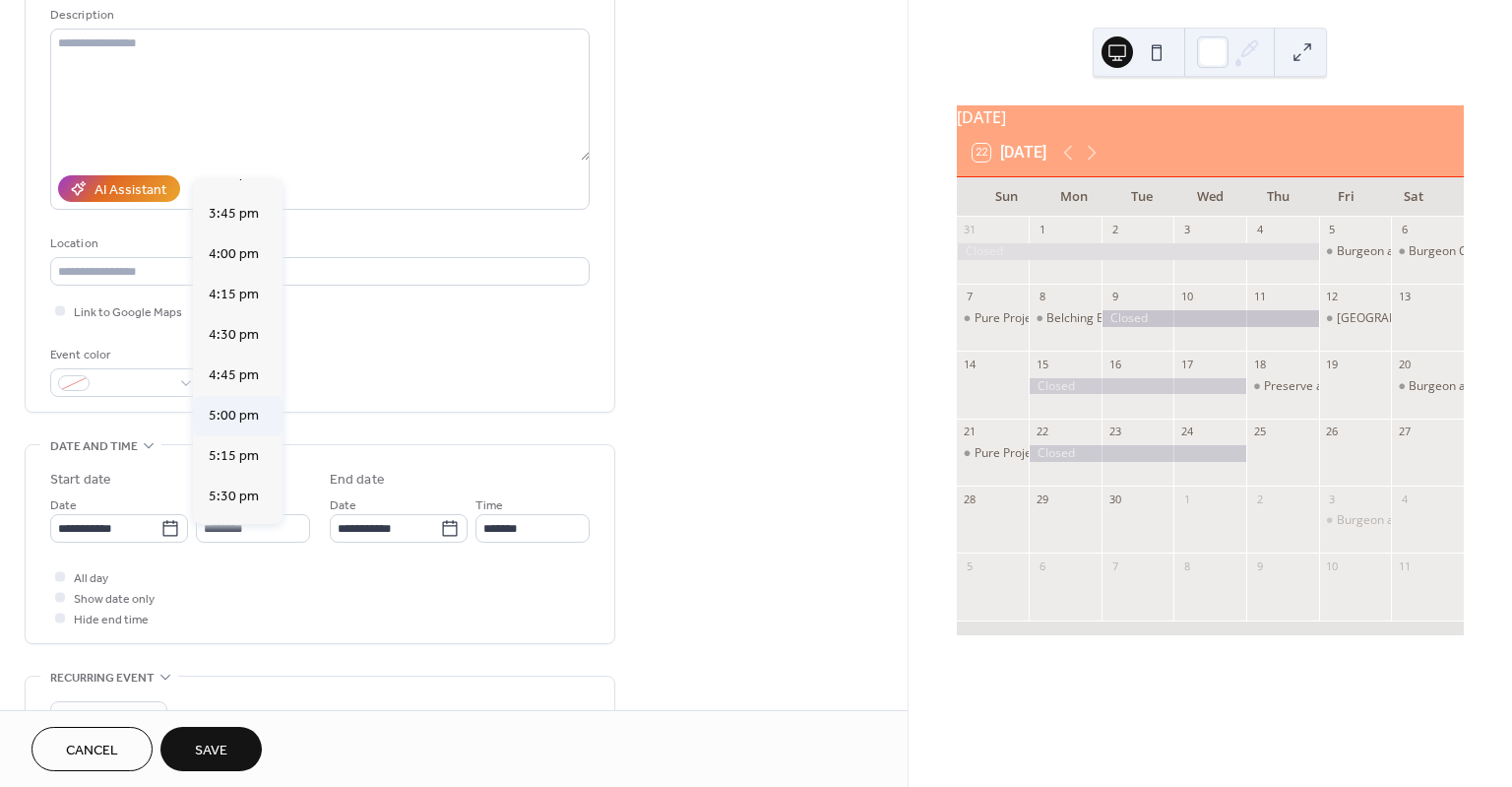 type on "*******" 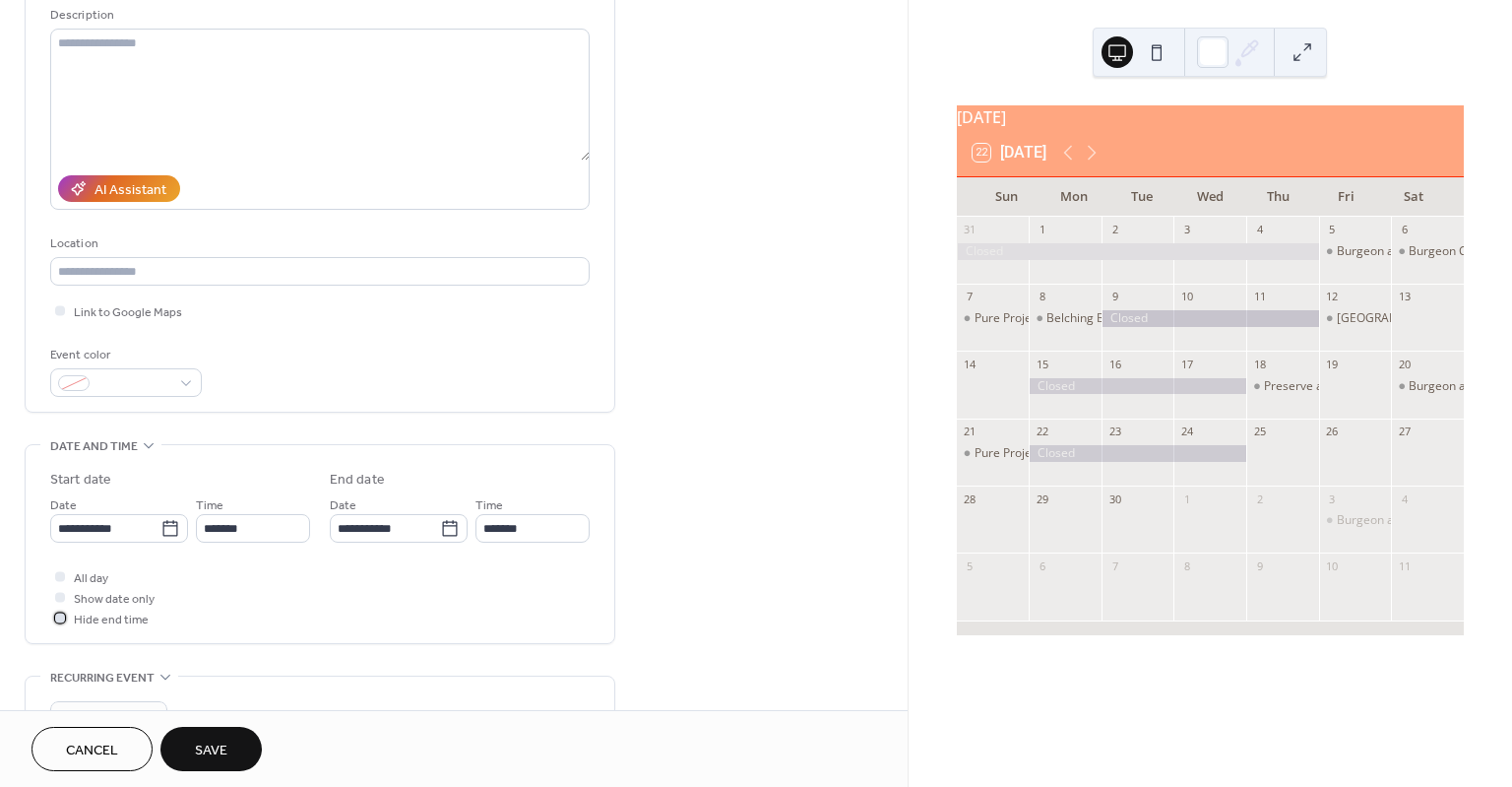 click at bounding box center [60, 618] 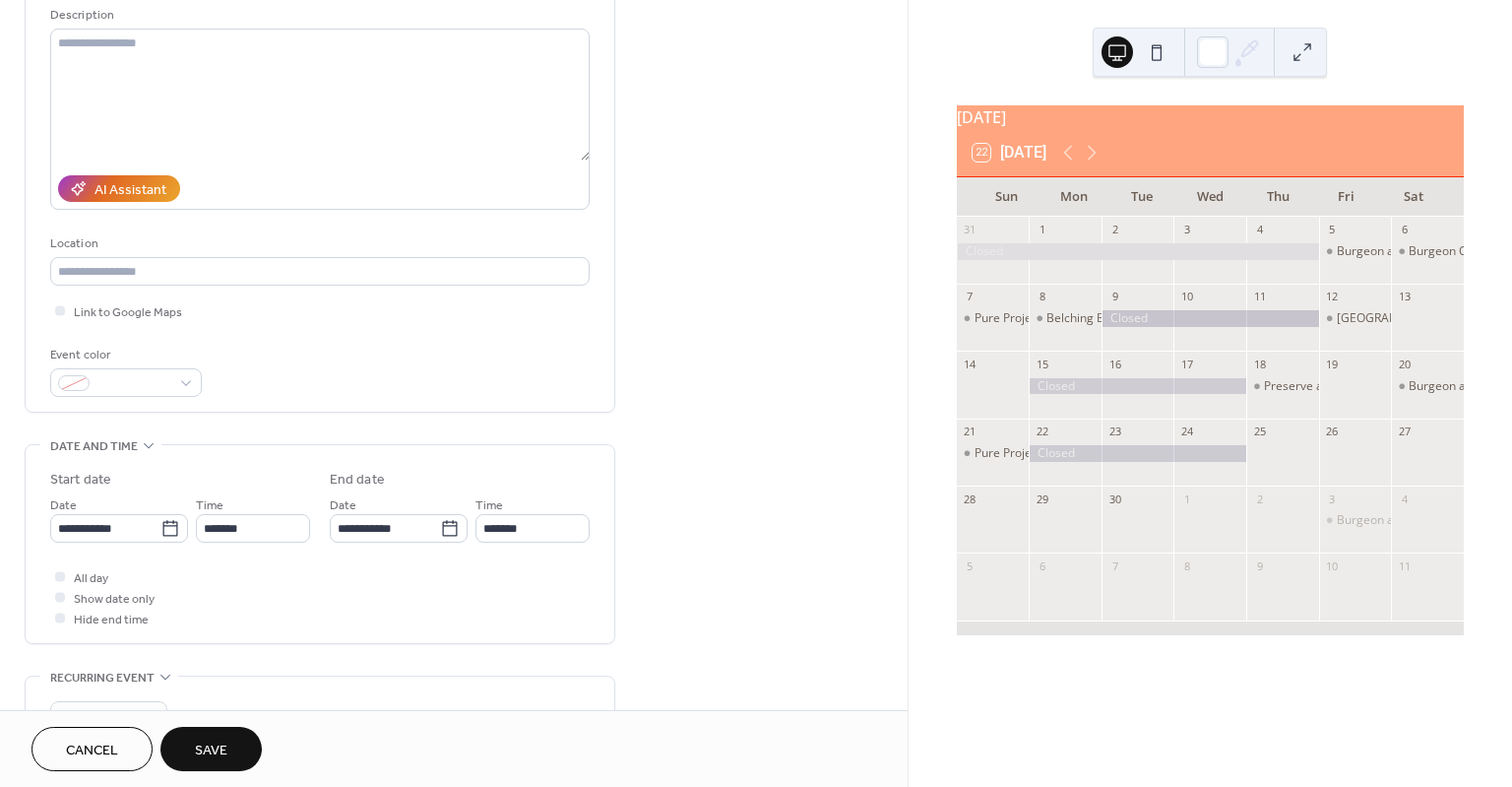 click on "Save" at bounding box center (211, 751) 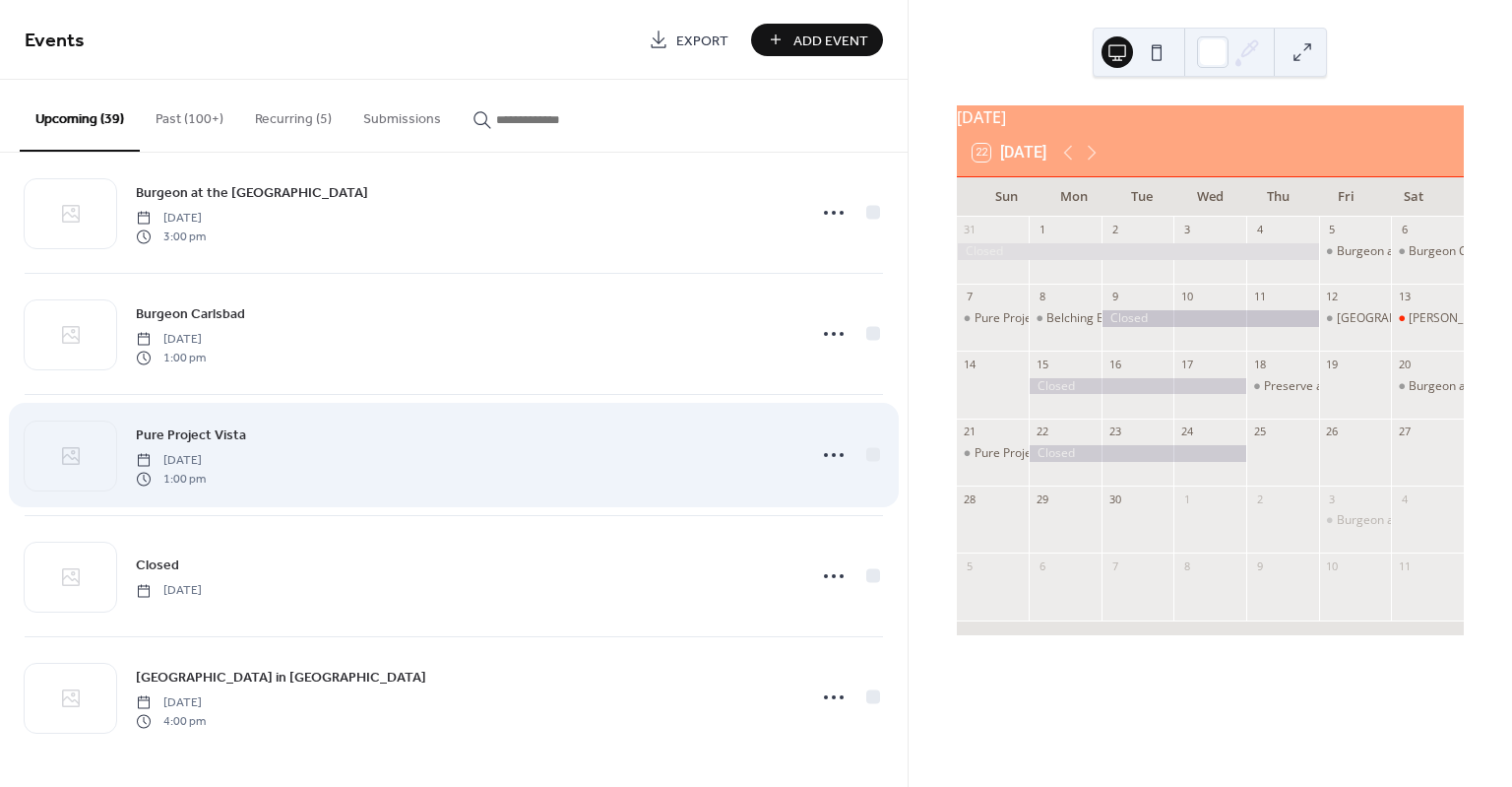 scroll, scrollTop: 3146, scrollLeft: 0, axis: vertical 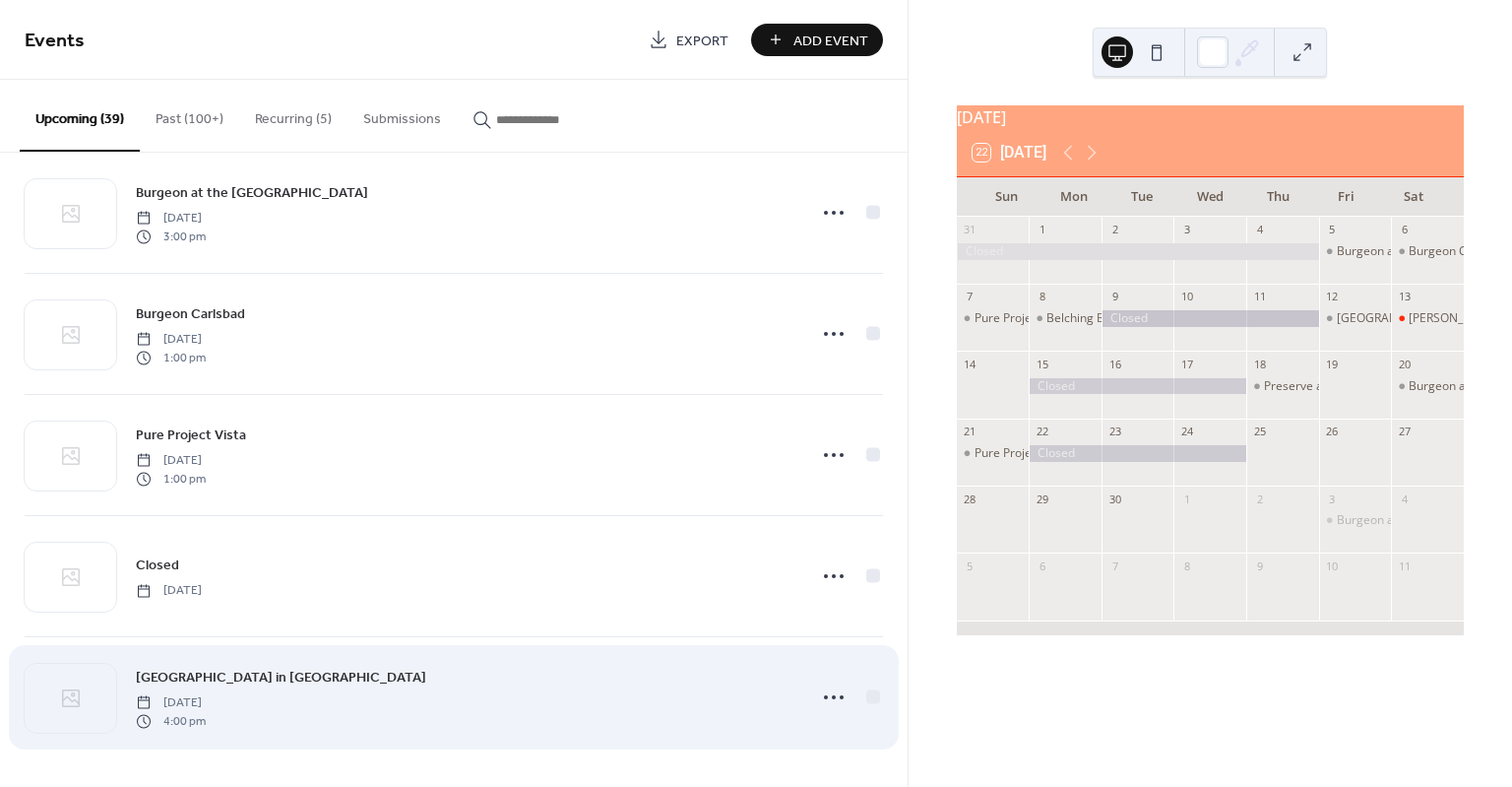 click on "[GEOGRAPHIC_DATA] in [GEOGRAPHIC_DATA] [DATE] 4:00 pm" at bounding box center (465, 697) 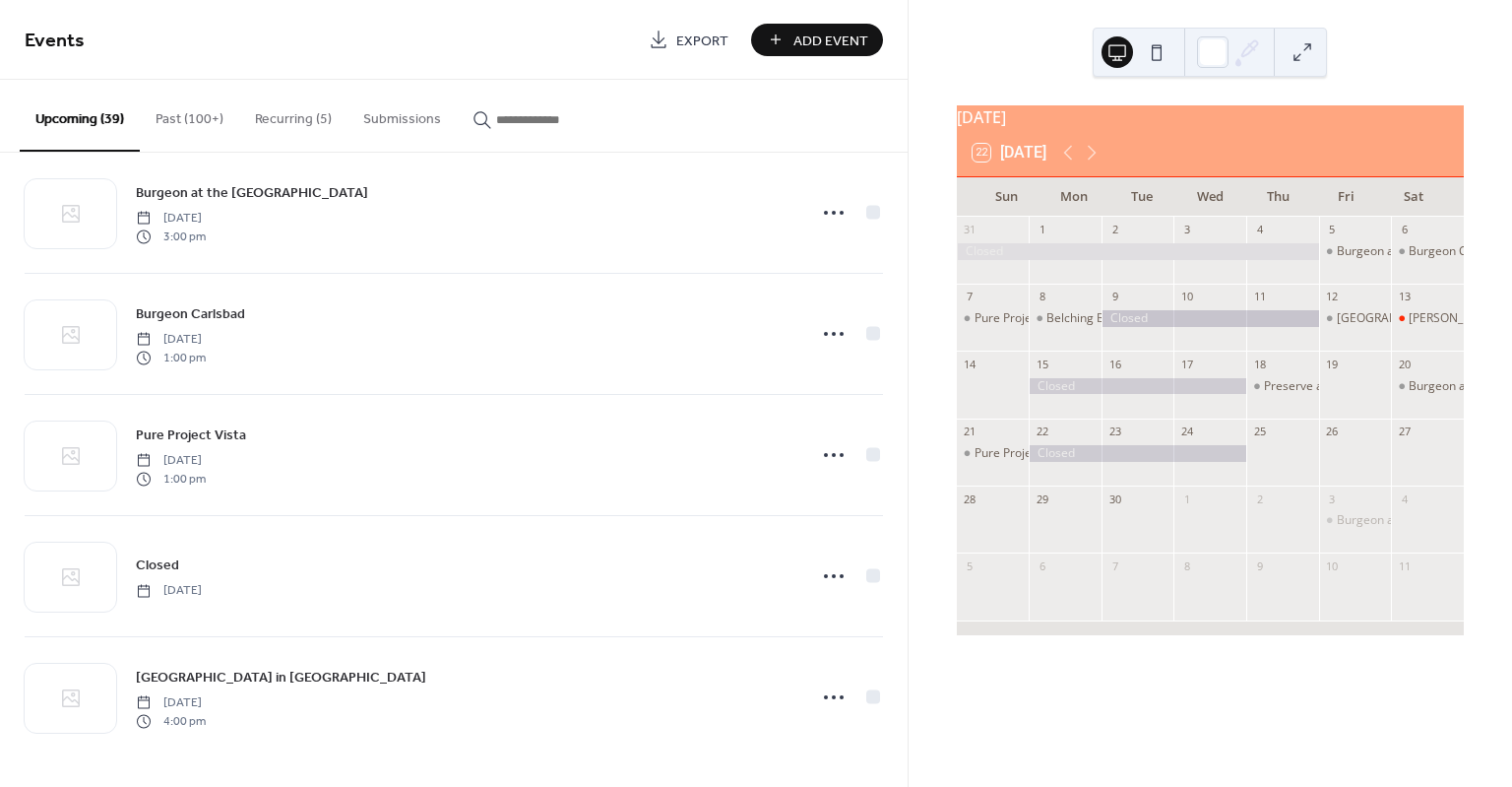 click on "Closed Monday, July 21, 2025 Michi Brew in San Marcos Thursday, July 24, 2025 4:30 pm Roadies Brewing Friday, July 25, 2025 3:00 pm Pure Project Vista Sunday, July 27, 2025 1:00 pm Closed Monday, July 28, 2025 Lost Abbey Sanctuary  Friday, August 1, 2025 4:00 pm Twisted Horn Mead Saturday, August 2, 2025 4:00 pm Pure Project Vista Sunday, August 3, 2025 1:00 pm Closed  Monday, August 4, 2025 Burgeon at the Oasis Friday, August 8, 2025 3:00 pm Lost Abbey Sanctuary Saturday, August 9, 2025 3:00 pm Pure Project Vista Sunday, August 10, 2025 1:00 pm Closed Tuesday, August 12, 2025 Wild Animal Park Staff only Wednesday, August 13, 2025 10:30 am Closed Thursday, August 14, 2025 SEES Back to School Event Friday, August 15, 2025 4:30 pm Twisted Horn Mead Saturday, August 16, 2025 4:00 pm Closed Monday, August 18, 2025 Roadies Brewing in Vista Friday, August 22, 2025 3:00 pm Burgeon at the Oasis Saturday, August 23, 2025 1:00 pm Pure Project in Vista Sunday, August 24, 2025 1:00 pm Closed Tuesday, August 26, 2025" at bounding box center (454, 470) 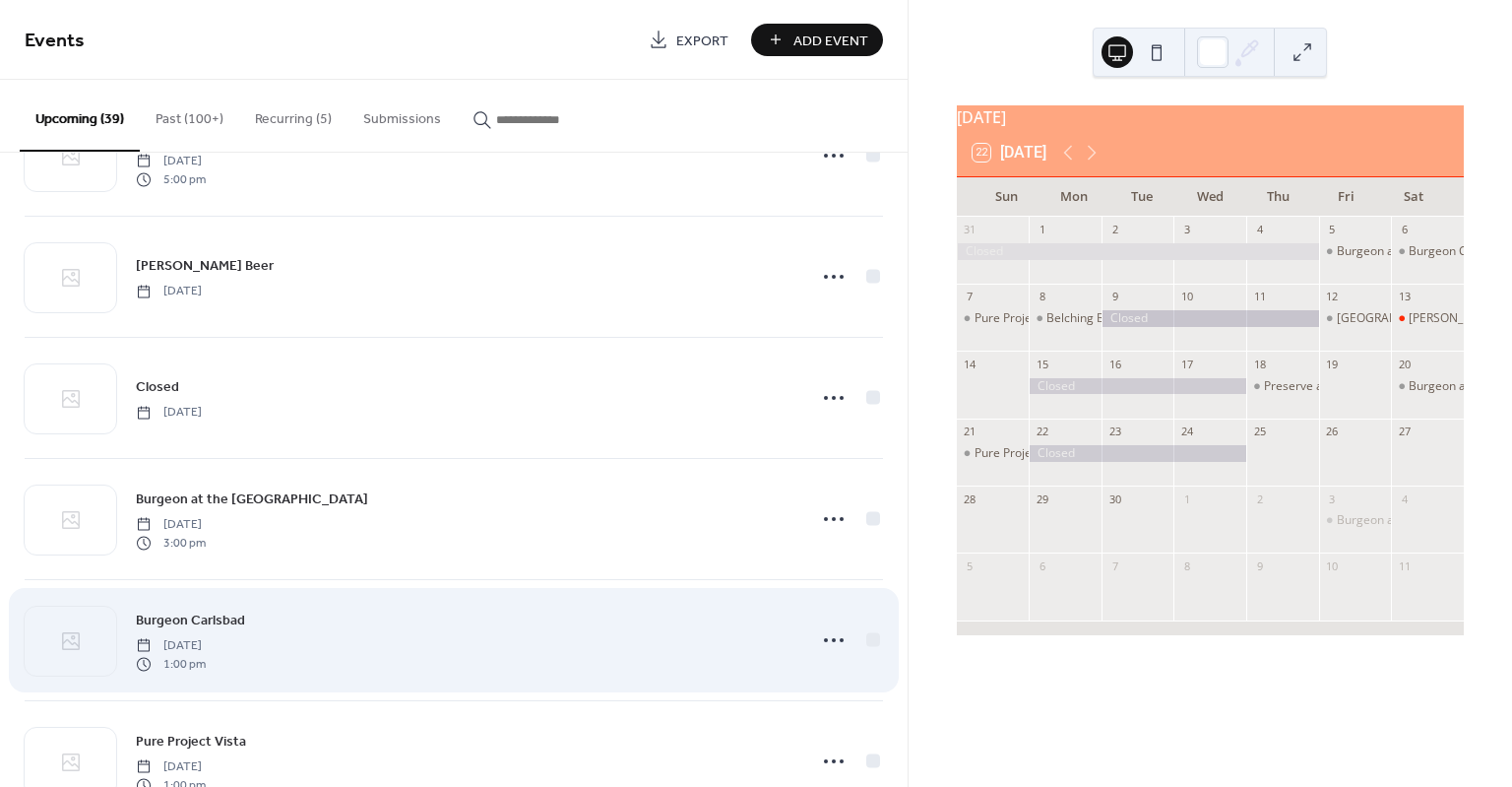 scroll, scrollTop: 3146, scrollLeft: 0, axis: vertical 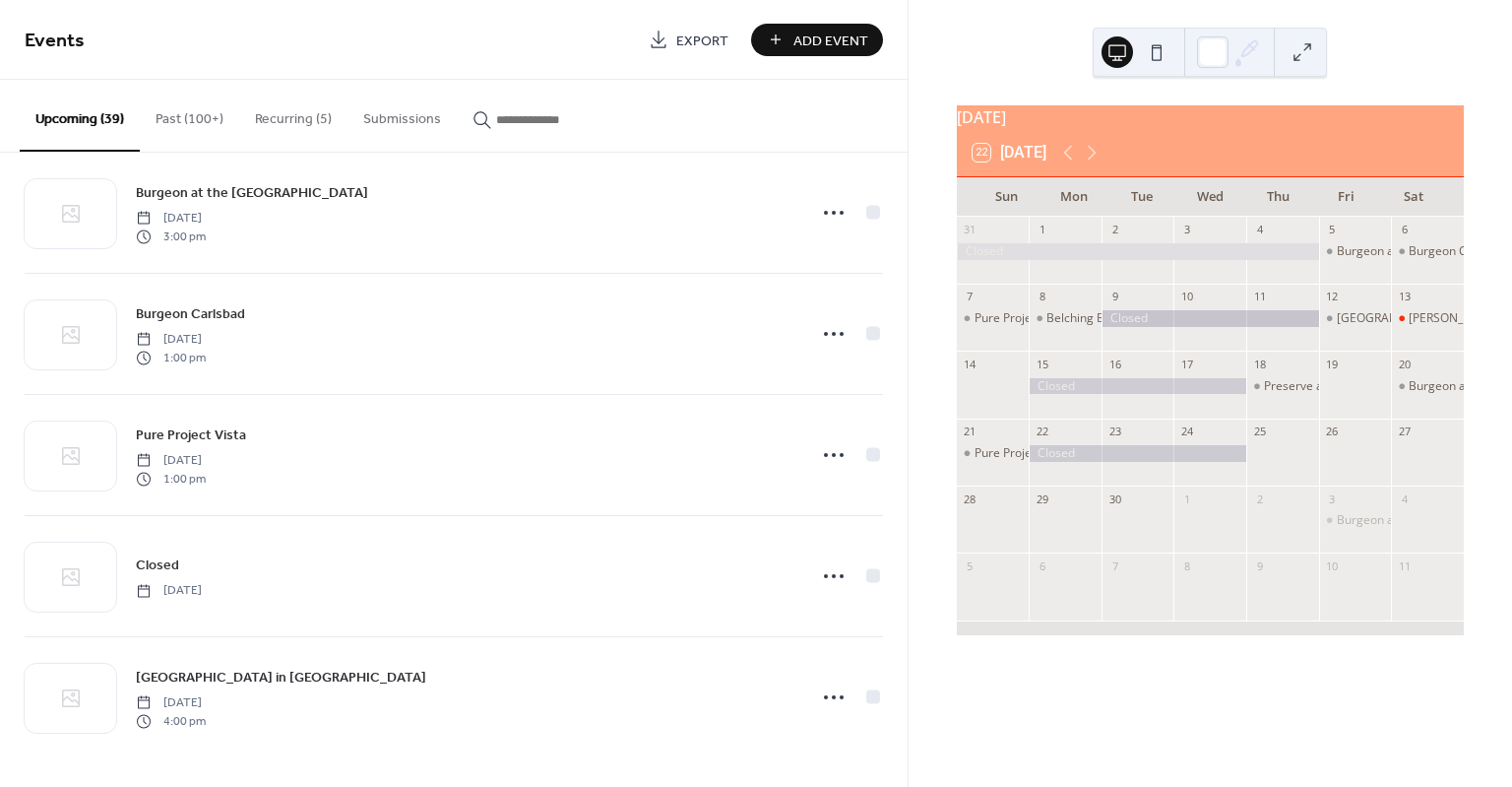 click on "Closed Monday, July 21, 2025 Michi Brew in San Marcos Thursday, July 24, 2025 4:30 pm Roadies Brewing Friday, July 25, 2025 3:00 pm Pure Project Vista Sunday, July 27, 2025 1:00 pm Closed Monday, July 28, 2025 Lost Abbey Sanctuary  Friday, August 1, 2025 4:00 pm Twisted Horn Mead Saturday, August 2, 2025 4:00 pm Pure Project Vista Sunday, August 3, 2025 1:00 pm Closed  Monday, August 4, 2025 Burgeon at the Oasis Friday, August 8, 2025 3:00 pm Lost Abbey Sanctuary Saturday, August 9, 2025 3:00 pm Pure Project Vista Sunday, August 10, 2025 1:00 pm Closed Tuesday, August 12, 2025 Wild Animal Park Staff only Wednesday, August 13, 2025 10:30 am Closed Thursday, August 14, 2025 SEES Back to School Event Friday, August 15, 2025 4:30 pm Twisted Horn Mead Saturday, August 16, 2025 4:00 pm Closed Monday, August 18, 2025 Roadies Brewing in Vista Friday, August 22, 2025 3:00 pm Burgeon at the Oasis Saturday, August 23, 2025 1:00 pm Pure Project in Vista Sunday, August 24, 2025 1:00 pm Closed Tuesday, August 26, 2025" at bounding box center (454, 470) 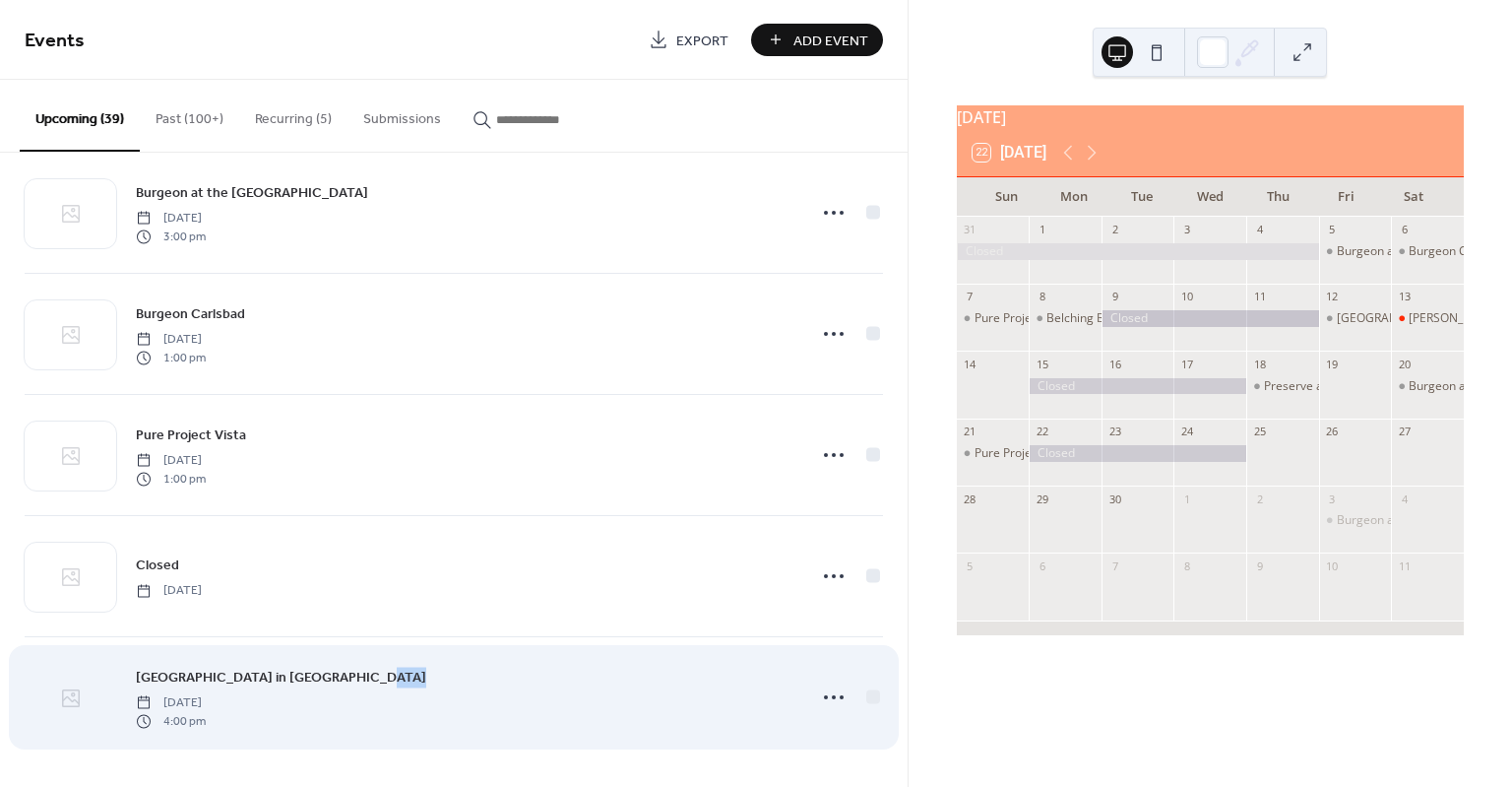 click 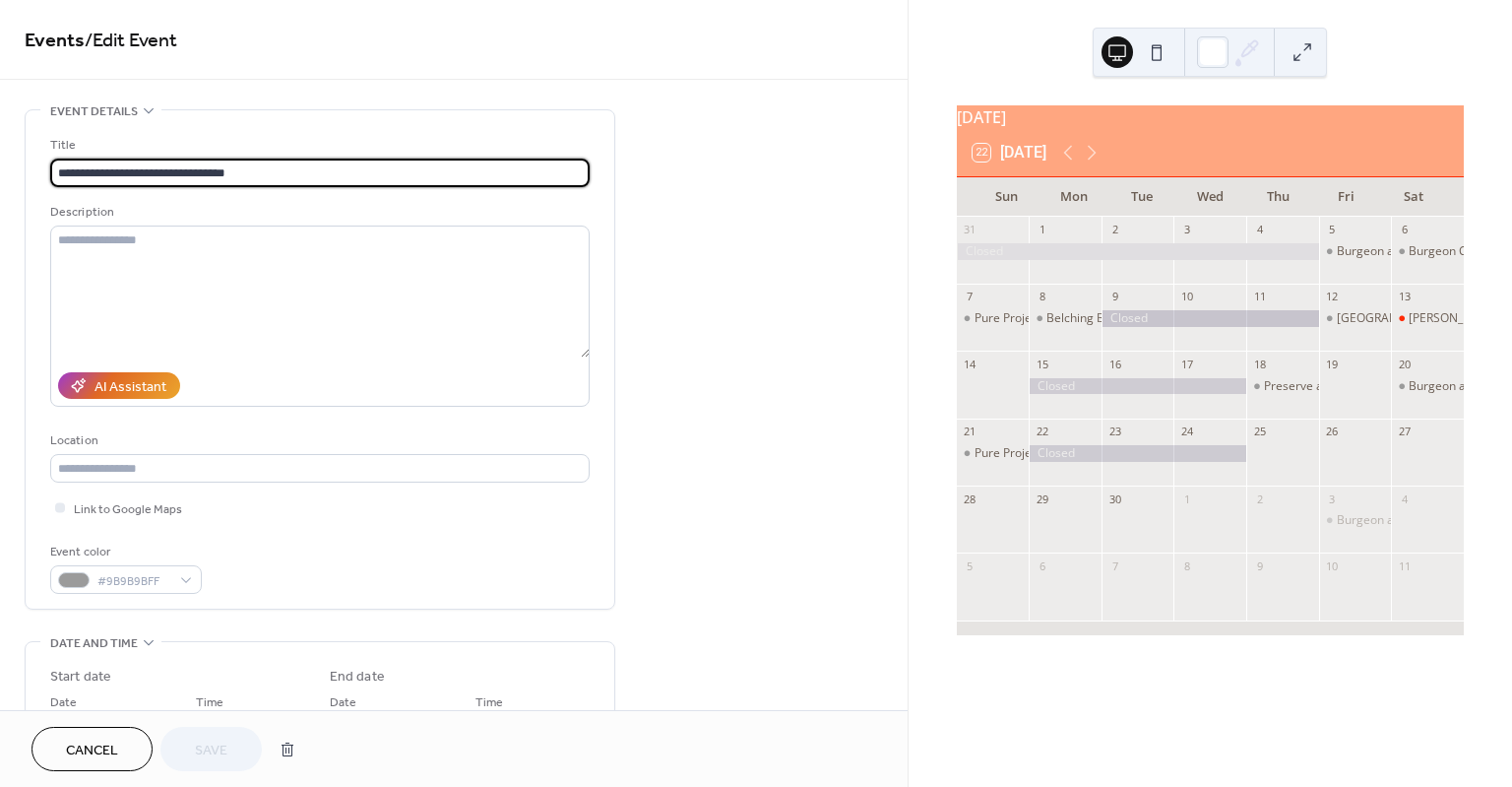 click on "Cancel" at bounding box center [92, 751] 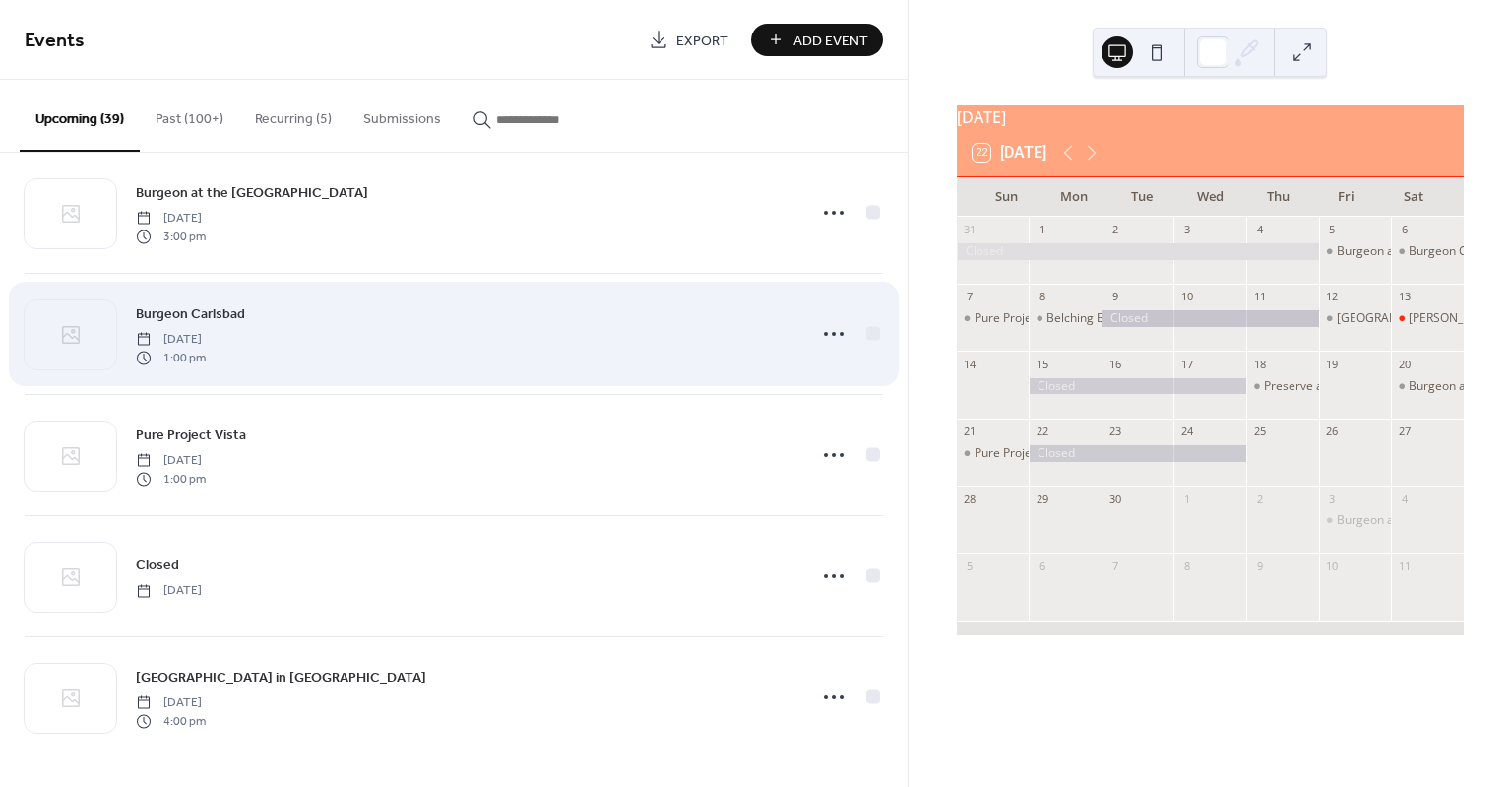 scroll, scrollTop: 3146, scrollLeft: 0, axis: vertical 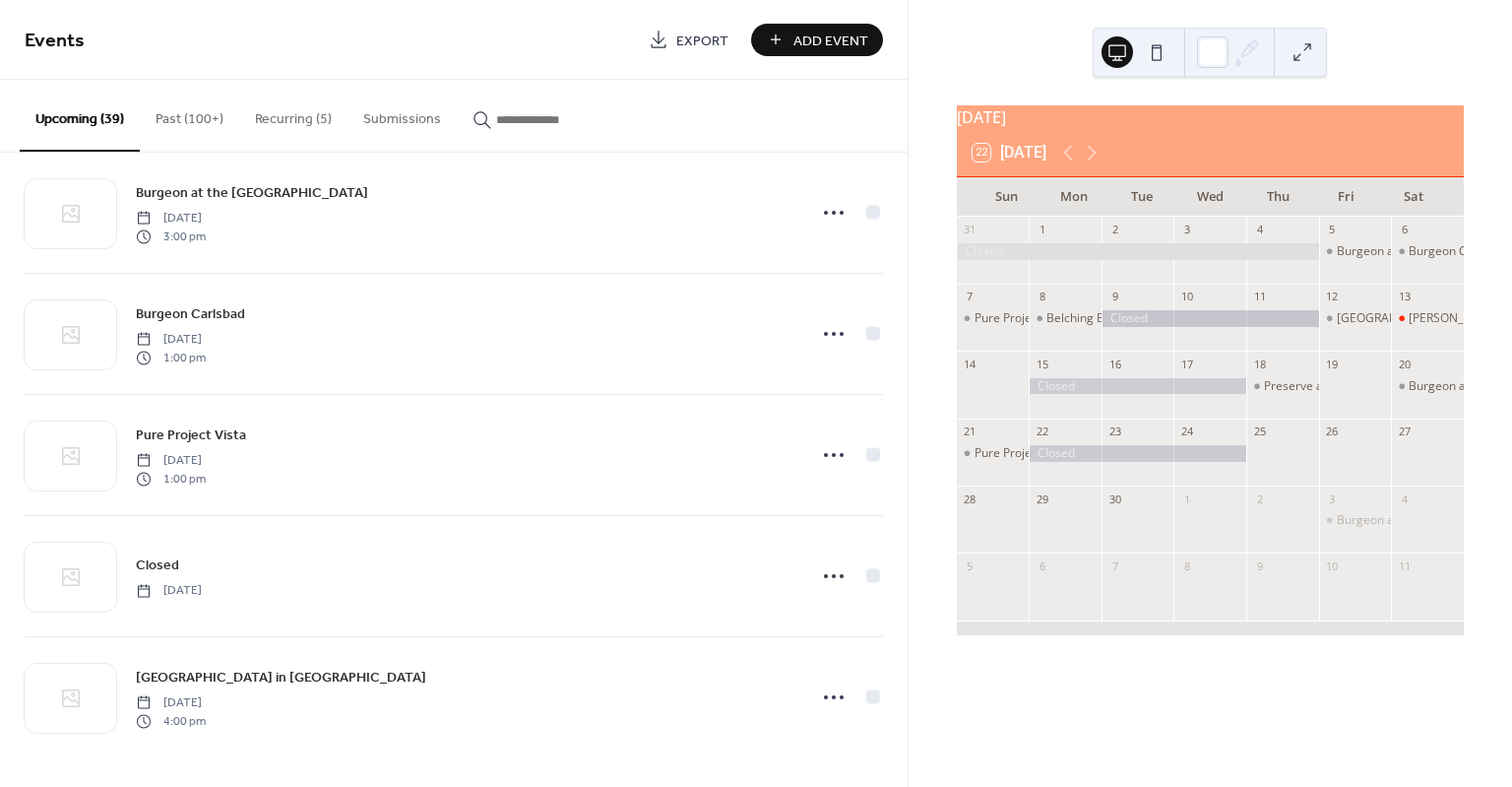 drag, startPoint x: 906, startPoint y: 176, endPoint x: 894, endPoint y: 180, distance: 12.649111 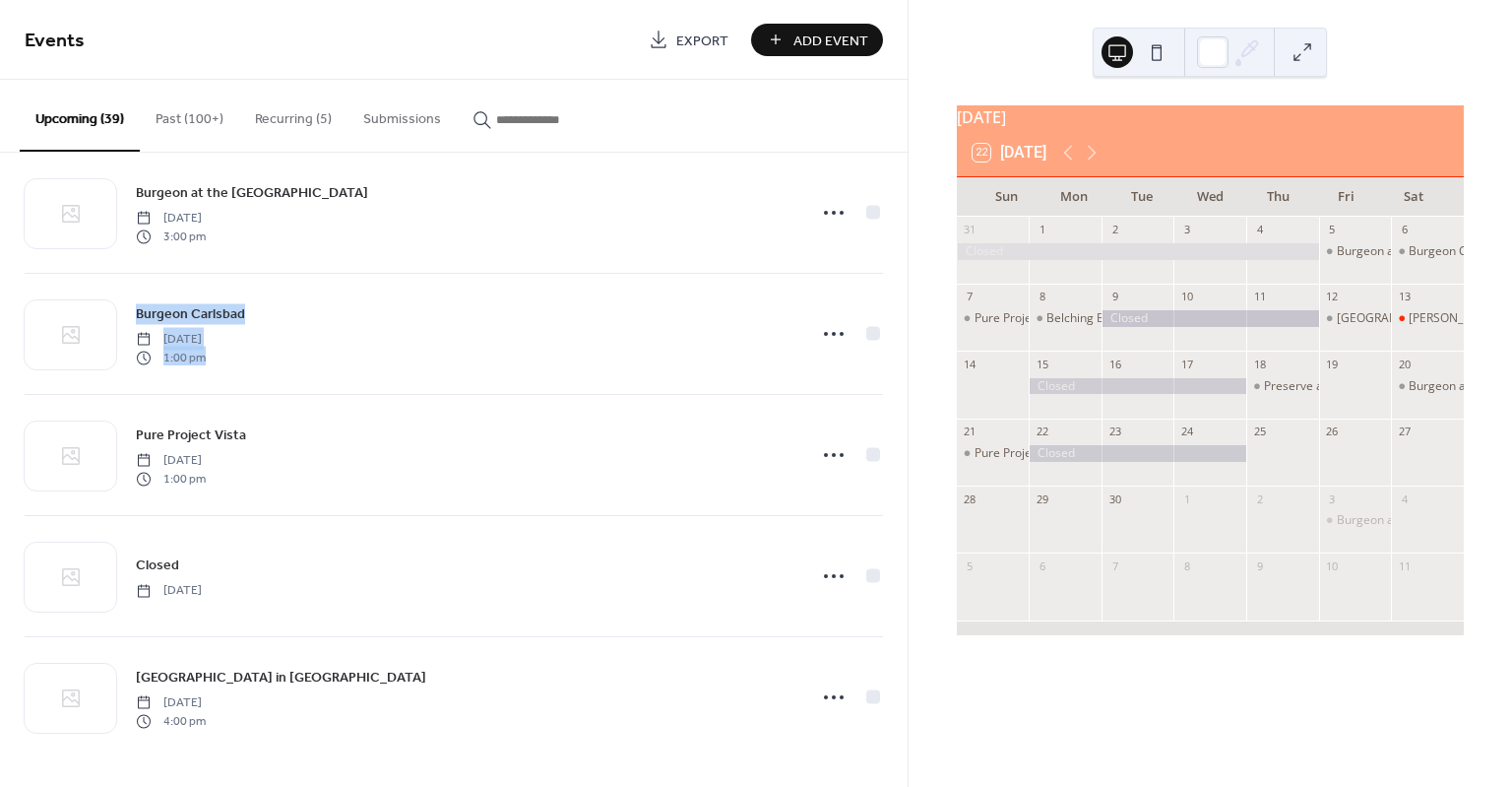 drag, startPoint x: 893, startPoint y: 195, endPoint x: 903, endPoint y: 282, distance: 87.57283 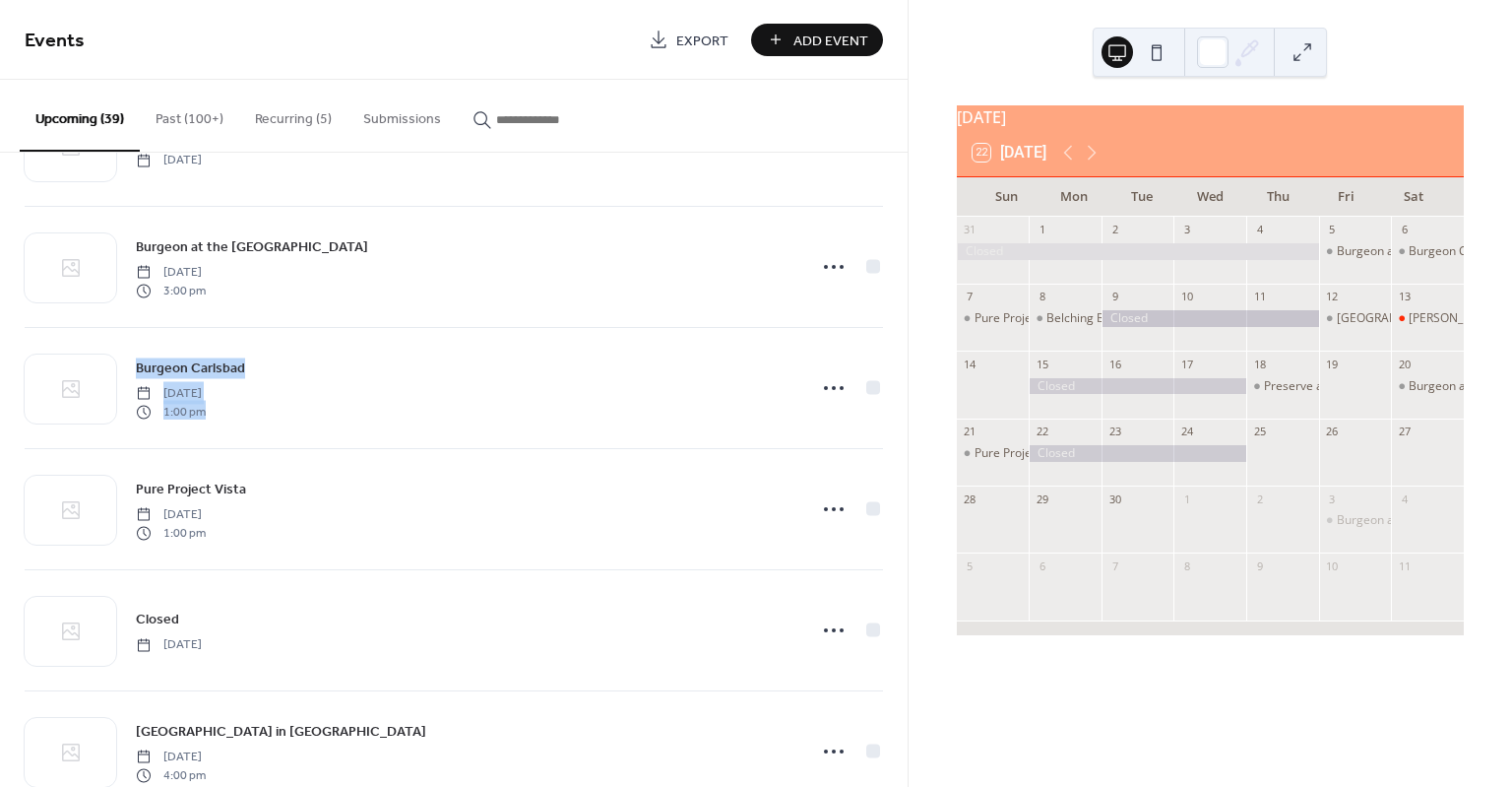 scroll, scrollTop: 3146, scrollLeft: 0, axis: vertical 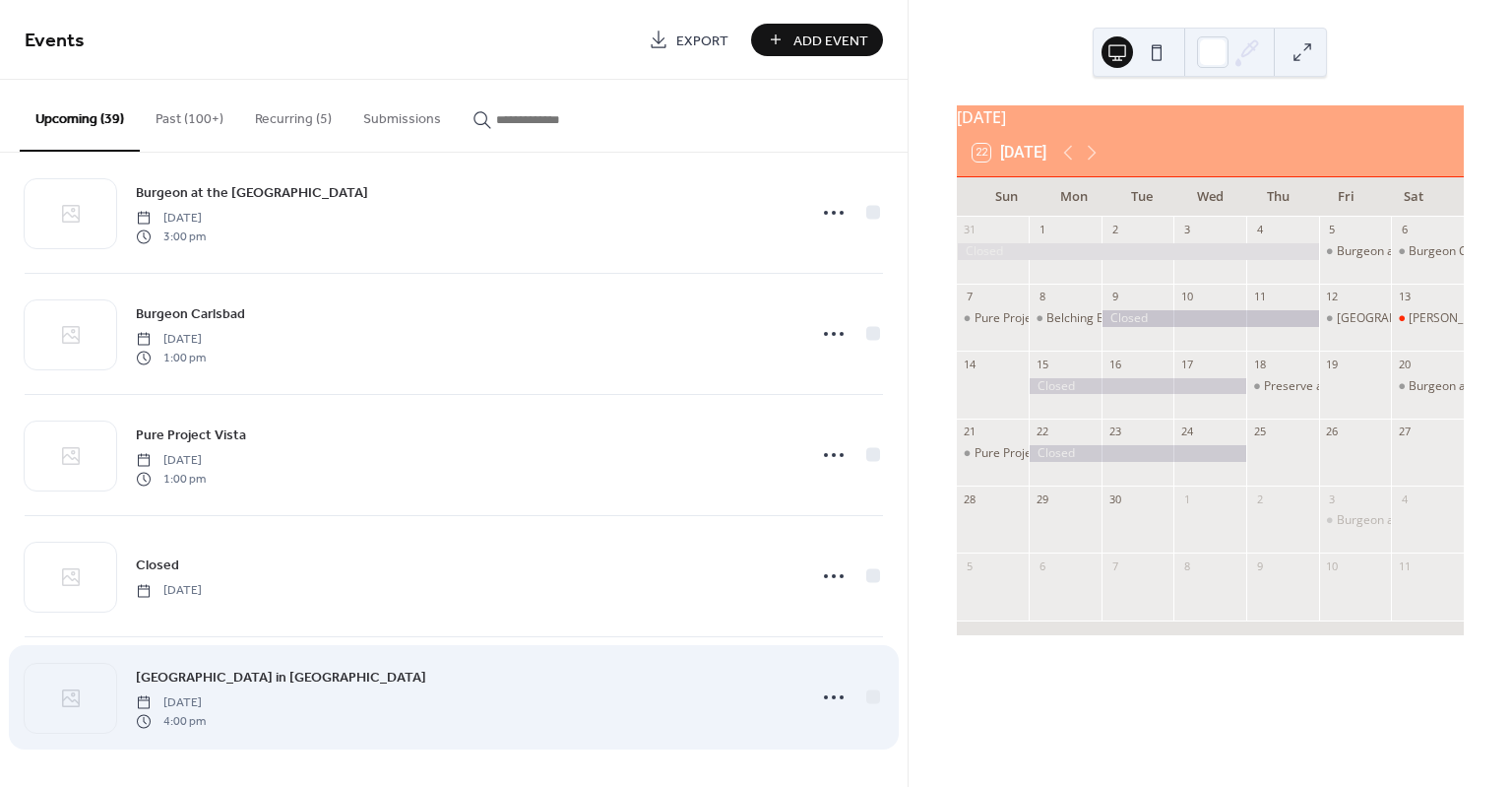 click on "[GEOGRAPHIC_DATA] in [GEOGRAPHIC_DATA] [DATE] 4:00 pm" at bounding box center (465, 697) 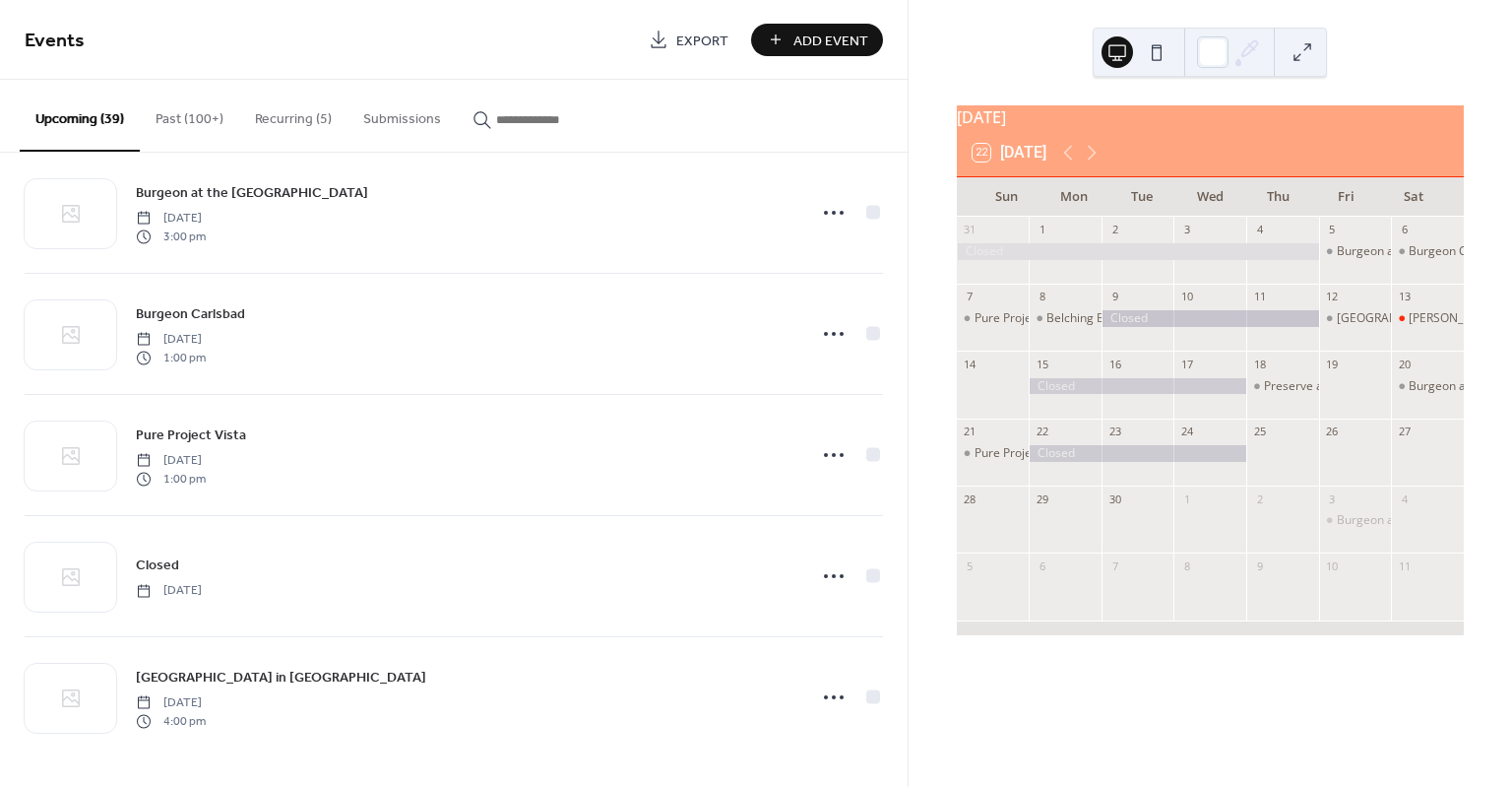 click on "Add Event" at bounding box center [831, 40] 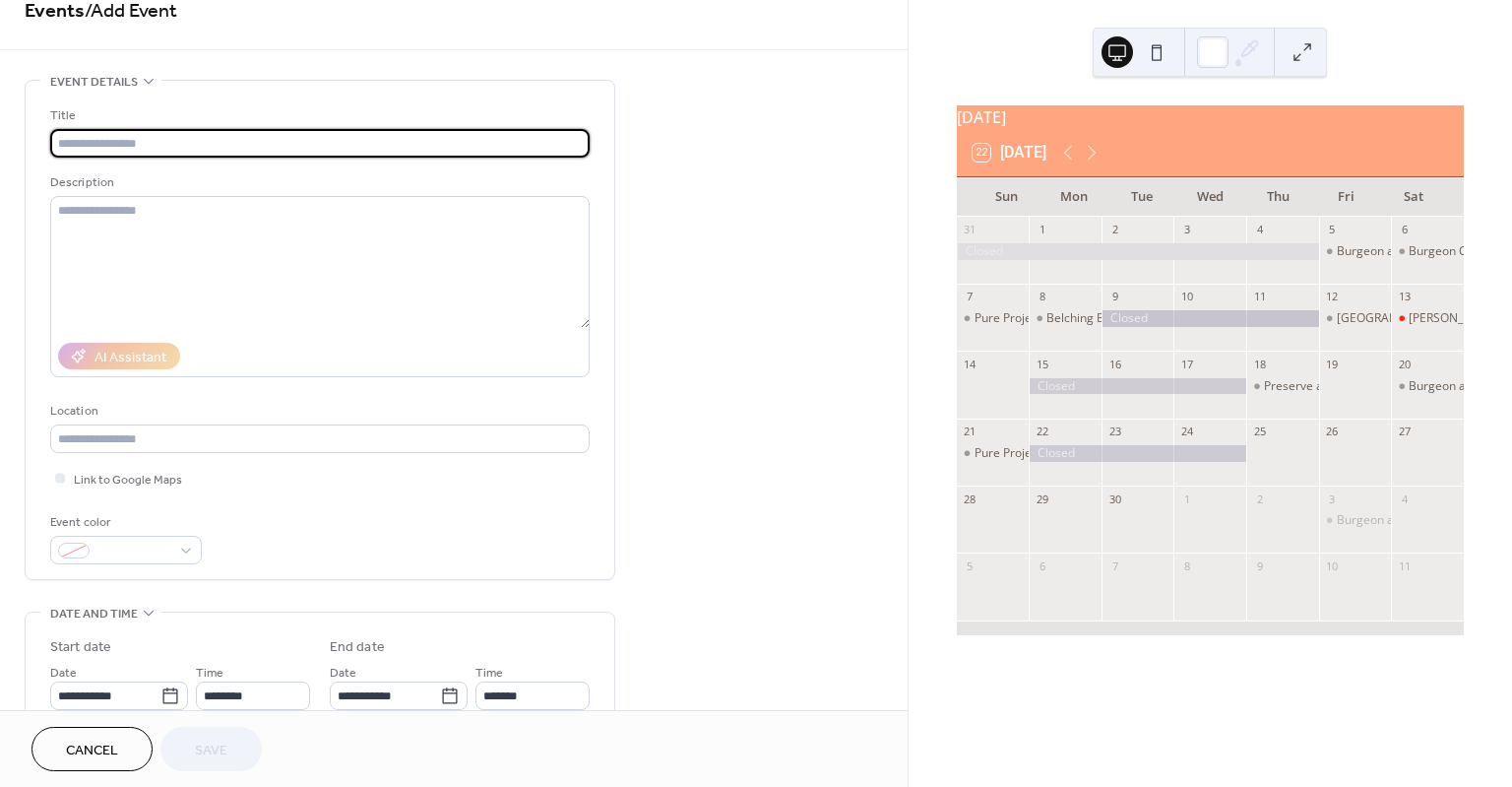 scroll, scrollTop: 0, scrollLeft: 0, axis: both 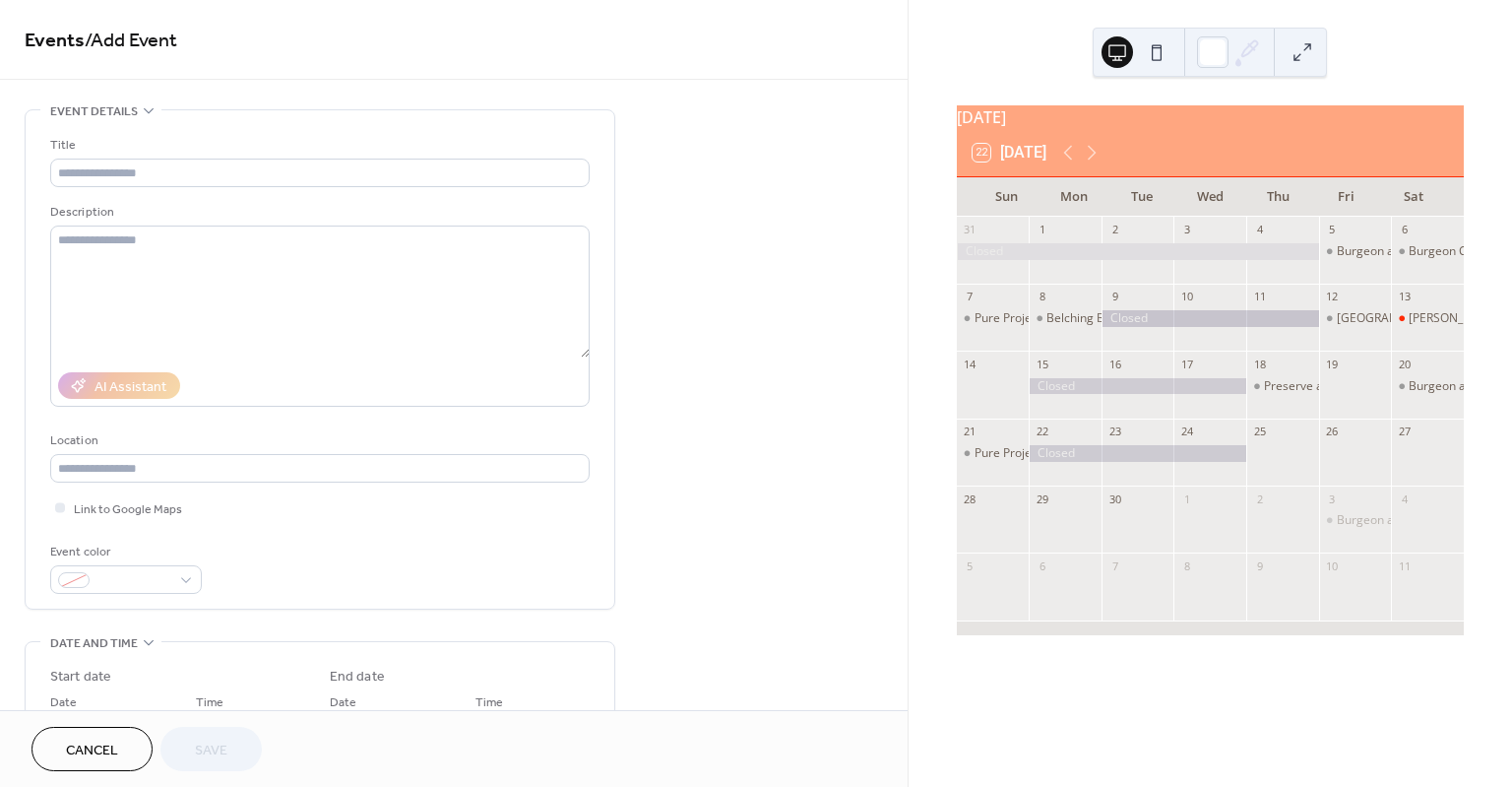 click on "Cancel" at bounding box center [92, 751] 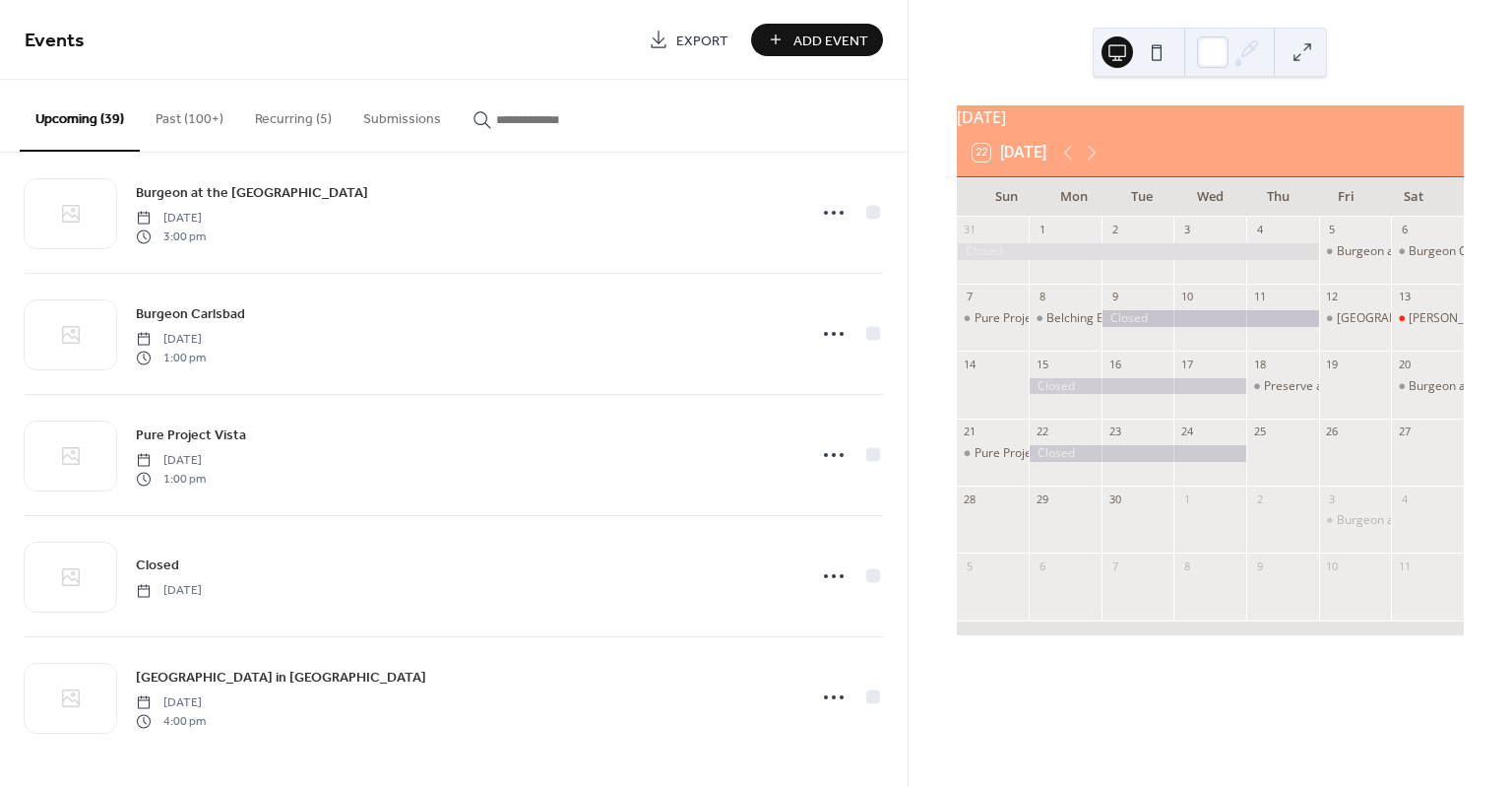 scroll, scrollTop: 3146, scrollLeft: 0, axis: vertical 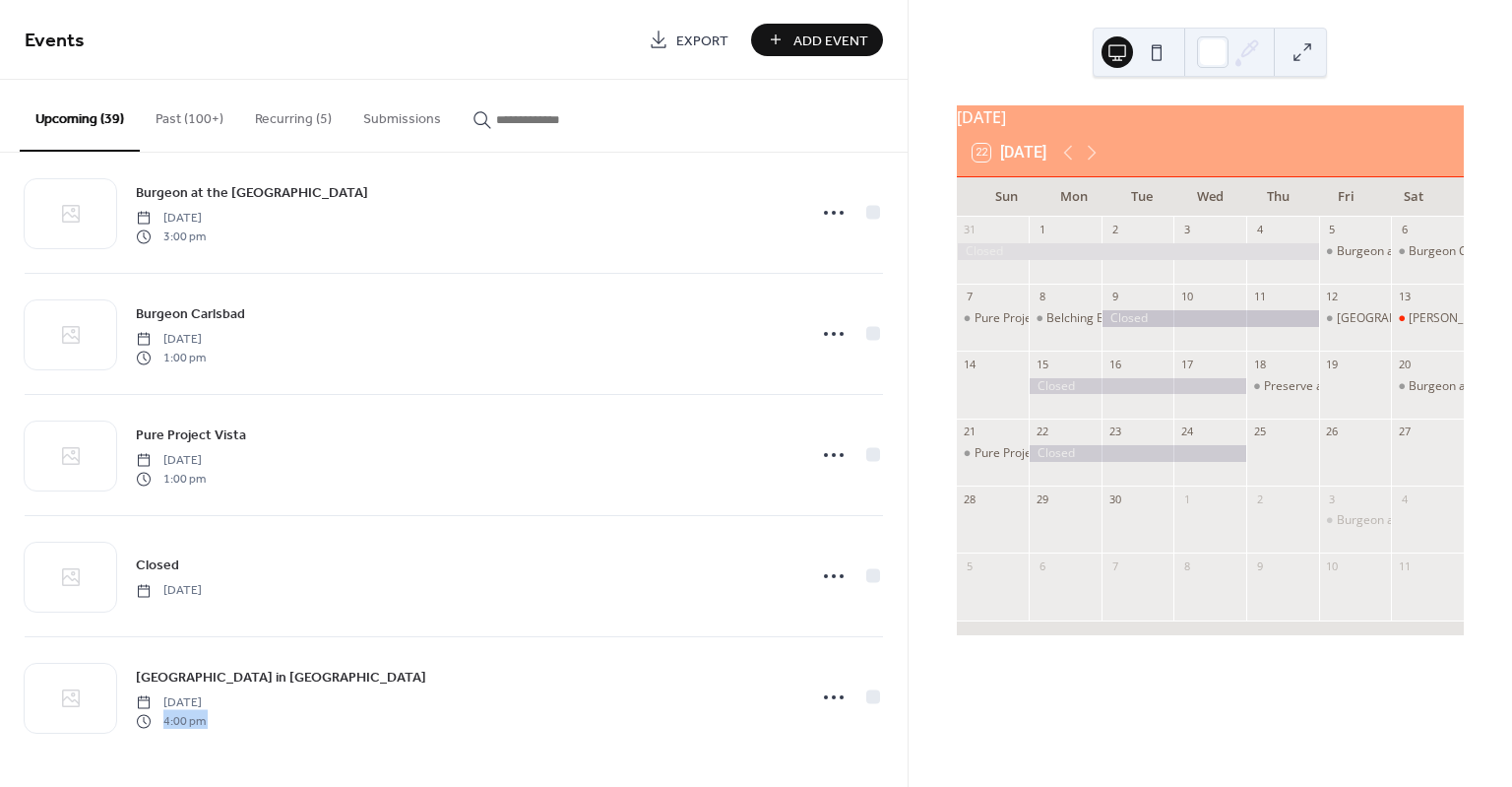 click on "Closed Monday, July 21, 2025 Michi Brew in San Marcos Thursday, July 24, 2025 4:30 pm Roadies Brewing Friday, July 25, 2025 3:00 pm Pure Project Vista Sunday, July 27, 2025 1:00 pm Closed Monday, July 28, 2025 Lost Abbey Sanctuary  Friday, August 1, 2025 4:00 pm Twisted Horn Mead Saturday, August 2, 2025 4:00 pm Pure Project Vista Sunday, August 3, 2025 1:00 pm Closed  Monday, August 4, 2025 Burgeon at the Oasis Friday, August 8, 2025 3:00 pm Lost Abbey Sanctuary Saturday, August 9, 2025 3:00 pm Pure Project Vista Sunday, August 10, 2025 1:00 pm Closed Tuesday, August 12, 2025 Wild Animal Park Staff only Wednesday, August 13, 2025 10:30 am Closed Thursday, August 14, 2025 SEES Back to School Event Friday, August 15, 2025 4:30 pm Twisted Horn Mead Saturday, August 16, 2025 4:00 pm Closed Monday, August 18, 2025 Roadies Brewing in Vista Friday, August 22, 2025 3:00 pm Burgeon at the Oasis Saturday, August 23, 2025 1:00 pm Pure Project in Vista Sunday, August 24, 2025 1:00 pm Closed Tuesday, August 26, 2025" at bounding box center [454, 470] 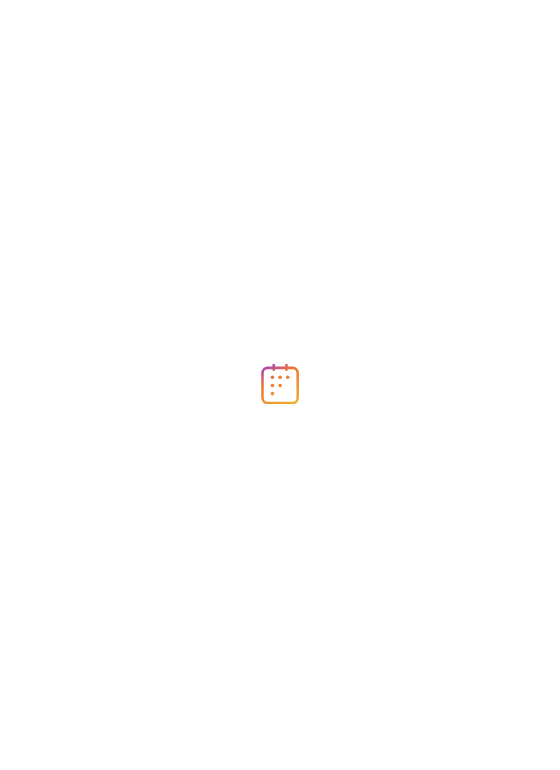 scroll, scrollTop: 0, scrollLeft: 0, axis: both 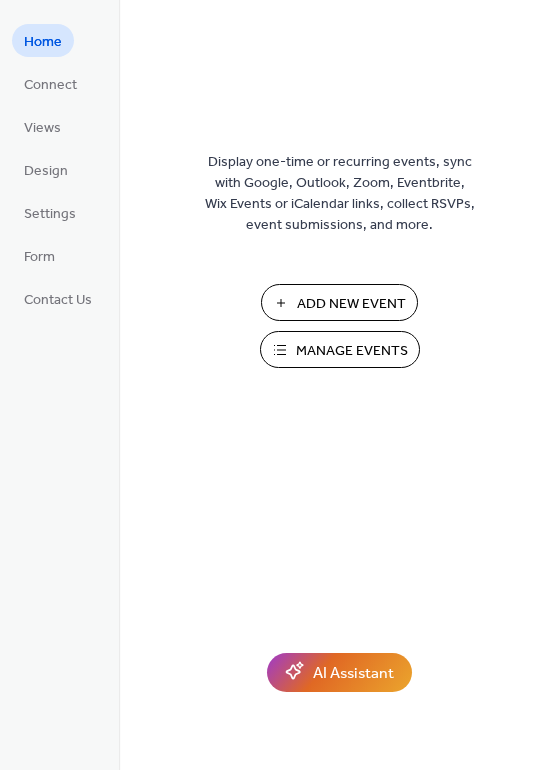 click on "Manage Events" at bounding box center (352, 351) 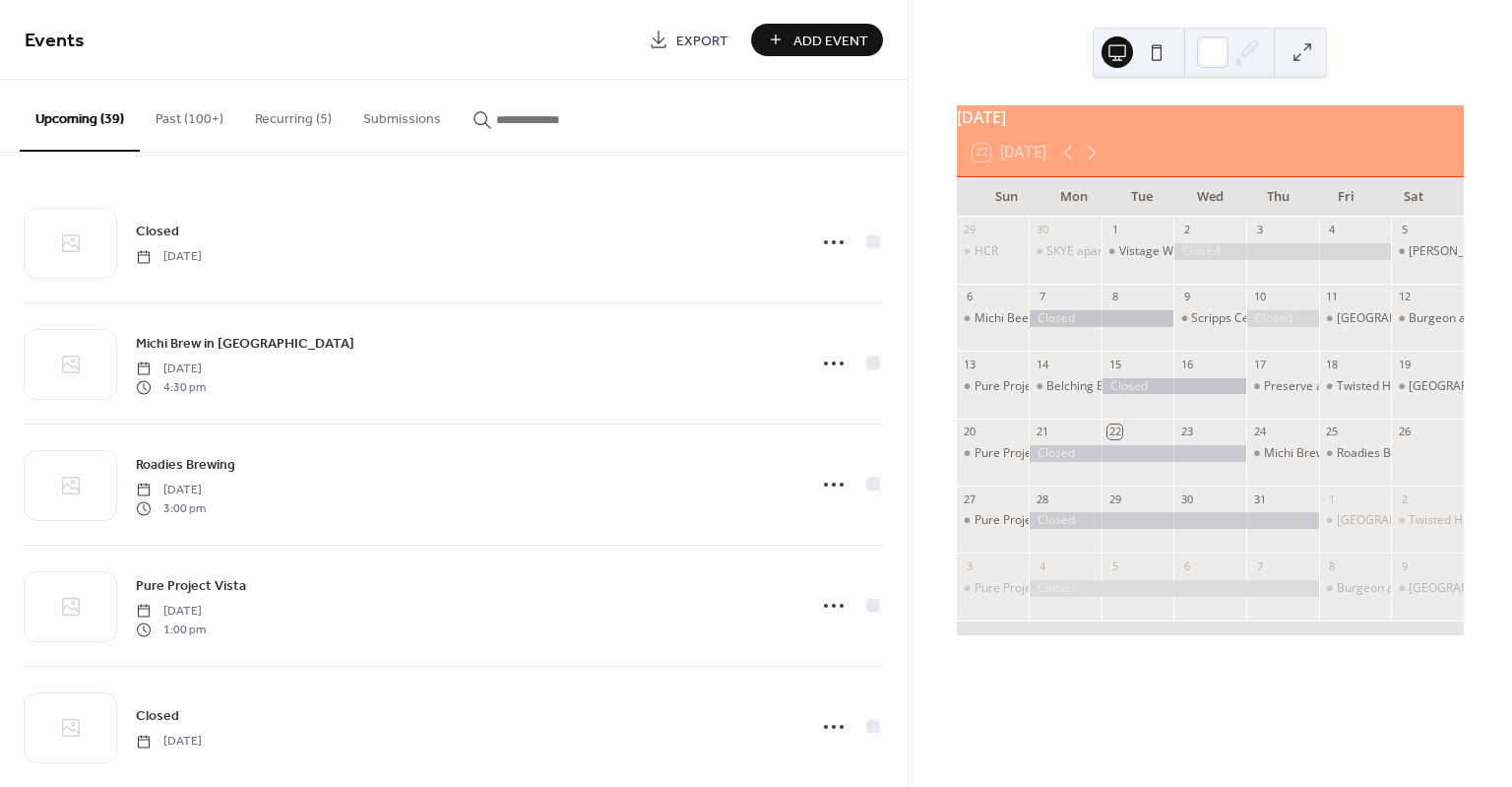 scroll, scrollTop: 0, scrollLeft: 0, axis: both 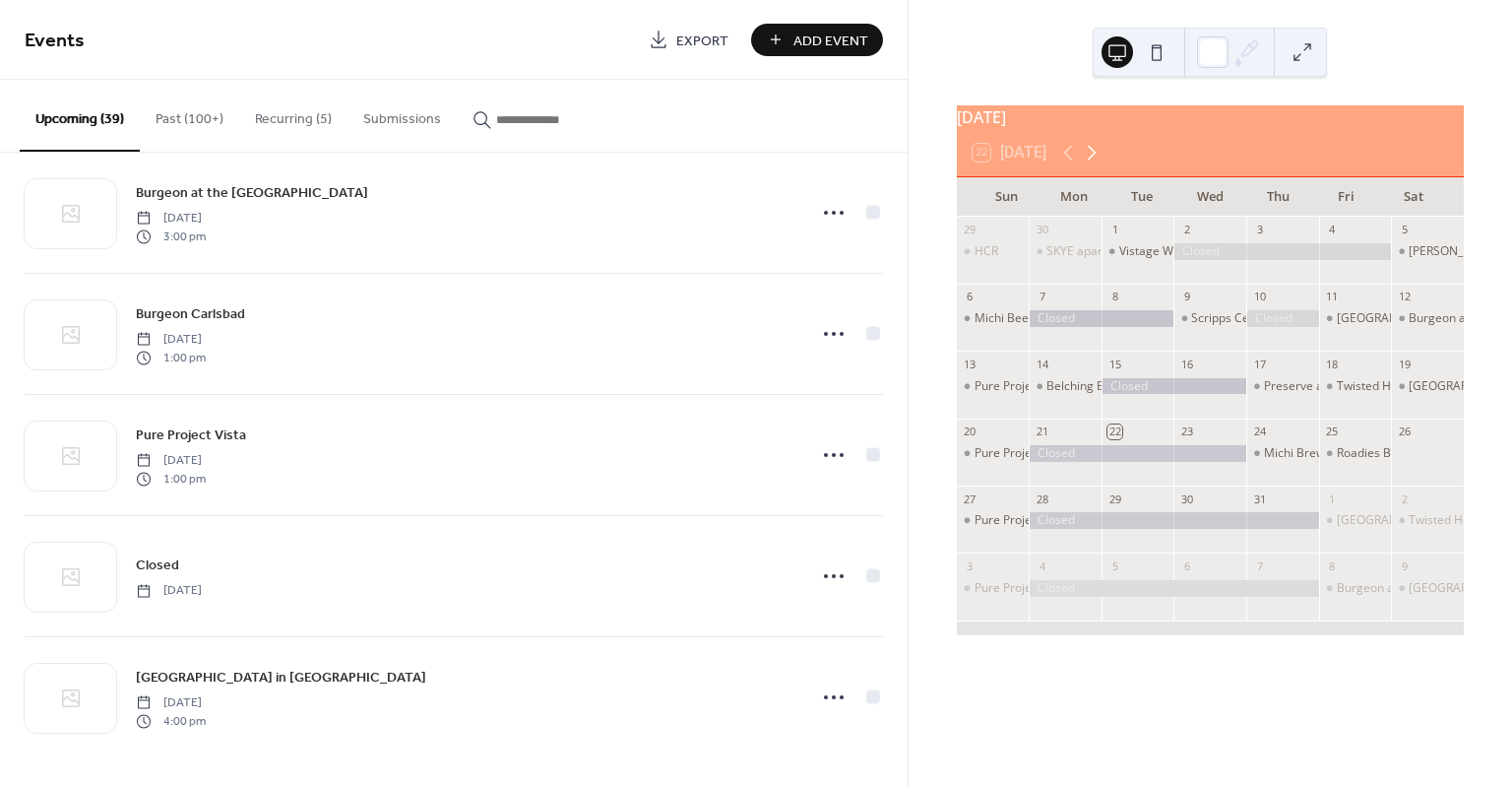 click 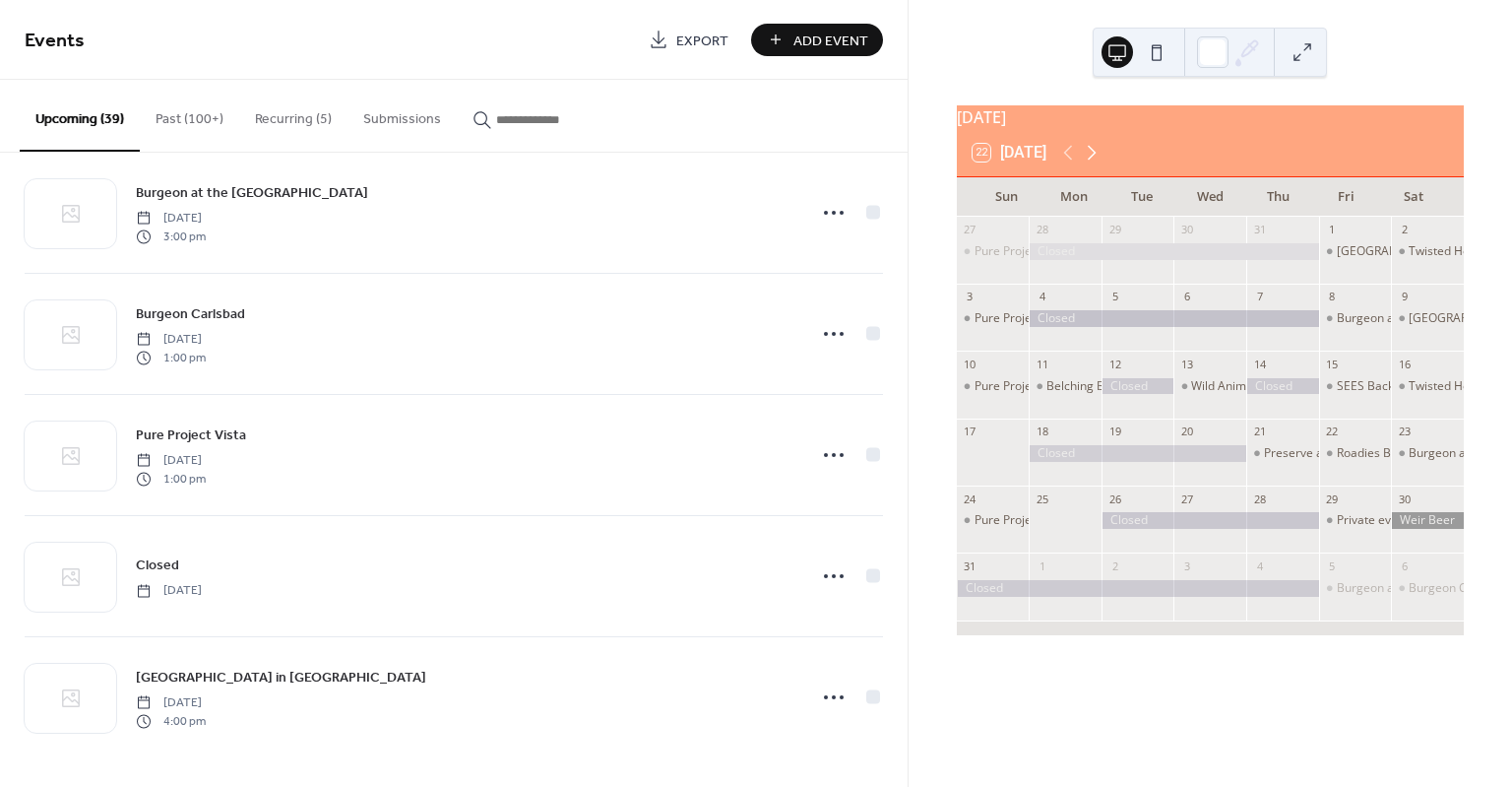 click 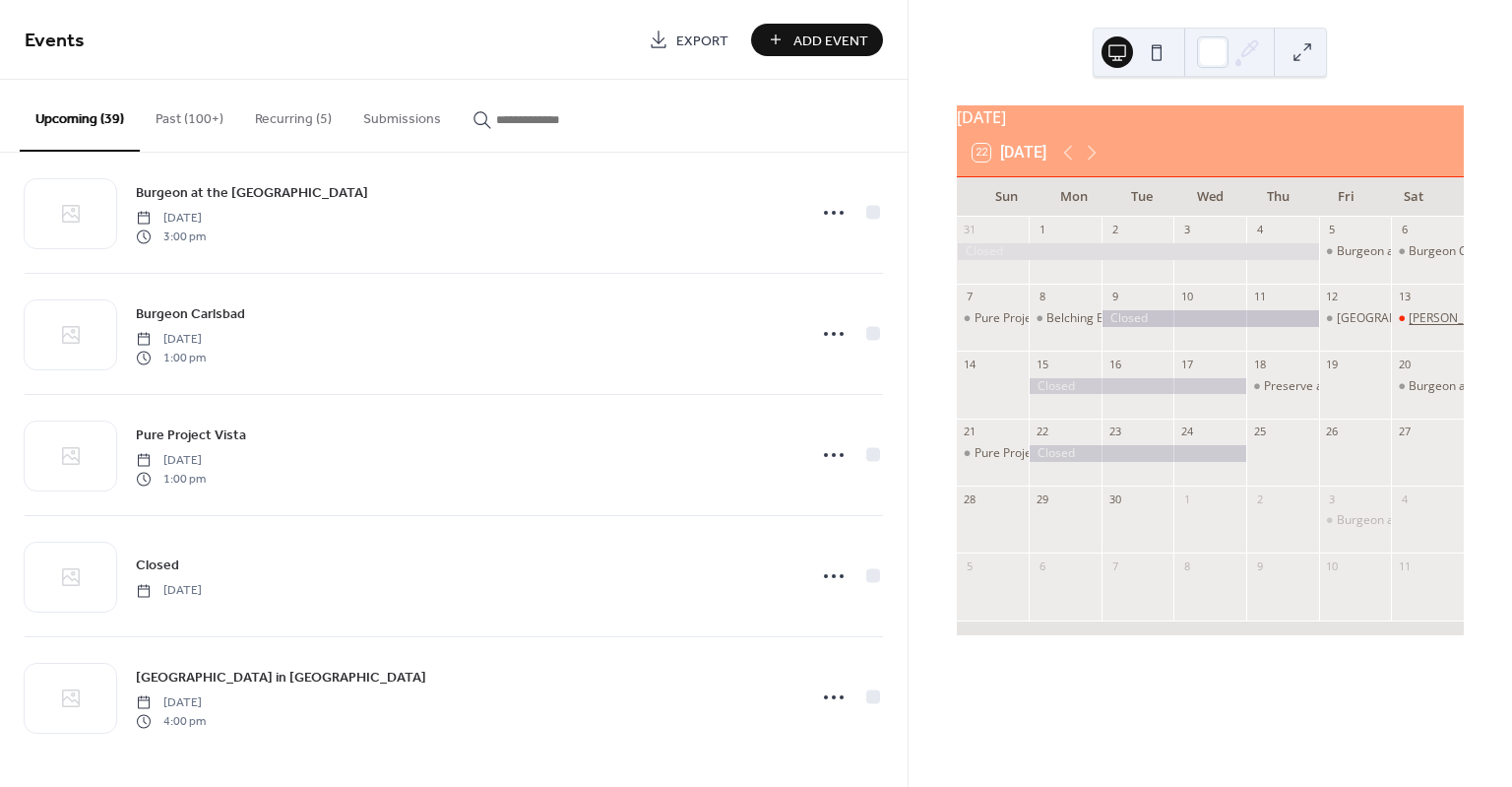 click on "[PERSON_NAME] Elementary Movie Night" at bounding box center (1522, 318) 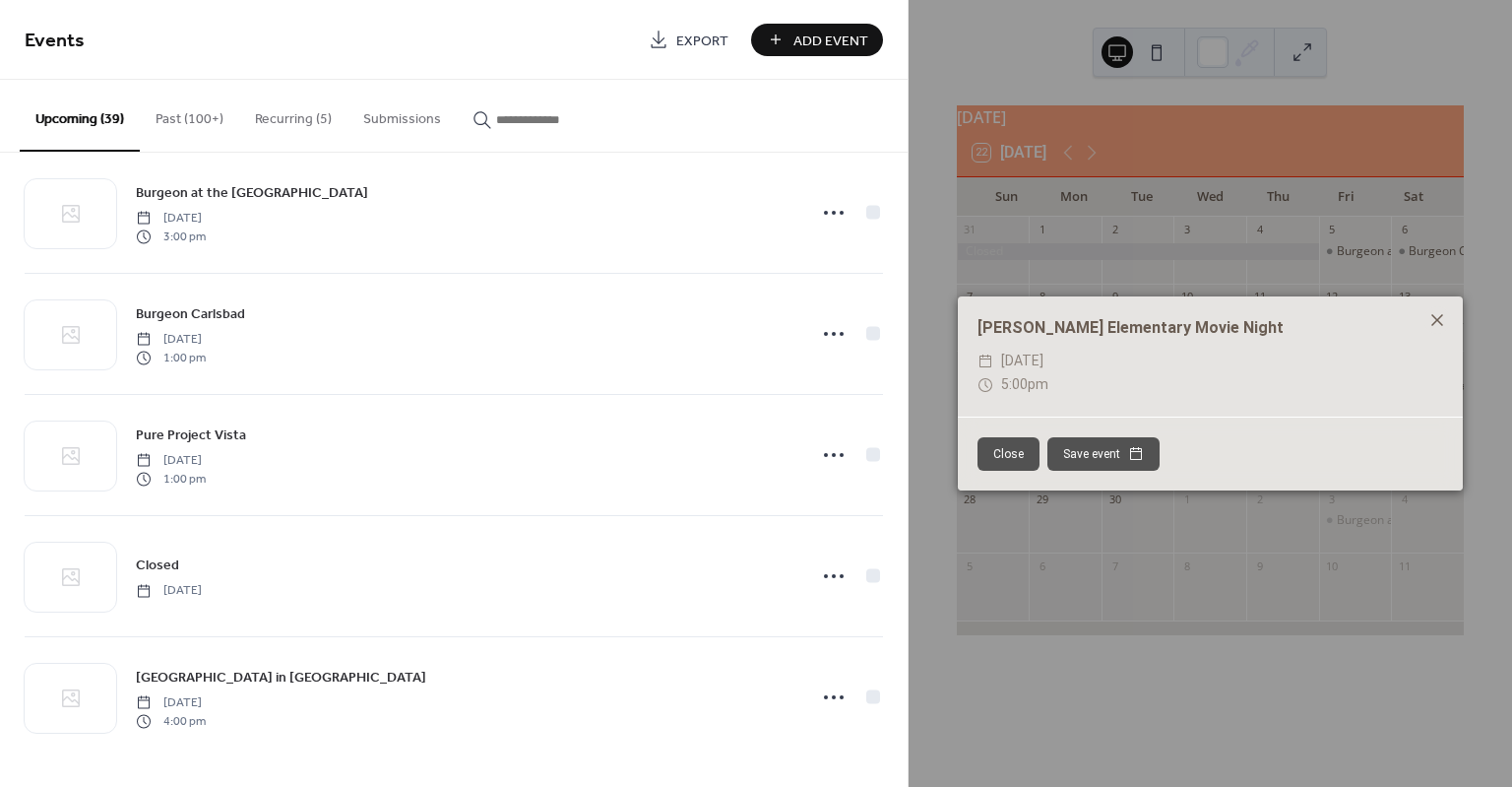 click 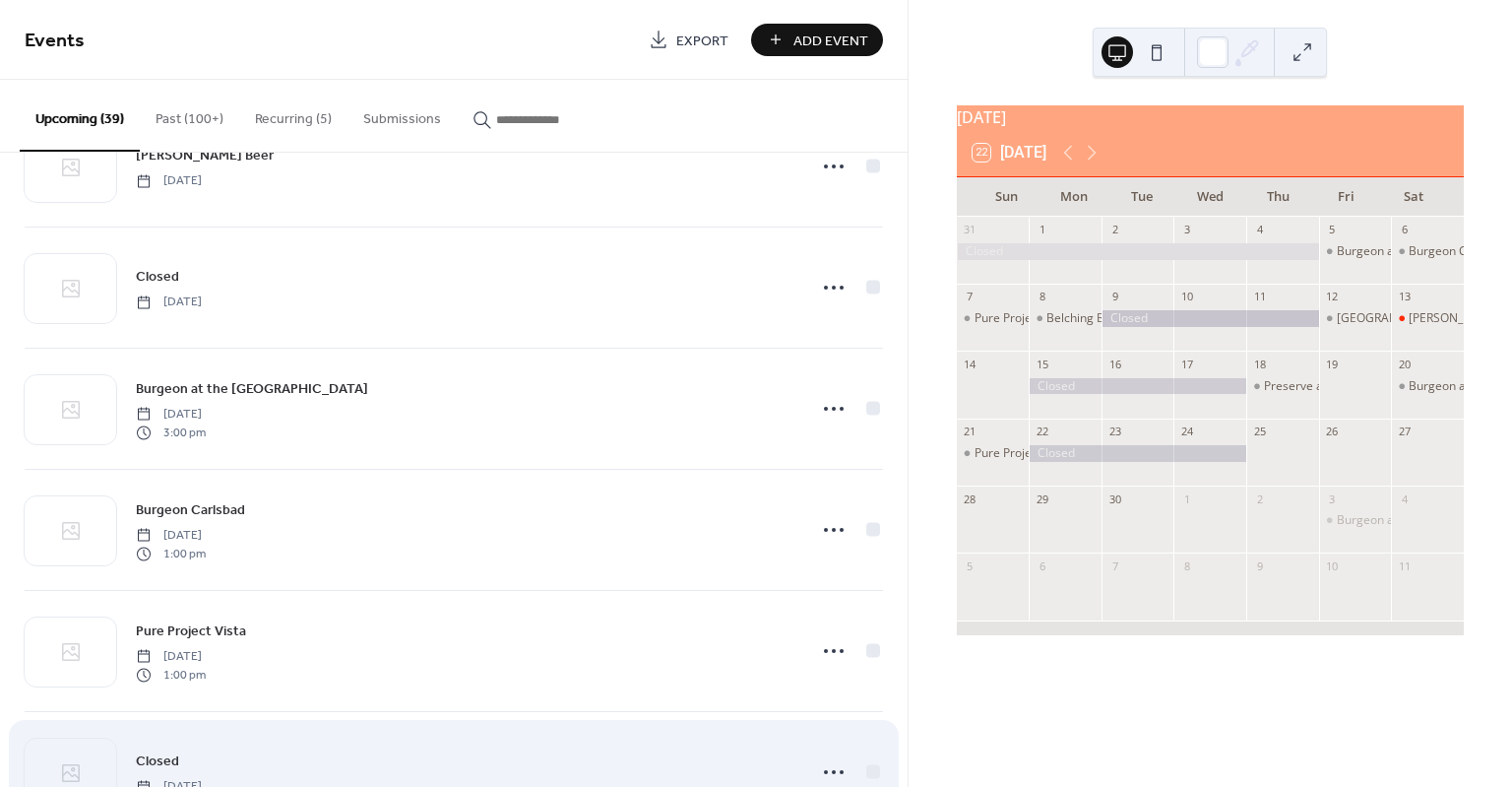 scroll, scrollTop: 3146, scrollLeft: 0, axis: vertical 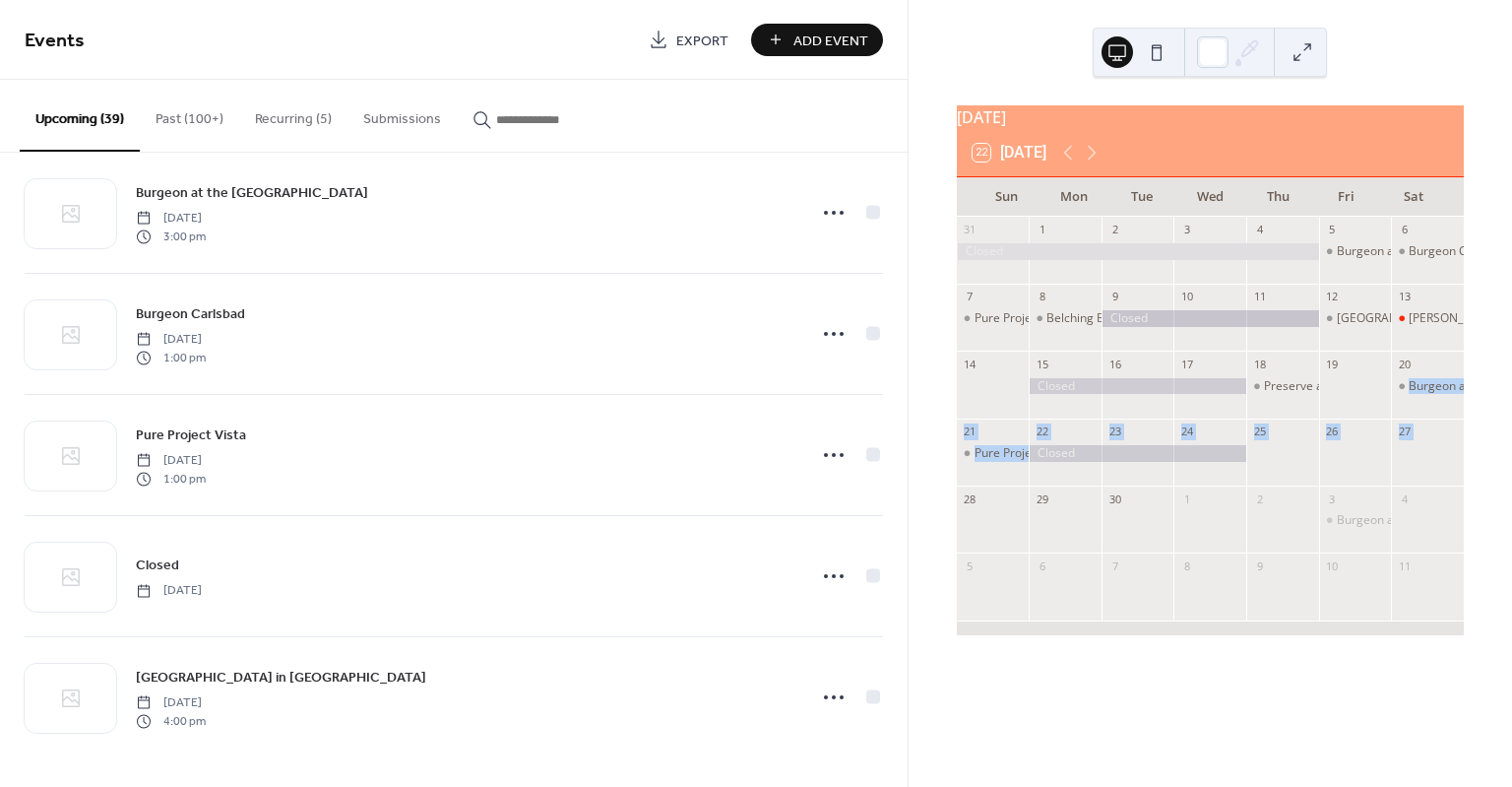 drag, startPoint x: 1505, startPoint y: 397, endPoint x: 1485, endPoint y: 463, distance: 68.96376 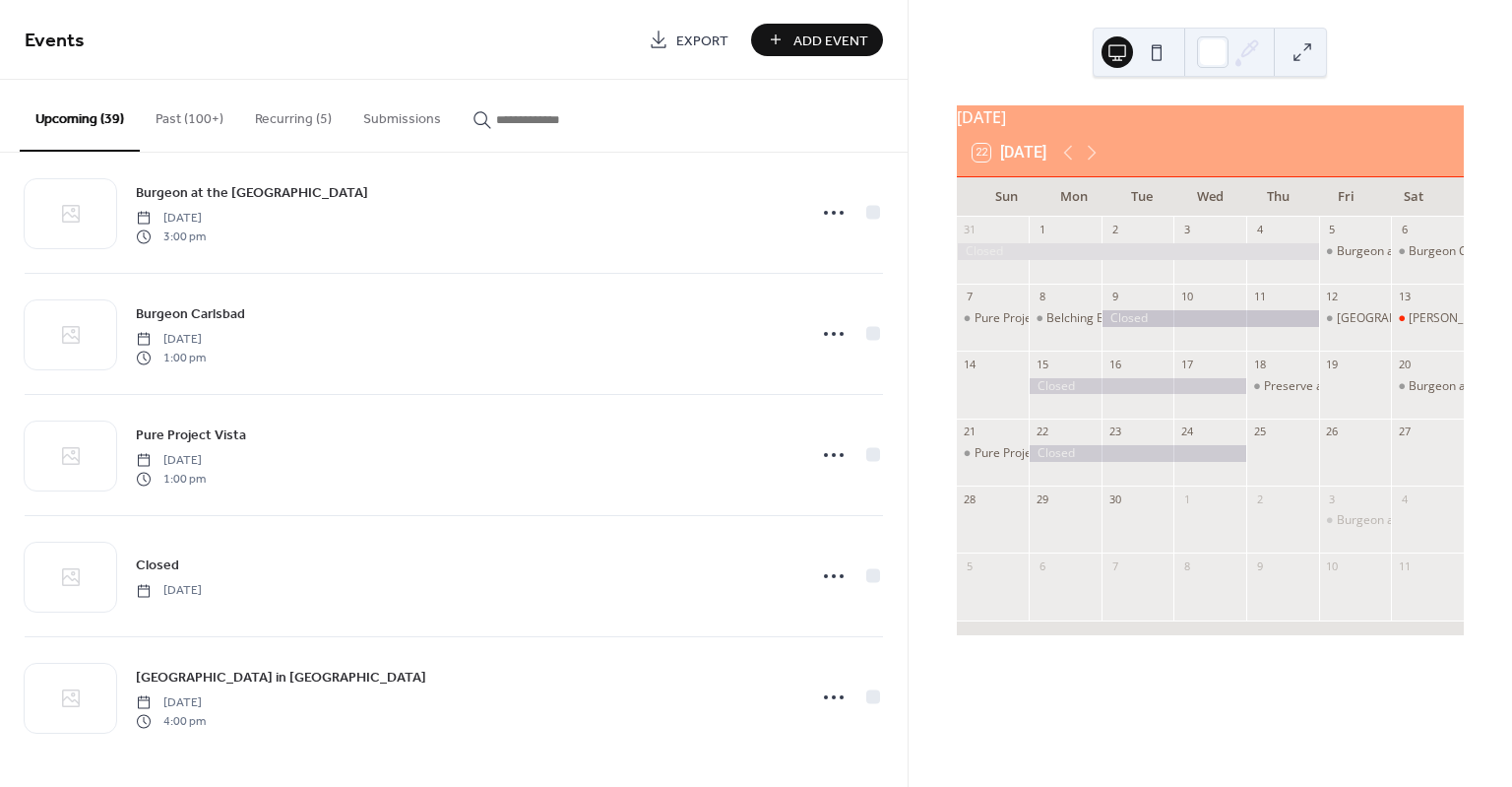 click on "[PERSON_NAME] Elementary Movie Night" at bounding box center [1427, 327] 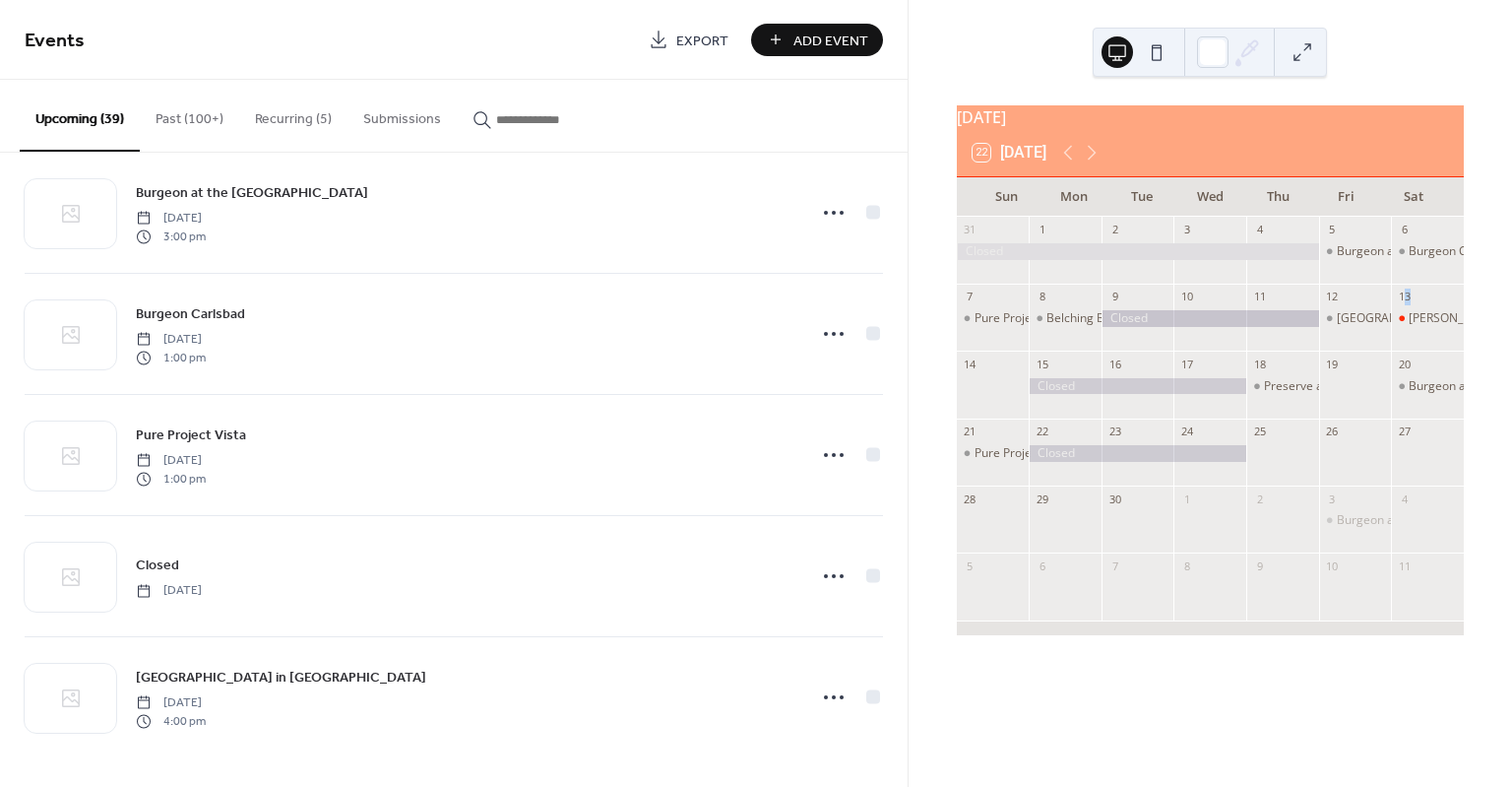 click on "13" at bounding box center (1404, 296) 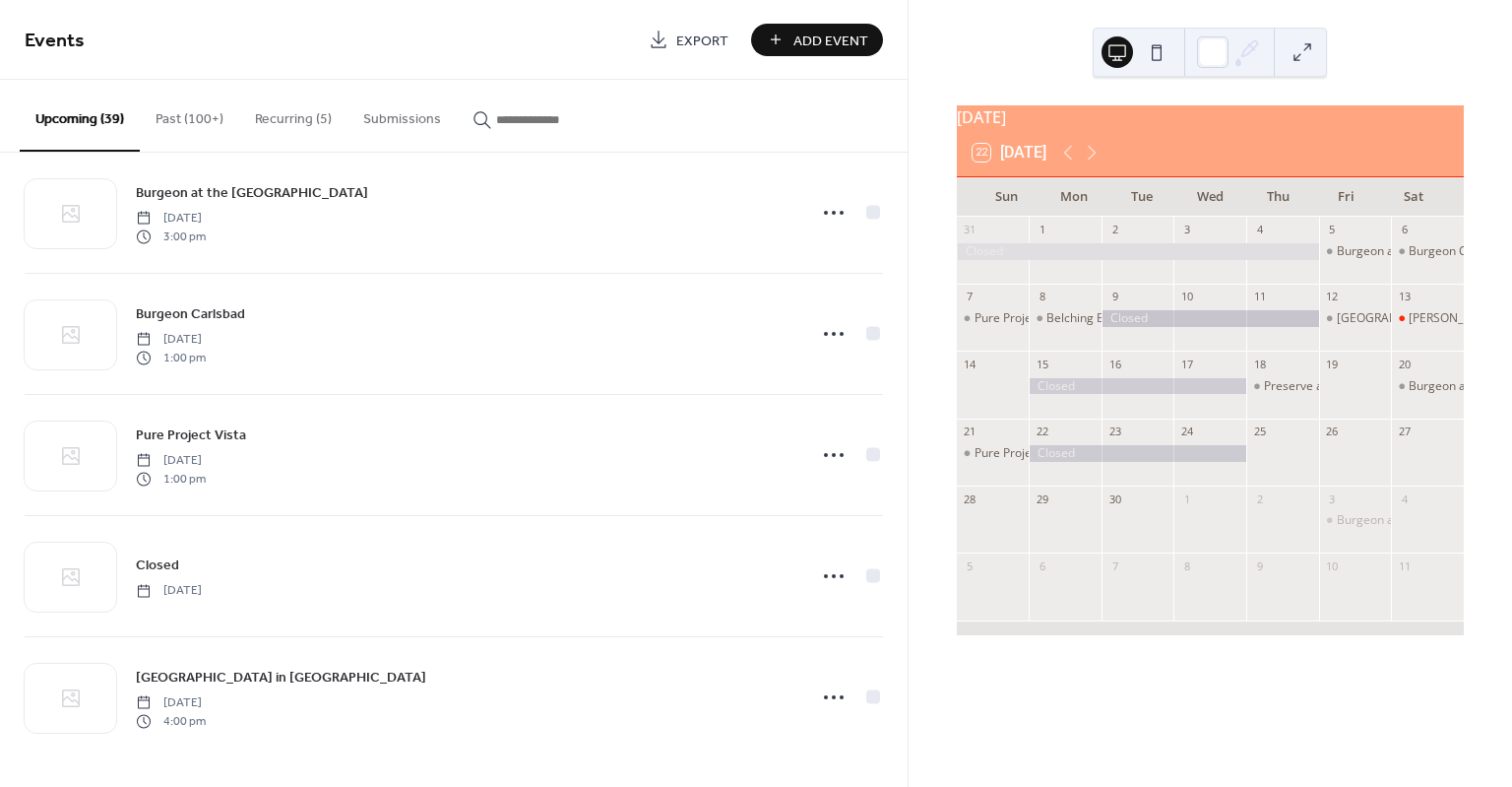 click on "31 1 2 3 4 5 Burgeon at the [GEOGRAPHIC_DATA] 7 Pure Project Vista [GEOGRAPHIC_DATA] 9 10 11 12 [GEOGRAPHIC_DATA] in [GEOGRAPHIC_DATA] 13 [PERSON_NAME][GEOGRAPHIC_DATA] Movie Night 14 15 16 17 18 Preserve at [GEOGRAPHIC_DATA], Vista 19 20 Burgeon at the [GEOGRAPHIC_DATA] 22 23 24 25 26 27 28 29 30 1 2 3 Burgeon at the Oasis 4 5 6 7 8 9 10 11" at bounding box center [1210, 426] 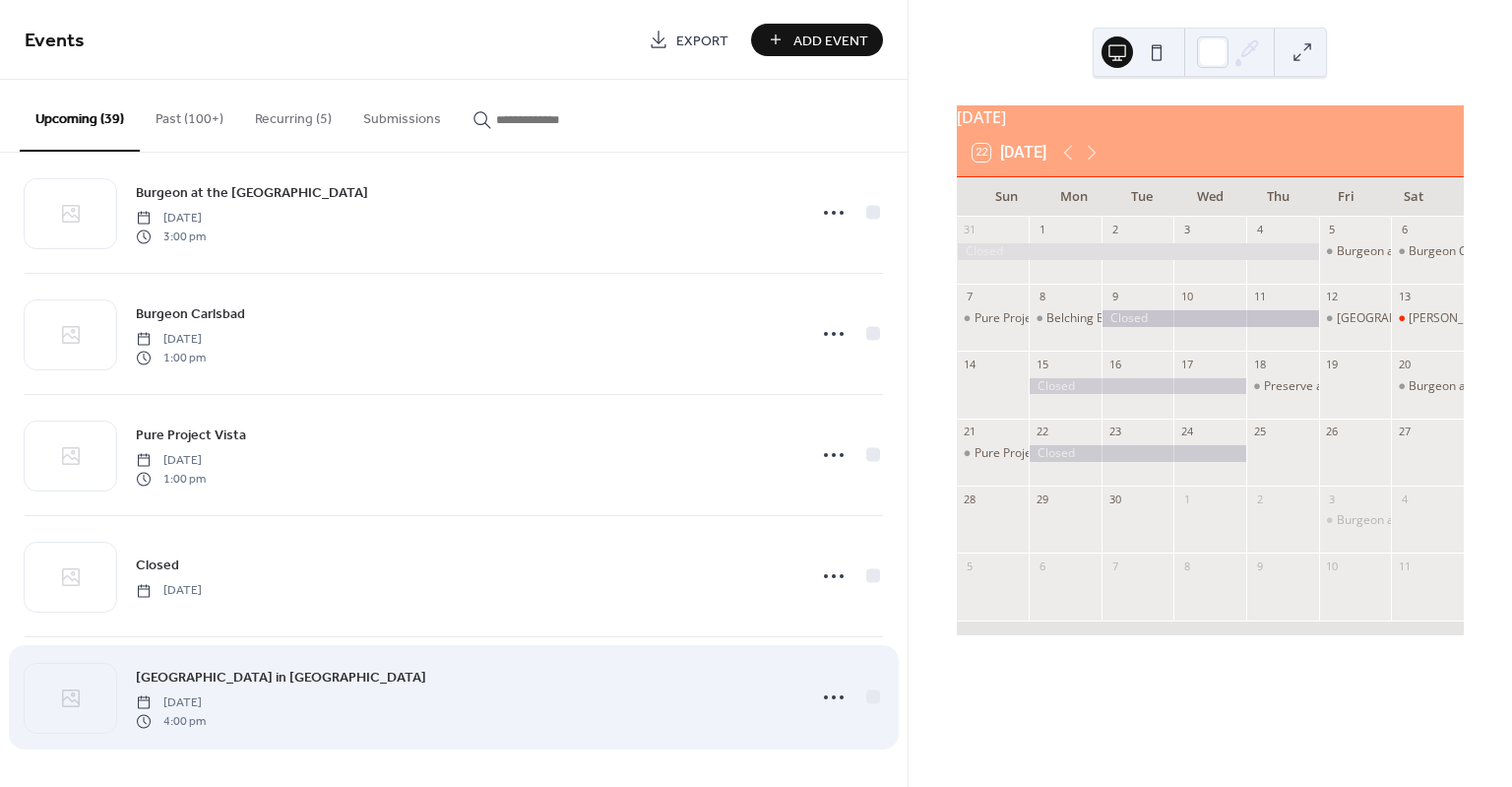 click on "[GEOGRAPHIC_DATA] in [GEOGRAPHIC_DATA] [DATE] 4:00 pm" at bounding box center (454, 697) 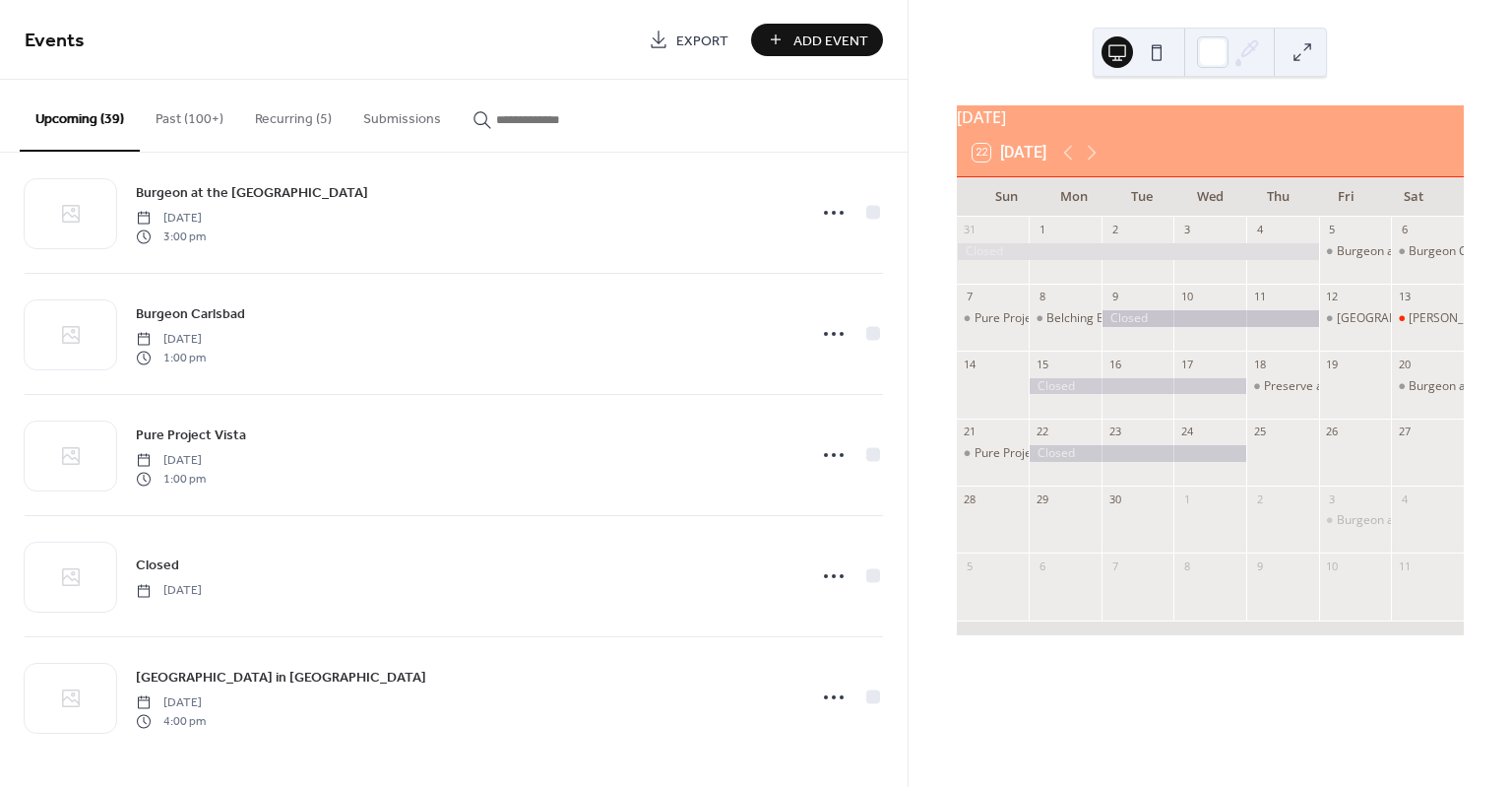 click on "Upcoming (39)" at bounding box center (80, 115) 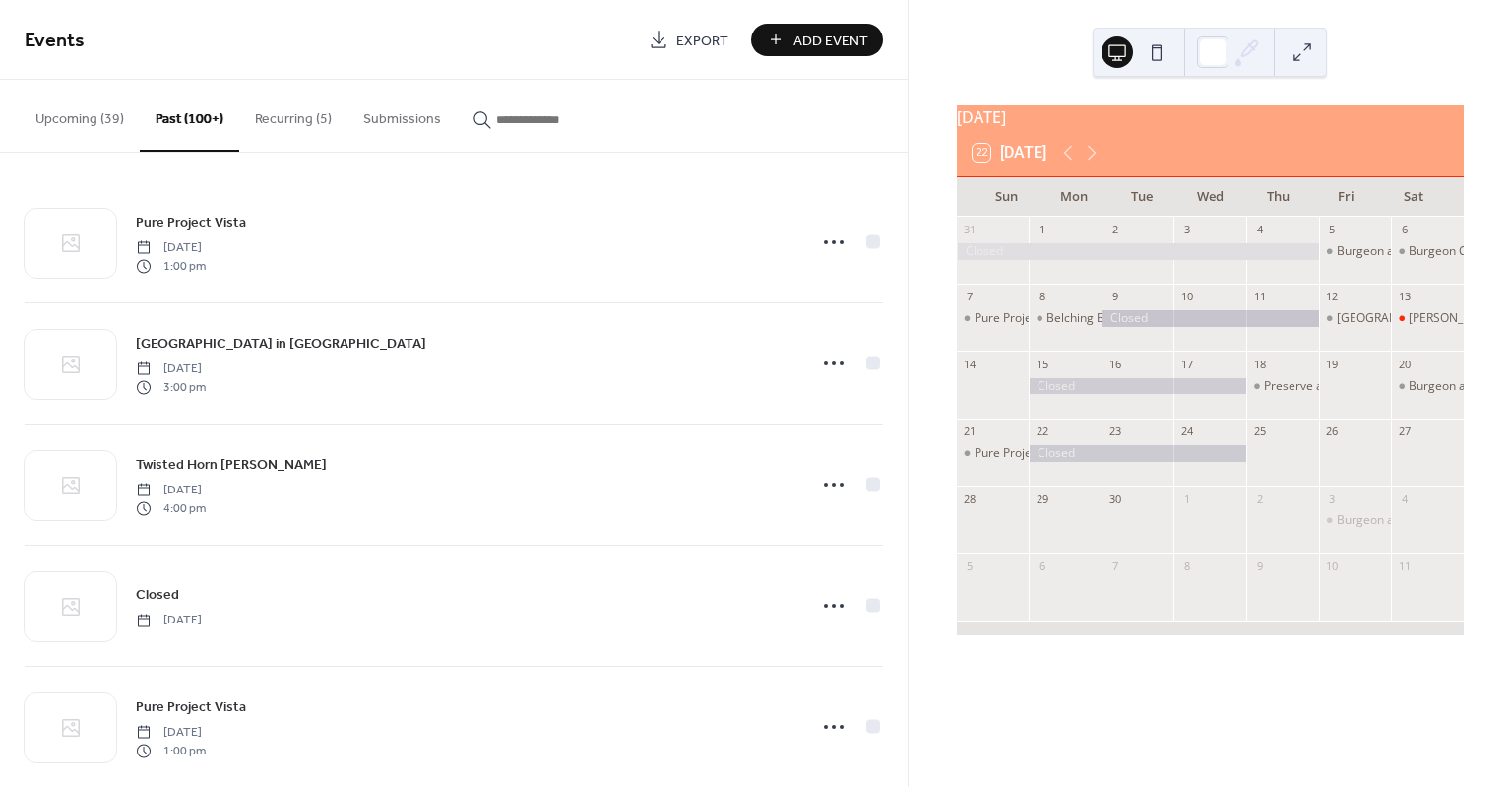 click on "Upcoming (39)" at bounding box center (80, 114) 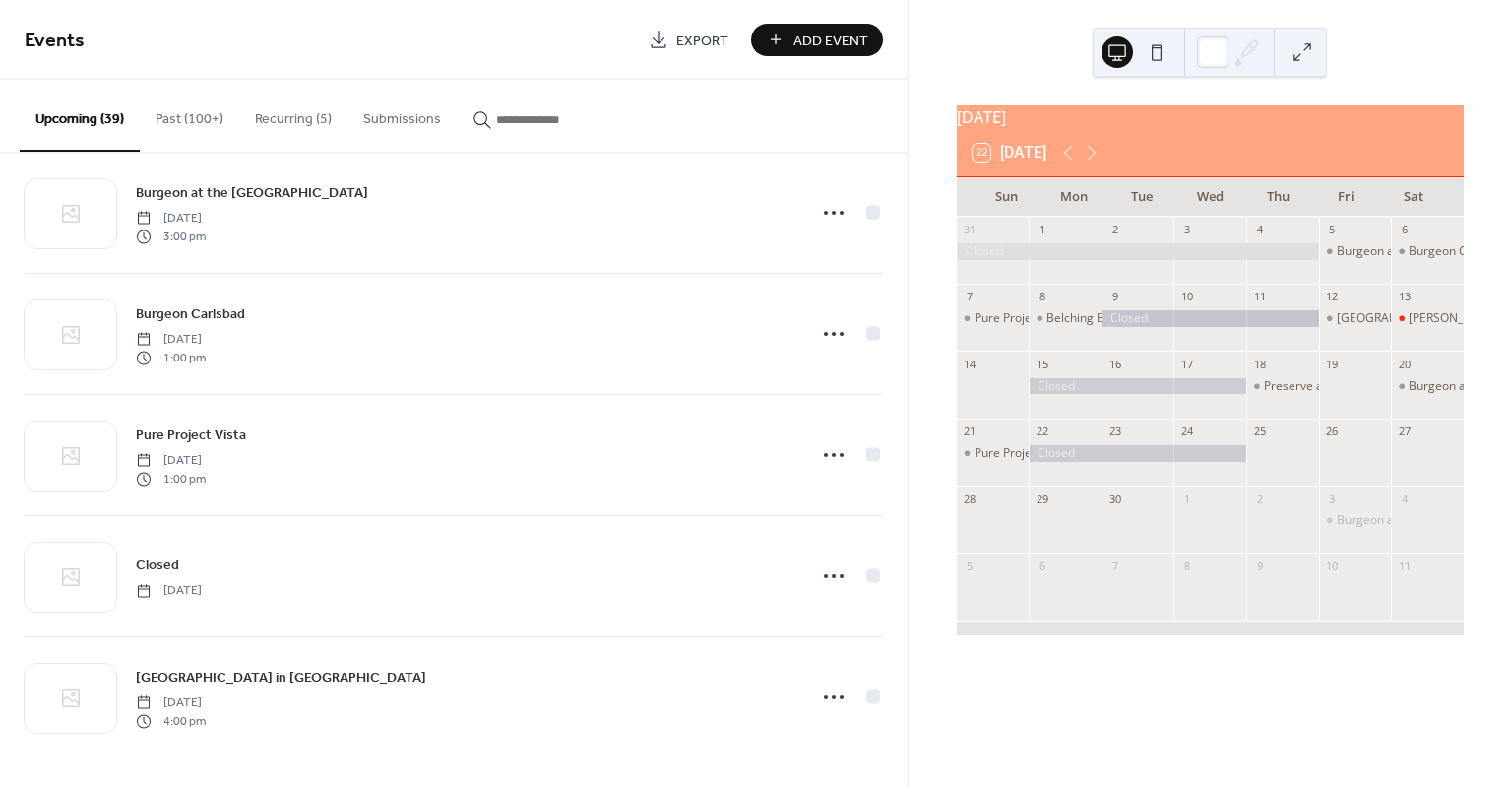 click on "Submissions" at bounding box center [402, 114] 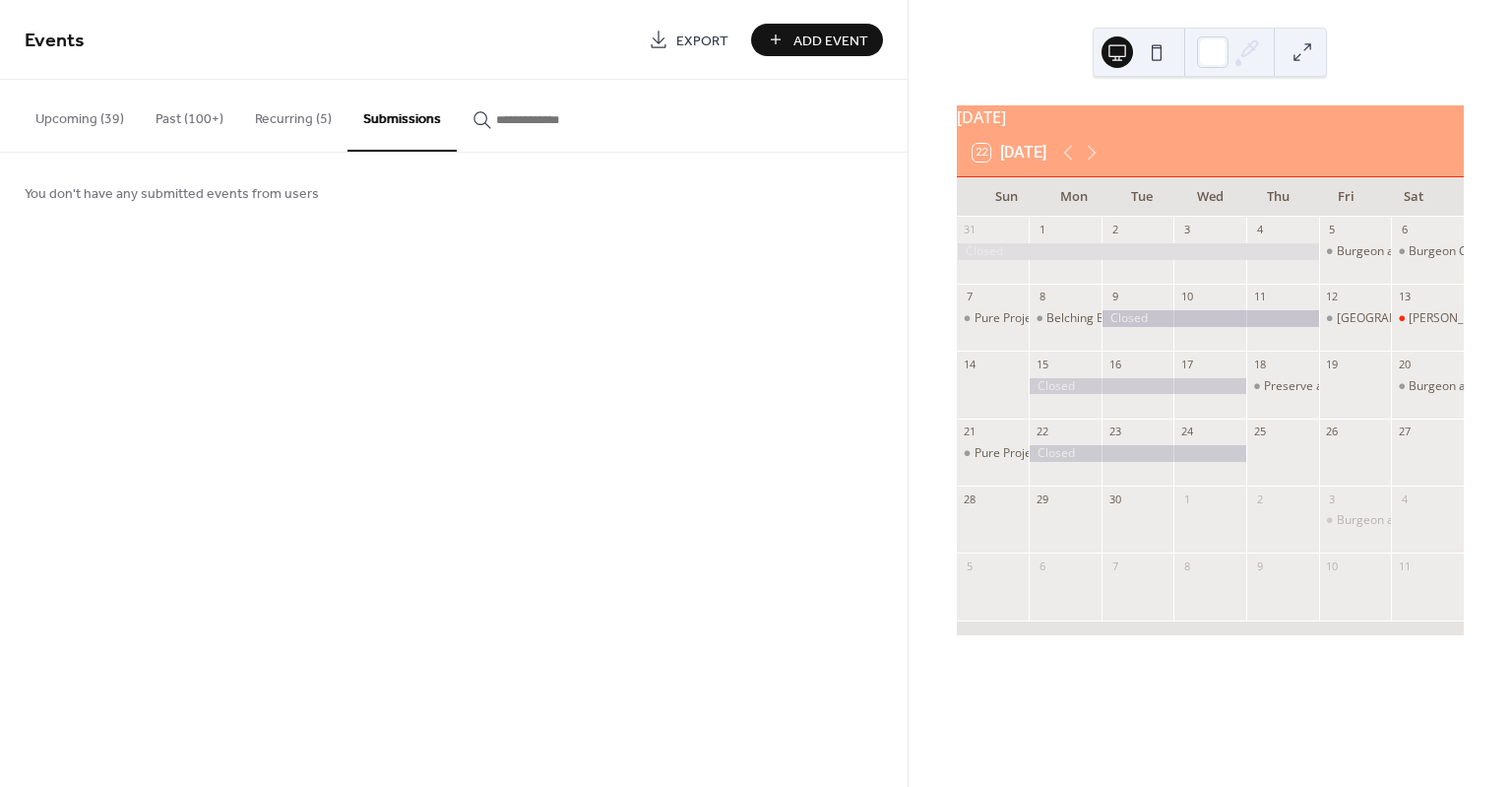 click on "Recurring (5)" at bounding box center [293, 114] 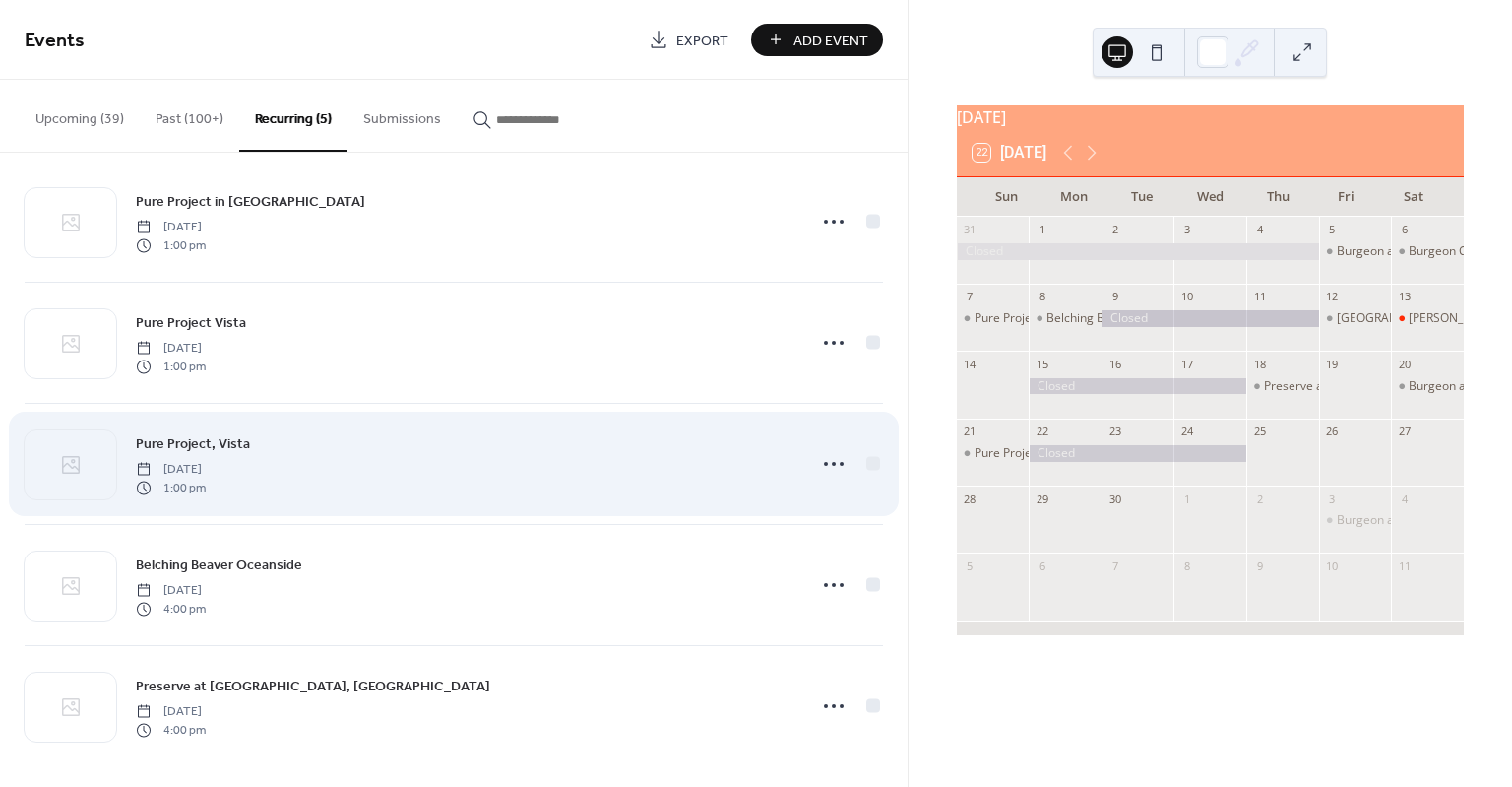 scroll, scrollTop: 0, scrollLeft: 0, axis: both 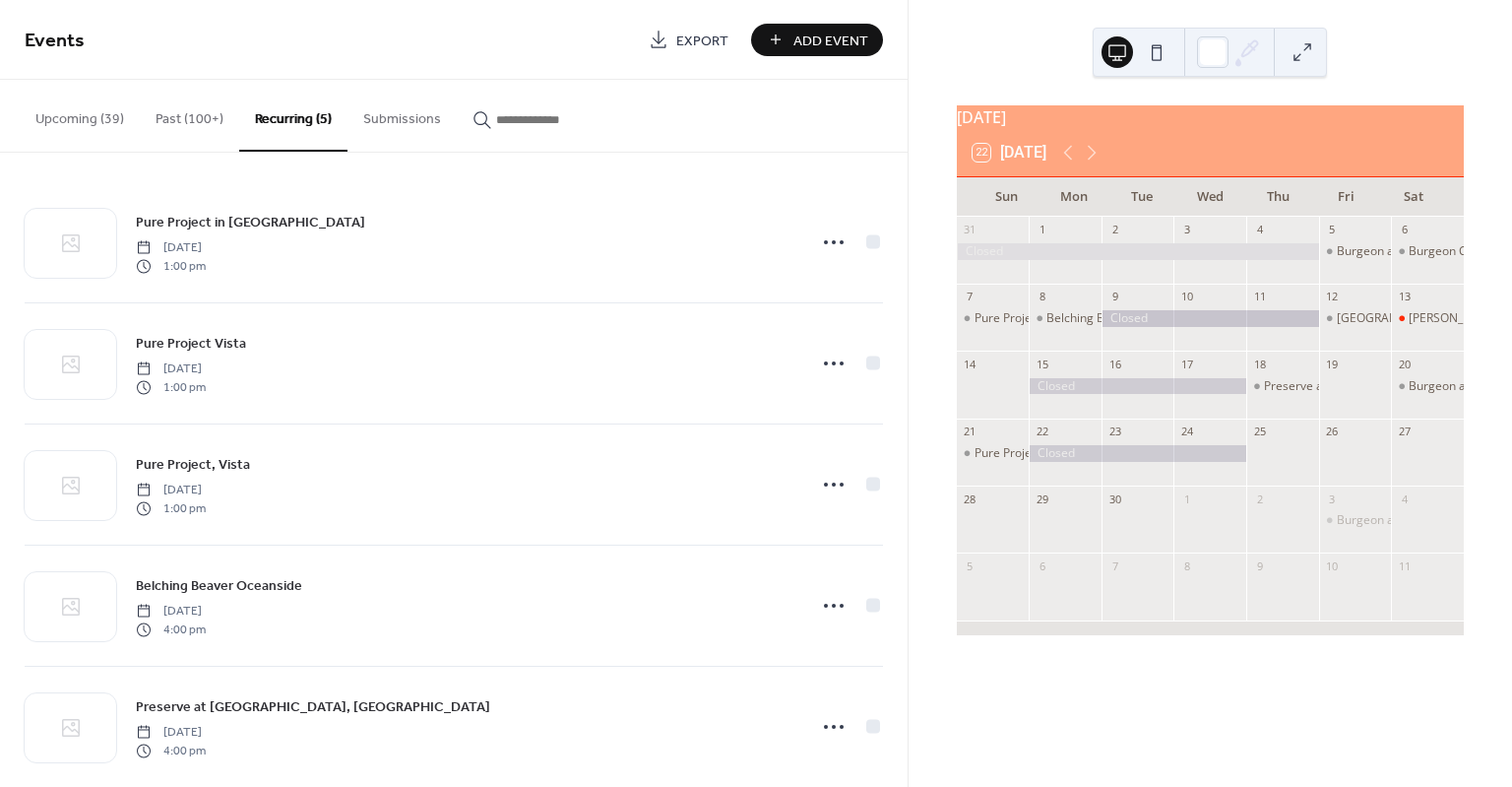 click on "Upcoming (39)" at bounding box center (80, 114) 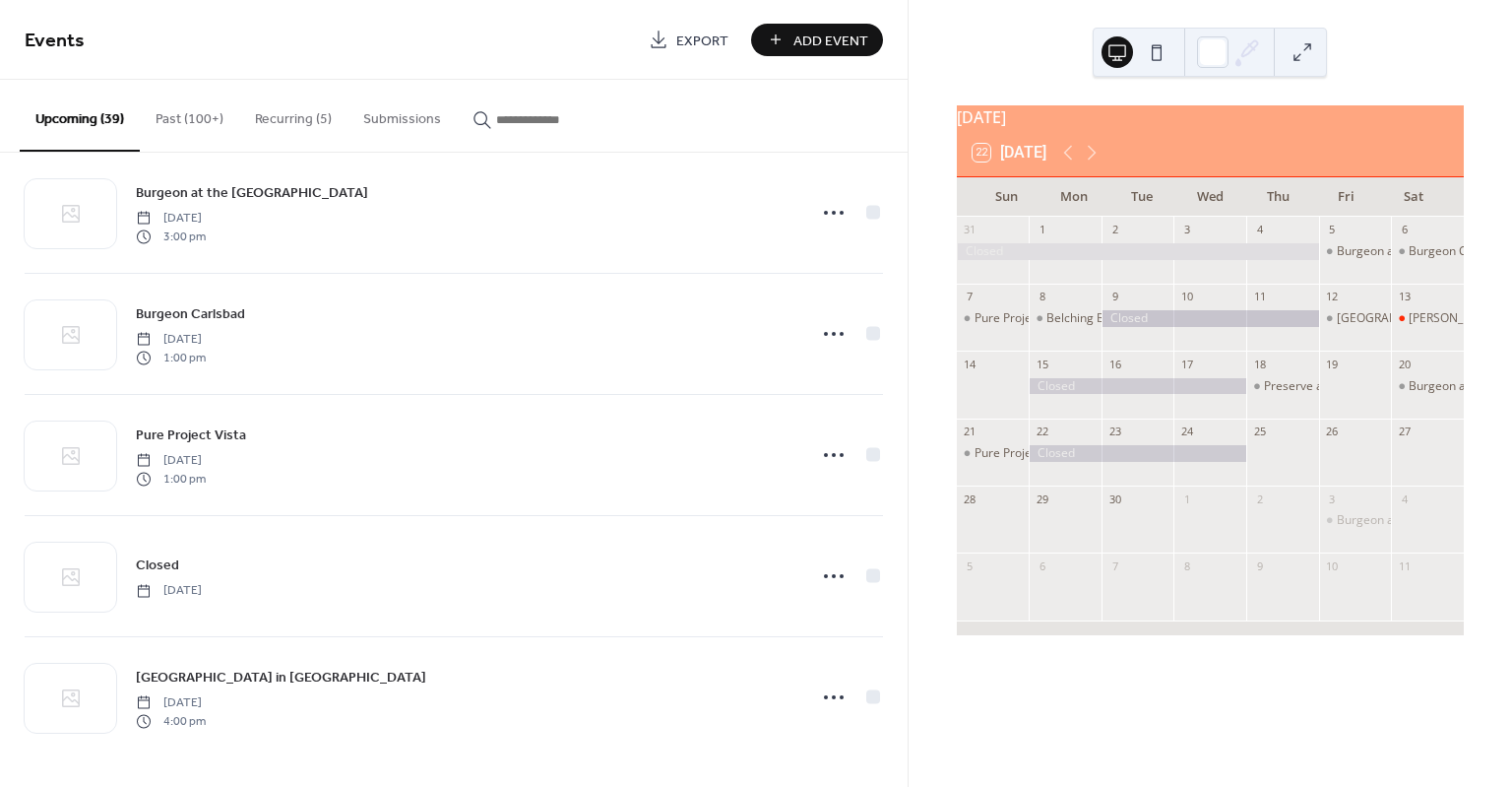 click on "[PERSON_NAME] Elementary Movie Night" at bounding box center (1427, 318) 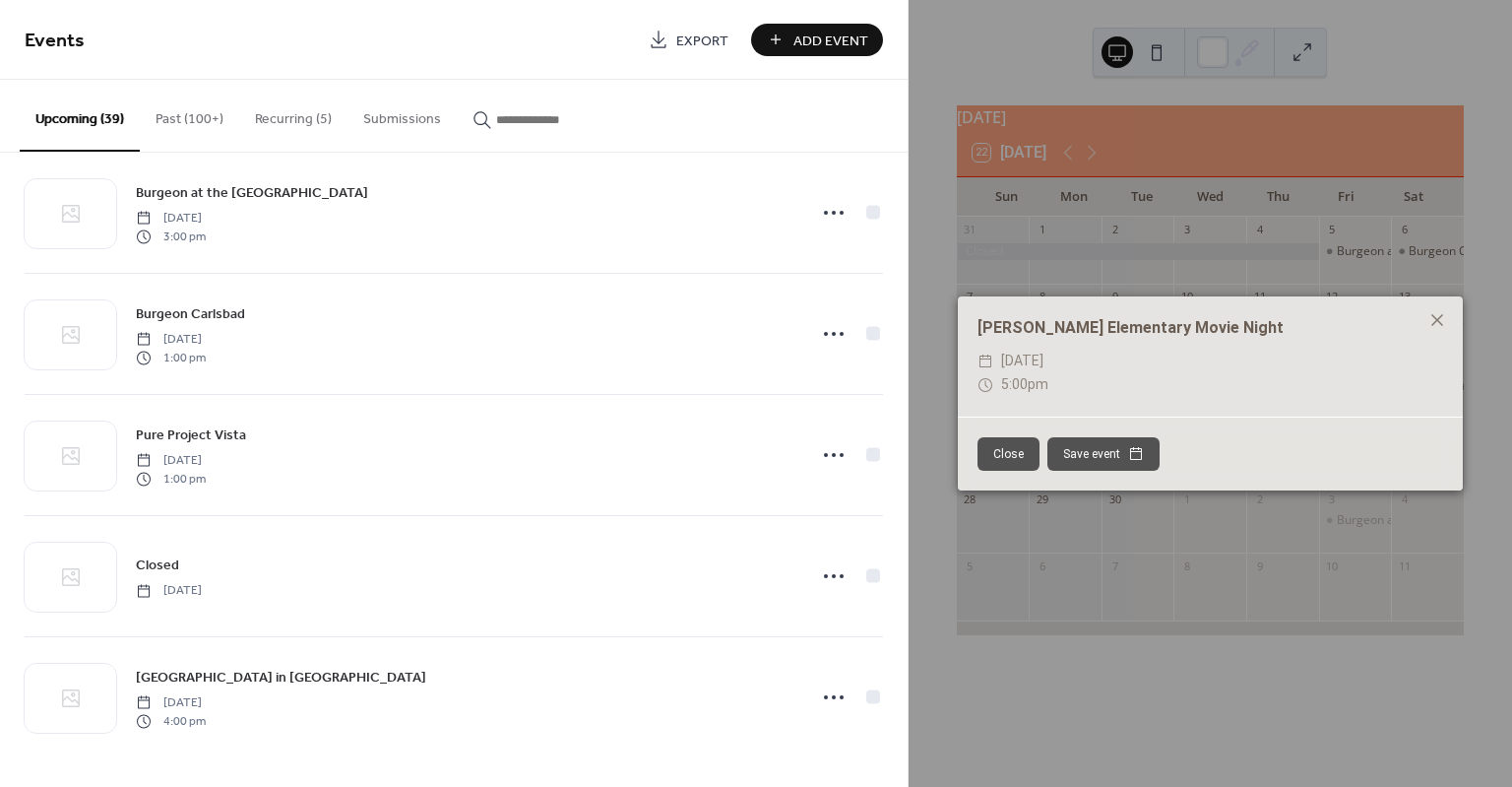 click on "Close" at bounding box center (1008, 454) 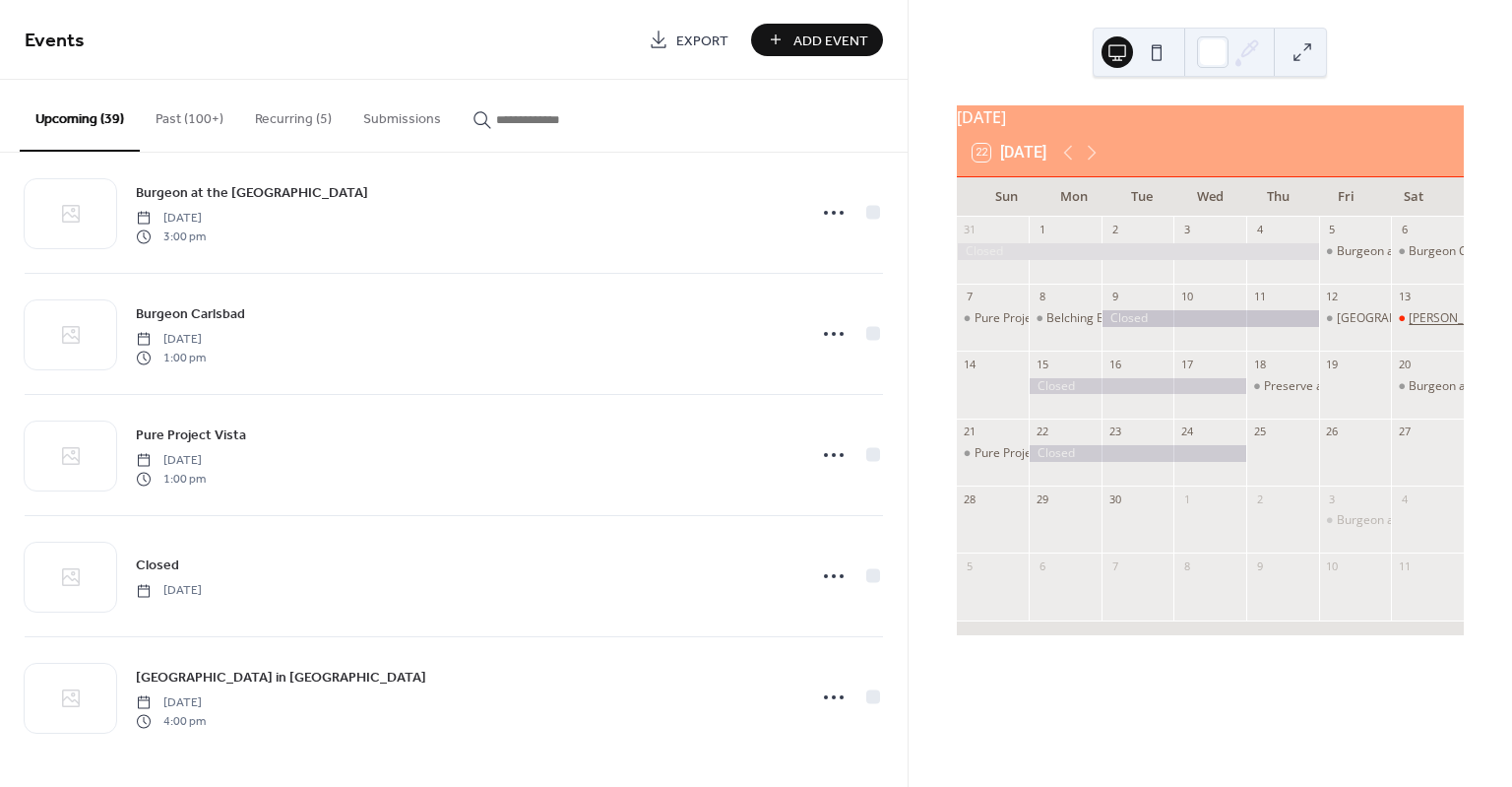 click on "[PERSON_NAME] Elementary Movie Night" at bounding box center [1522, 318] 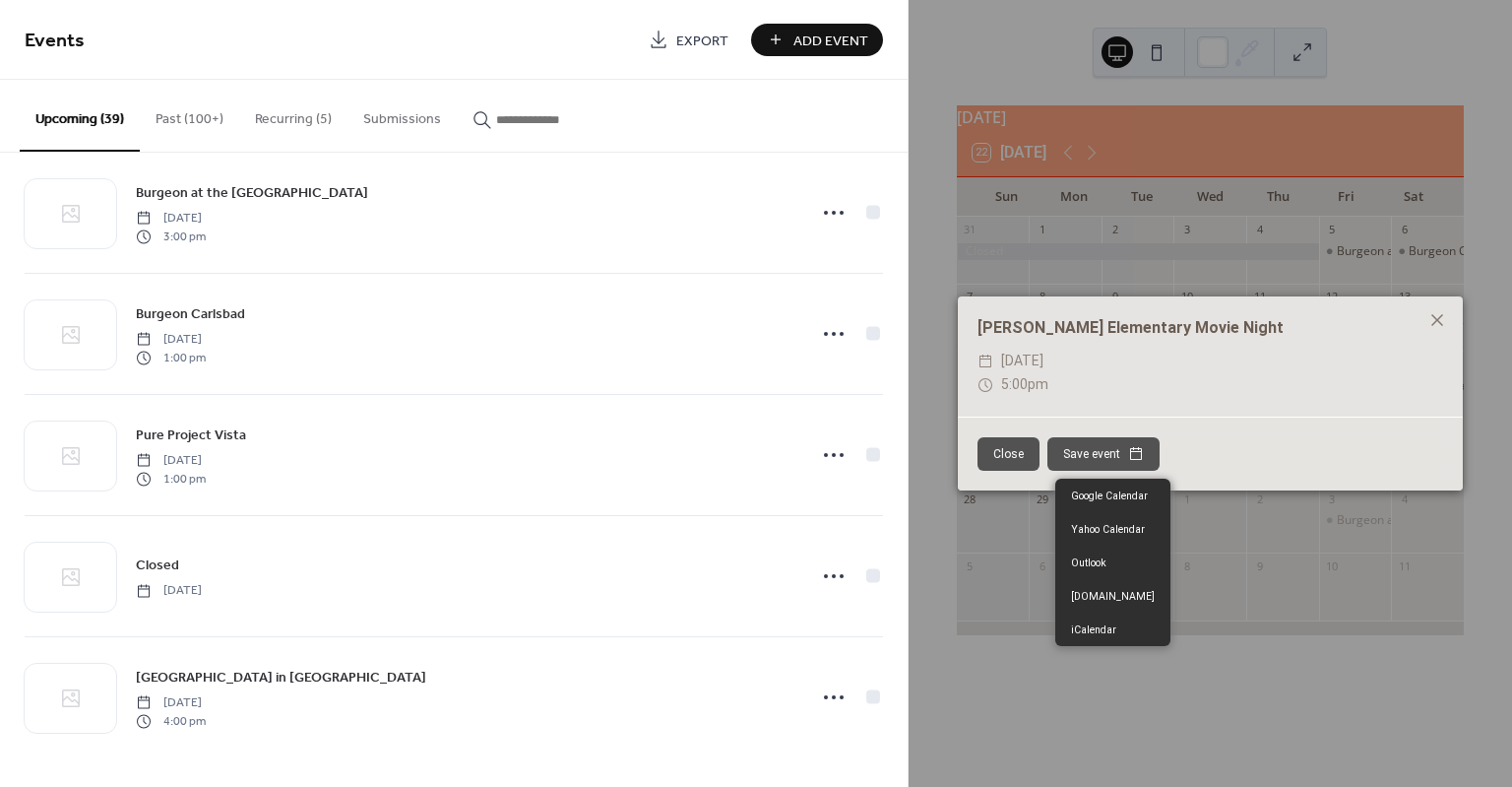 click on "Save event" at bounding box center [1103, 454] 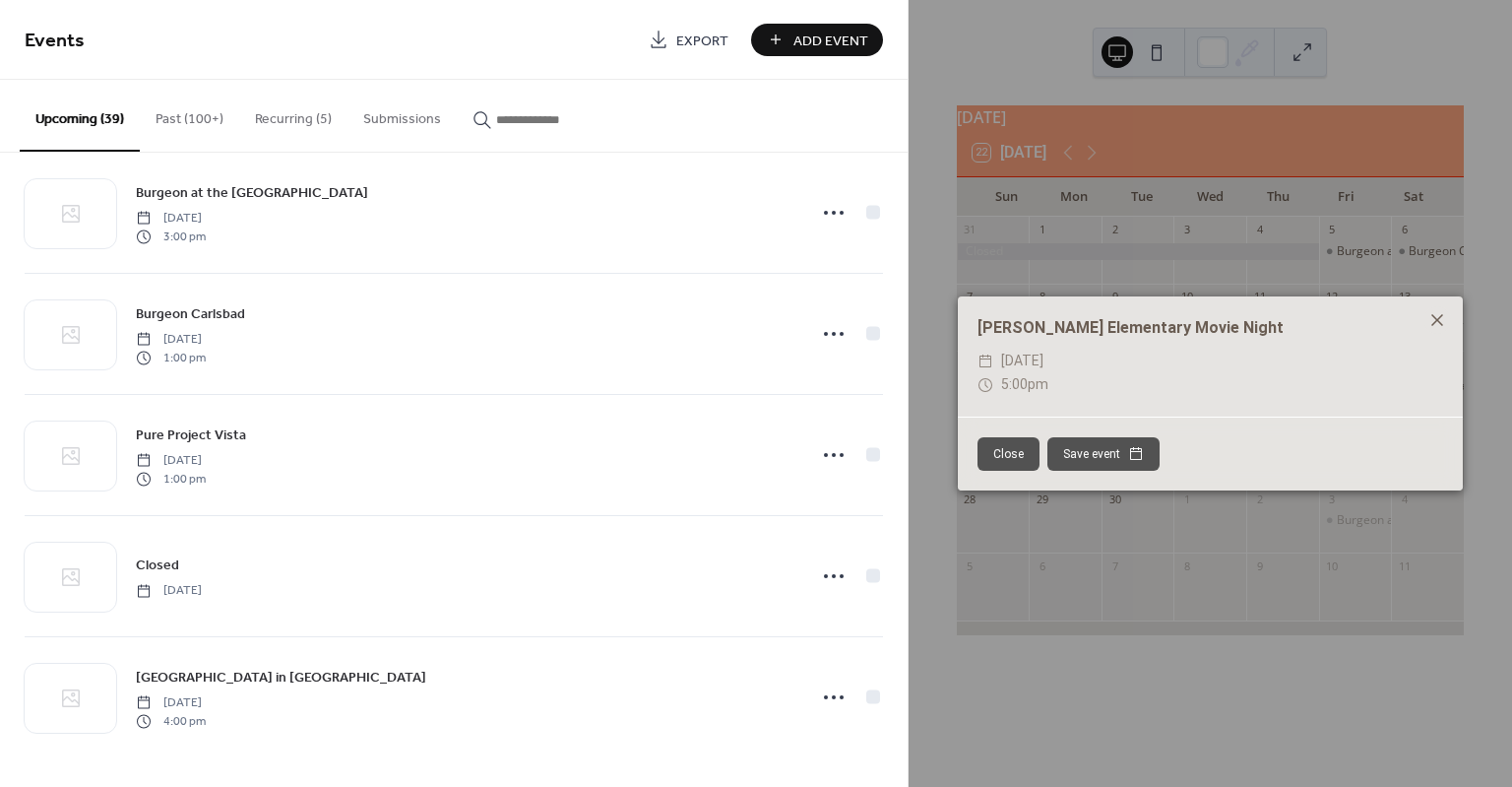 click 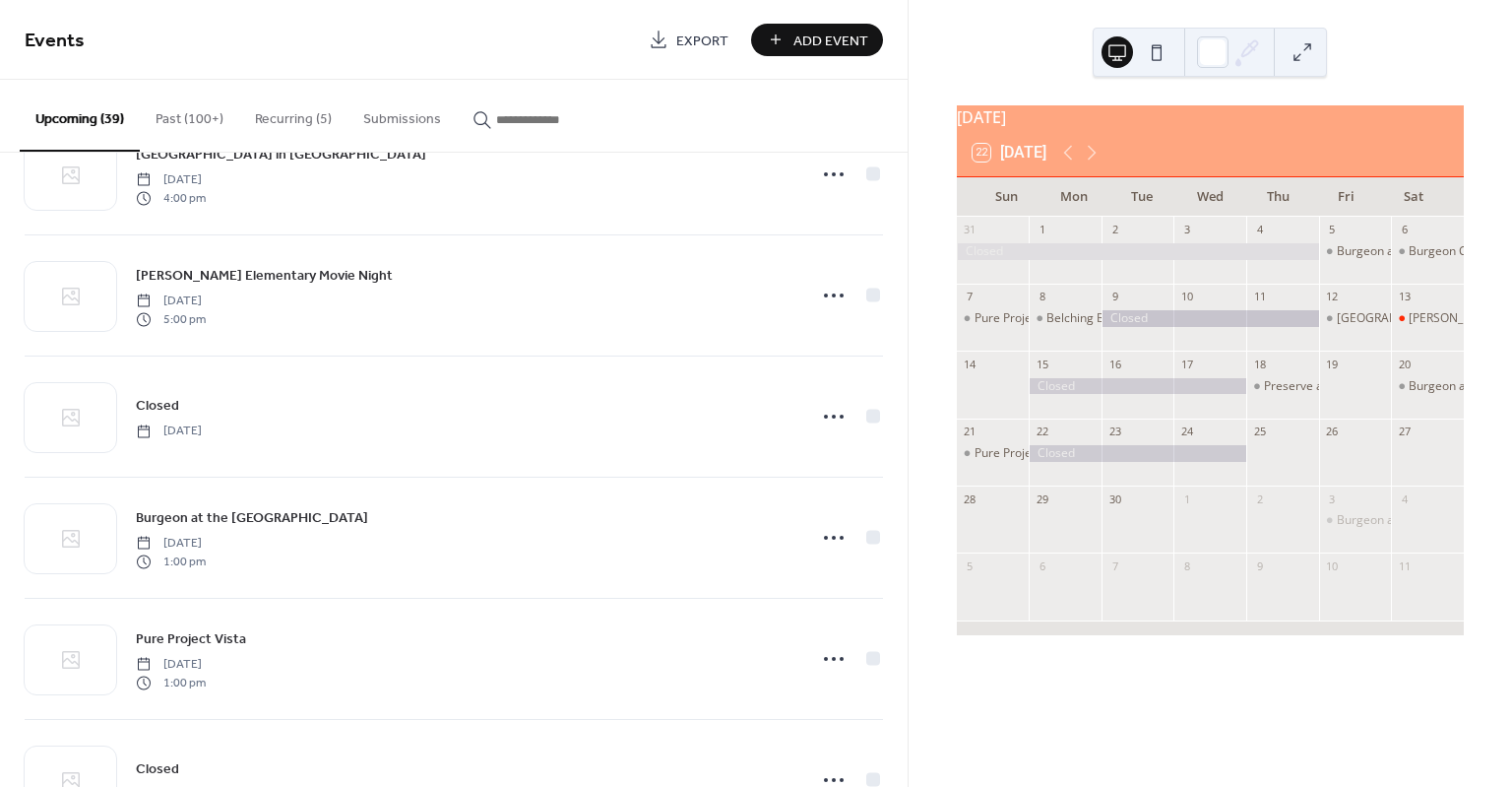 scroll, scrollTop: 3578, scrollLeft: 0, axis: vertical 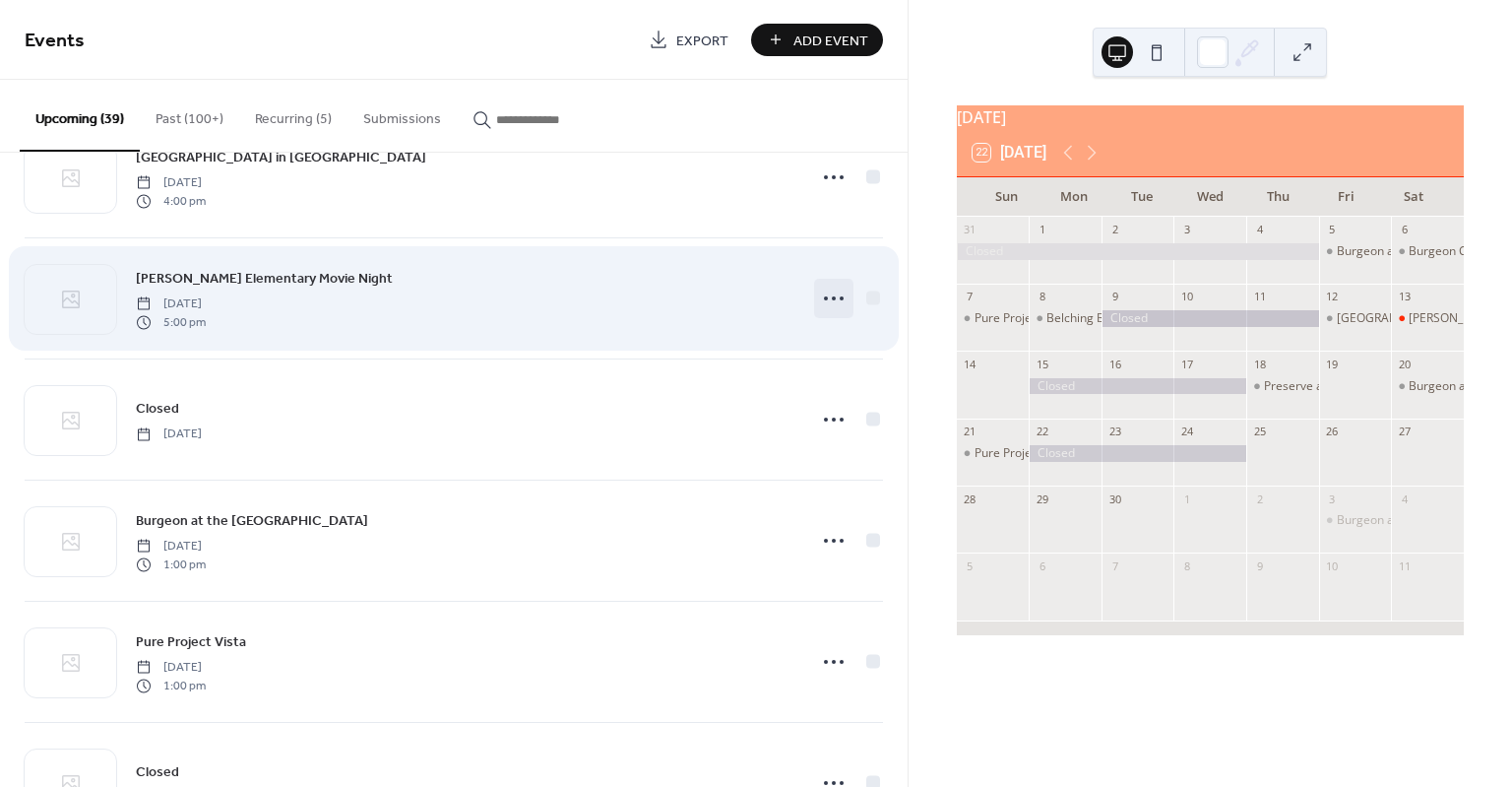 click 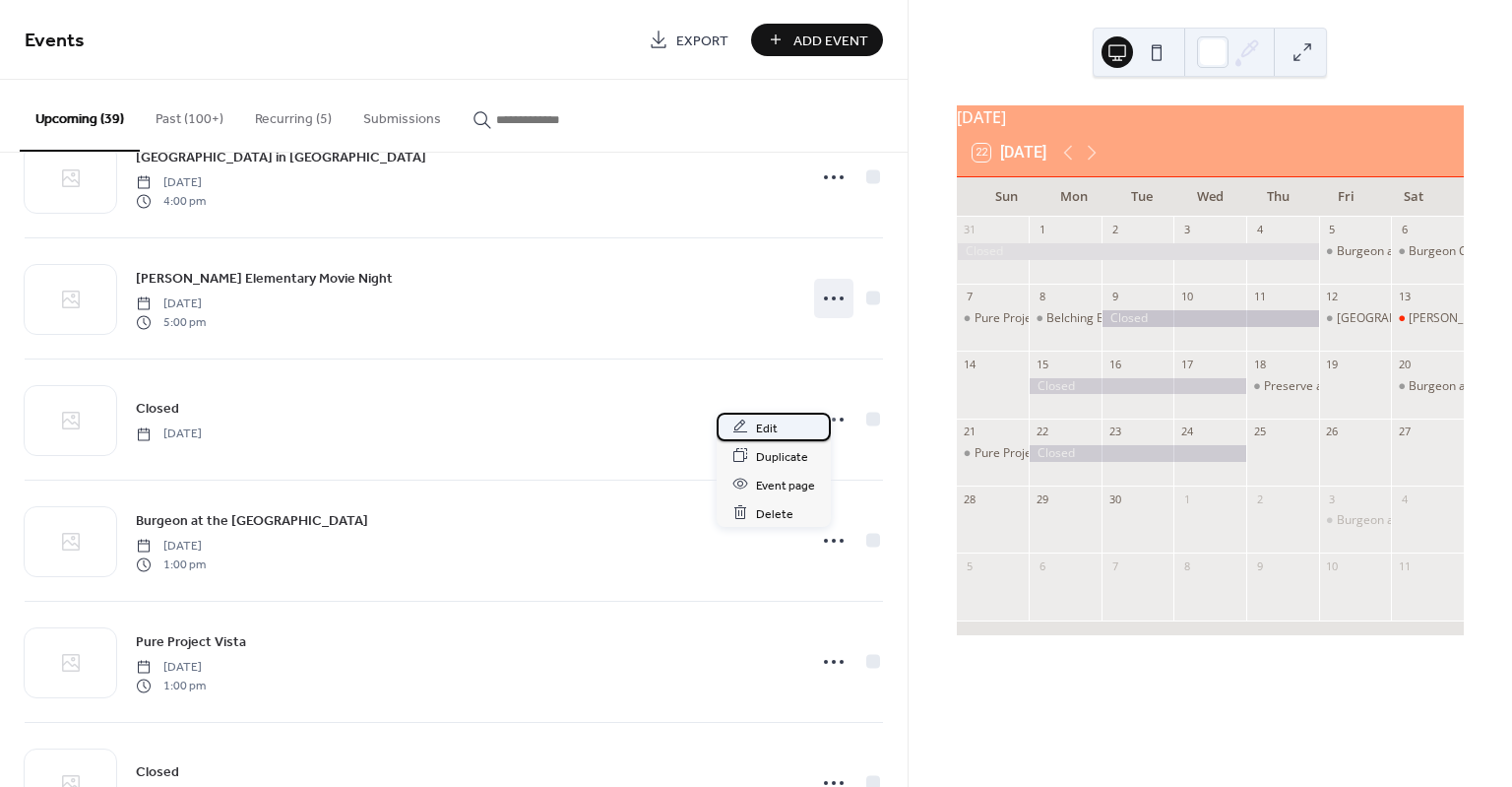 click on "Edit" at bounding box center [767, 427] 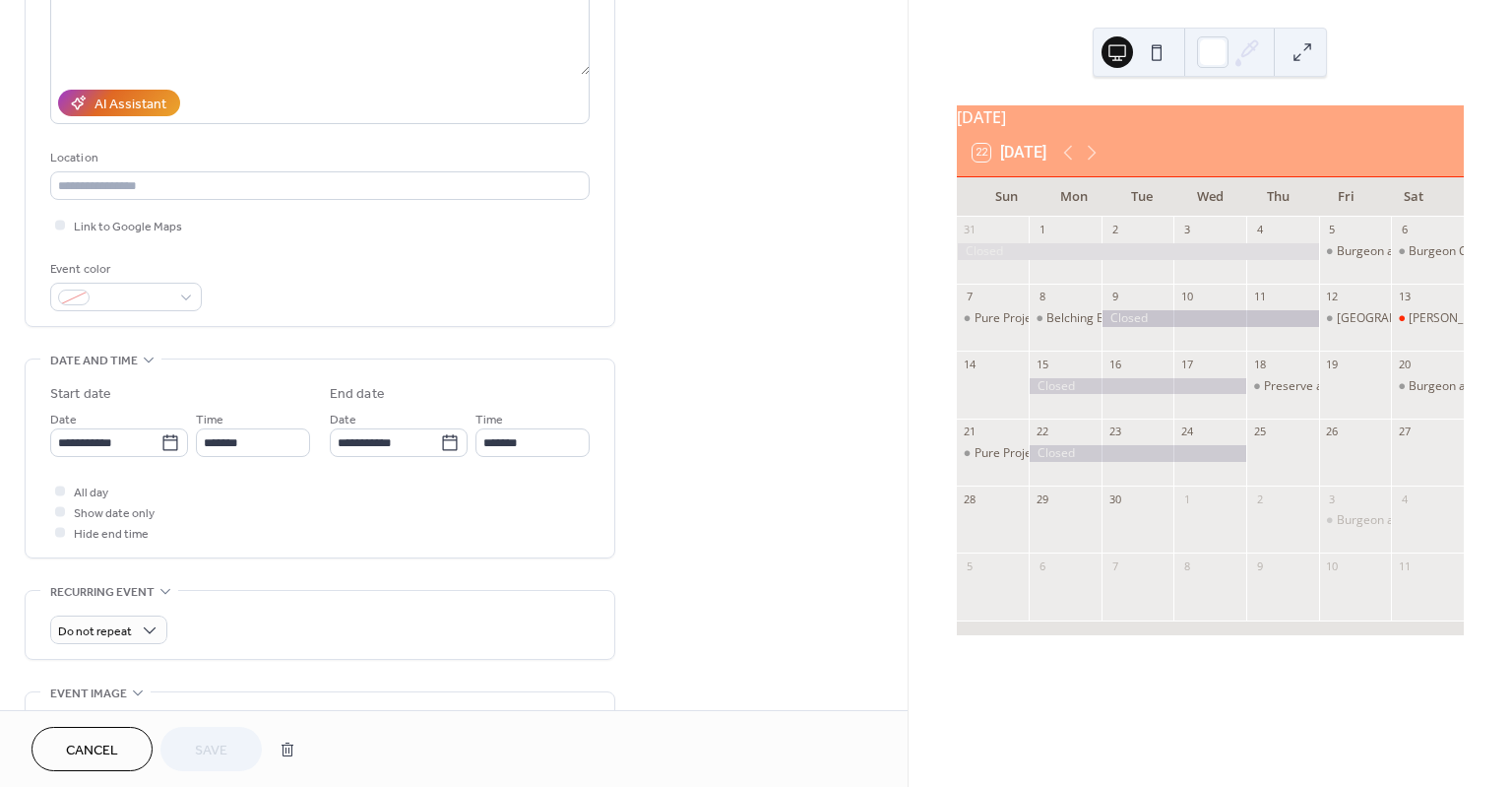 scroll, scrollTop: 295, scrollLeft: 0, axis: vertical 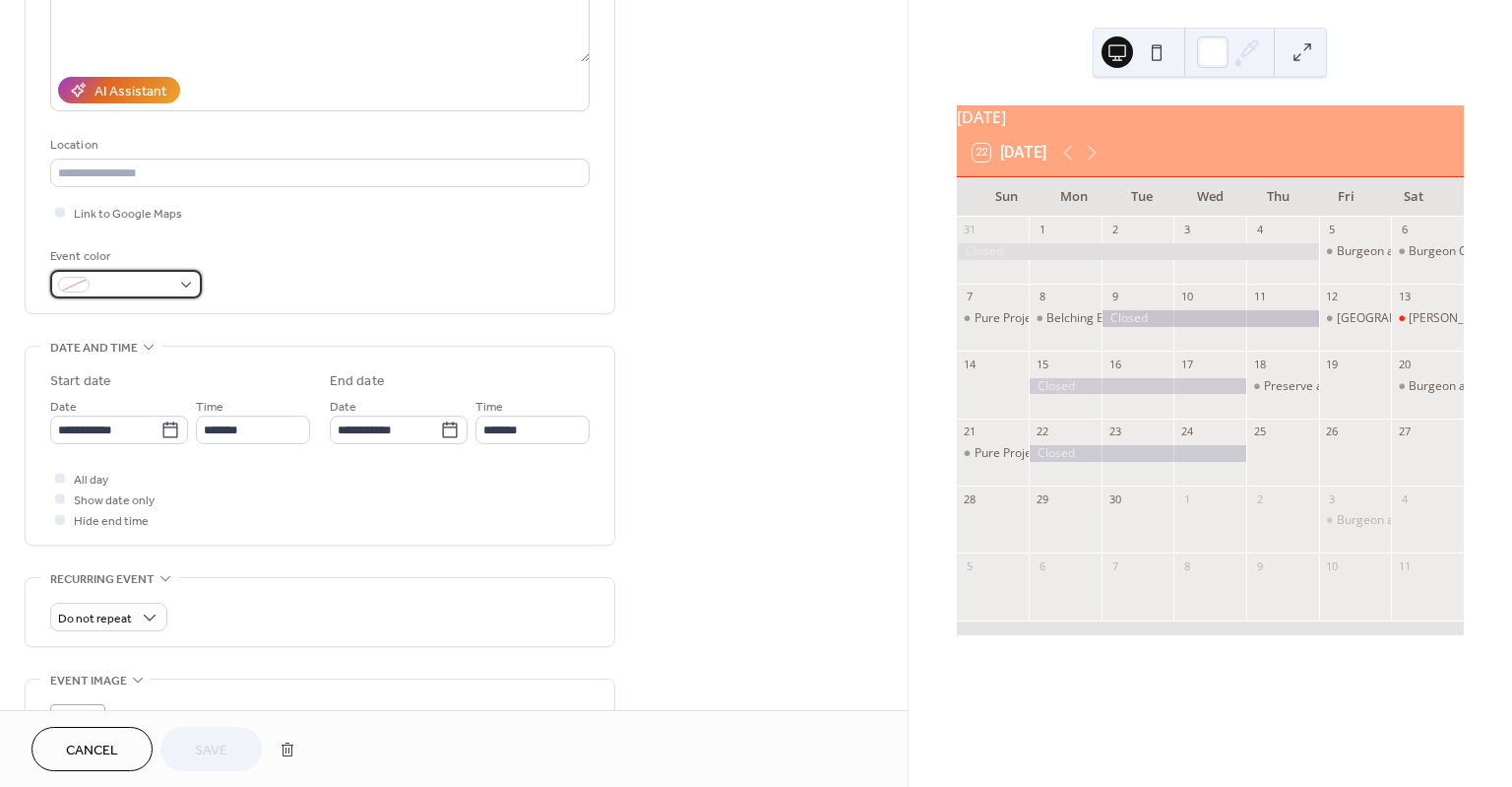 click at bounding box center (126, 284) 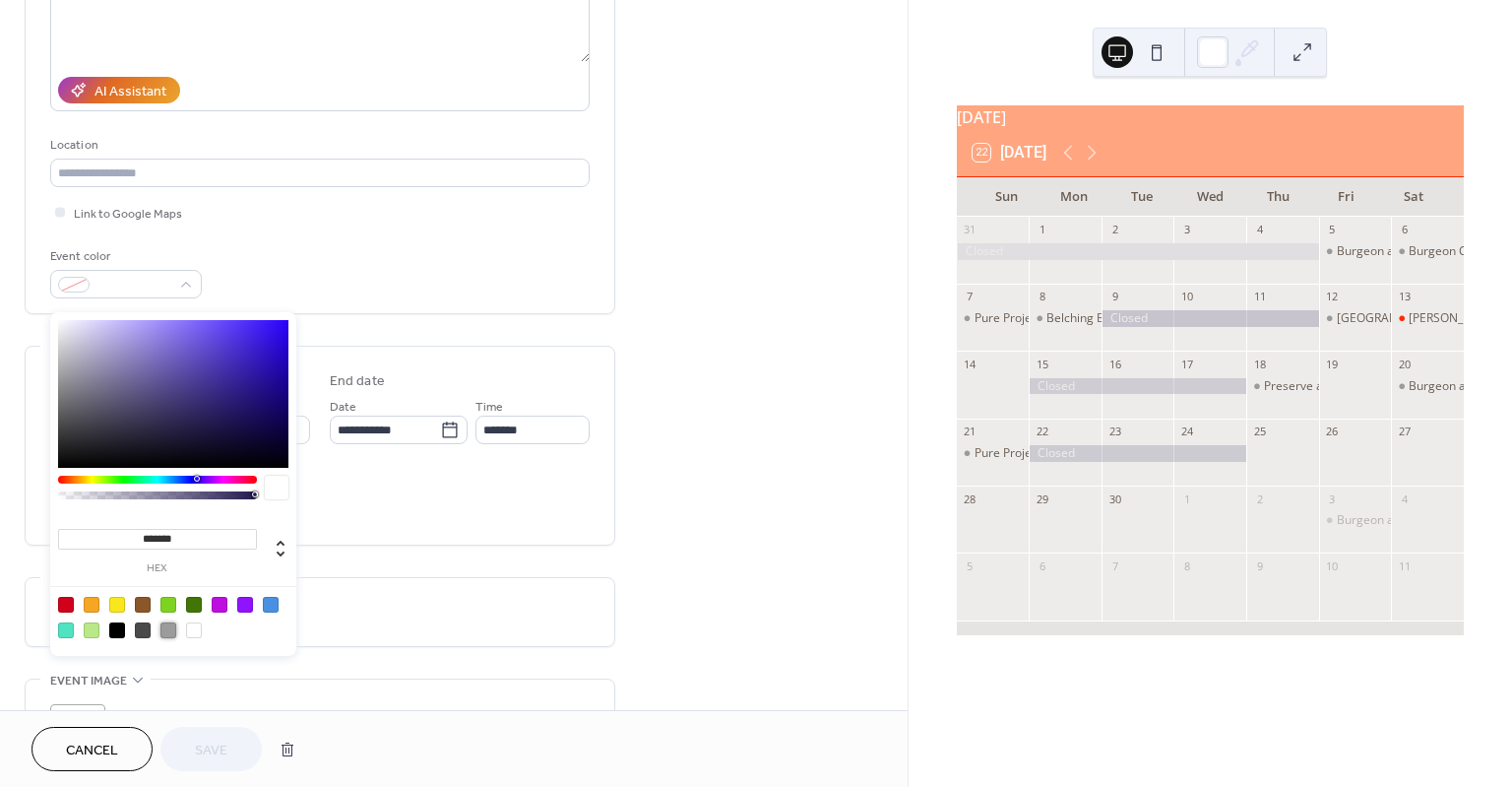 click at bounding box center (168, 630) 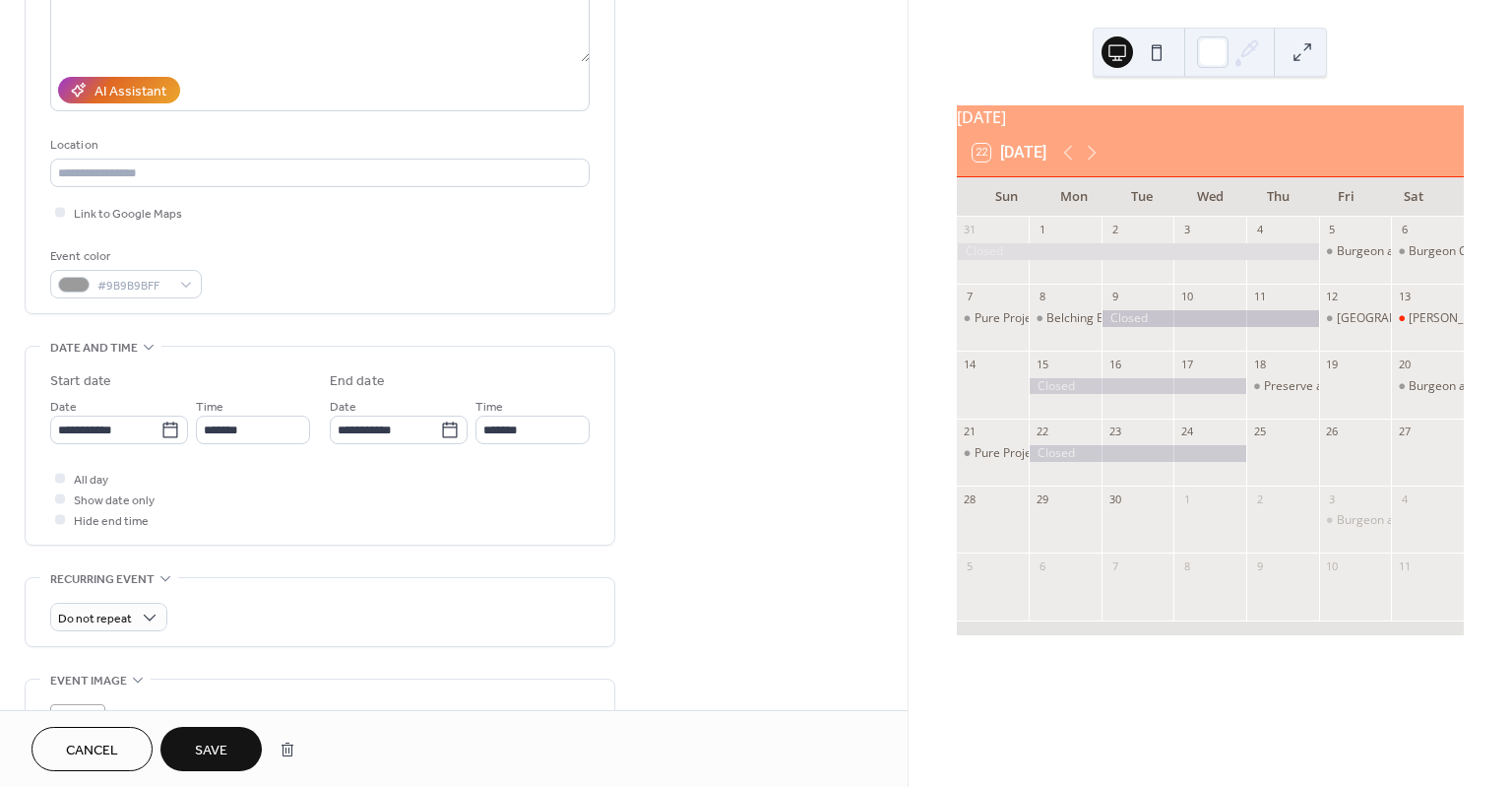 click on "Save" at bounding box center [211, 751] 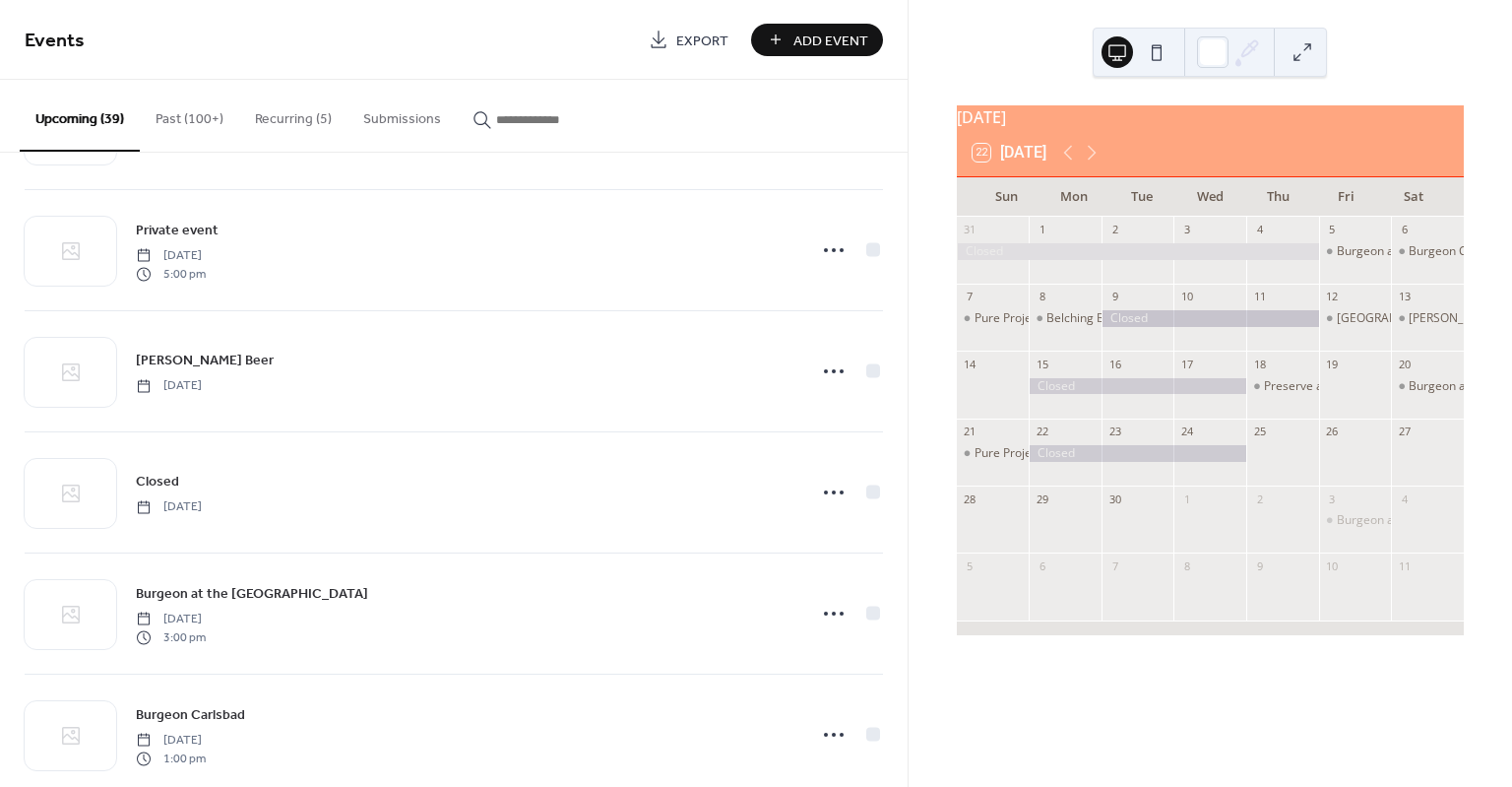 scroll, scrollTop: 3146, scrollLeft: 0, axis: vertical 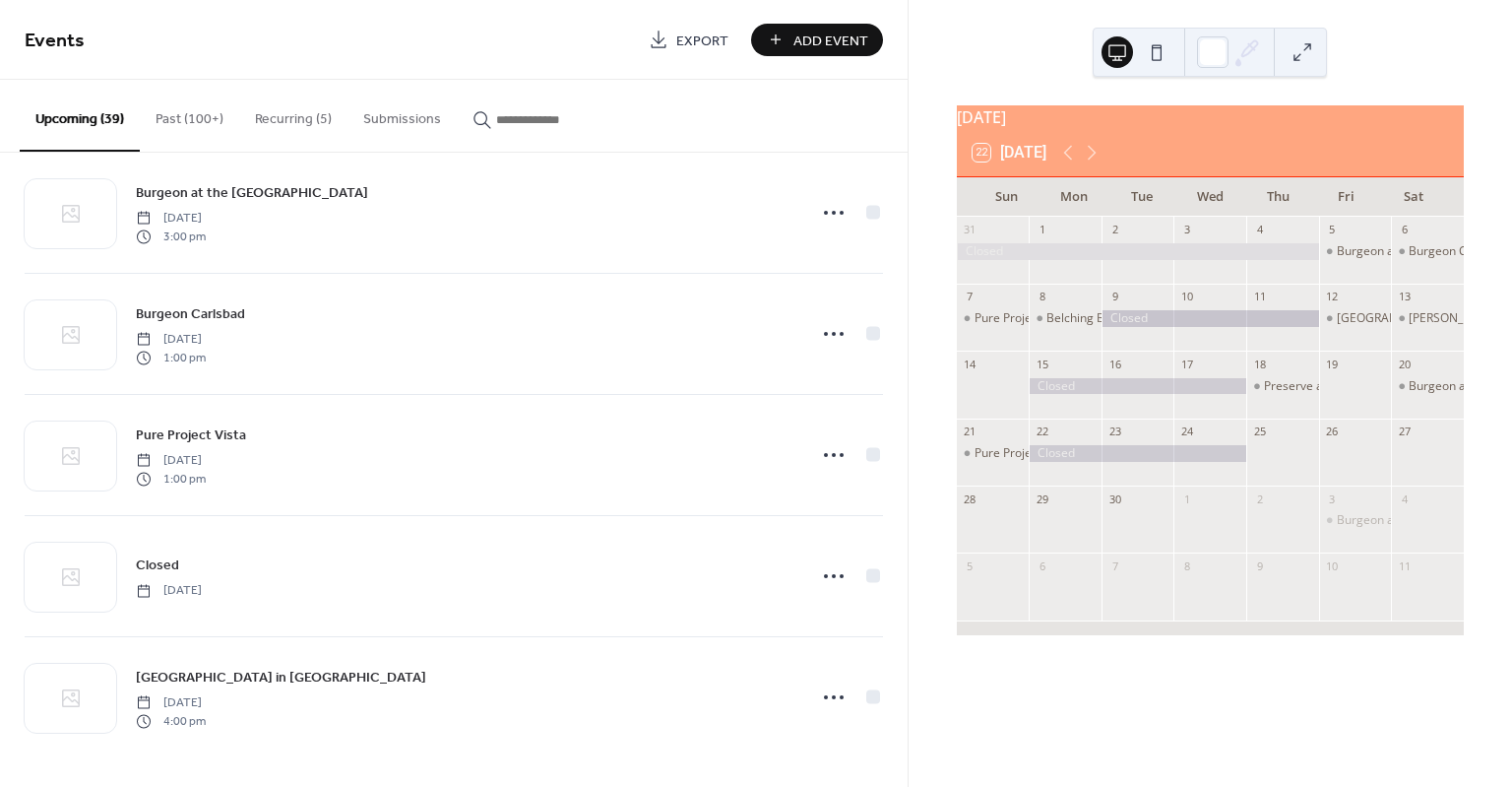 click on "Submissions" at bounding box center (402, 114) 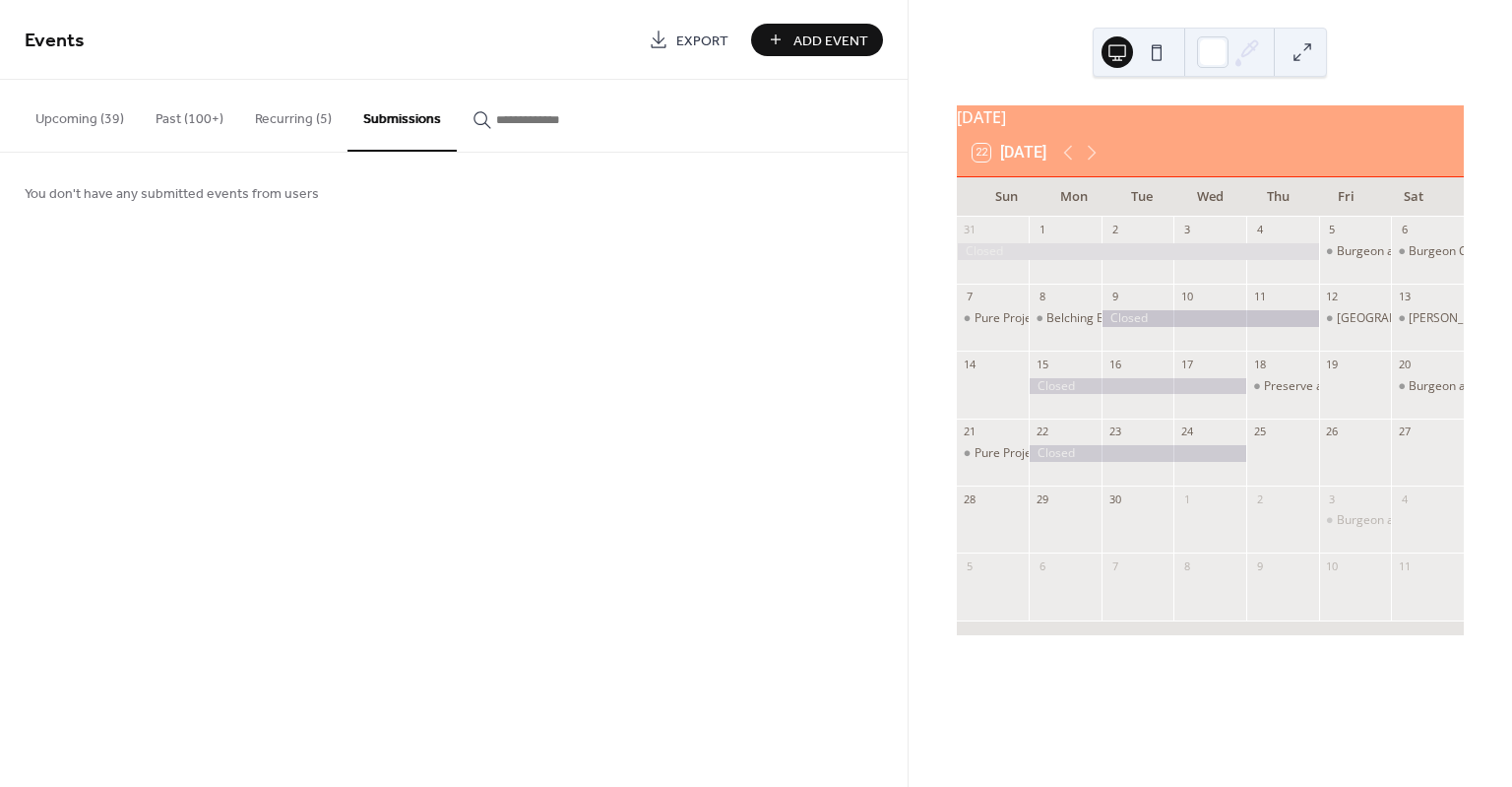 click on "Upcoming (39)" at bounding box center (80, 114) 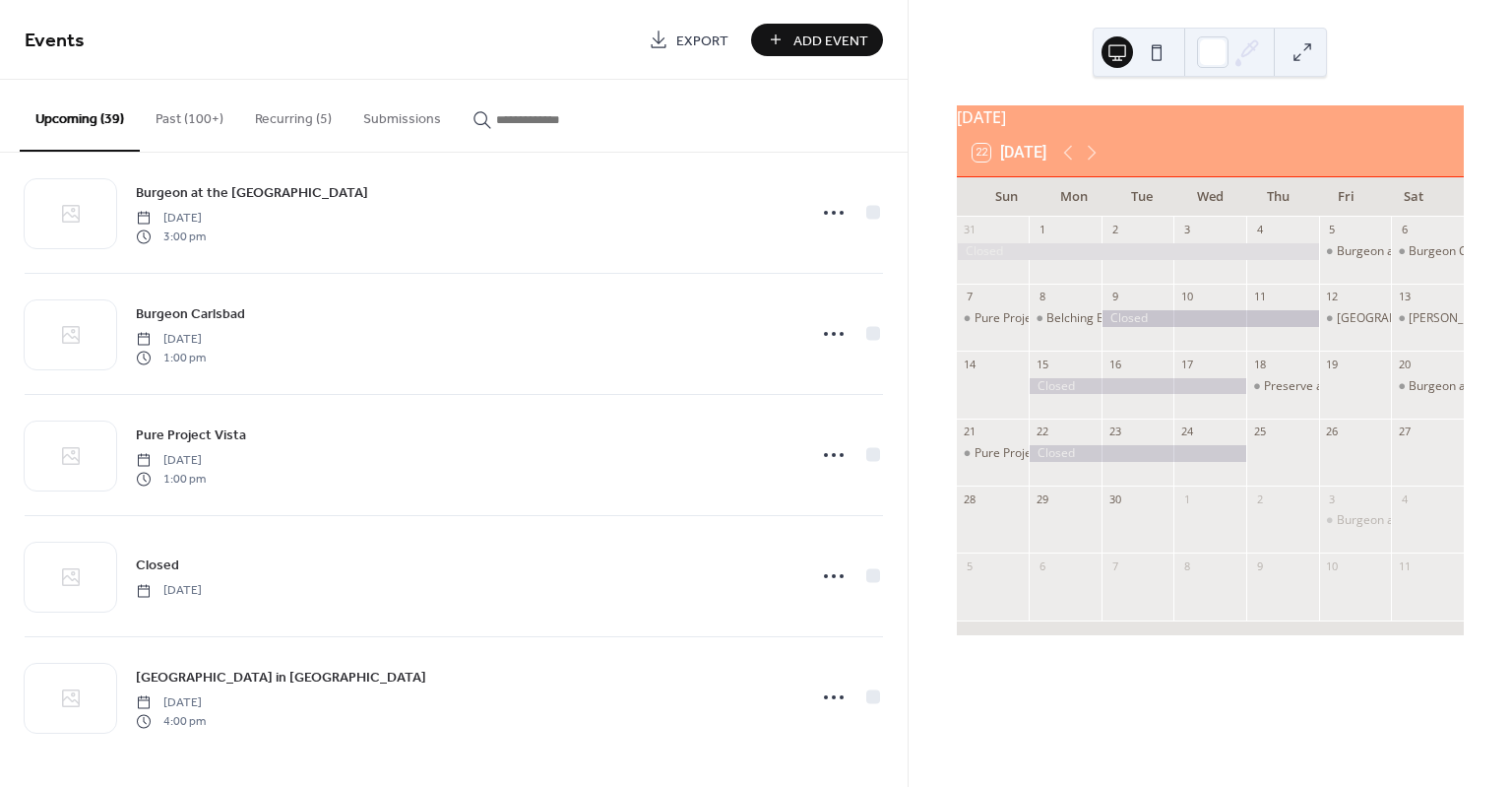 click on "Past (100+)" at bounding box center (189, 114) 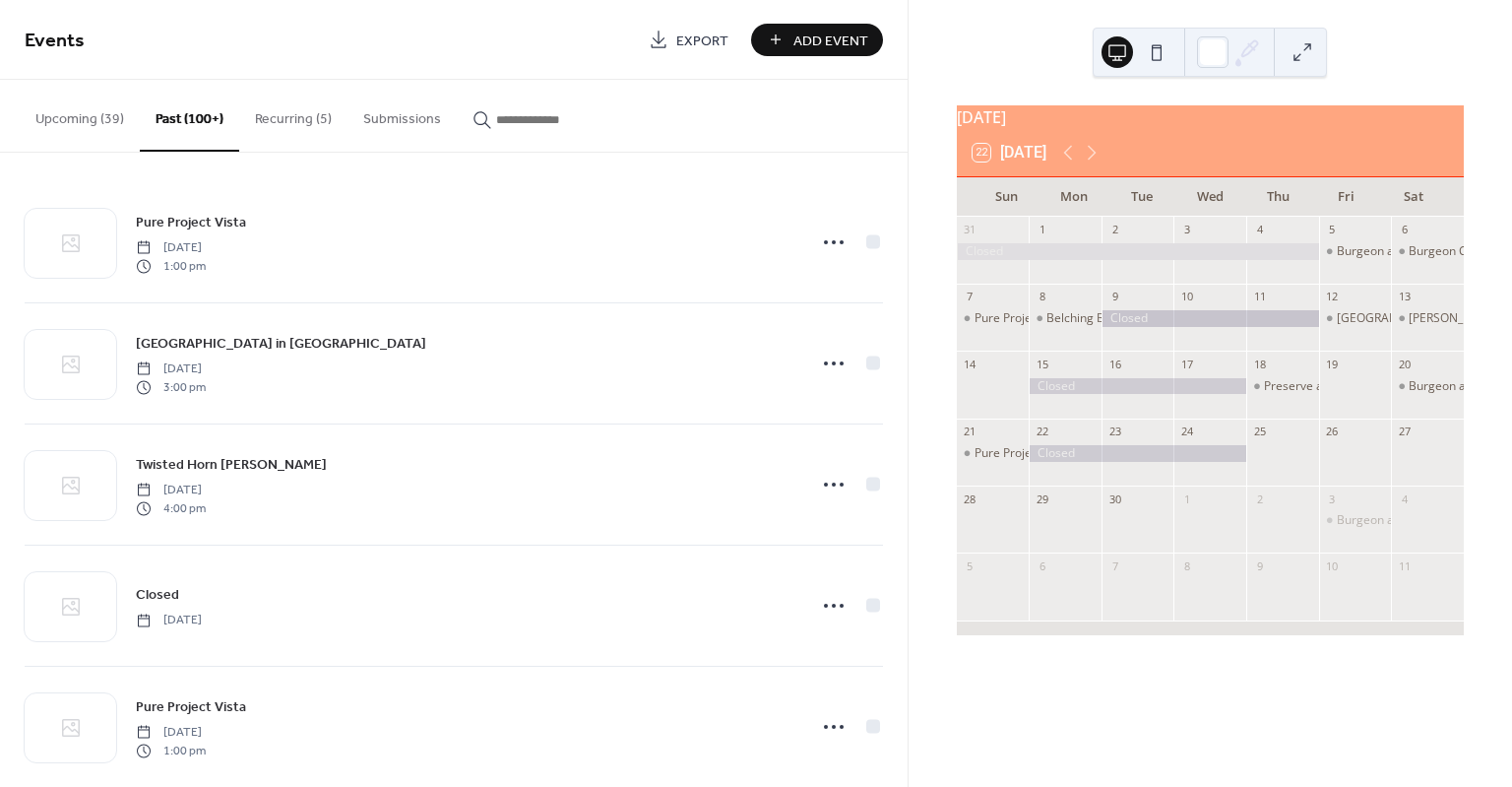 click on "Upcoming (39)" at bounding box center (80, 114) 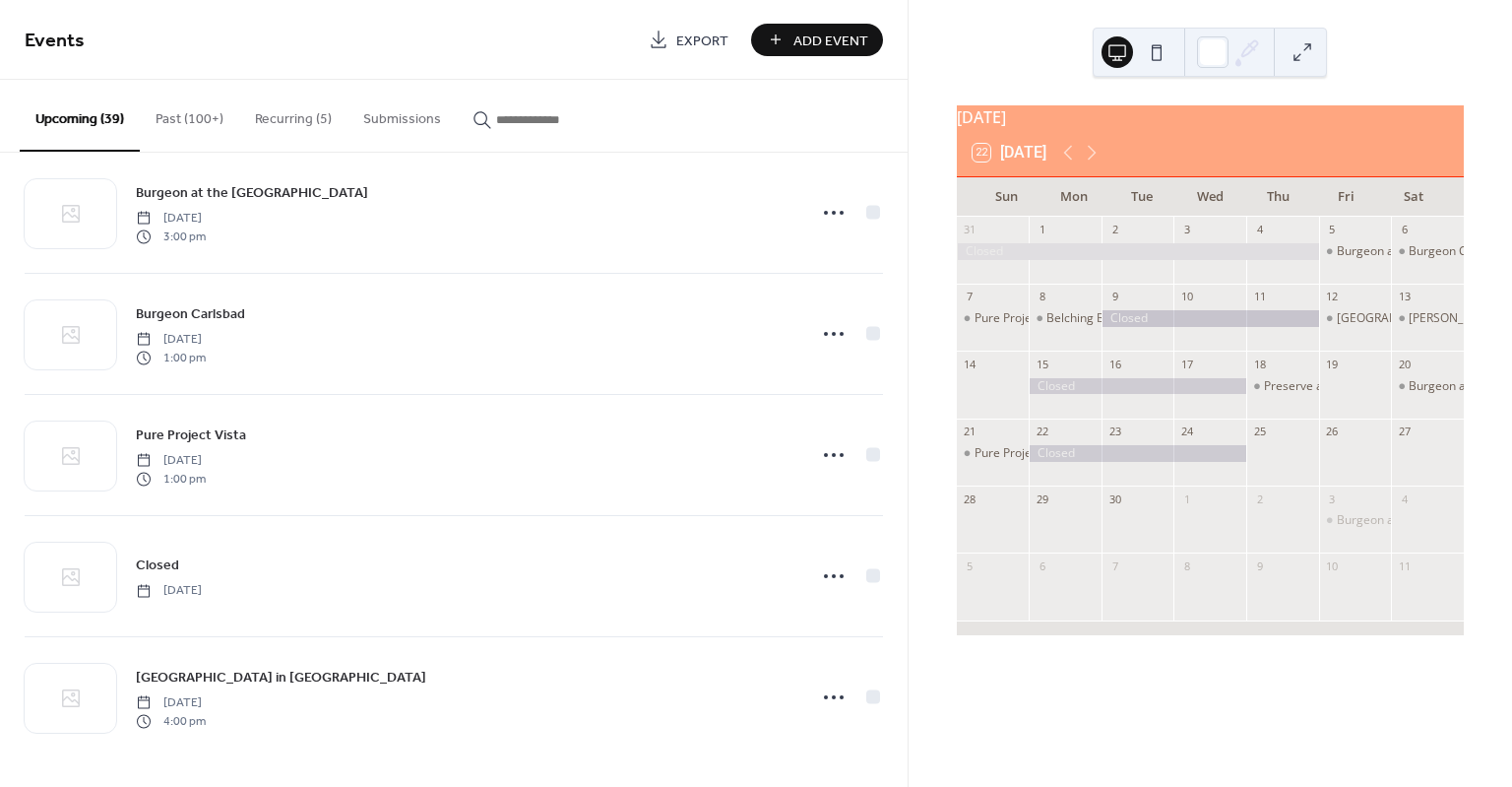click on "Upcoming (39)" at bounding box center [80, 115] 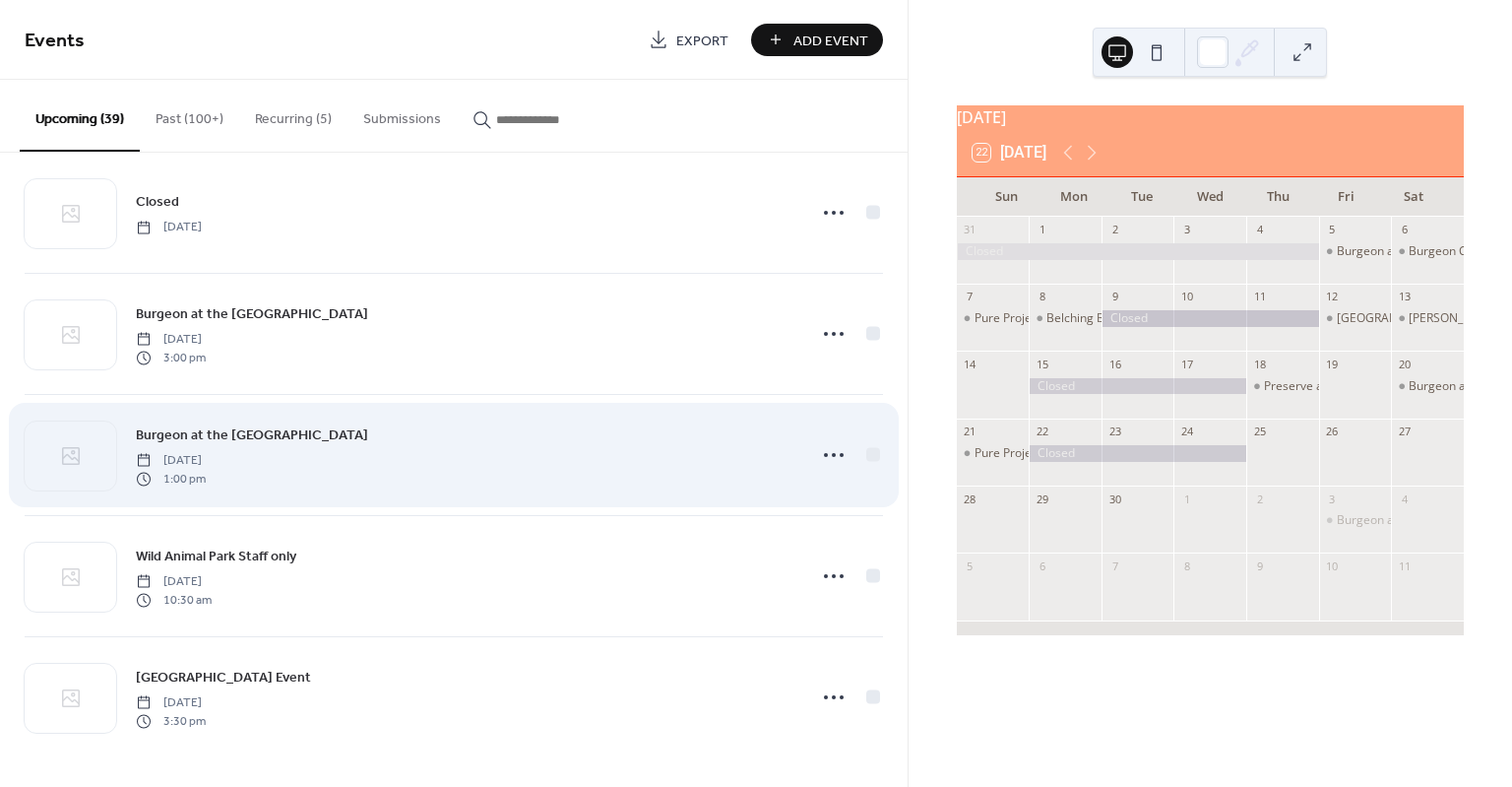 scroll, scrollTop: 4071, scrollLeft: 0, axis: vertical 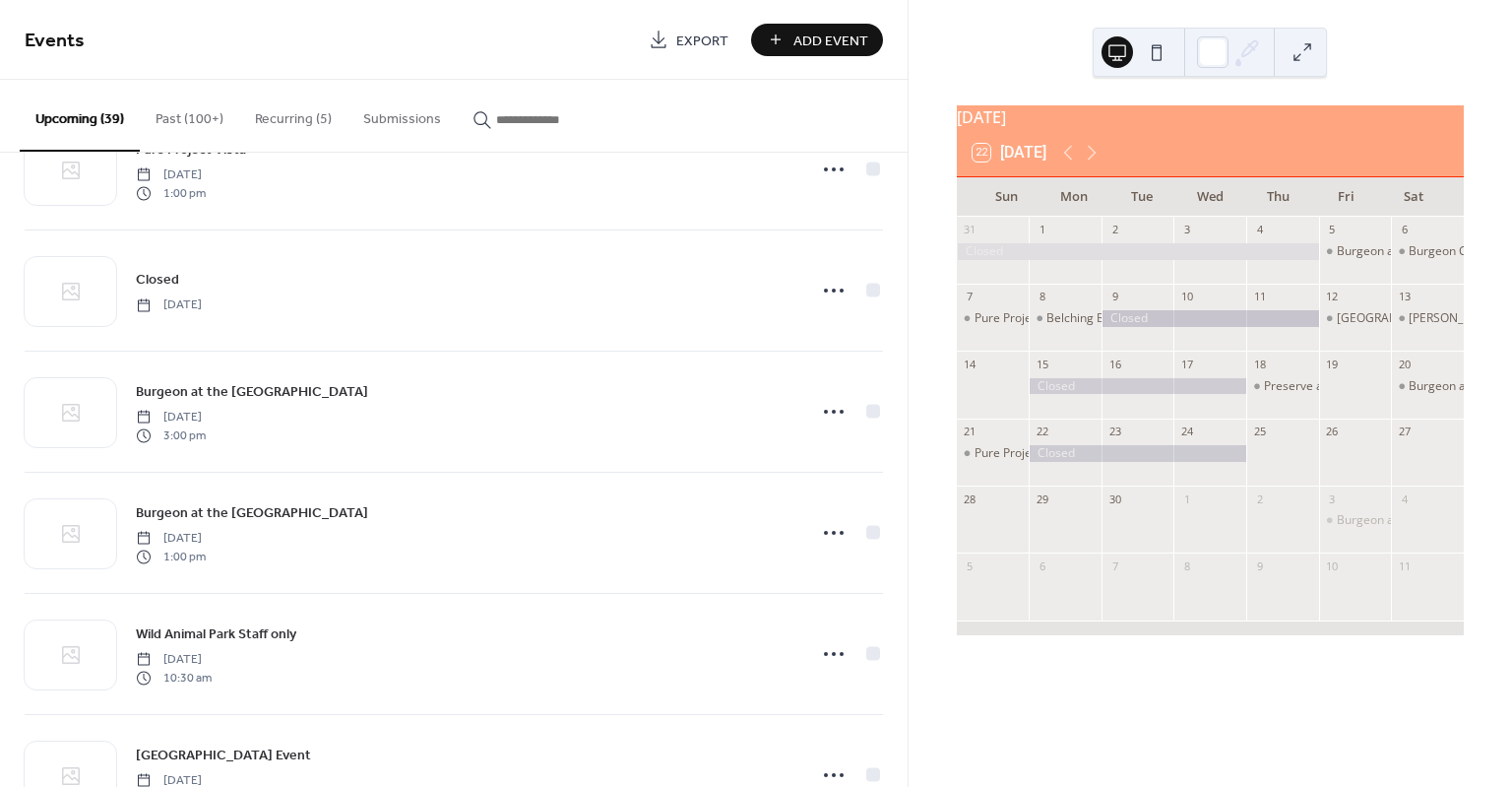 click on "Add Event" at bounding box center [831, 40] 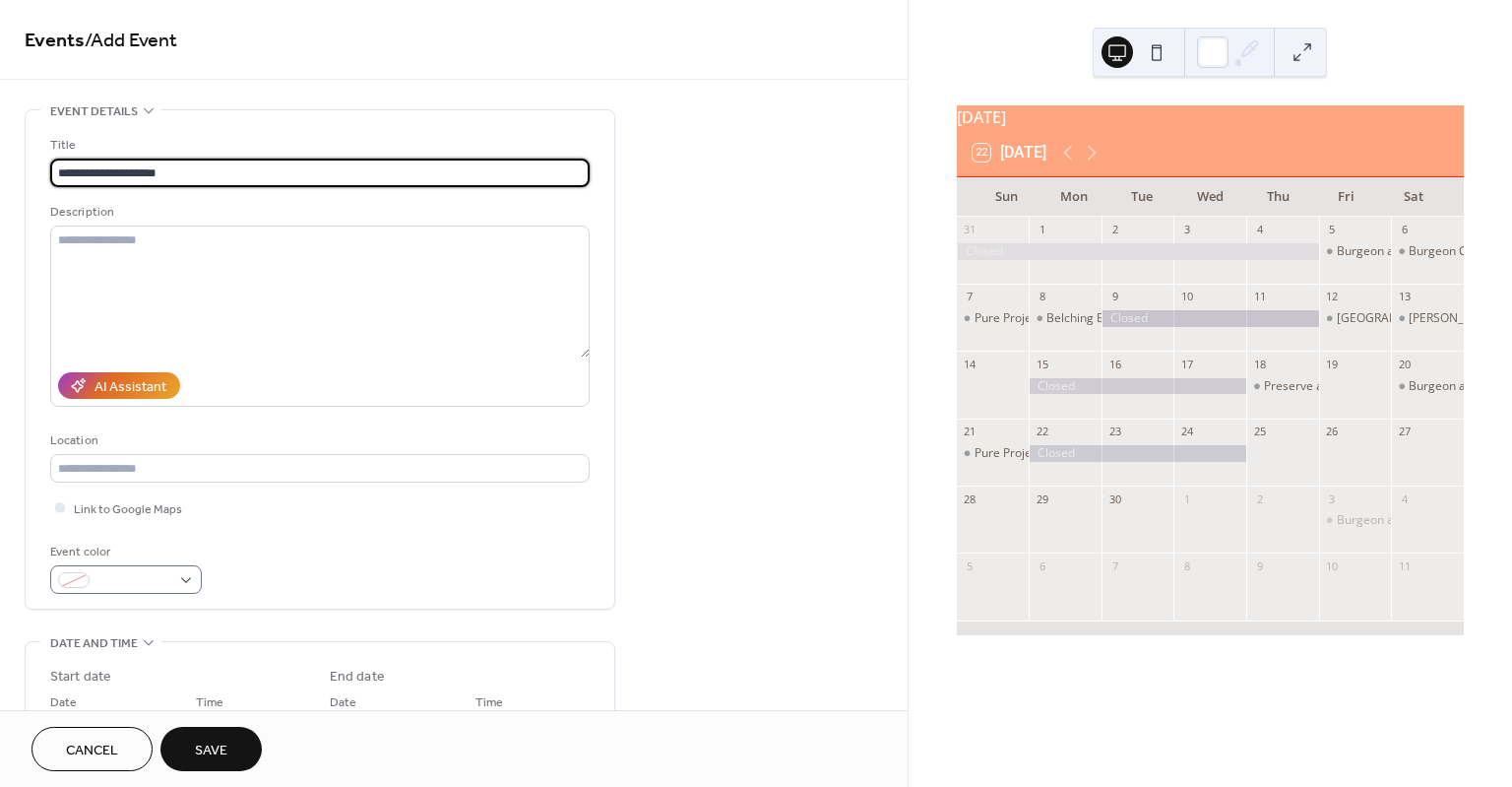 type on "**********" 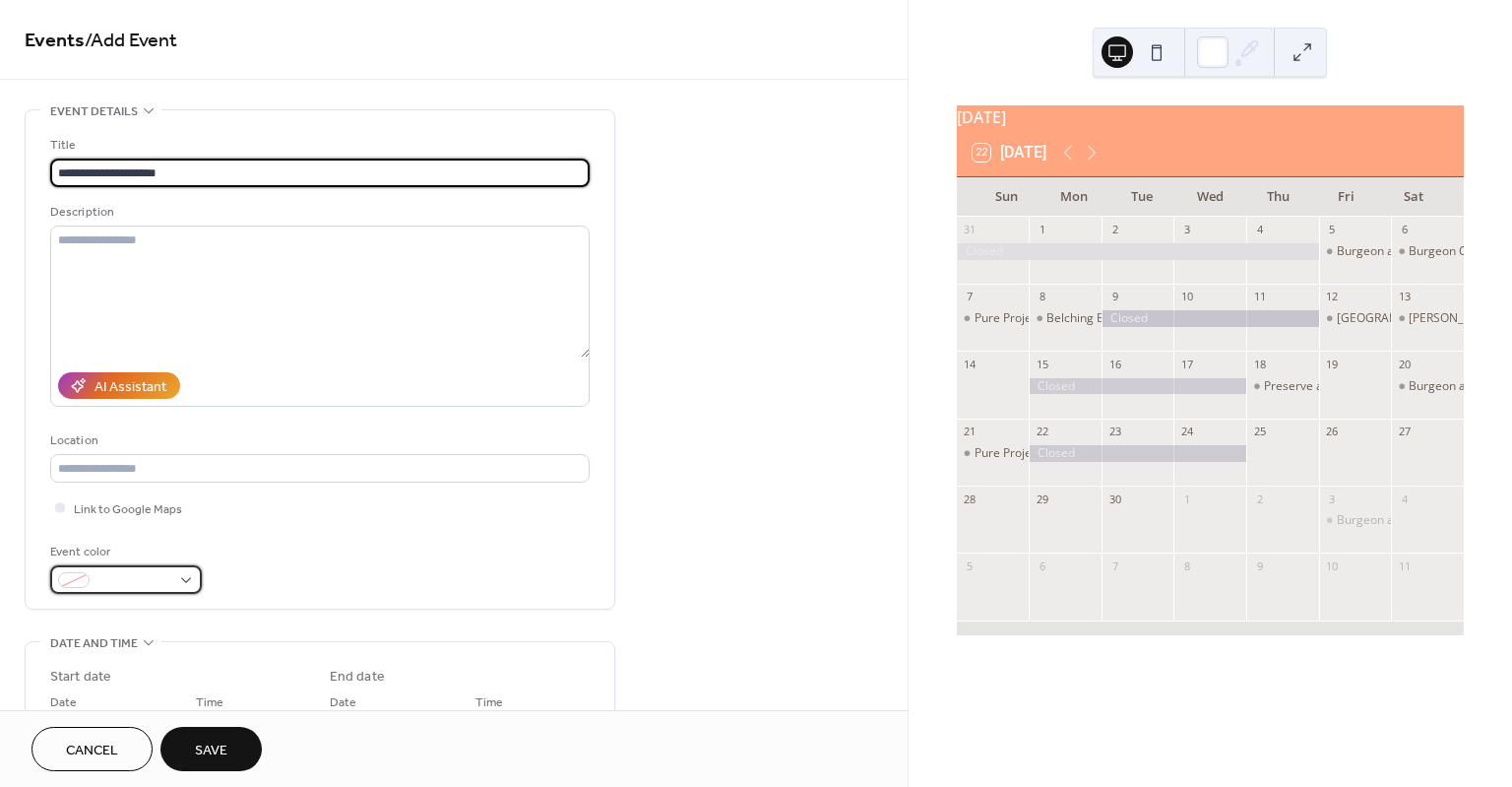 click at bounding box center (134, 581) 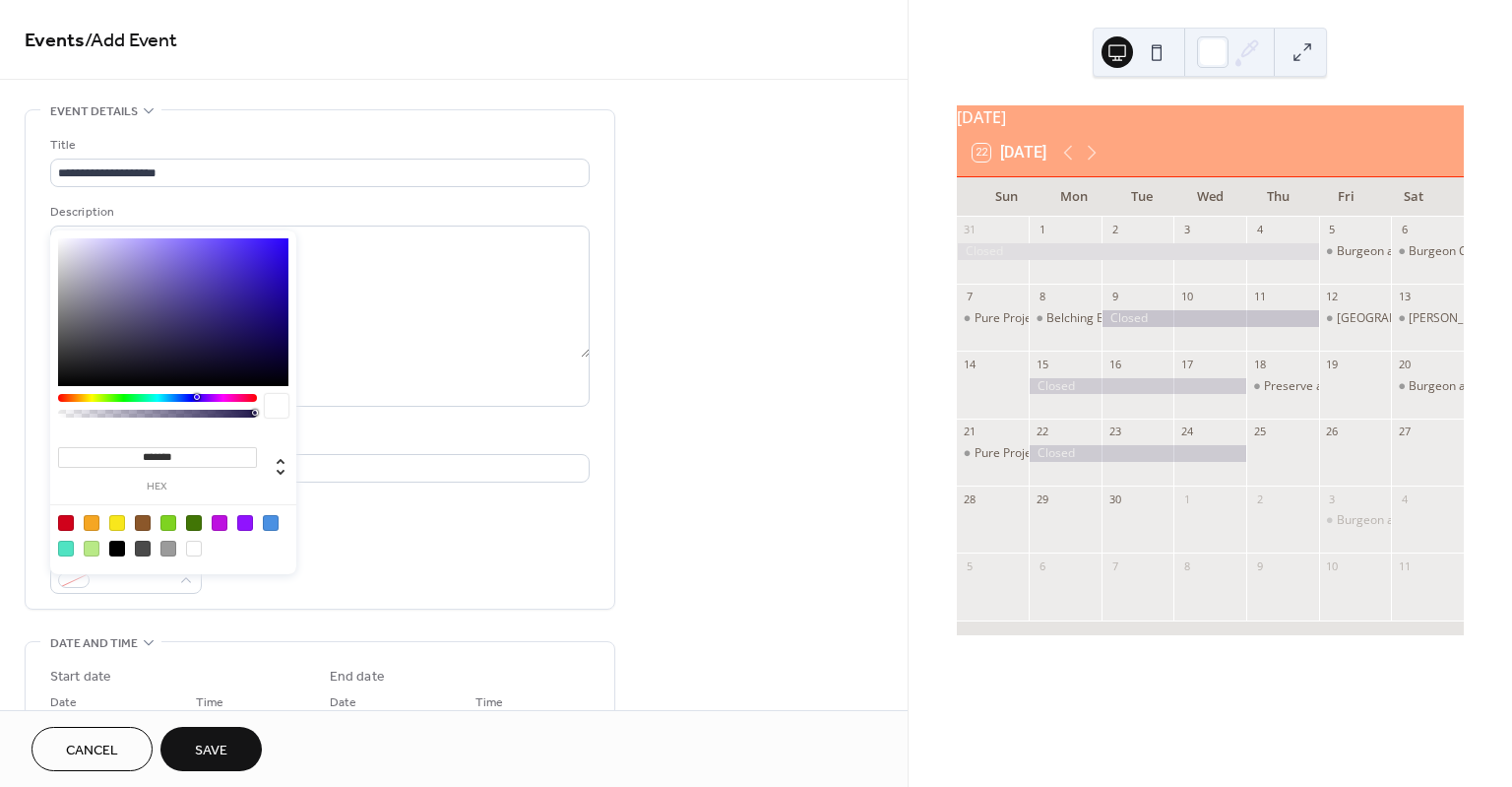 click at bounding box center (168, 549) 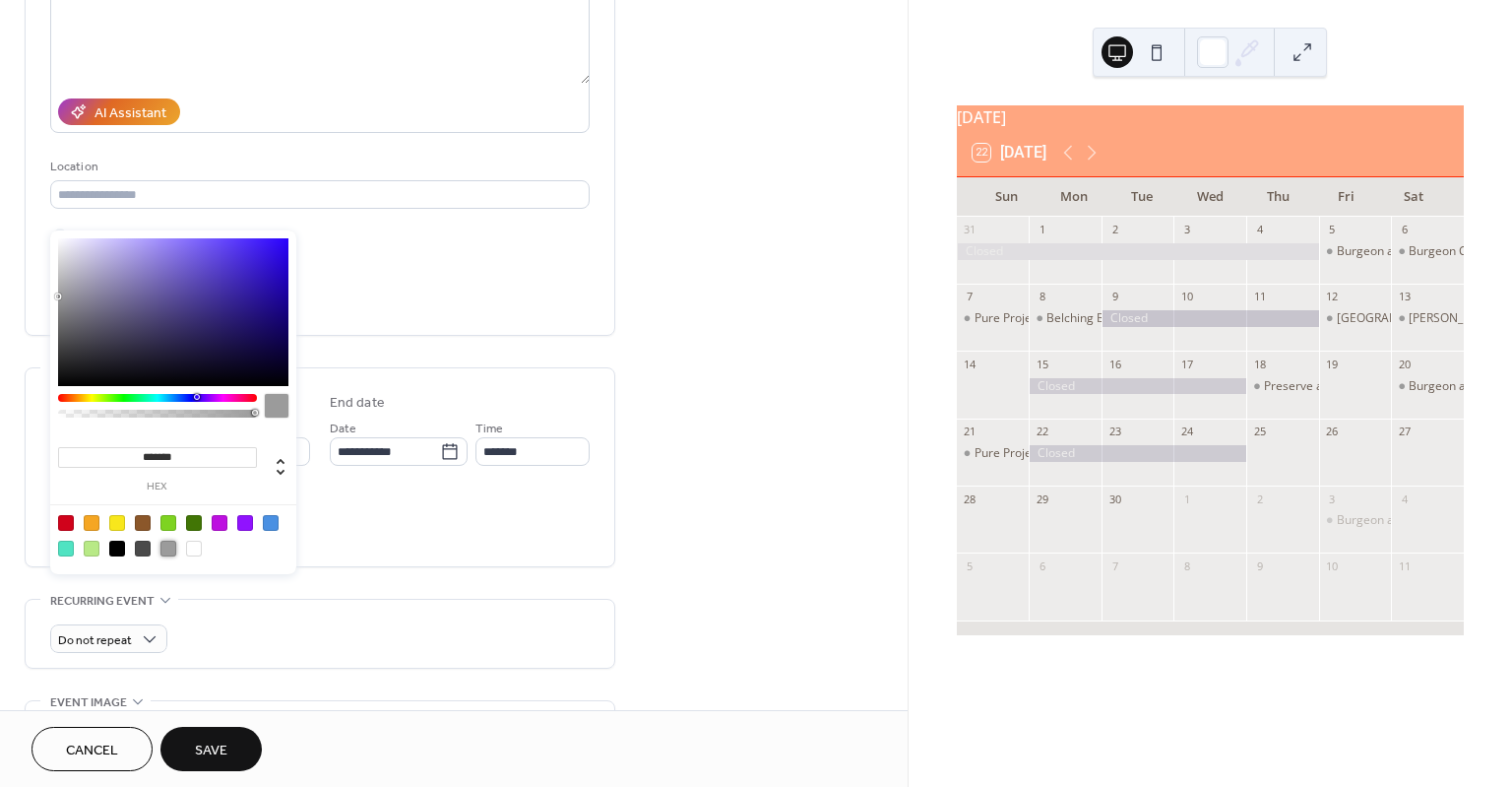 scroll, scrollTop: 295, scrollLeft: 0, axis: vertical 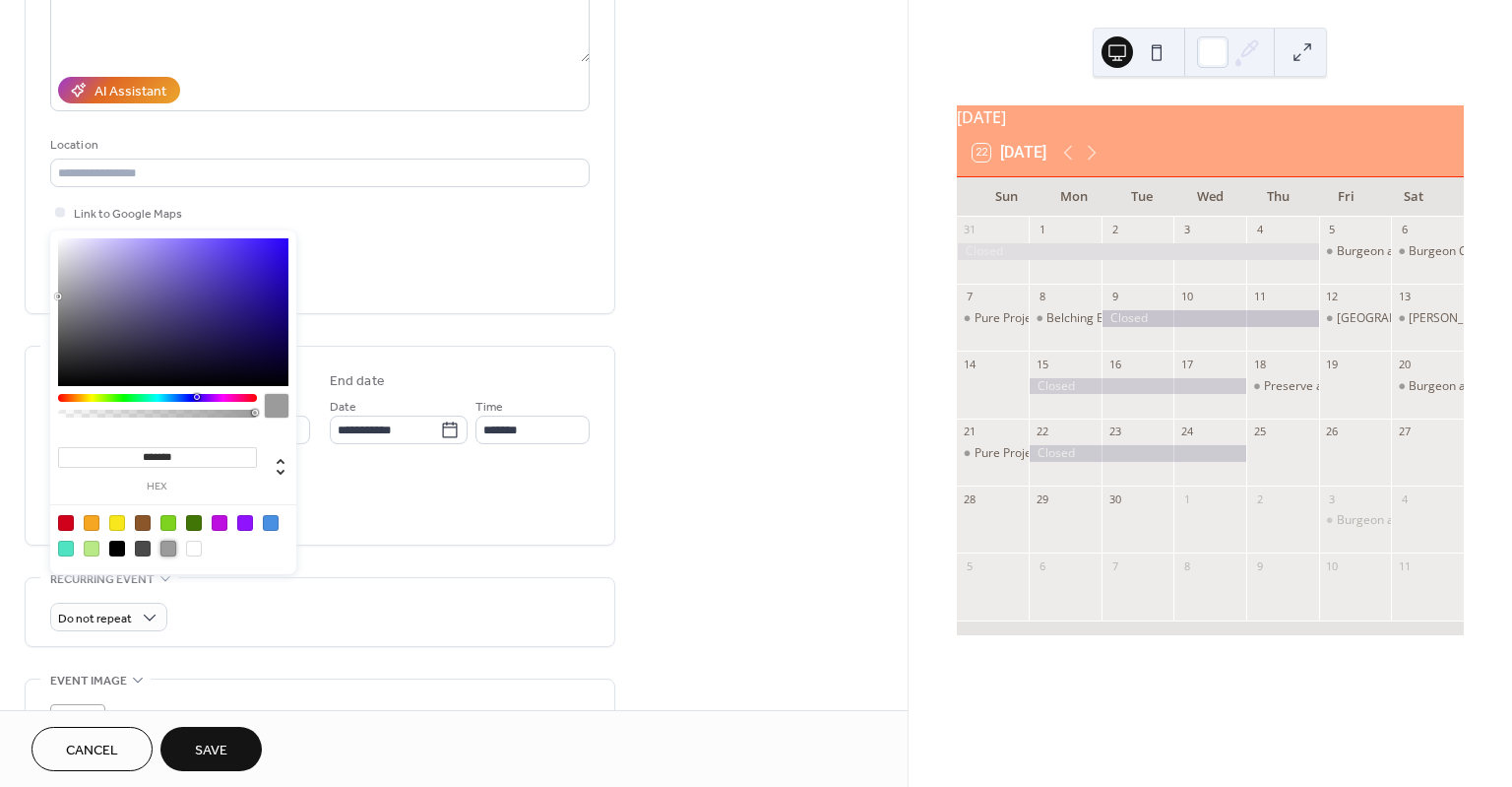 click on "All day Show date only Hide end time" at bounding box center [320, 498] 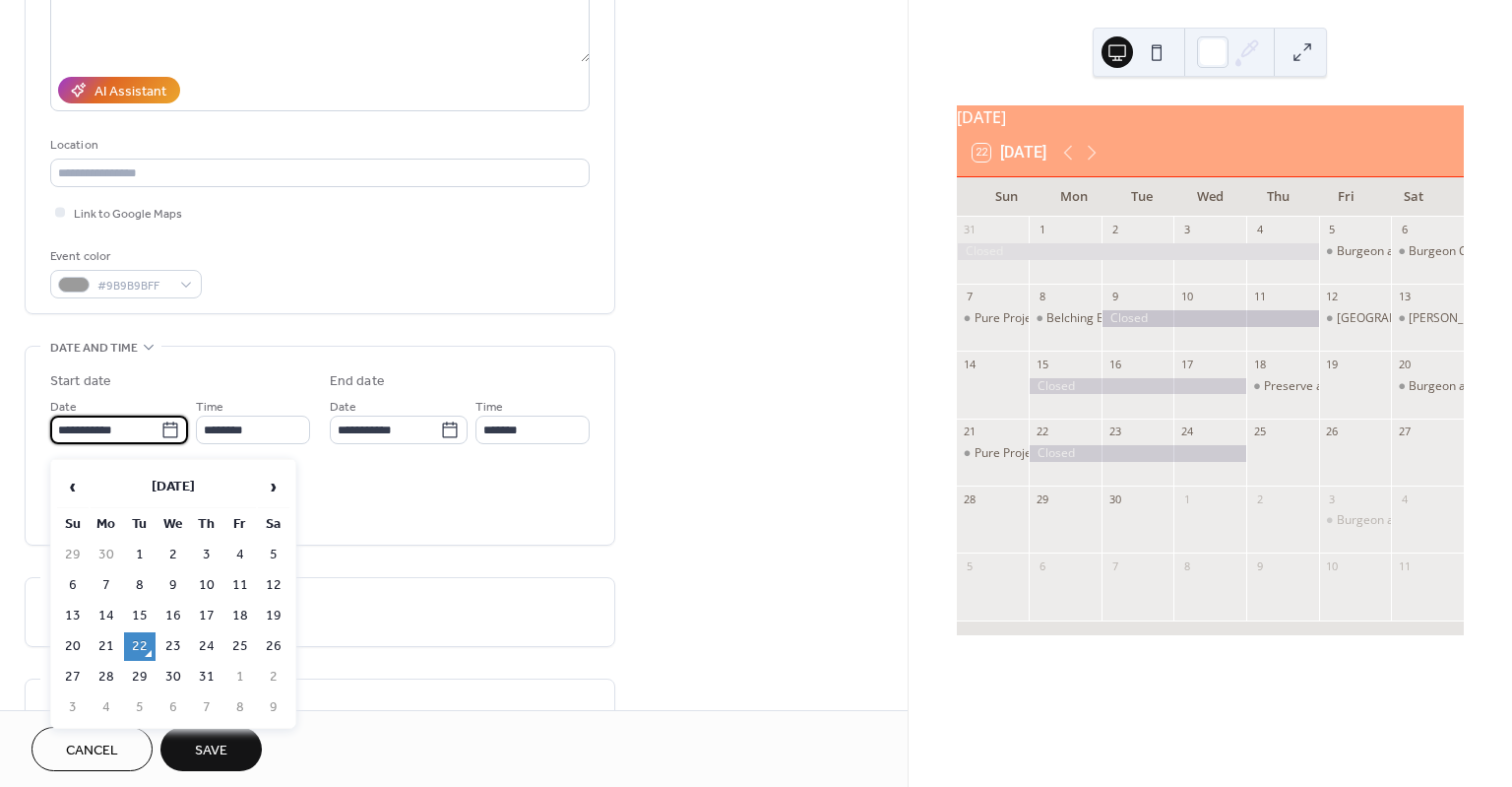 click on "**********" at bounding box center [105, 429] 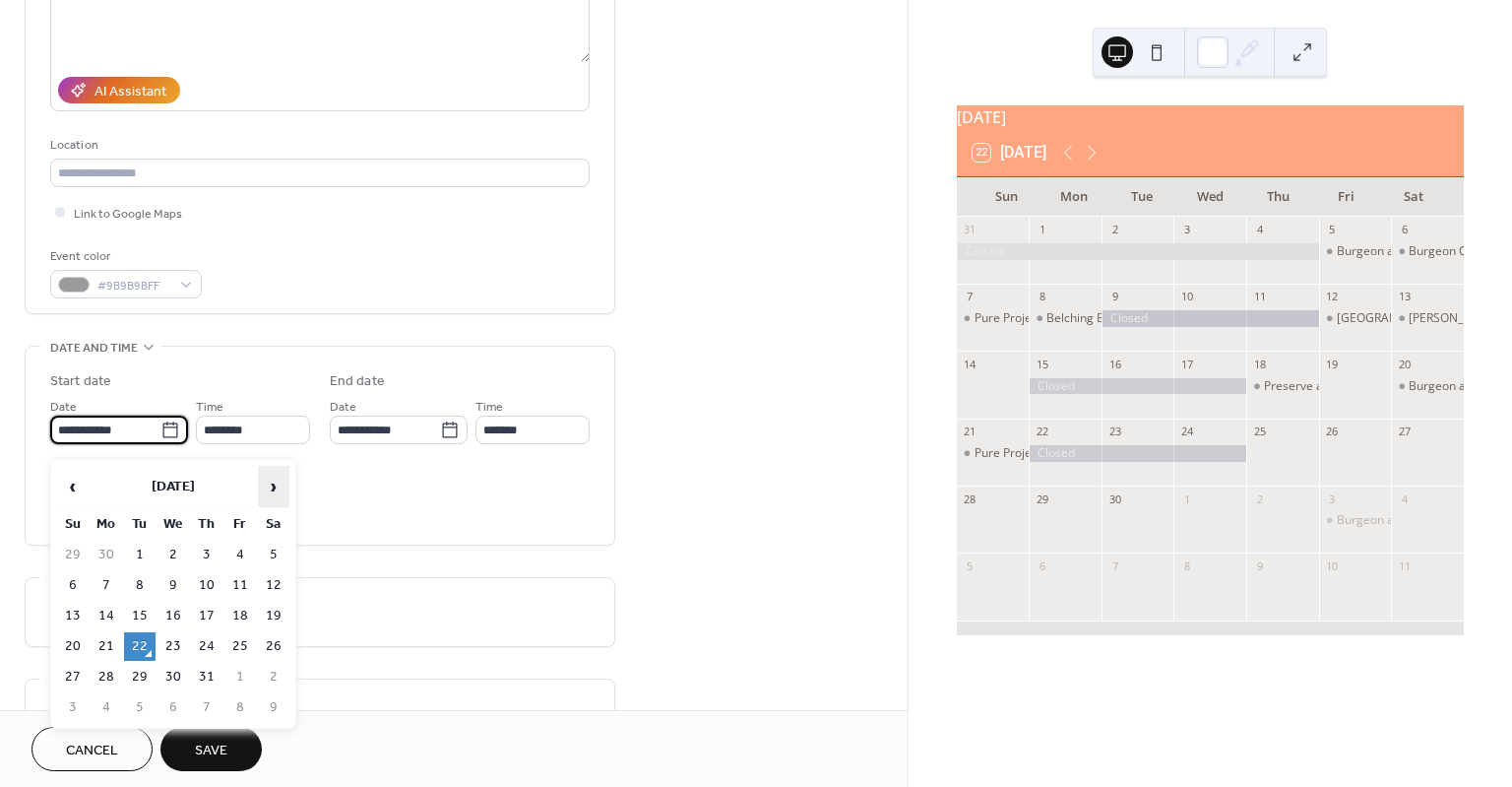click on "›" at bounding box center [274, 487] 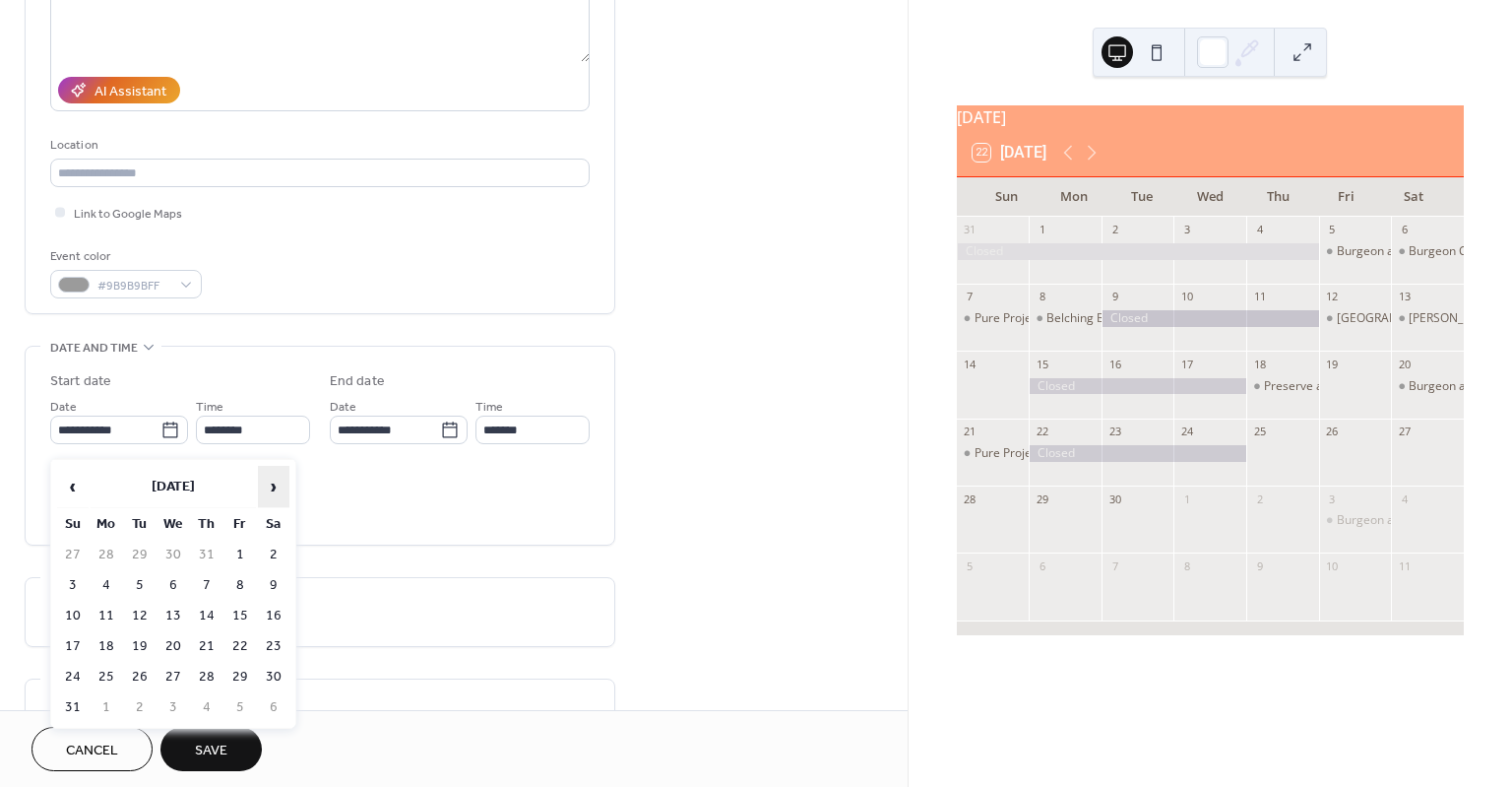 click on "›" at bounding box center (274, 487) 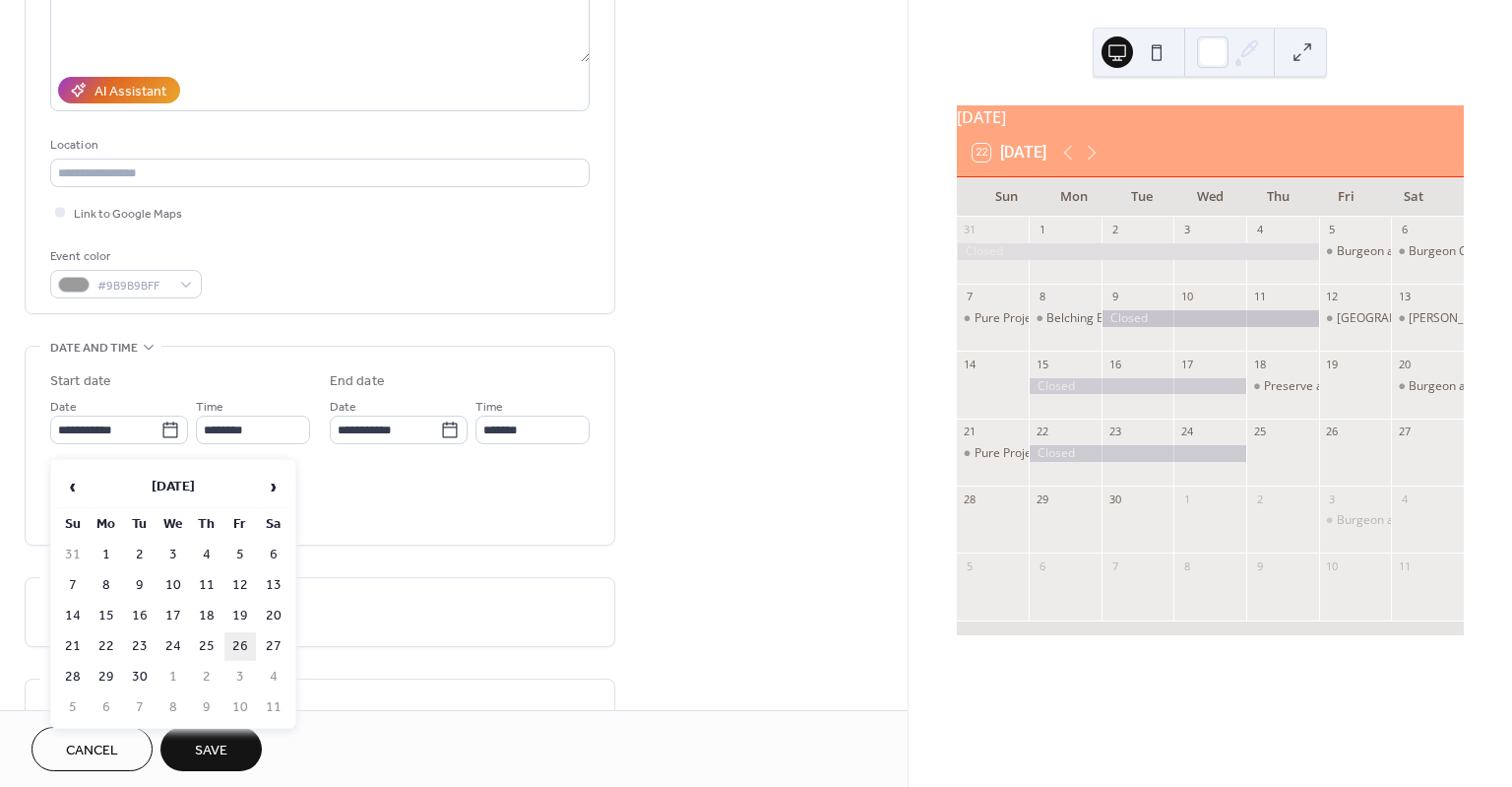 click on "26" at bounding box center [240, 646] 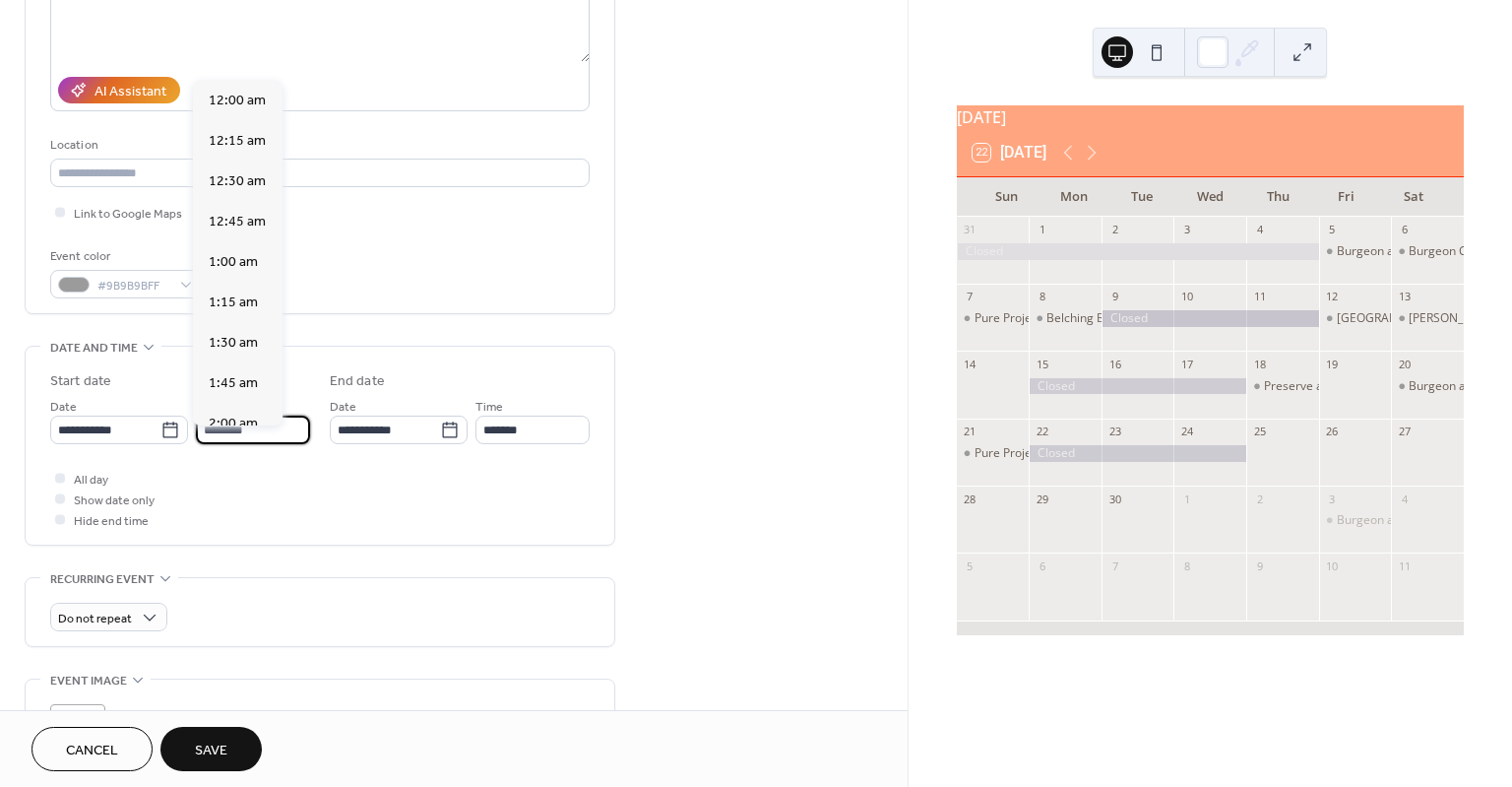 click on "********" at bounding box center [253, 429] 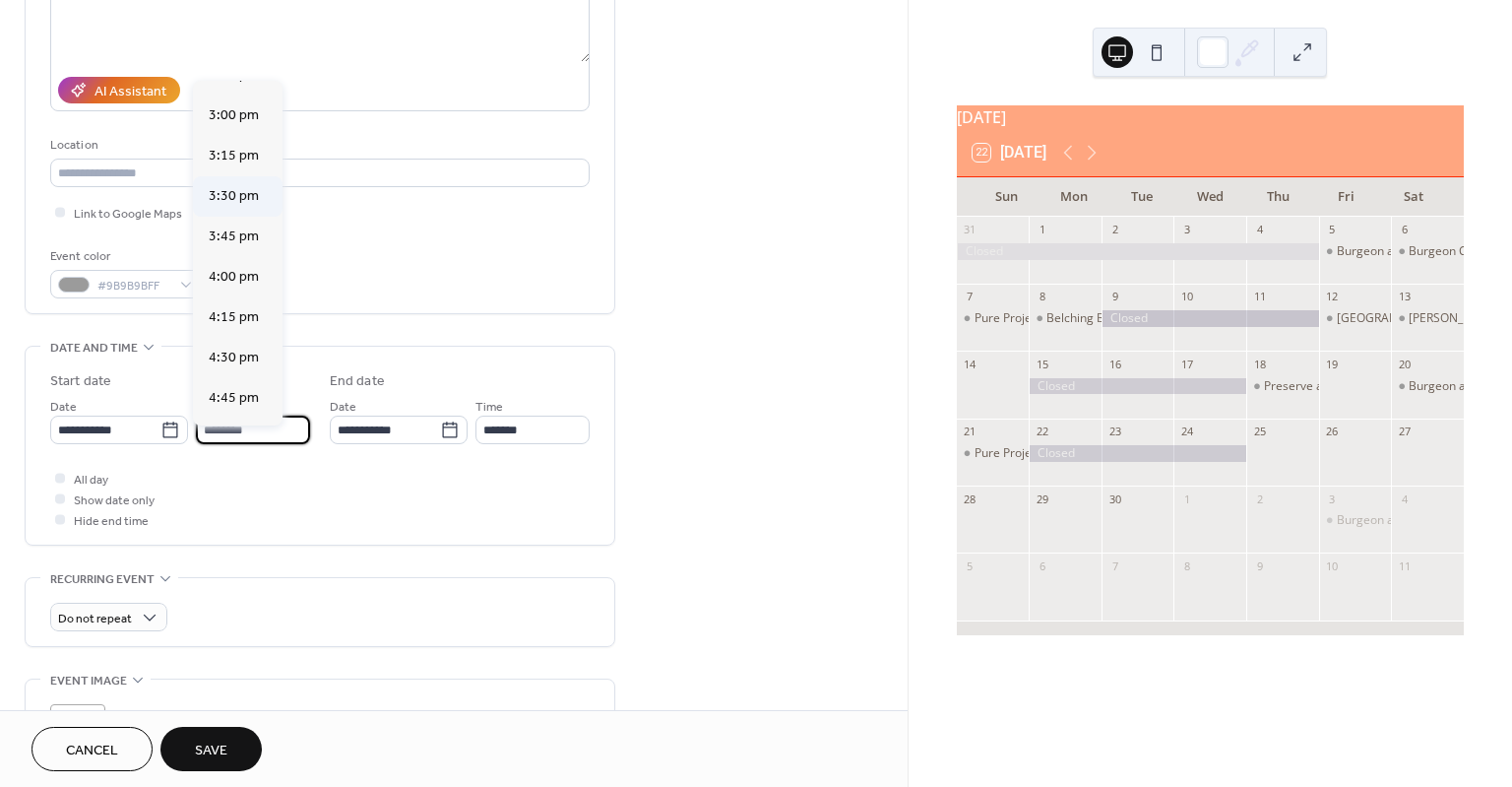 scroll, scrollTop: 2431, scrollLeft: 0, axis: vertical 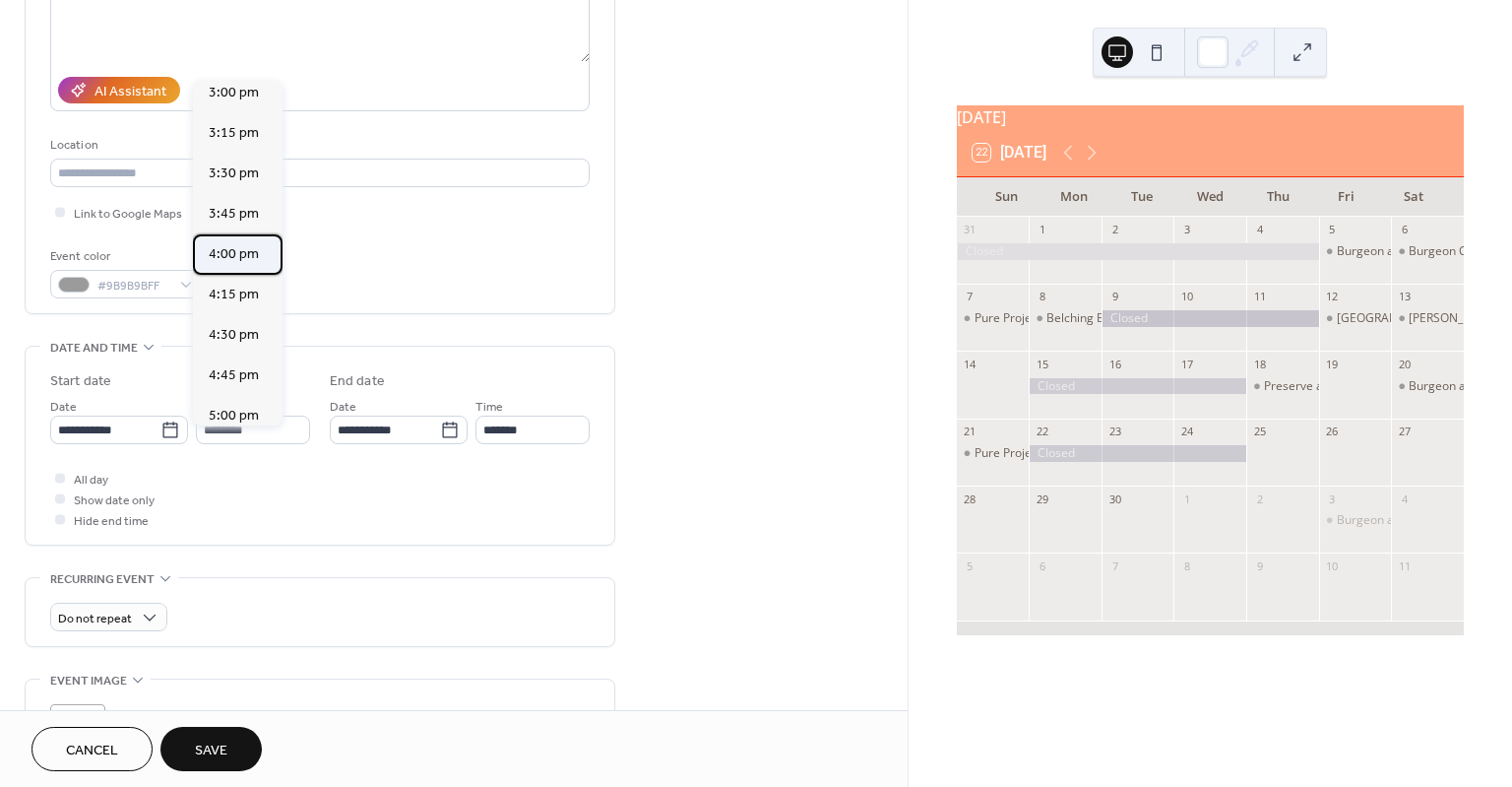 click on "4:00 pm" at bounding box center [233, 254] 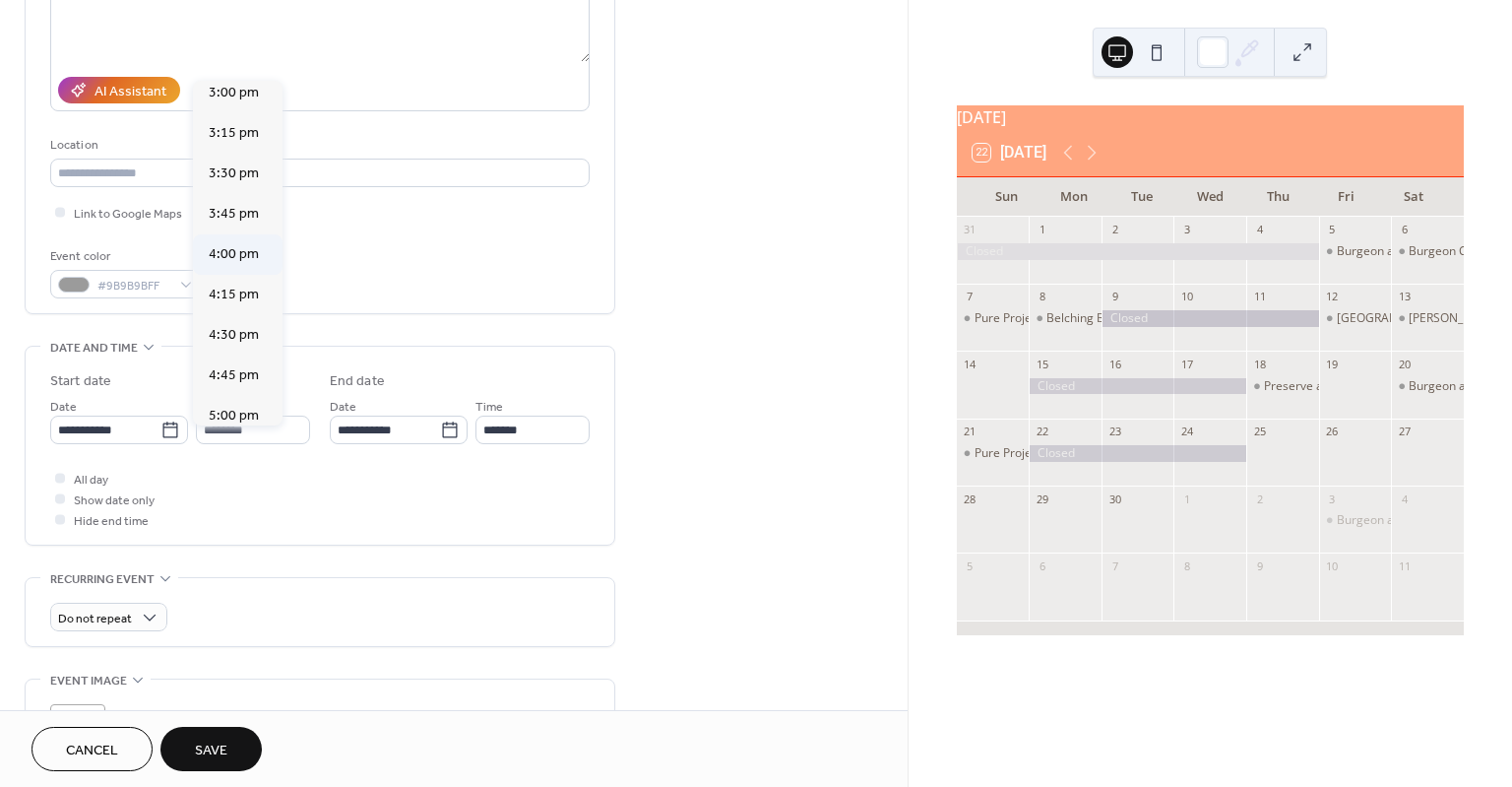 type on "*******" 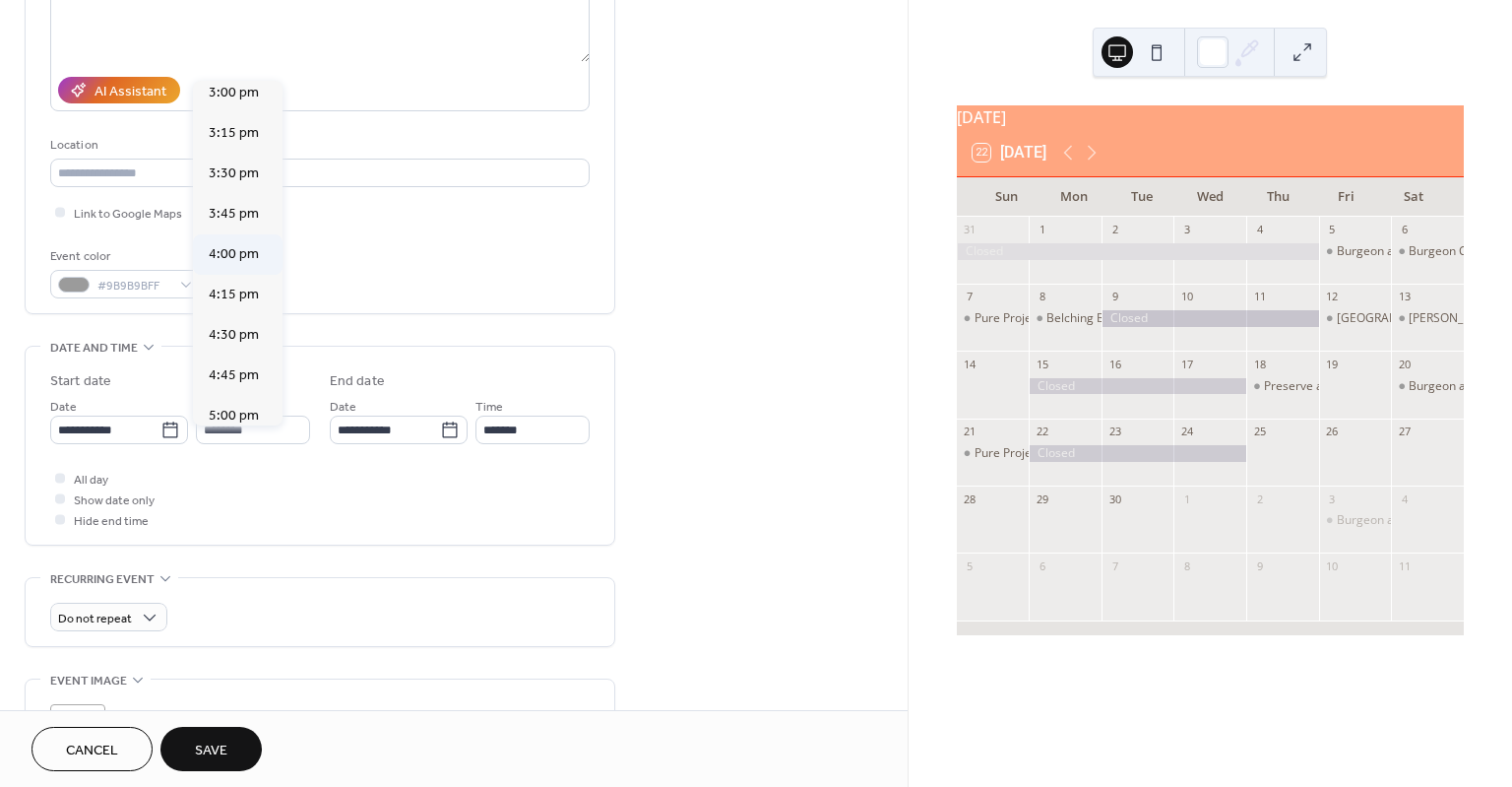 type on "*******" 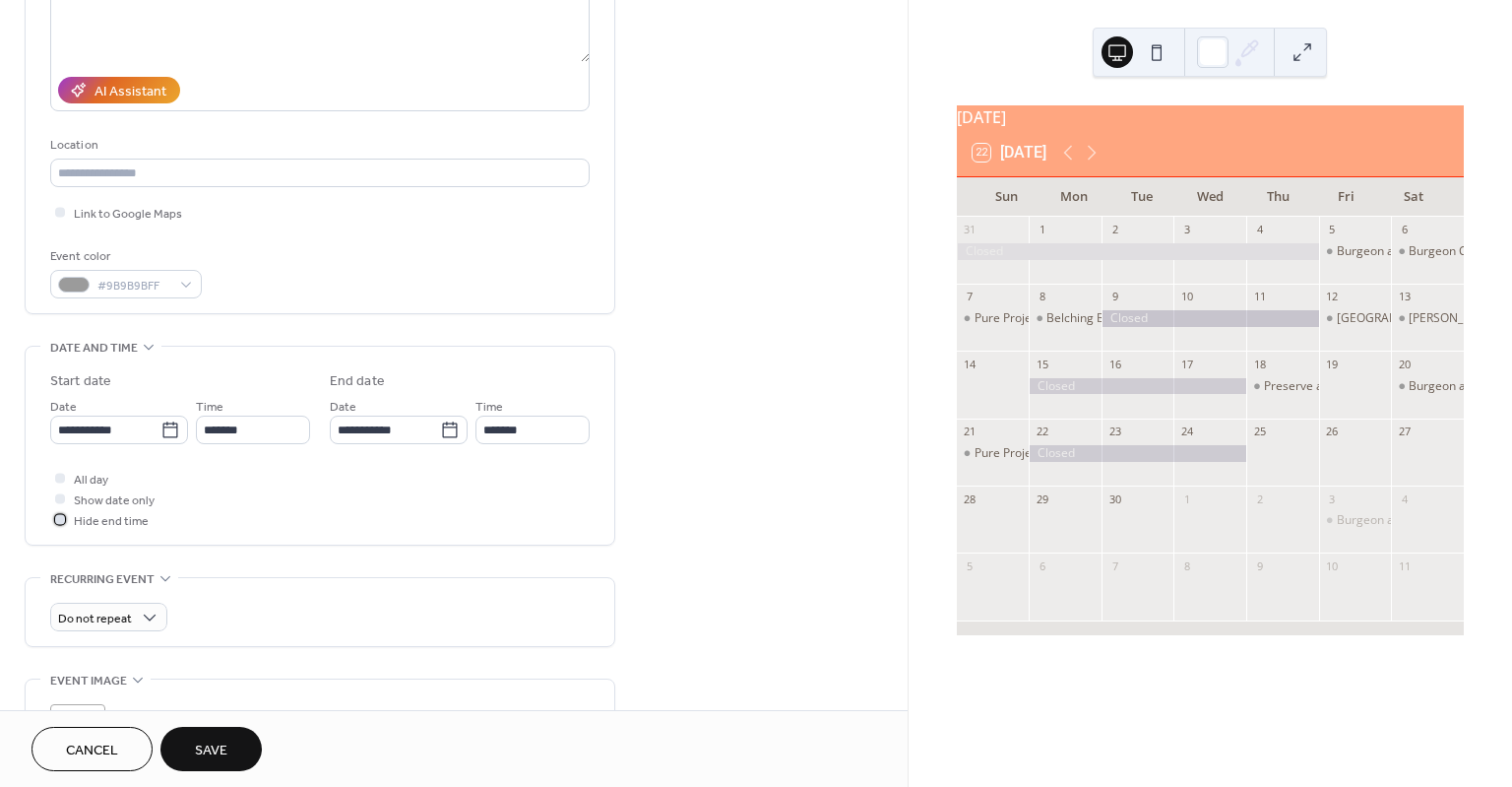 click at bounding box center (60, 519) 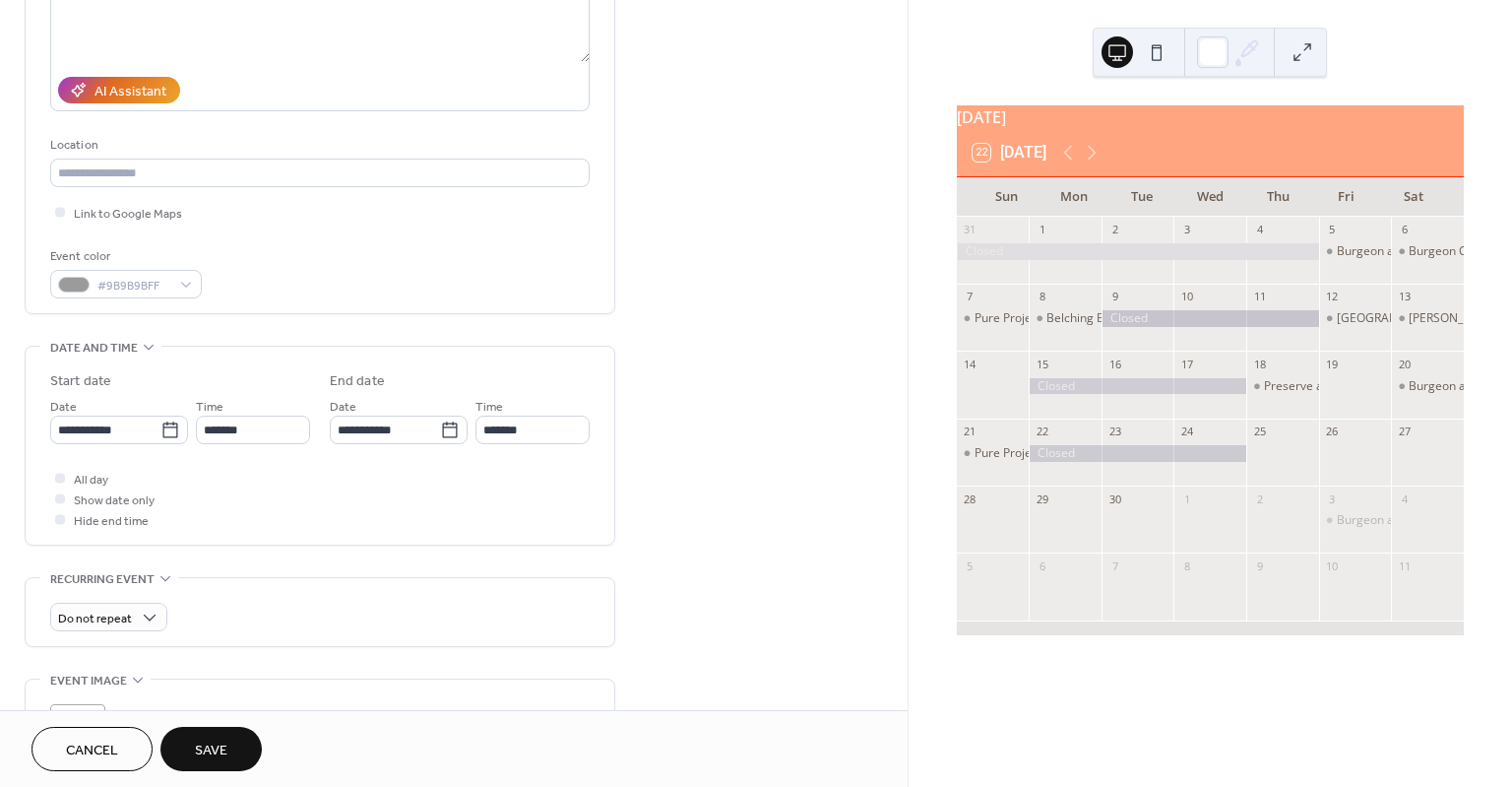 click on "Save" at bounding box center (211, 749) 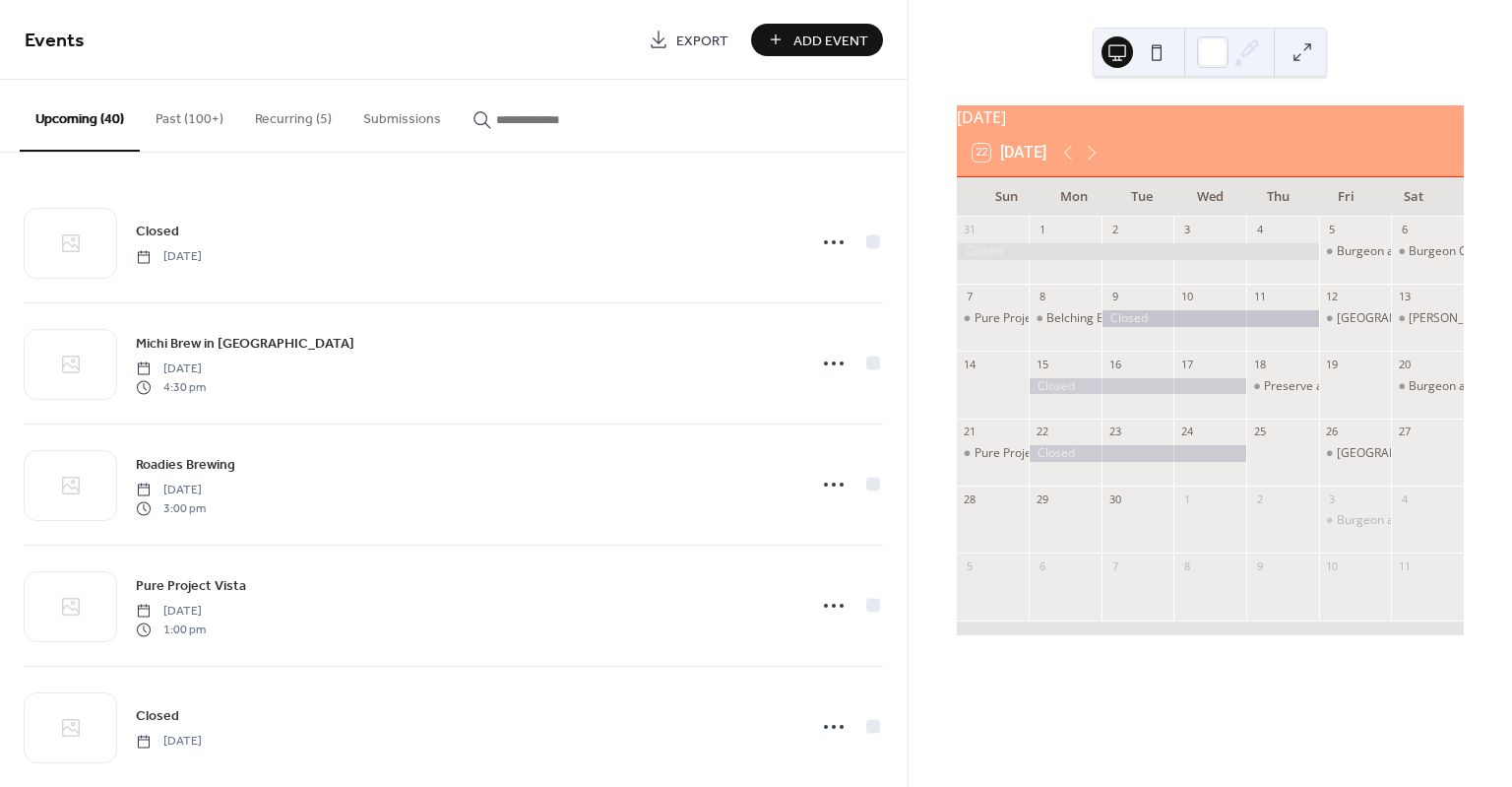 click on "Add Event" at bounding box center (831, 40) 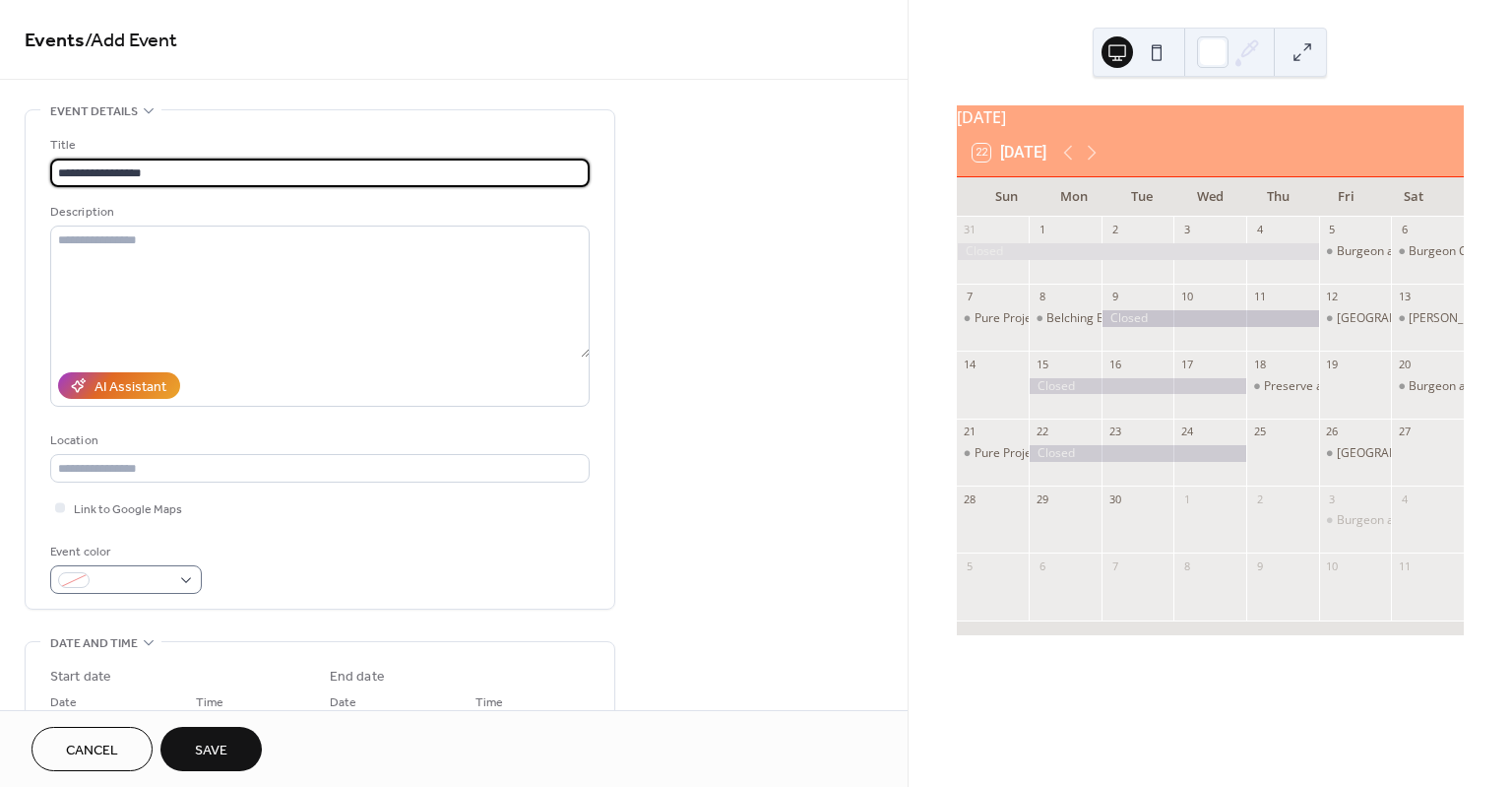 type on "**********" 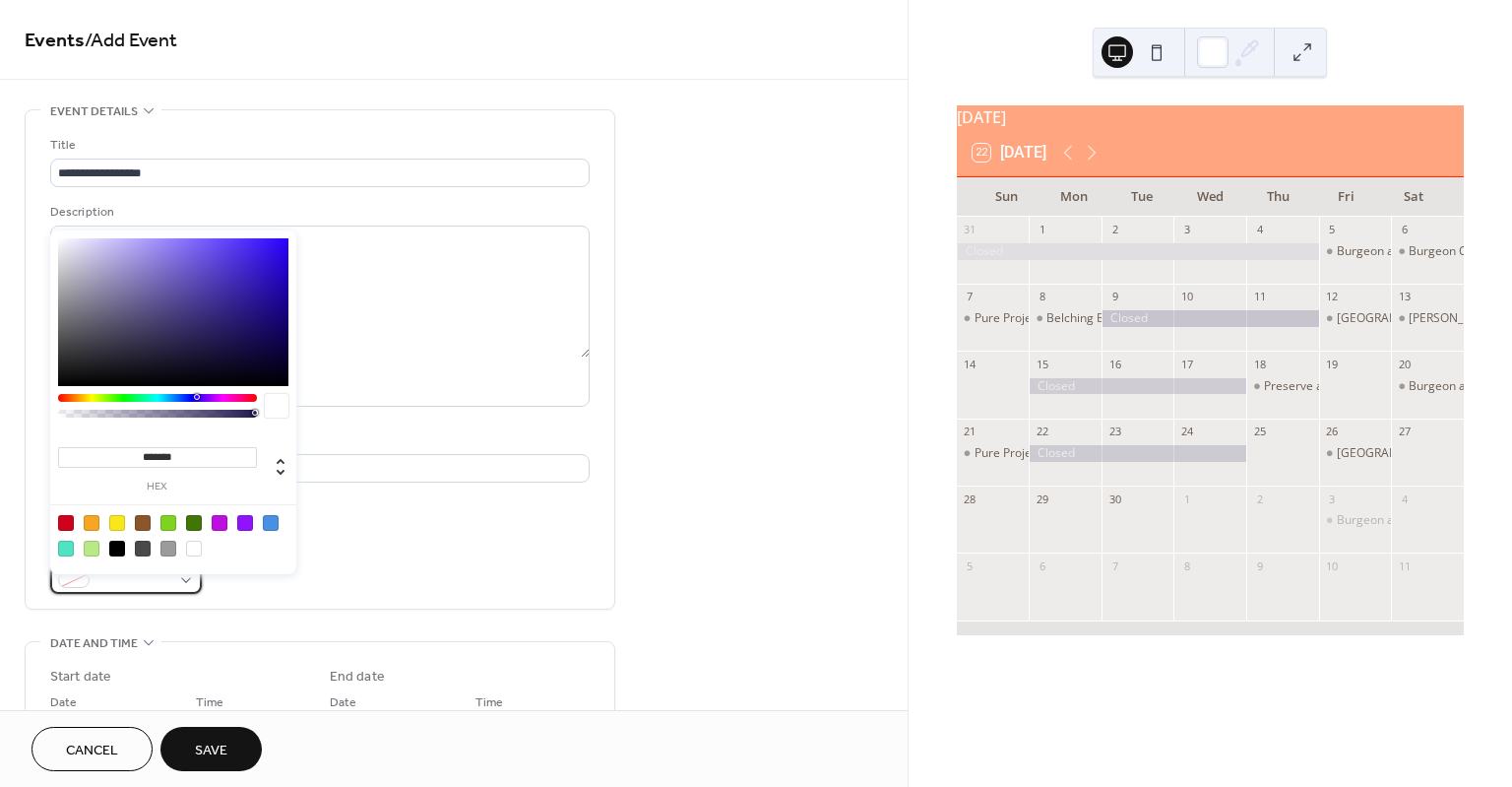 click at bounding box center [134, 581] 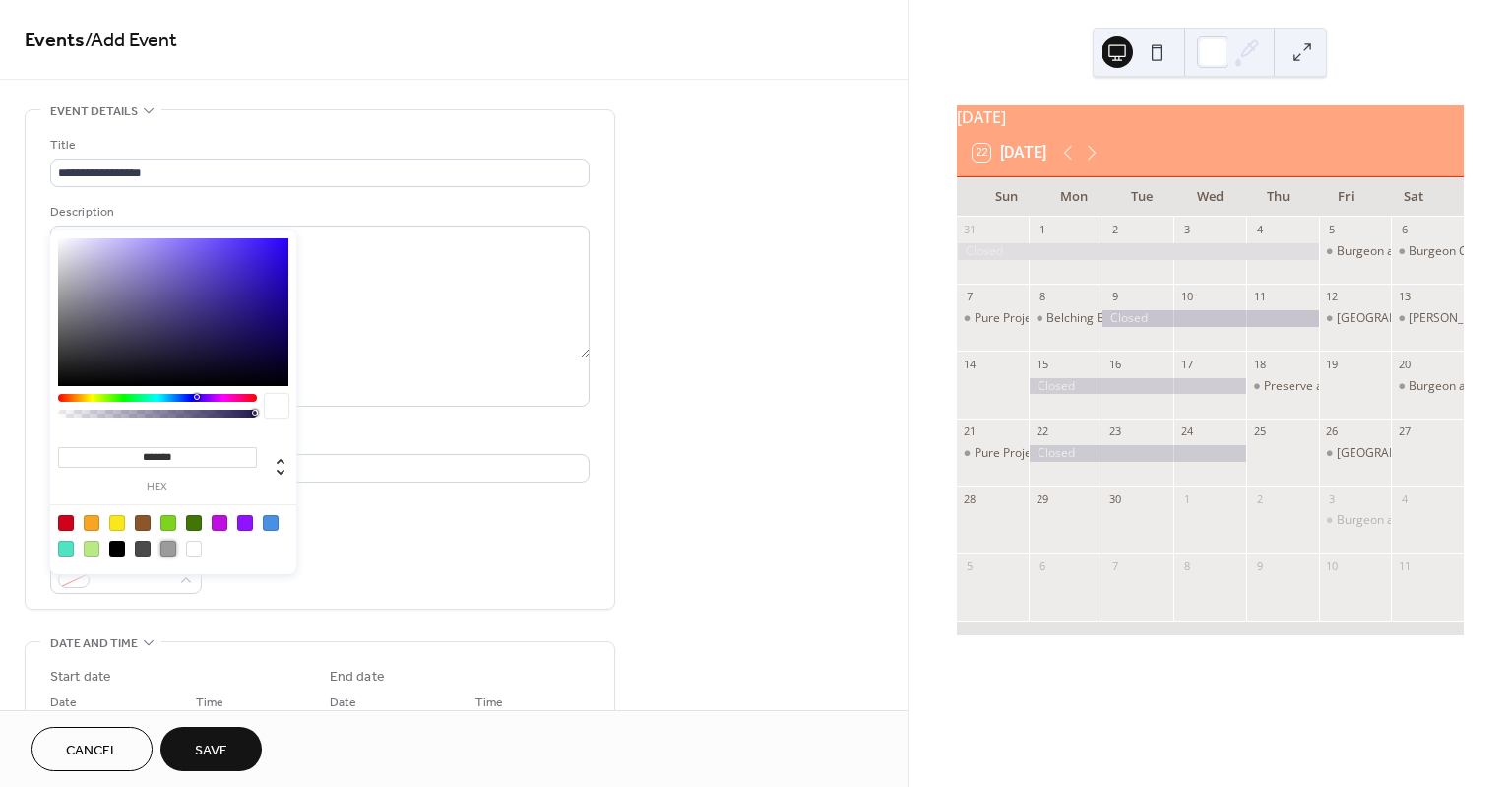 click at bounding box center [168, 549] 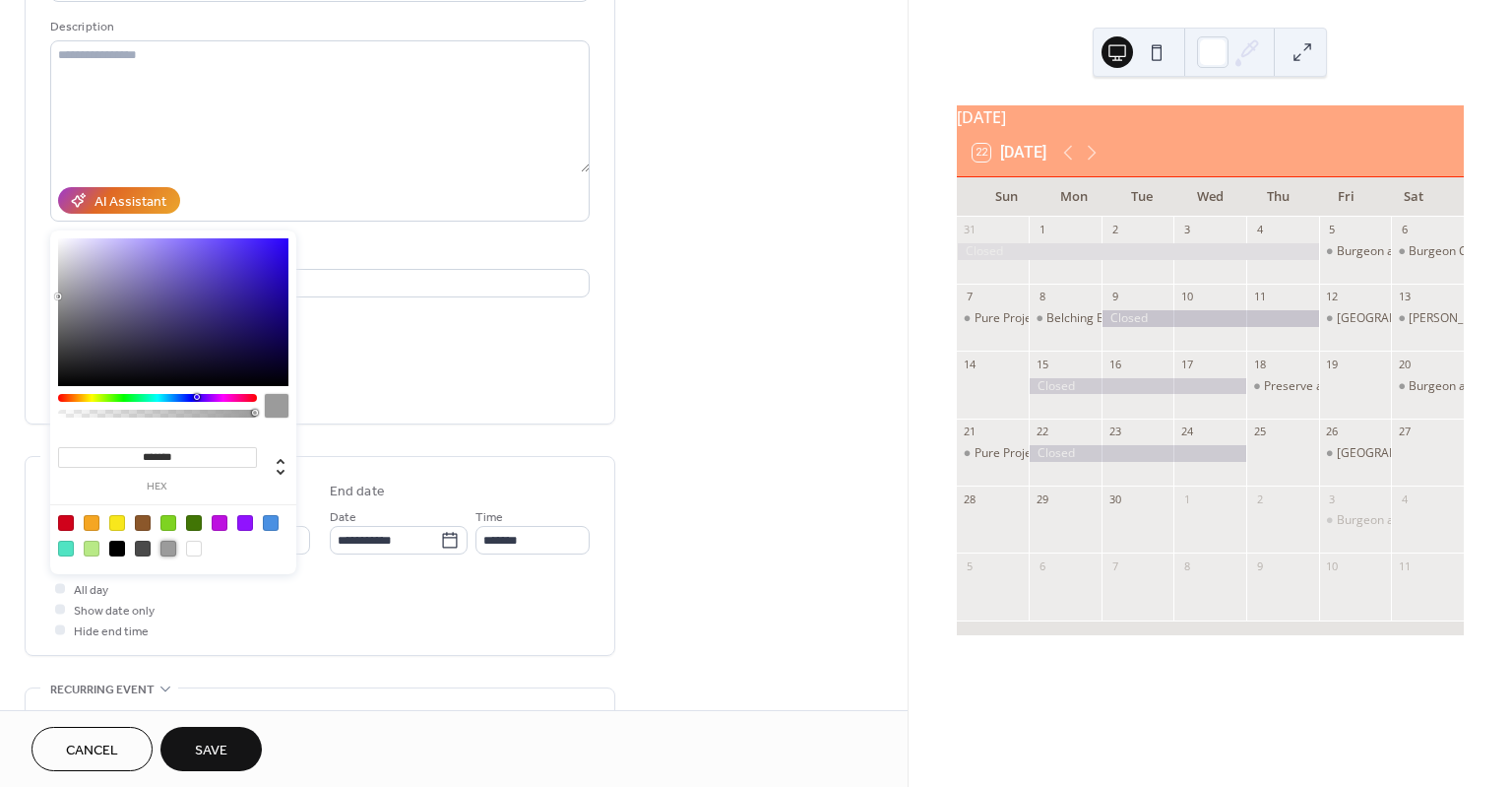 scroll, scrollTop: 197, scrollLeft: 0, axis: vertical 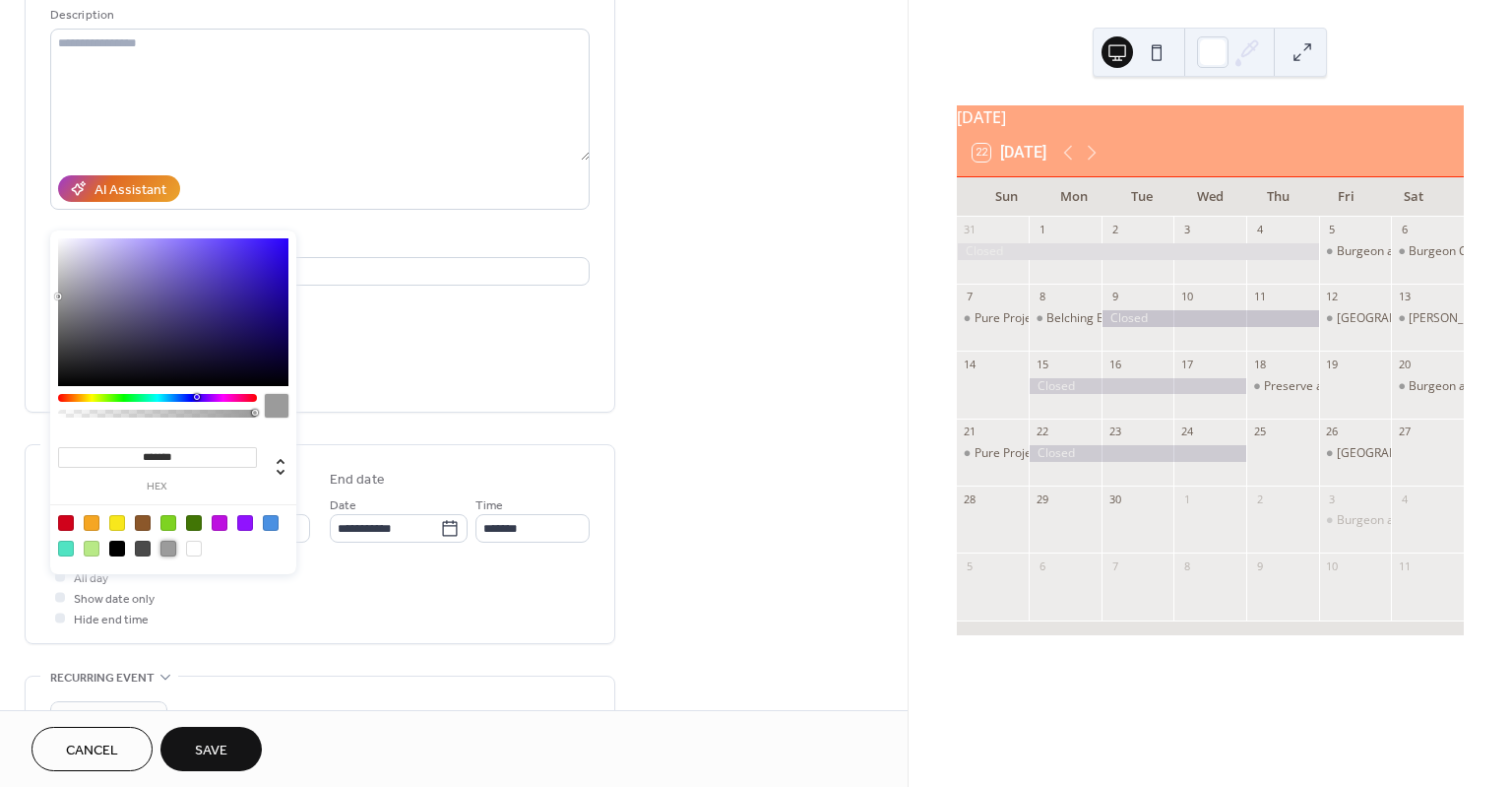 click on "All day Show date only Hide end time" at bounding box center (320, 597) 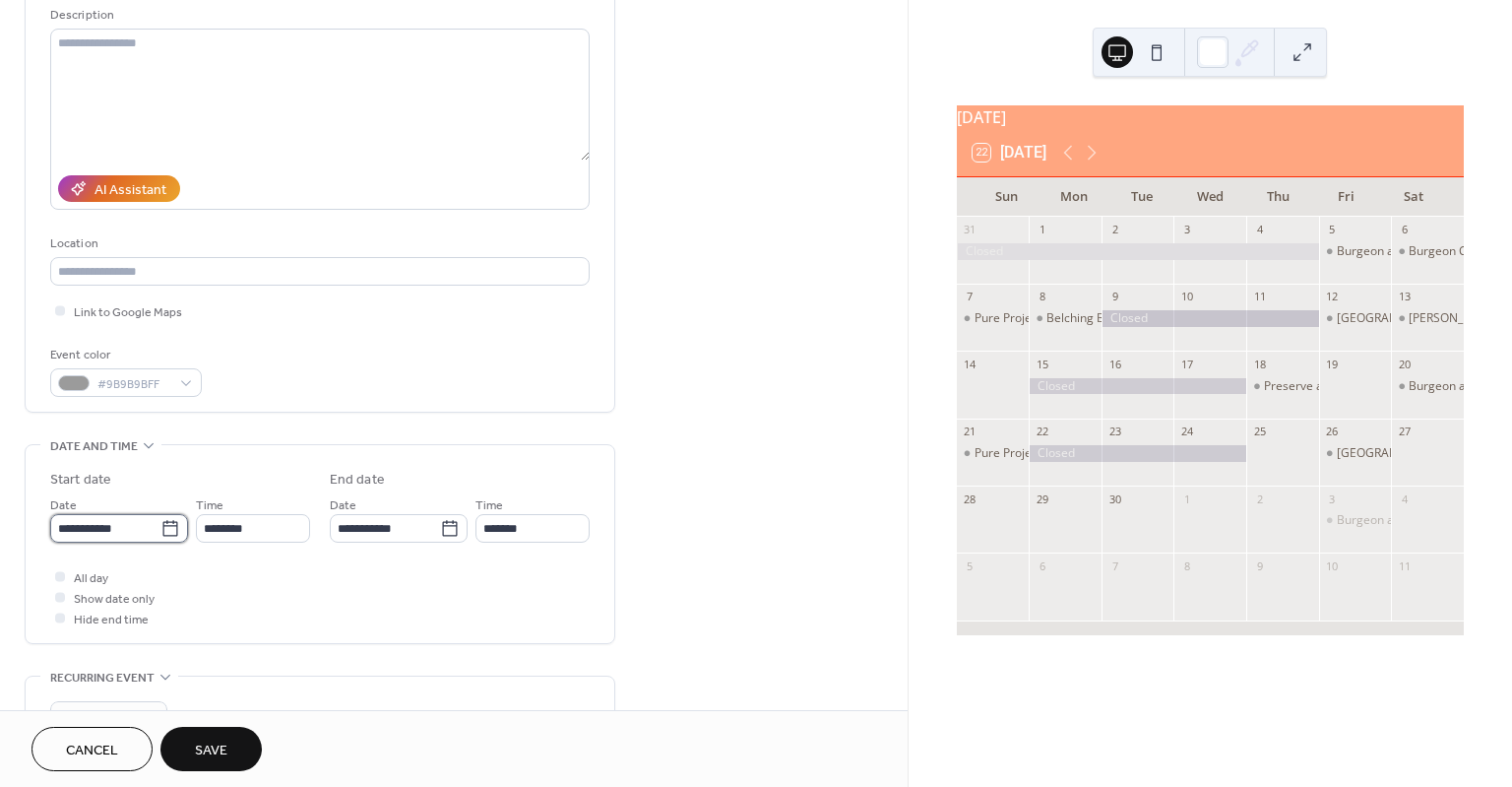 click on "**********" at bounding box center (105, 528) 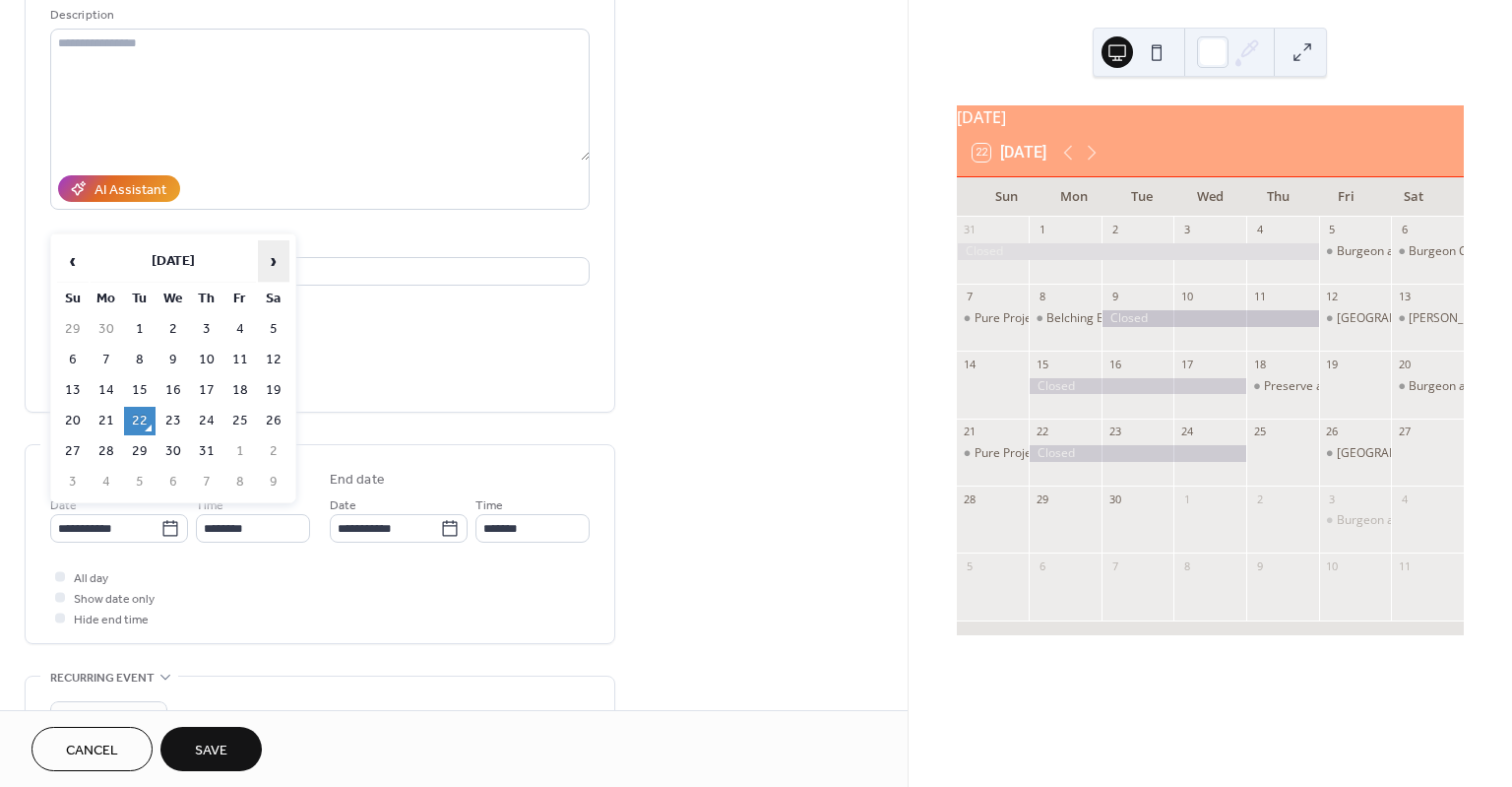 click on "›" at bounding box center [274, 261] 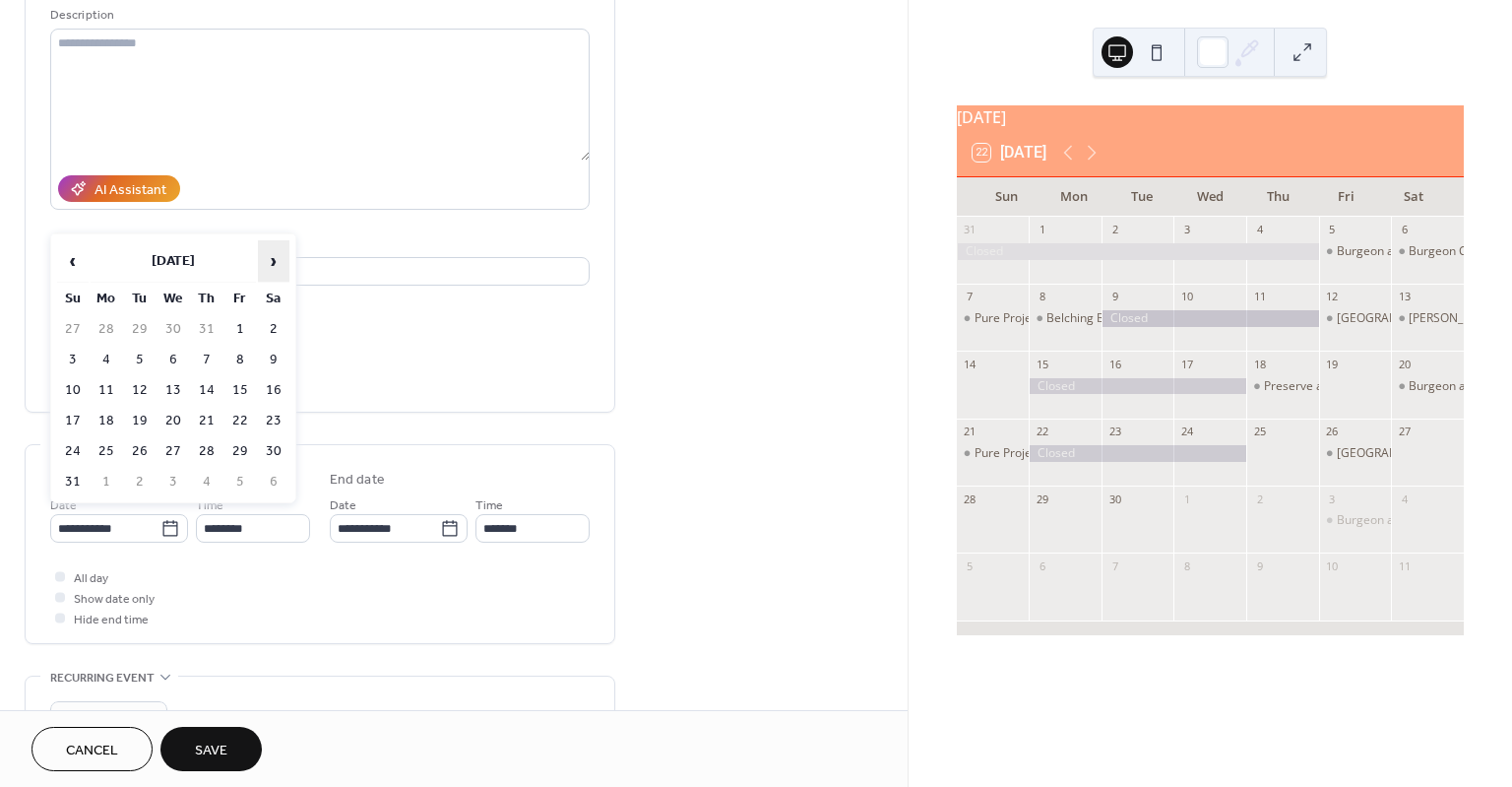 click on "›" at bounding box center (274, 261) 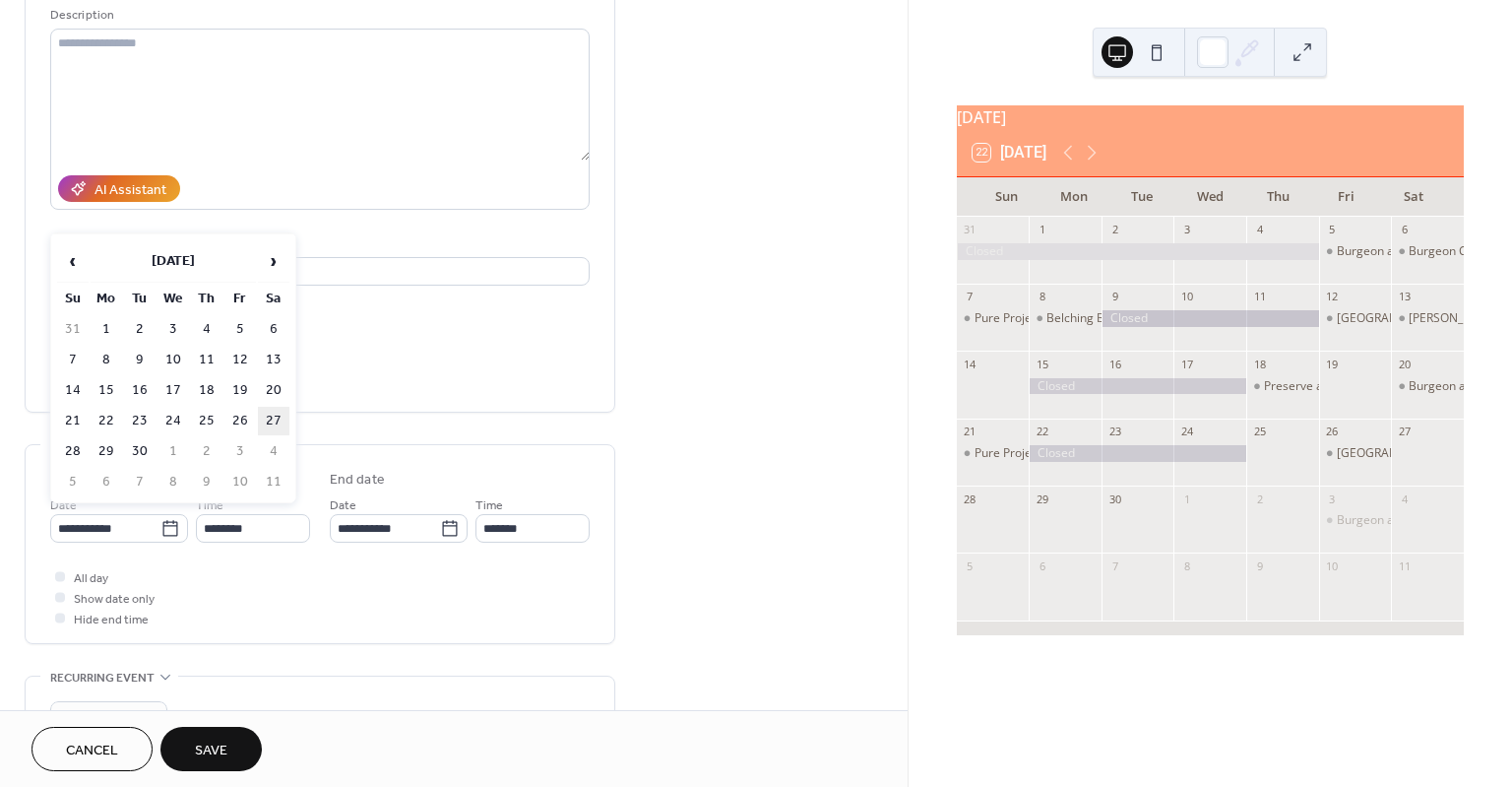 click on "27" at bounding box center [274, 421] 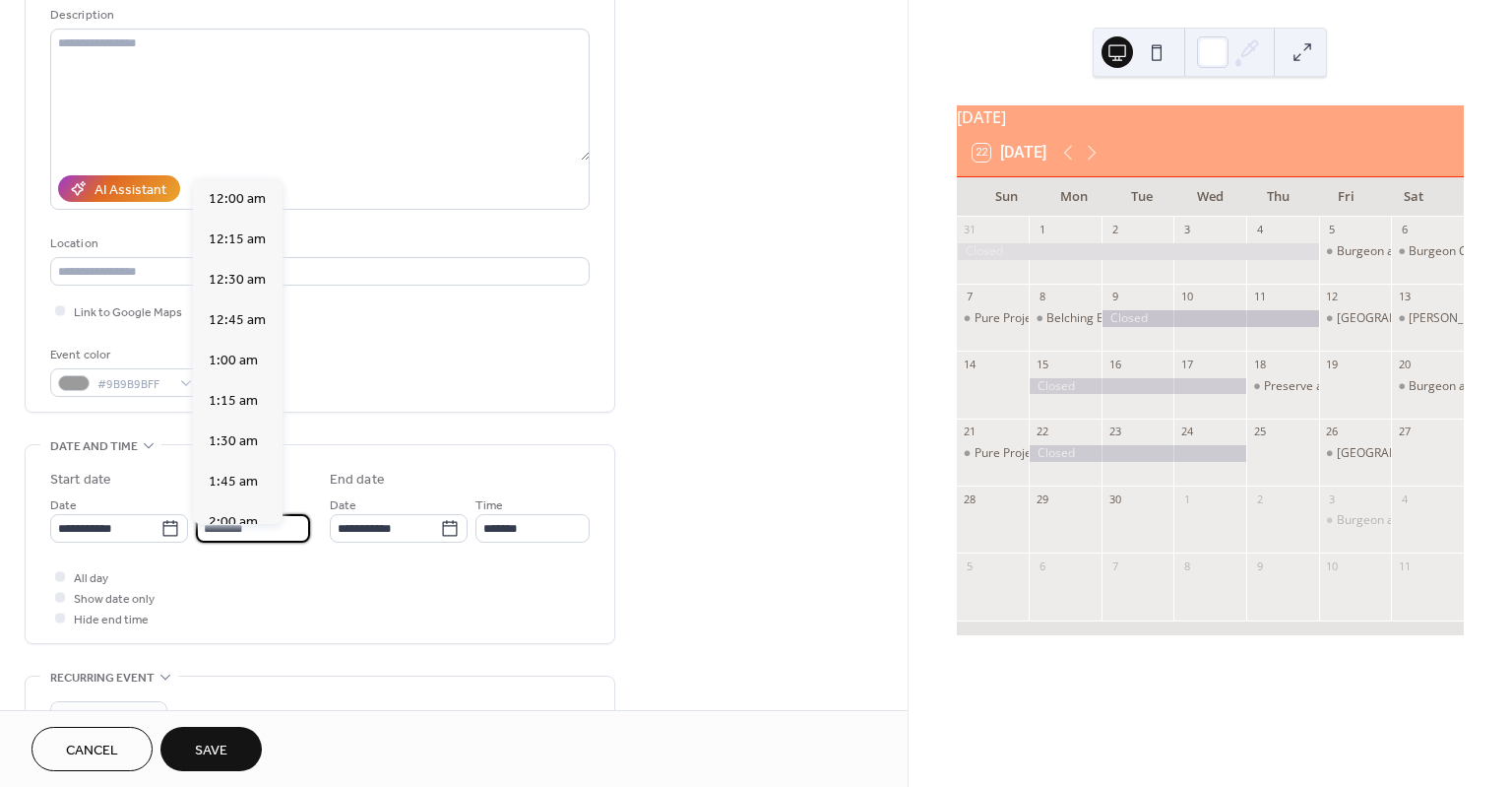 click on "********" at bounding box center [253, 528] 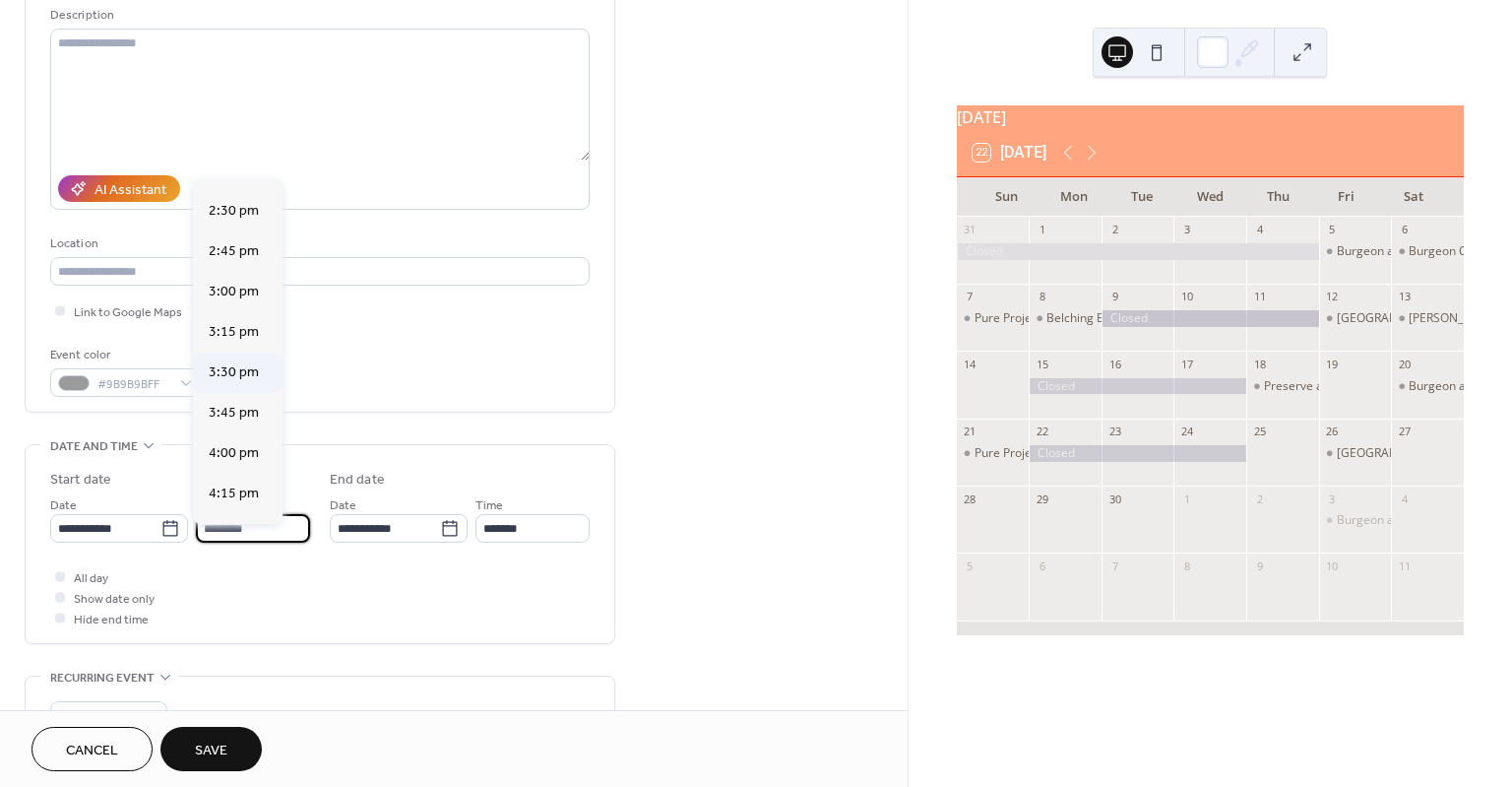 scroll, scrollTop: 2332, scrollLeft: 0, axis: vertical 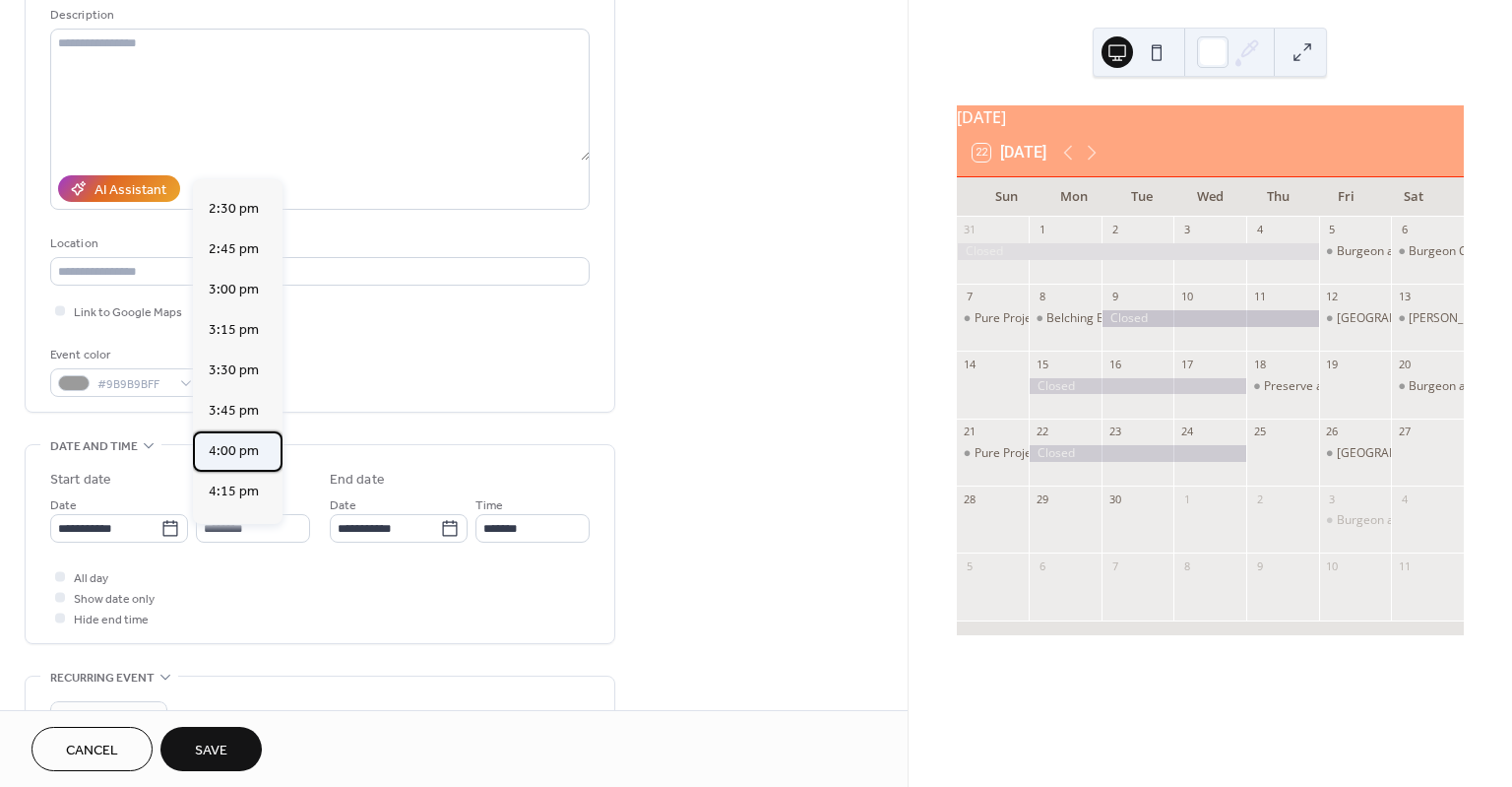 click on "4:00 pm" at bounding box center (233, 451) 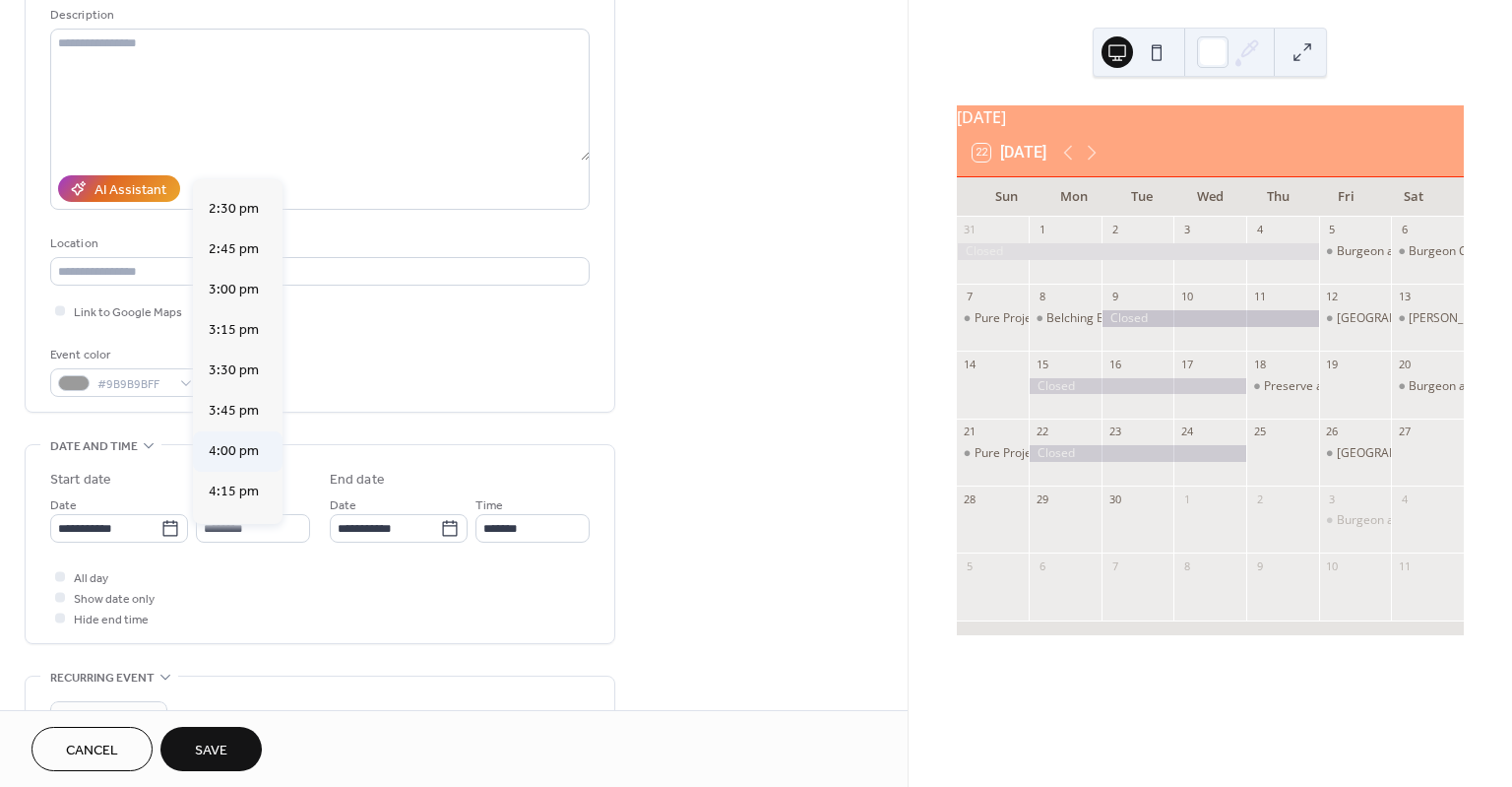 type on "*******" 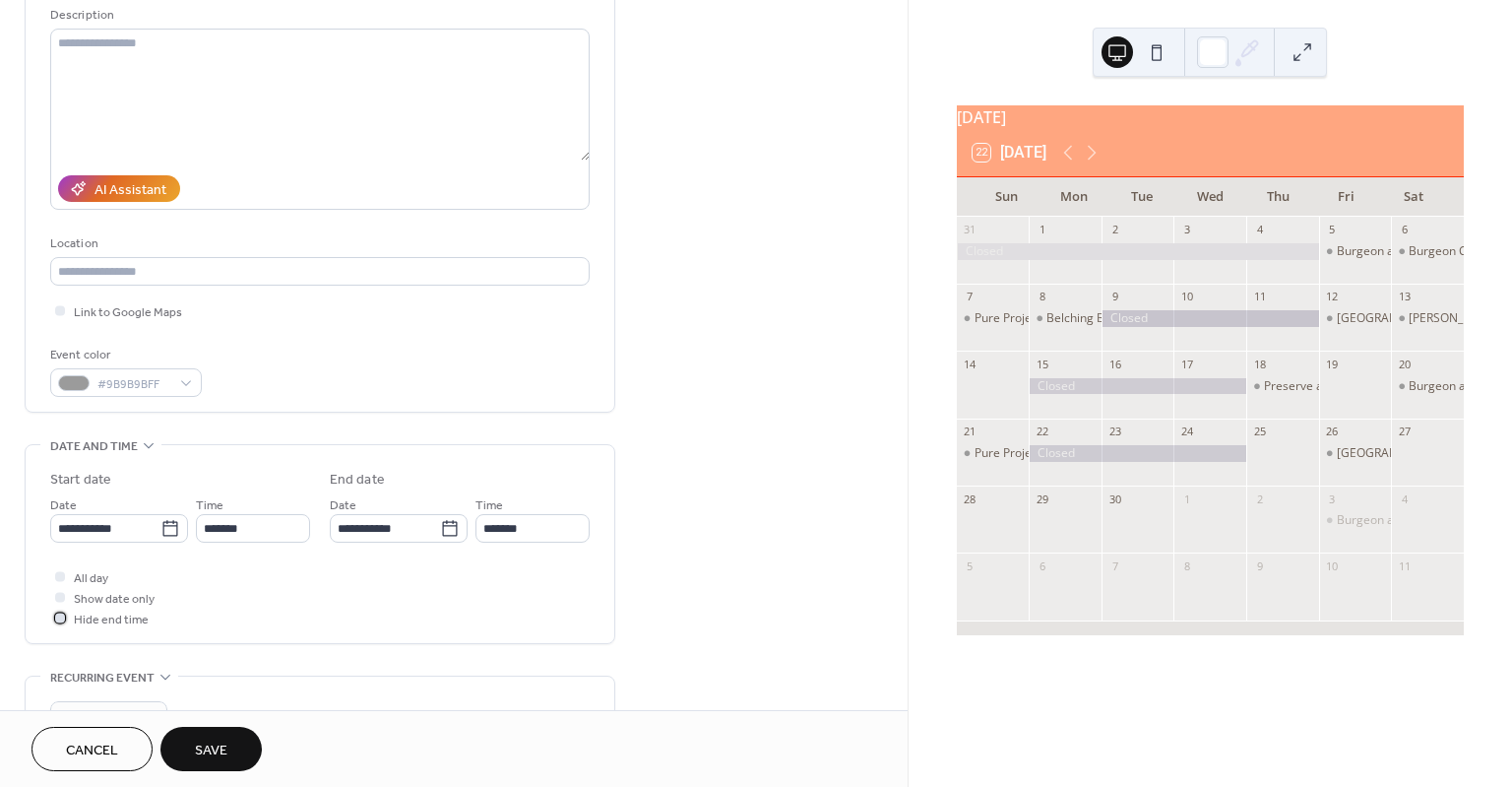 click at bounding box center (60, 618) 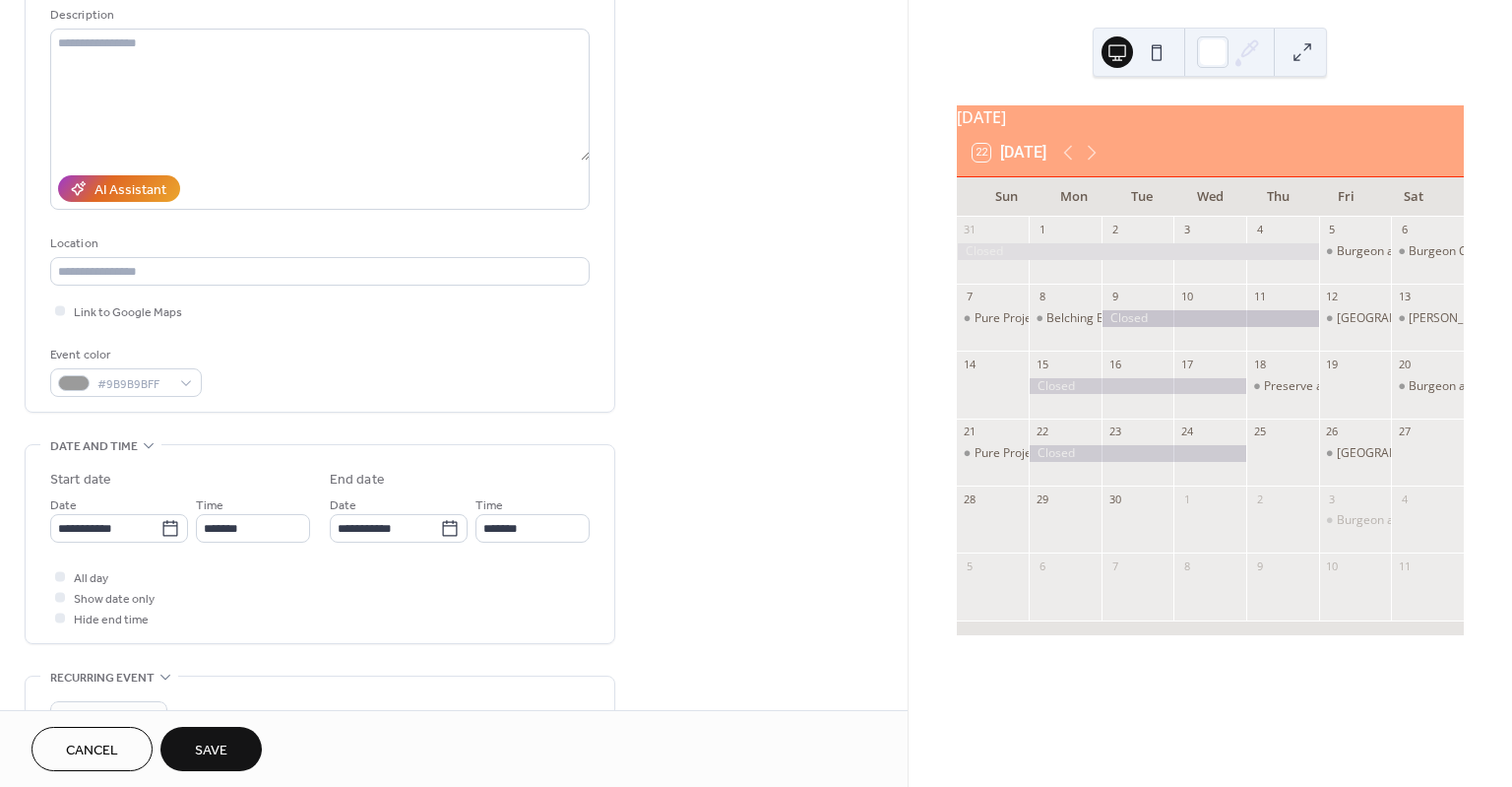 click on "Save" at bounding box center (211, 749) 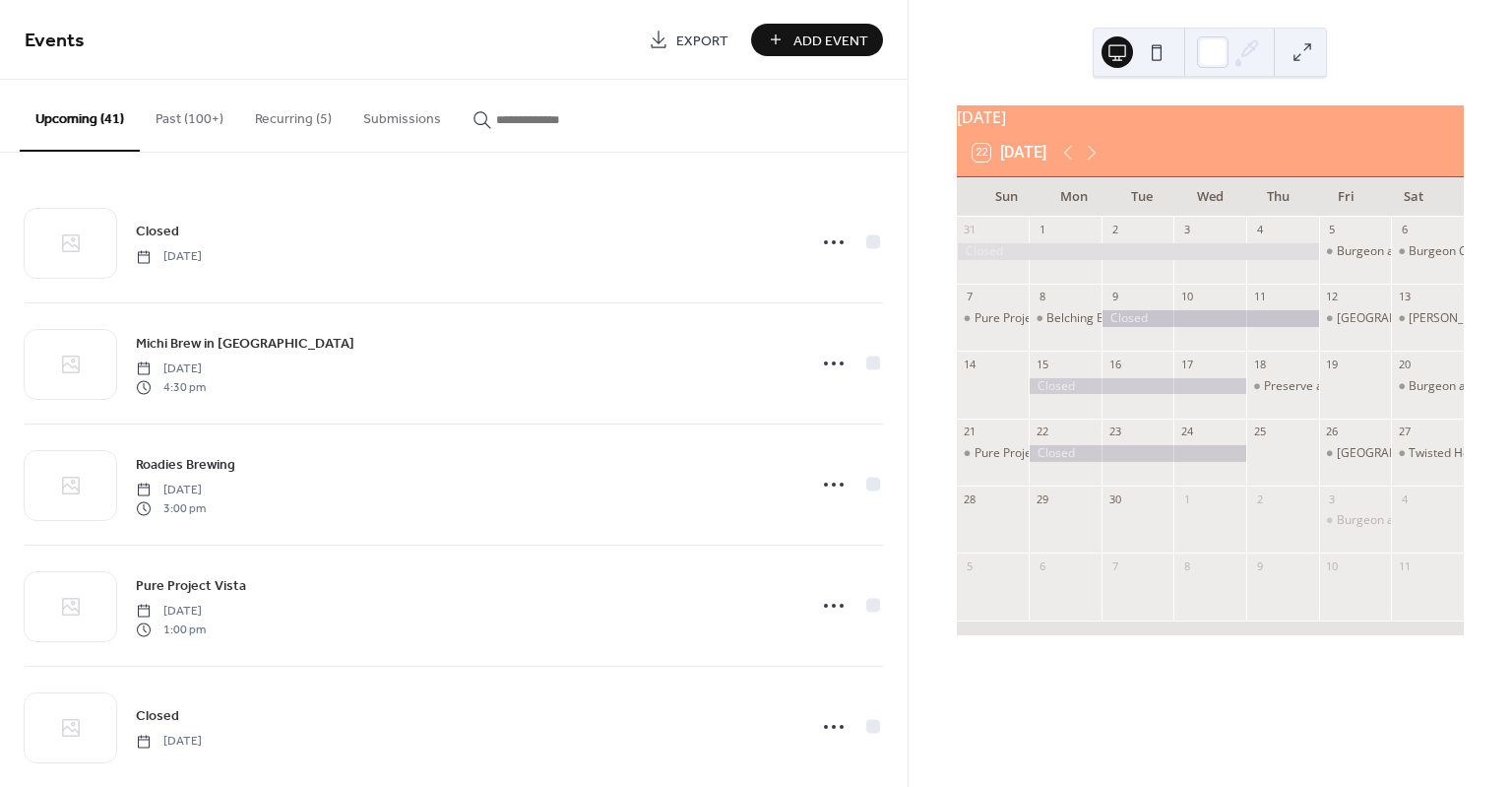 click on "Add Event" at bounding box center (831, 40) 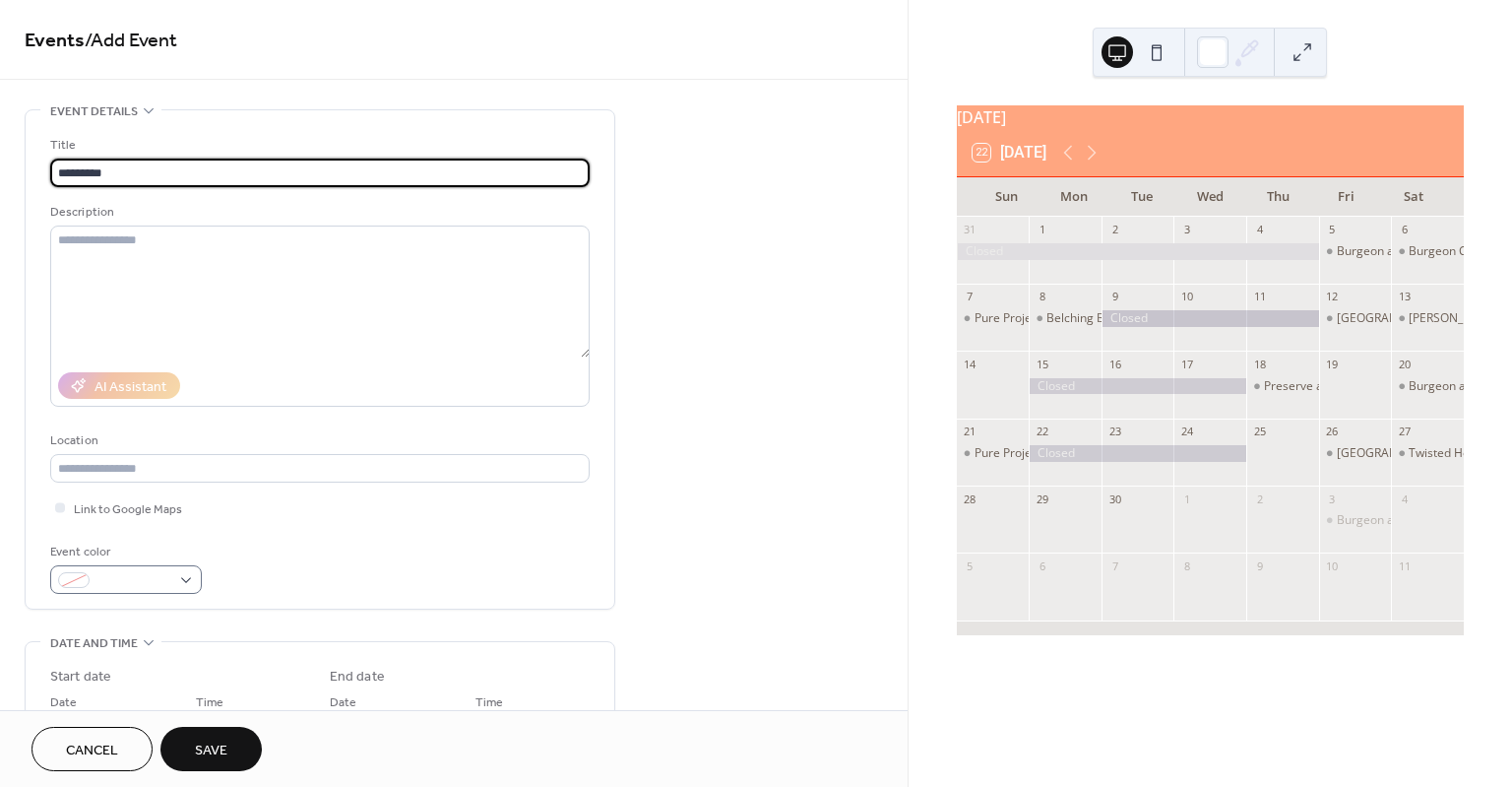 type on "*********" 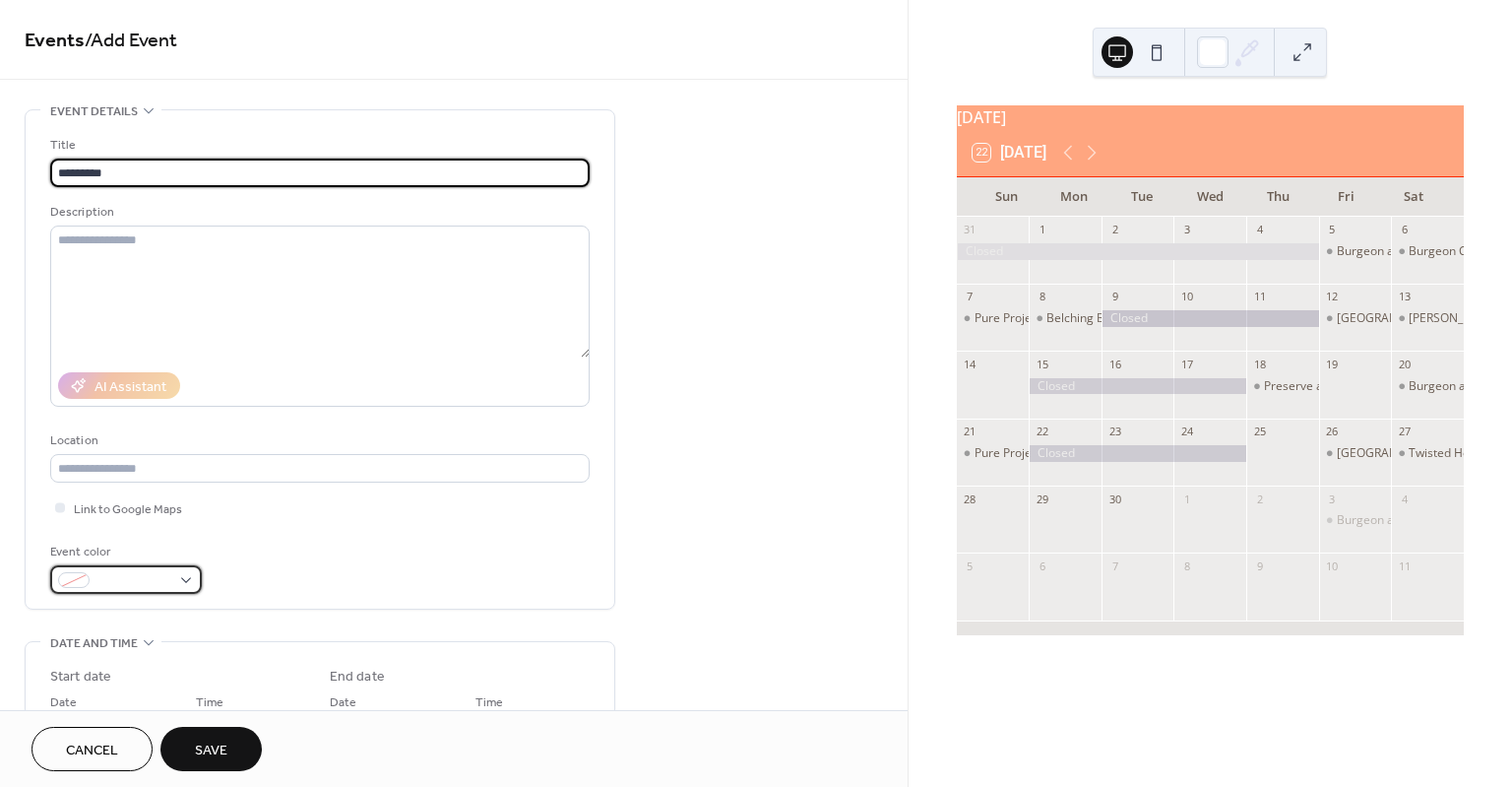 click at bounding box center [134, 581] 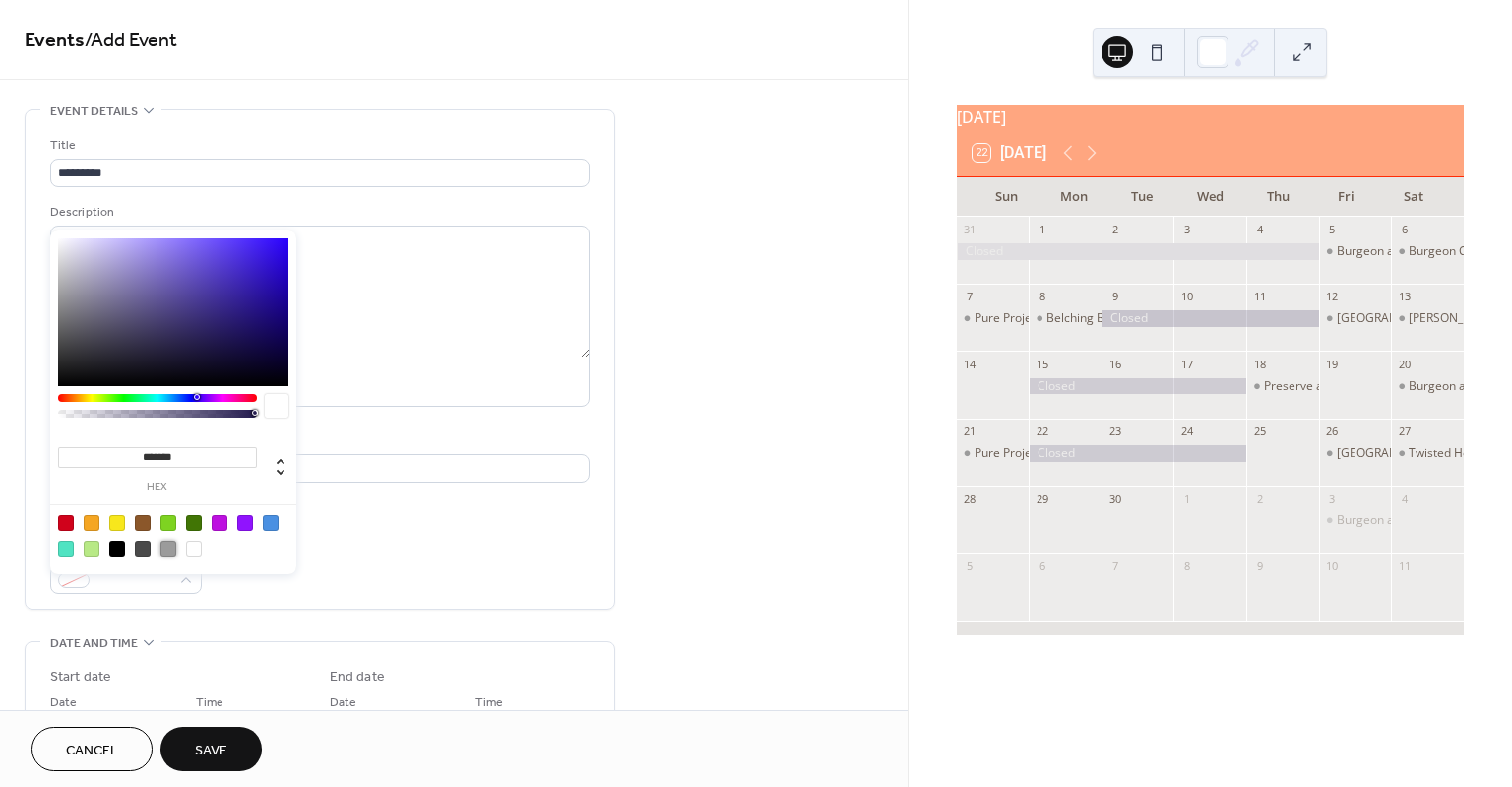 click at bounding box center (168, 549) 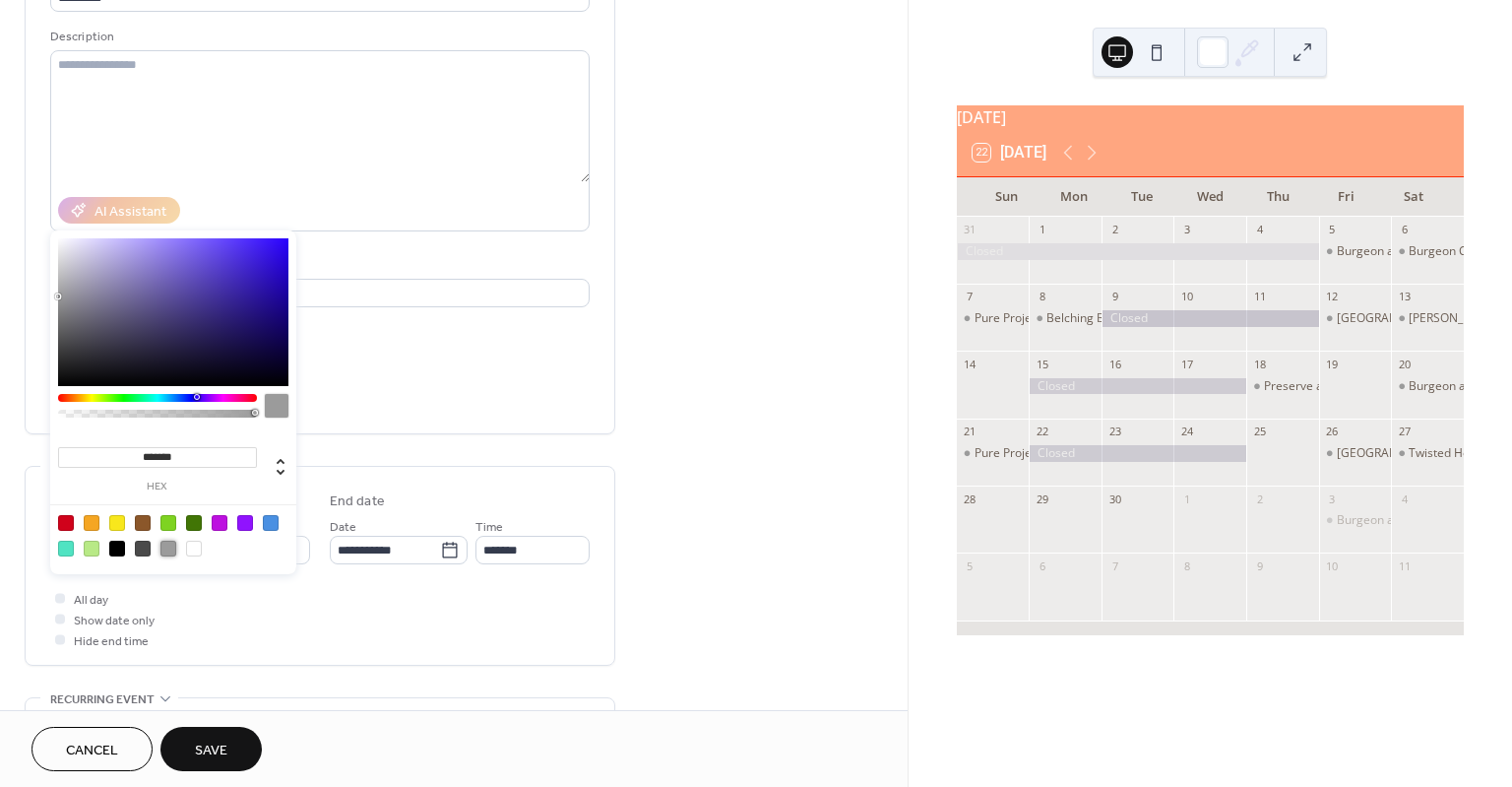 scroll, scrollTop: 295, scrollLeft: 0, axis: vertical 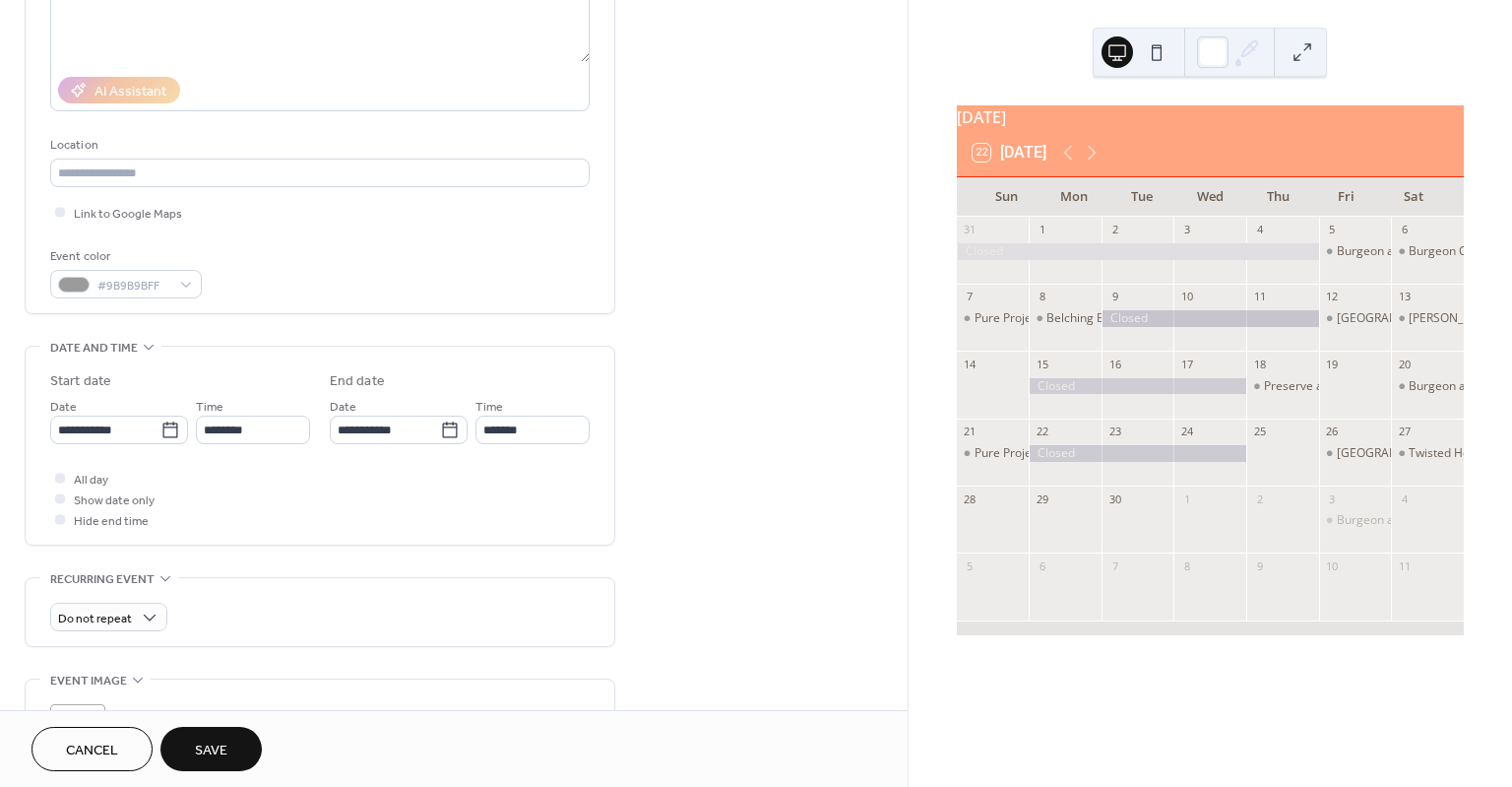 click on "All day Show date only Hide end time" at bounding box center [320, 498] 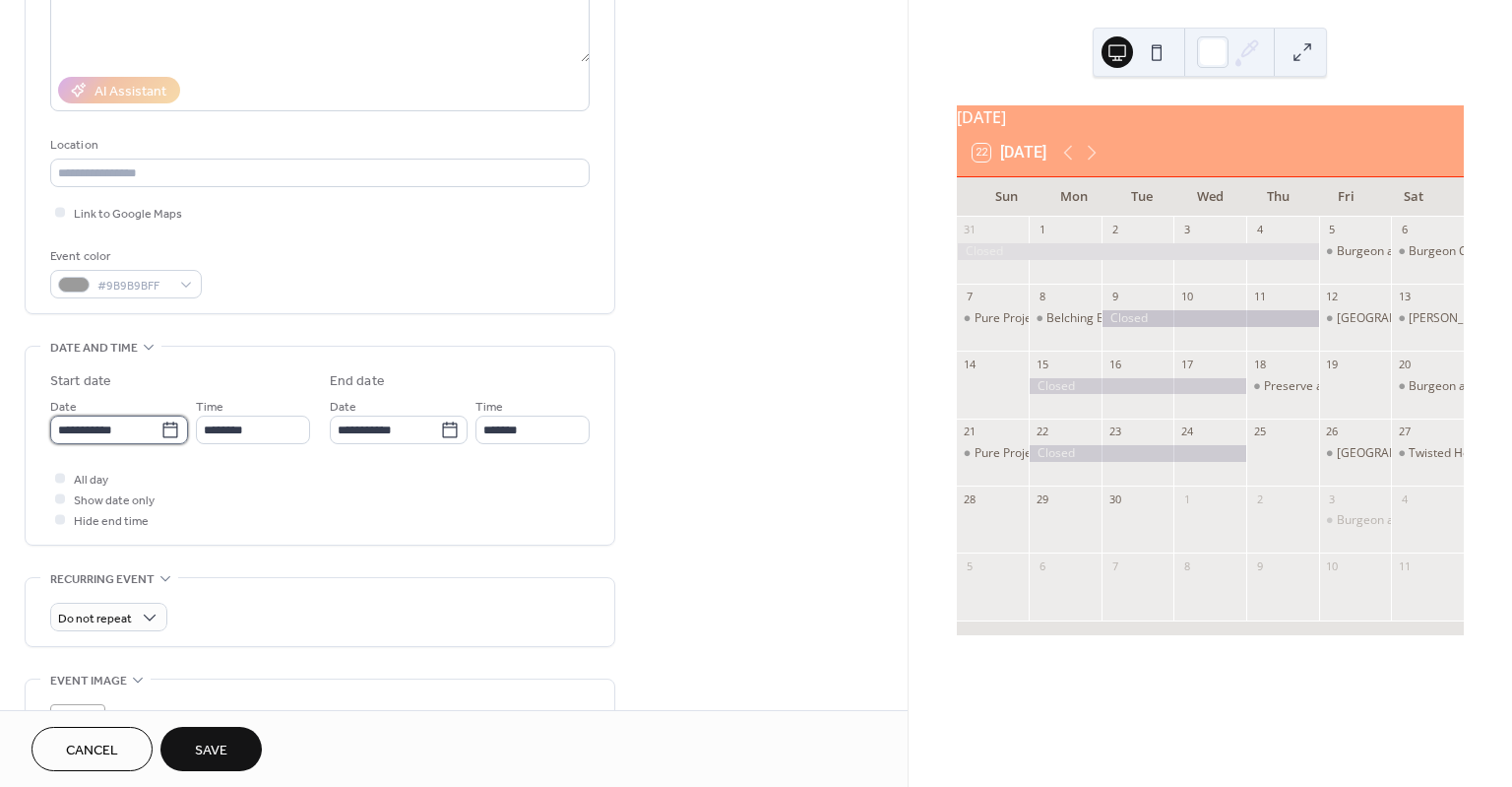 click on "**********" at bounding box center (105, 429) 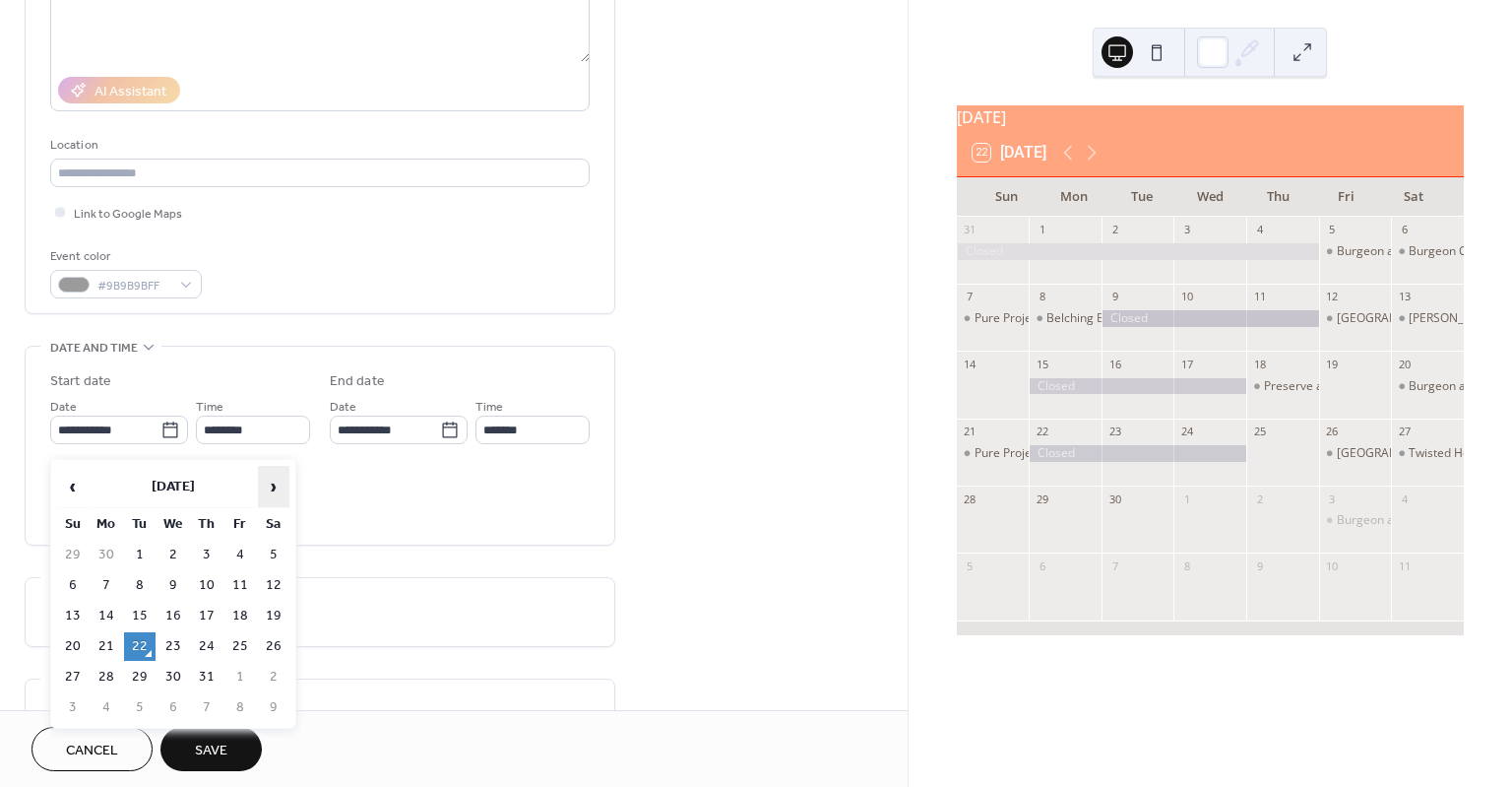 click on "›" at bounding box center [274, 487] 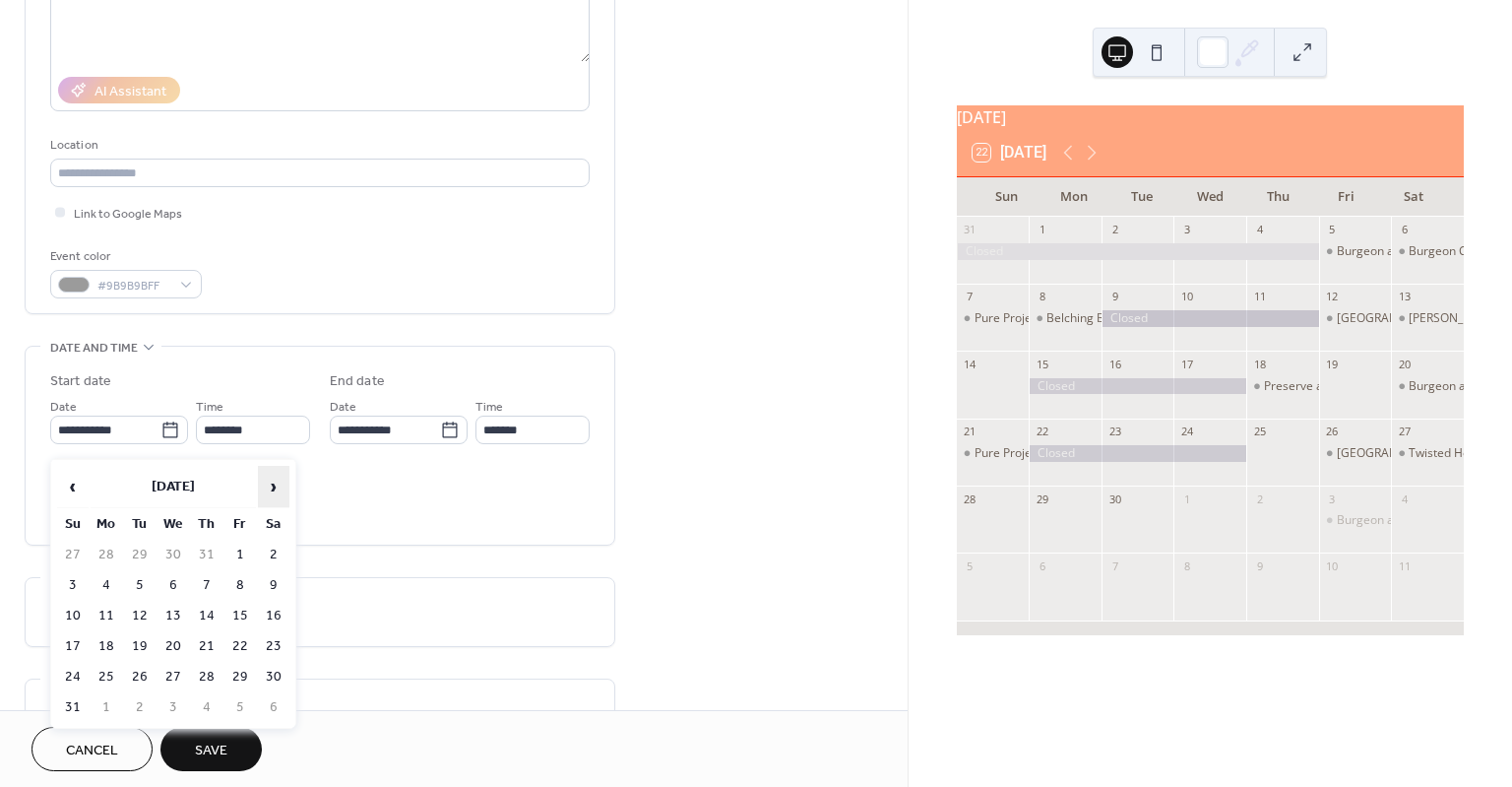 click on "›" at bounding box center [274, 487] 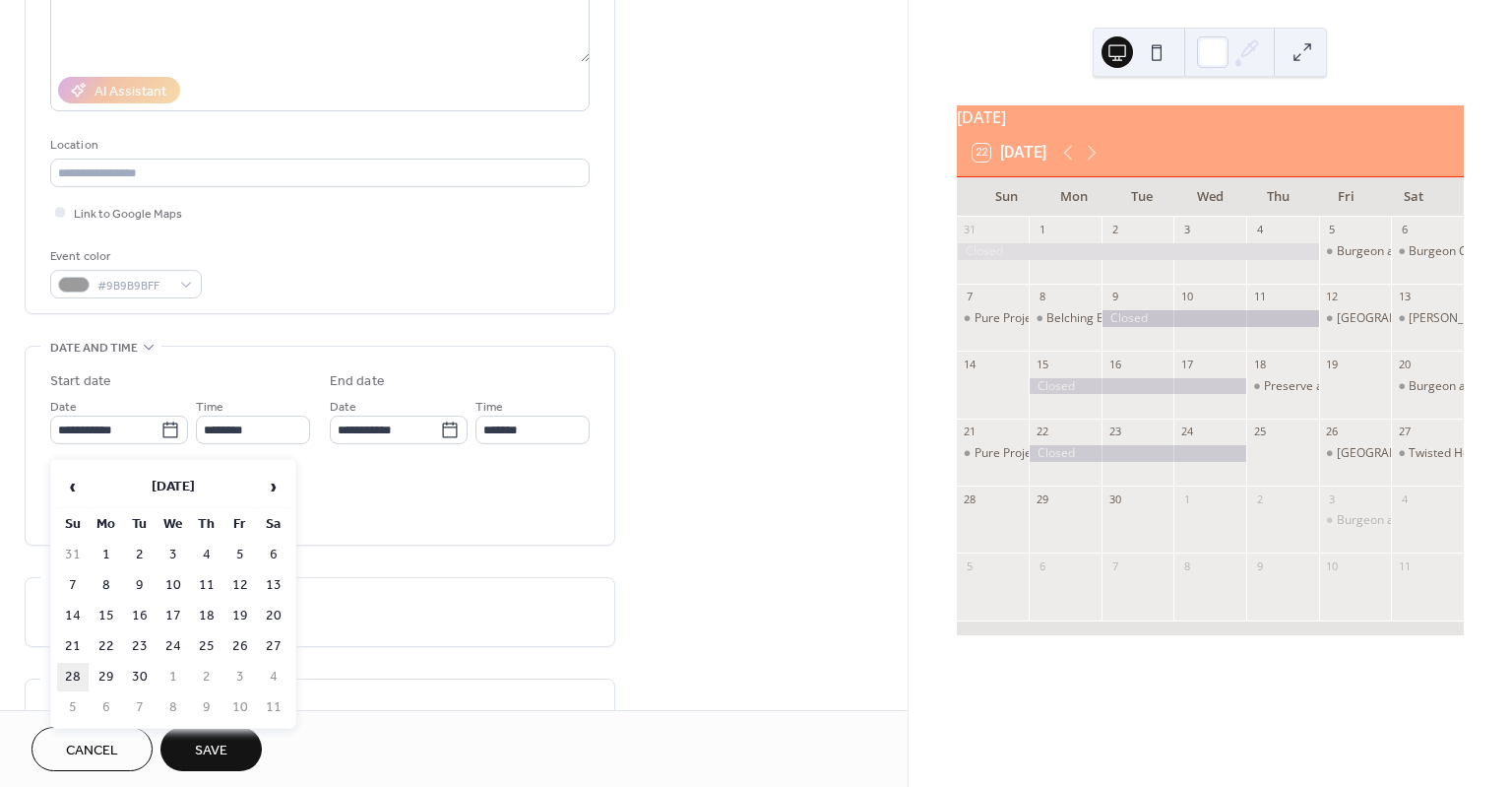 click on "28" at bounding box center (73, 677) 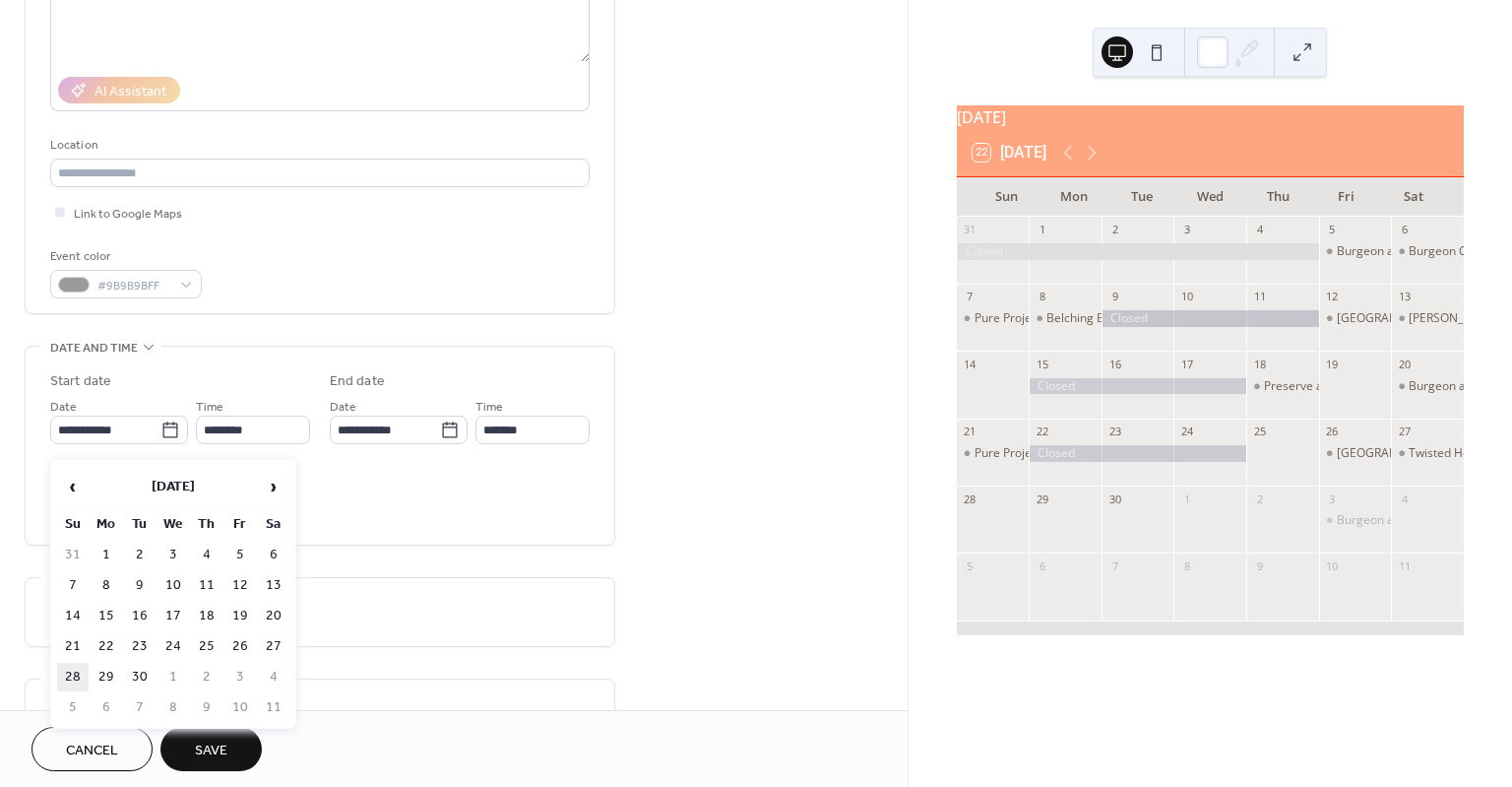 type on "**********" 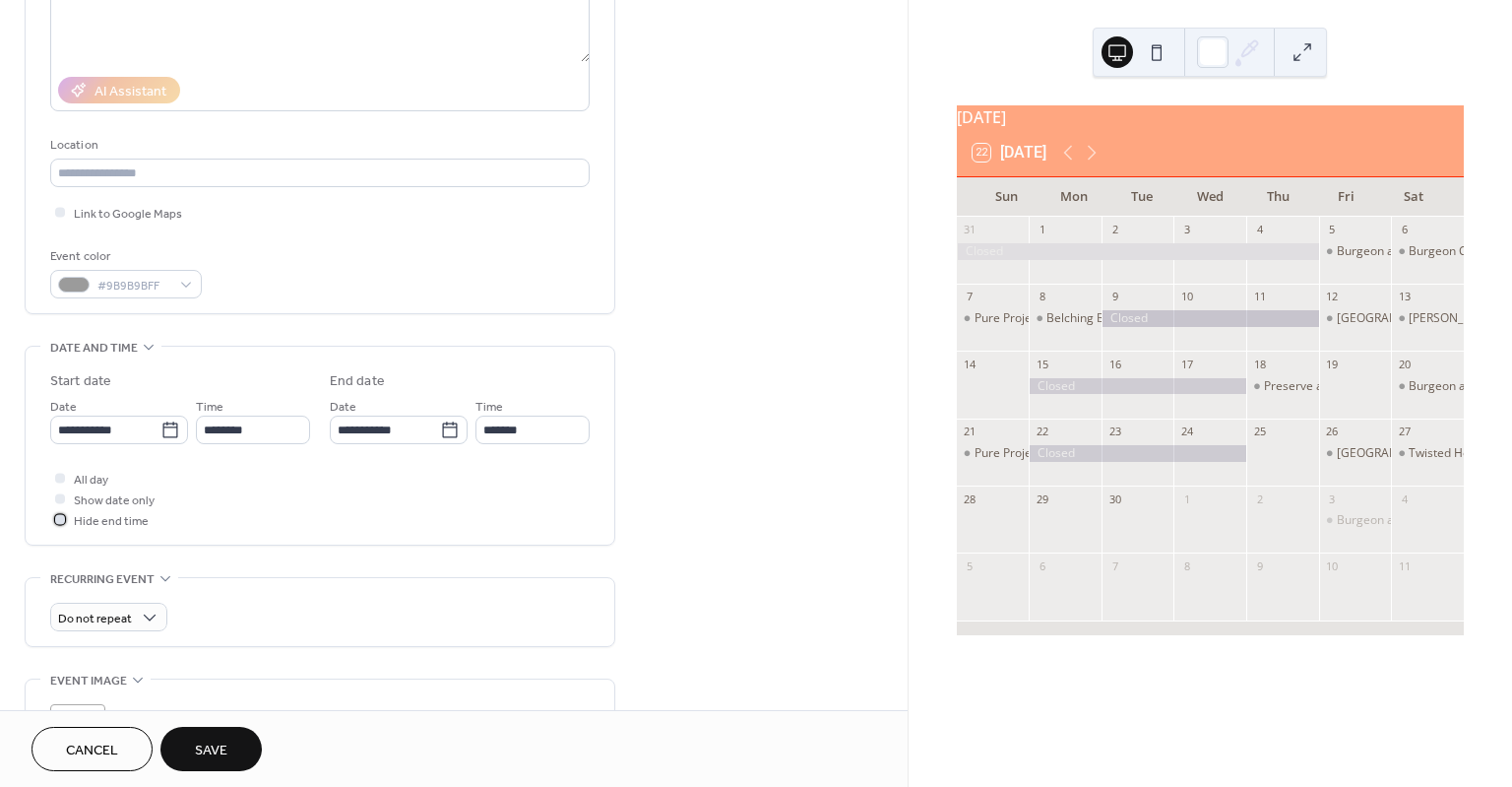 click at bounding box center [60, 519] 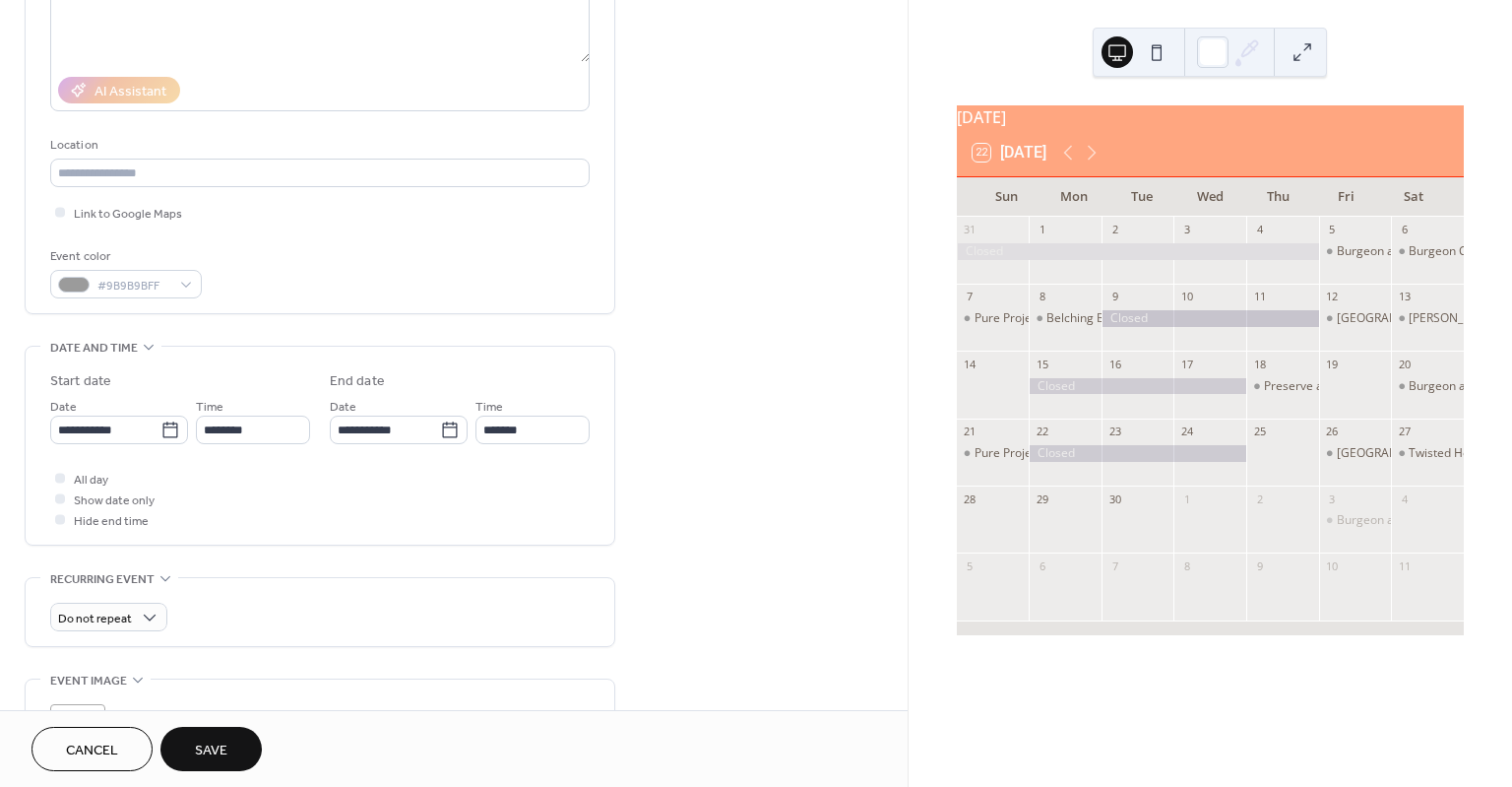 click on "Save" at bounding box center [211, 751] 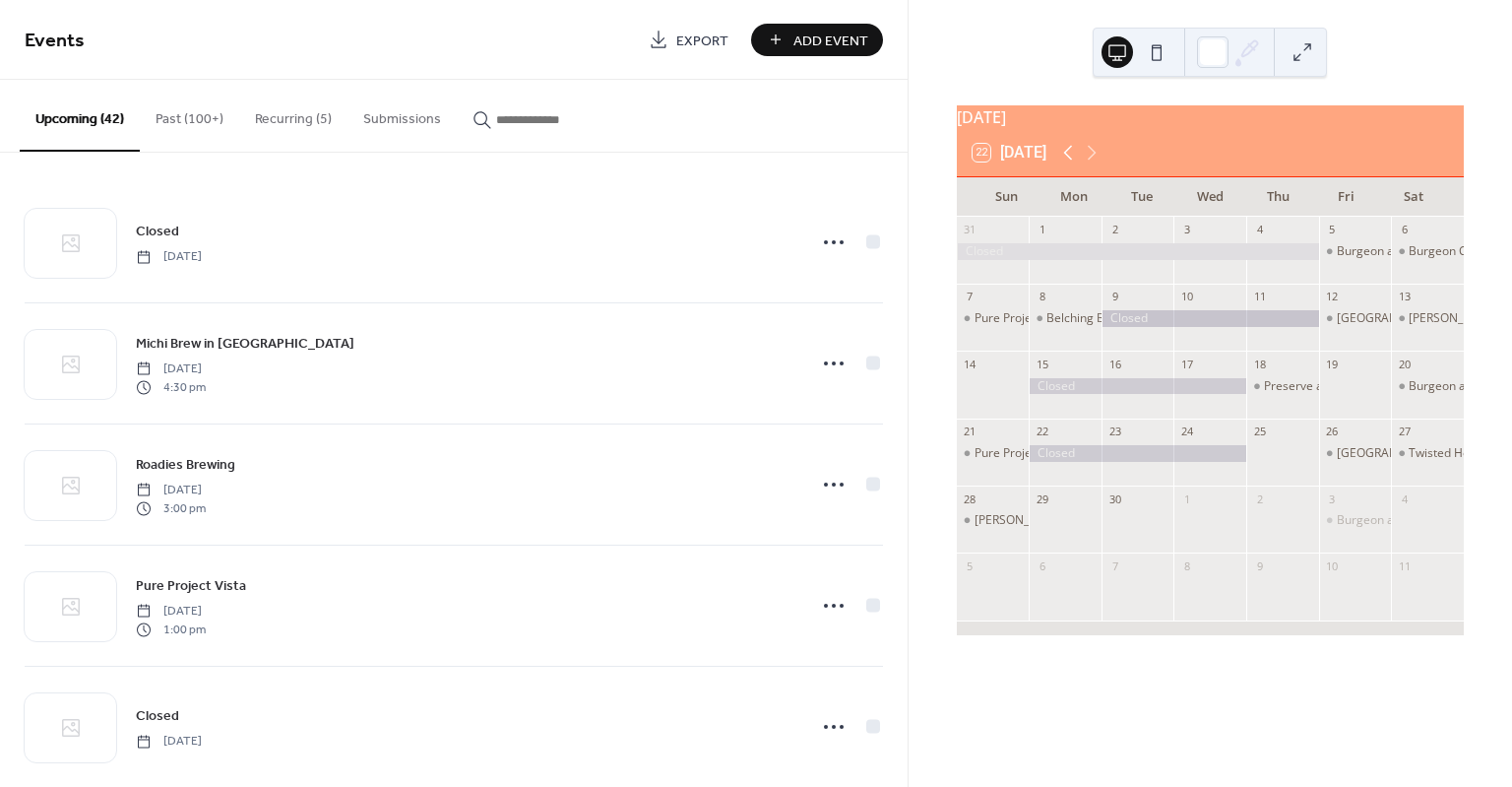 click 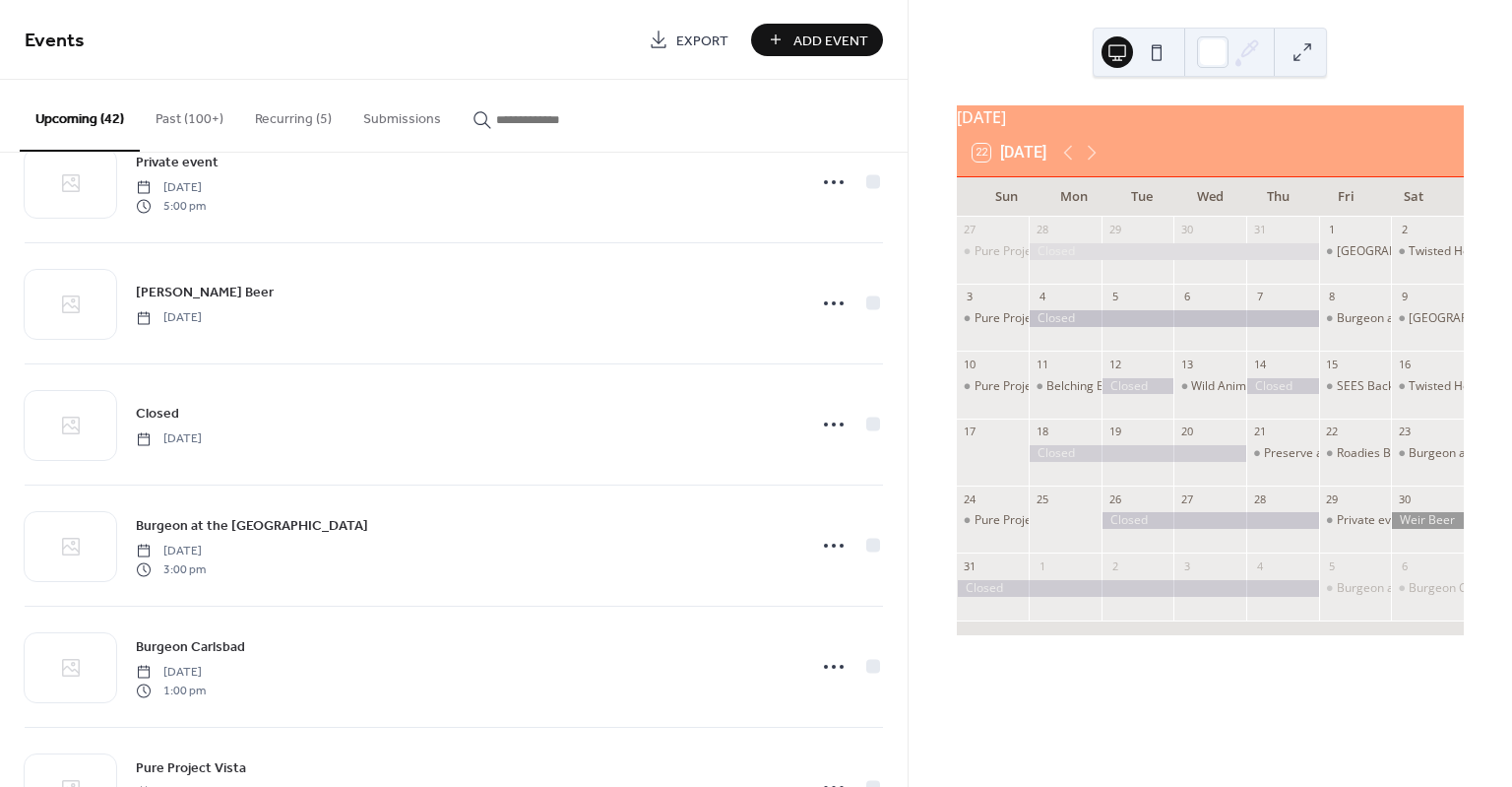 scroll, scrollTop: 2758, scrollLeft: 0, axis: vertical 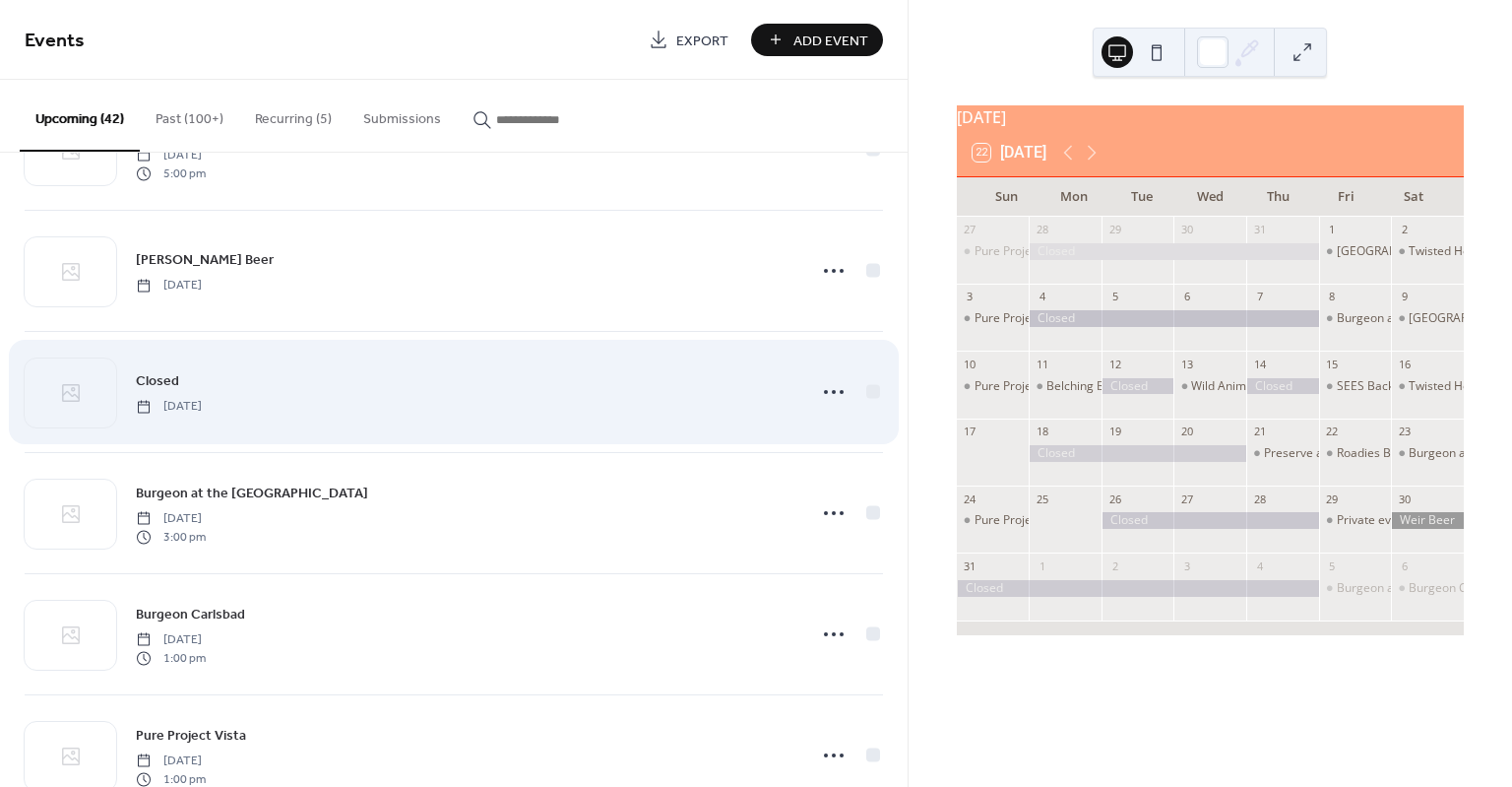 click on "Closed [DATE]" at bounding box center [465, 391] 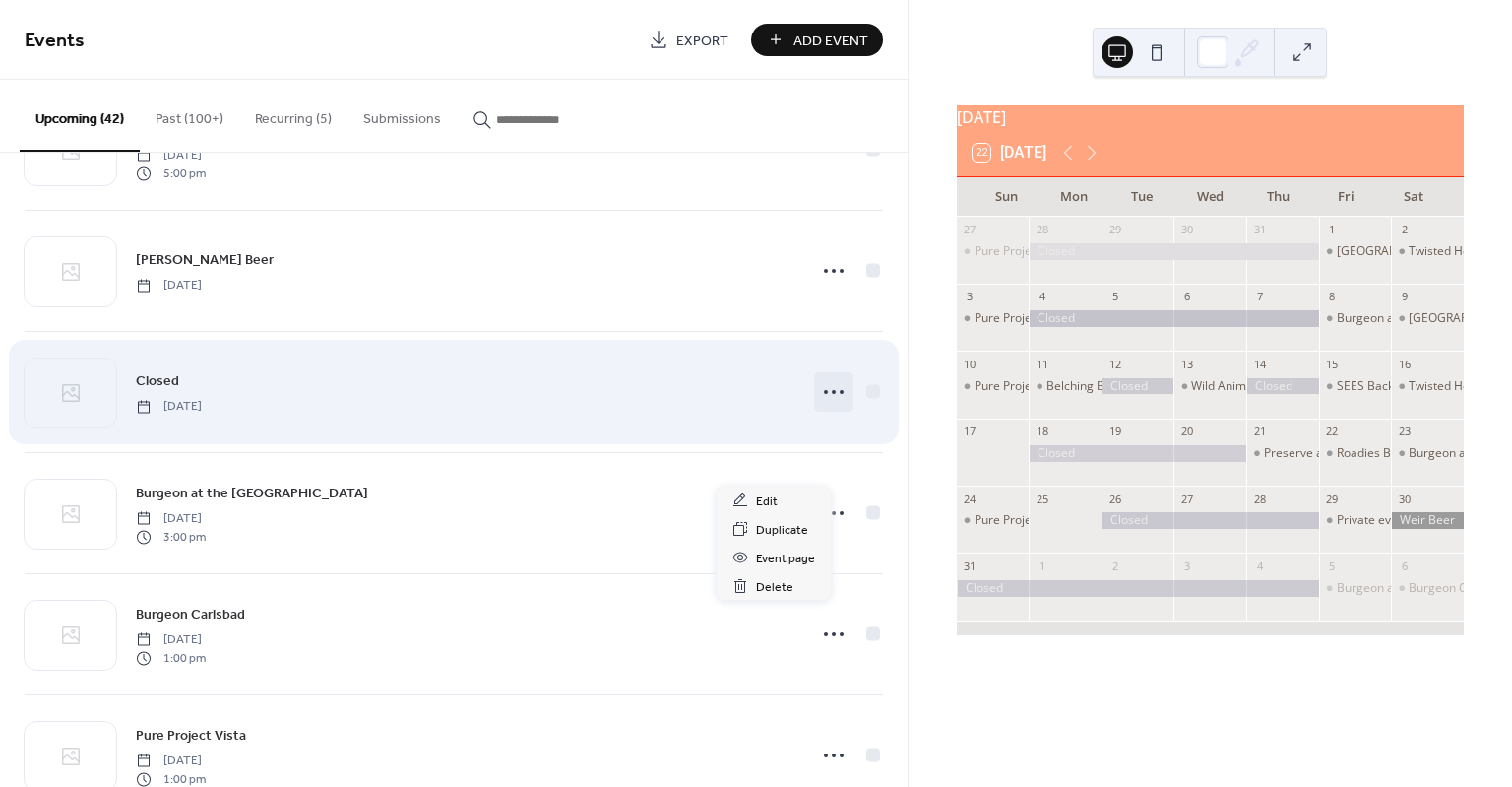 click 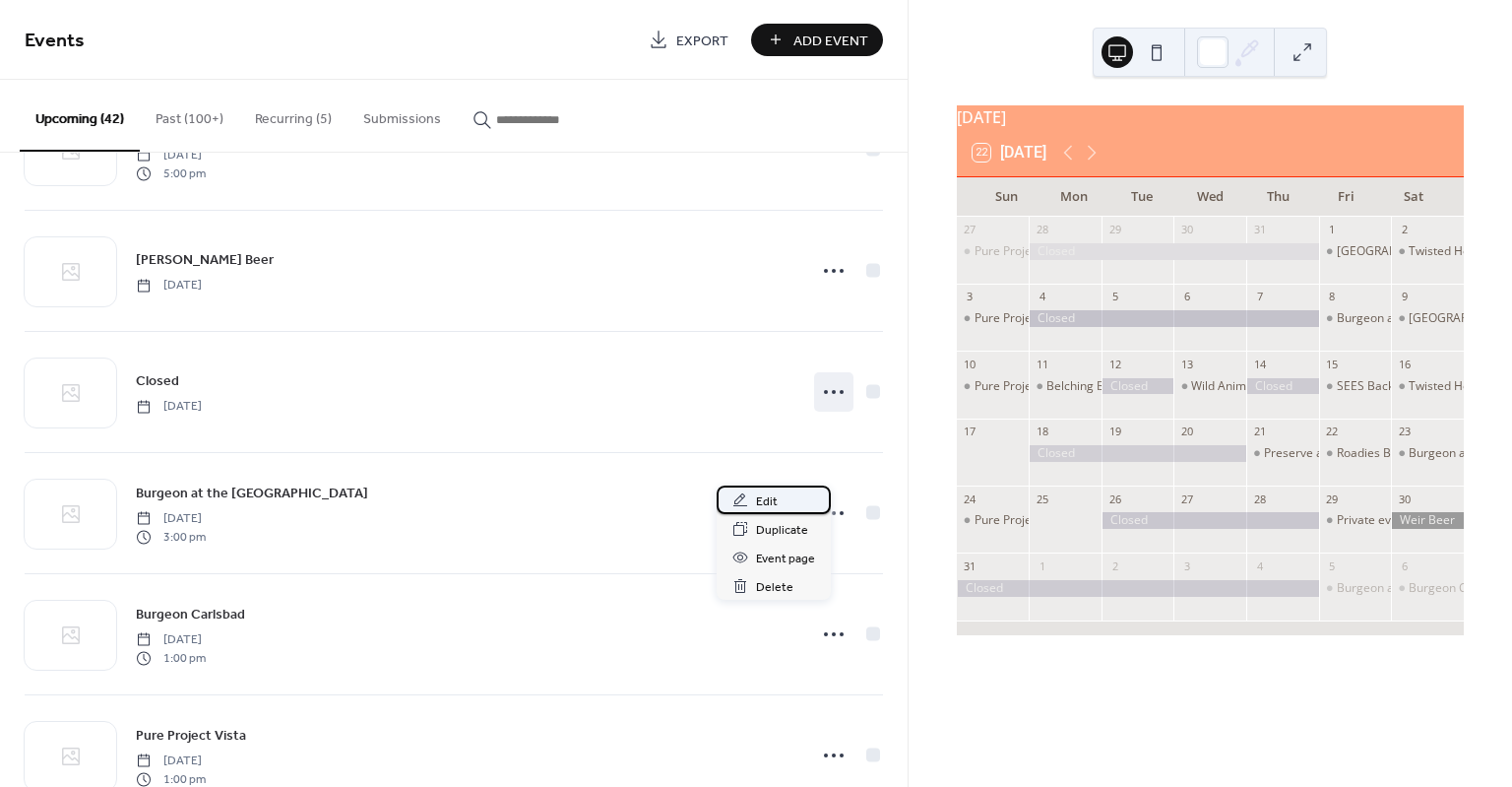 click on "Edit" at bounding box center (767, 501) 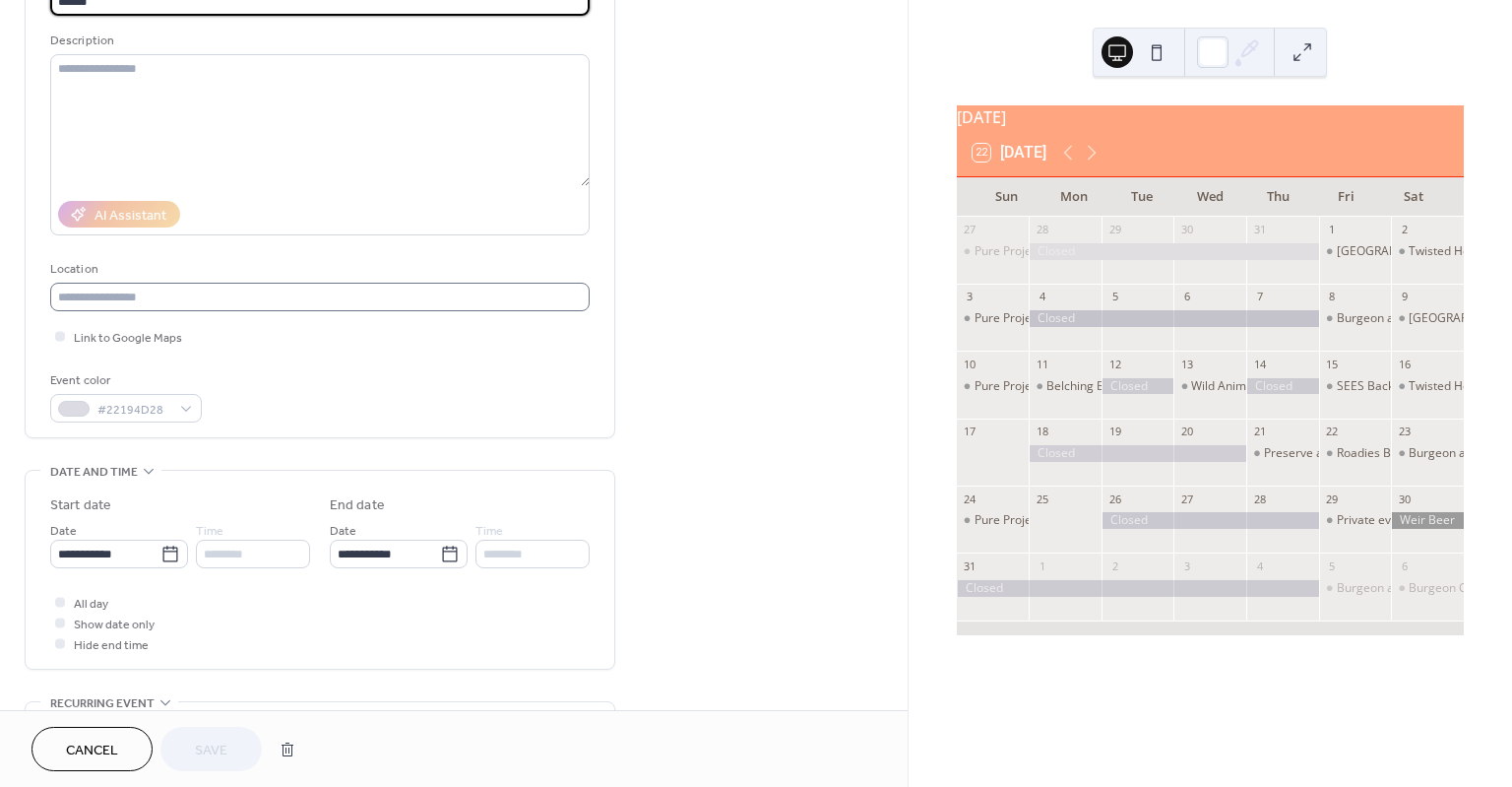 scroll, scrollTop: 197, scrollLeft: 0, axis: vertical 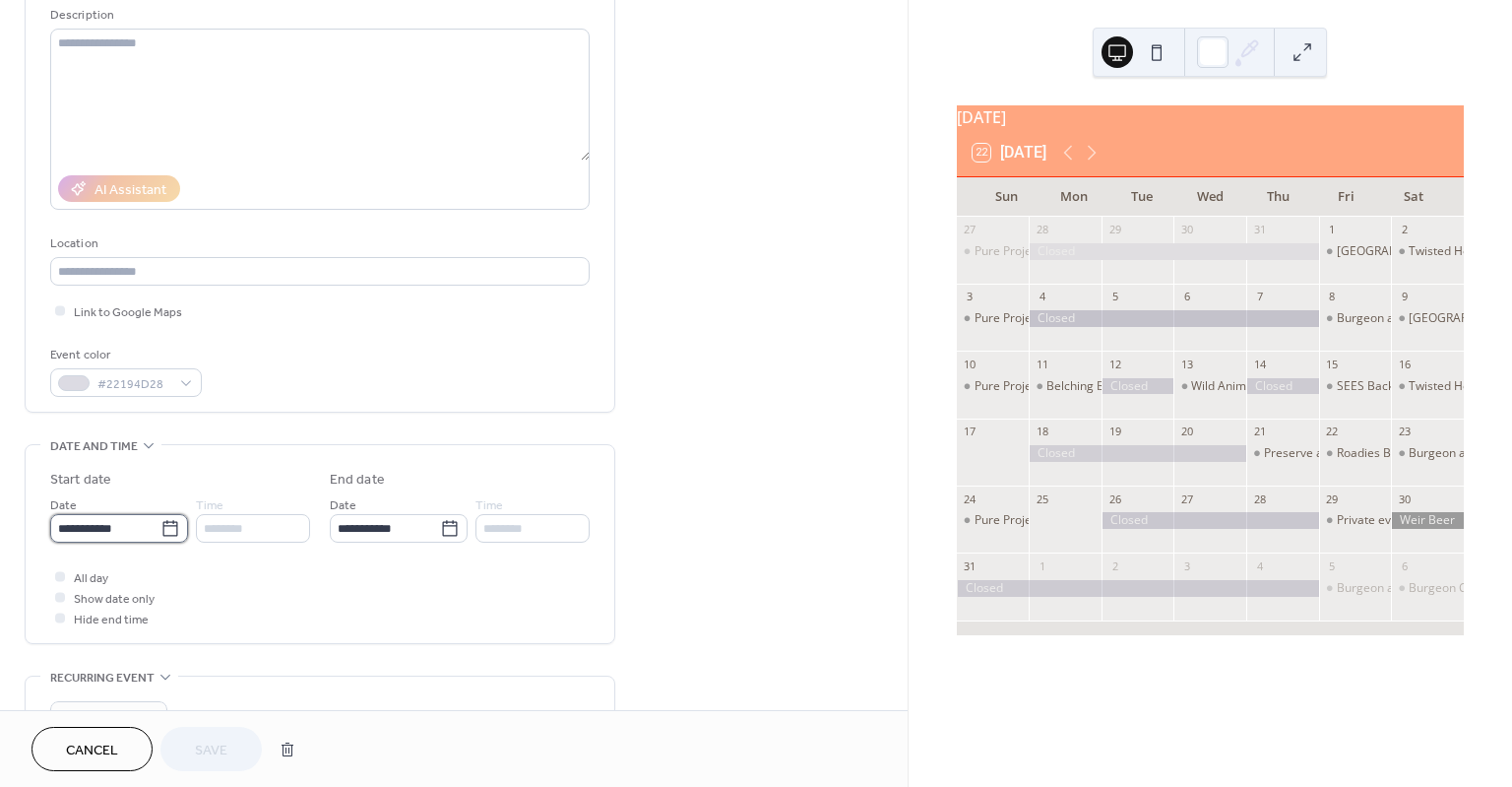click on "**********" at bounding box center [105, 528] 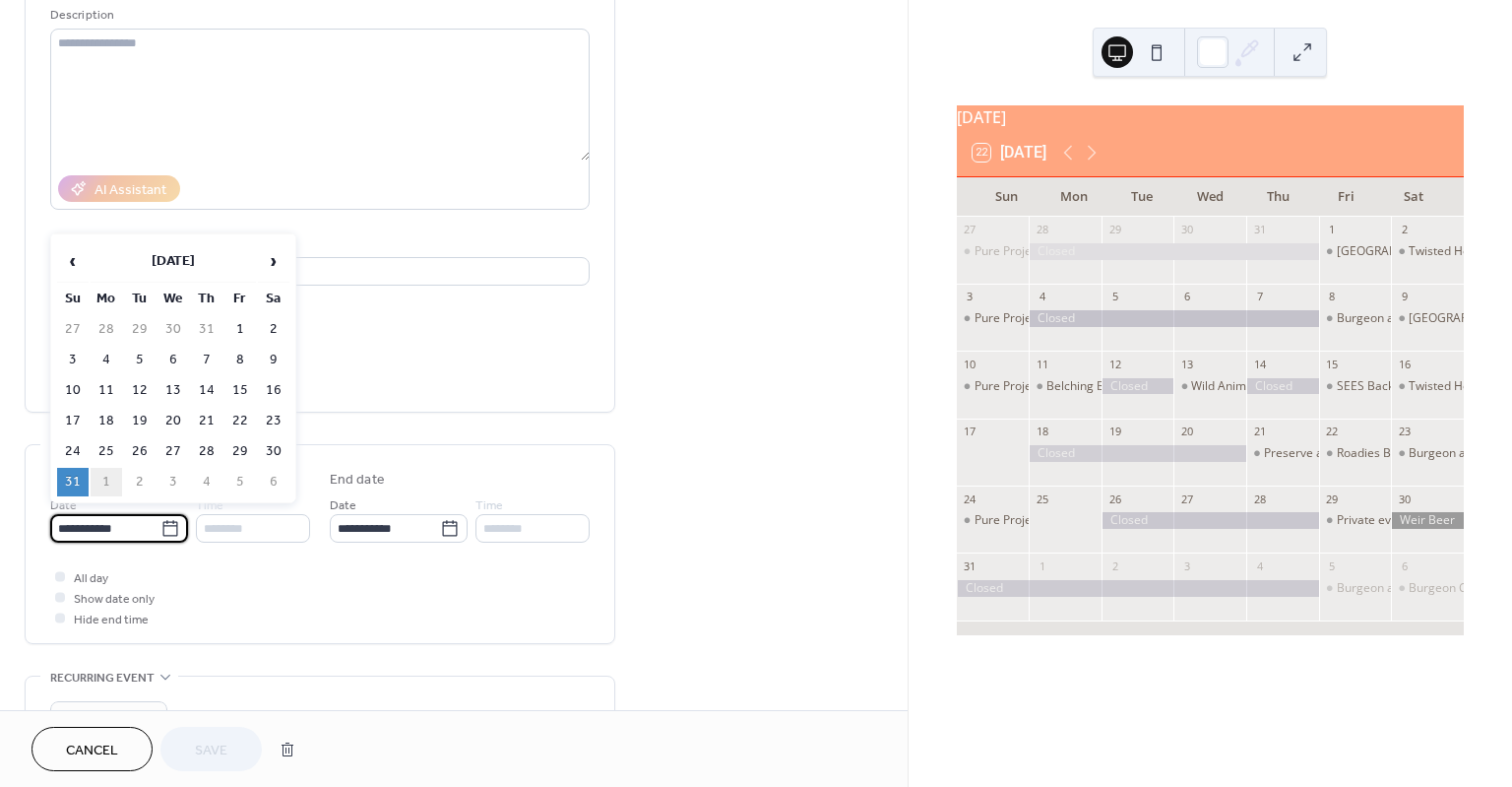click on "1" at bounding box center (106, 482) 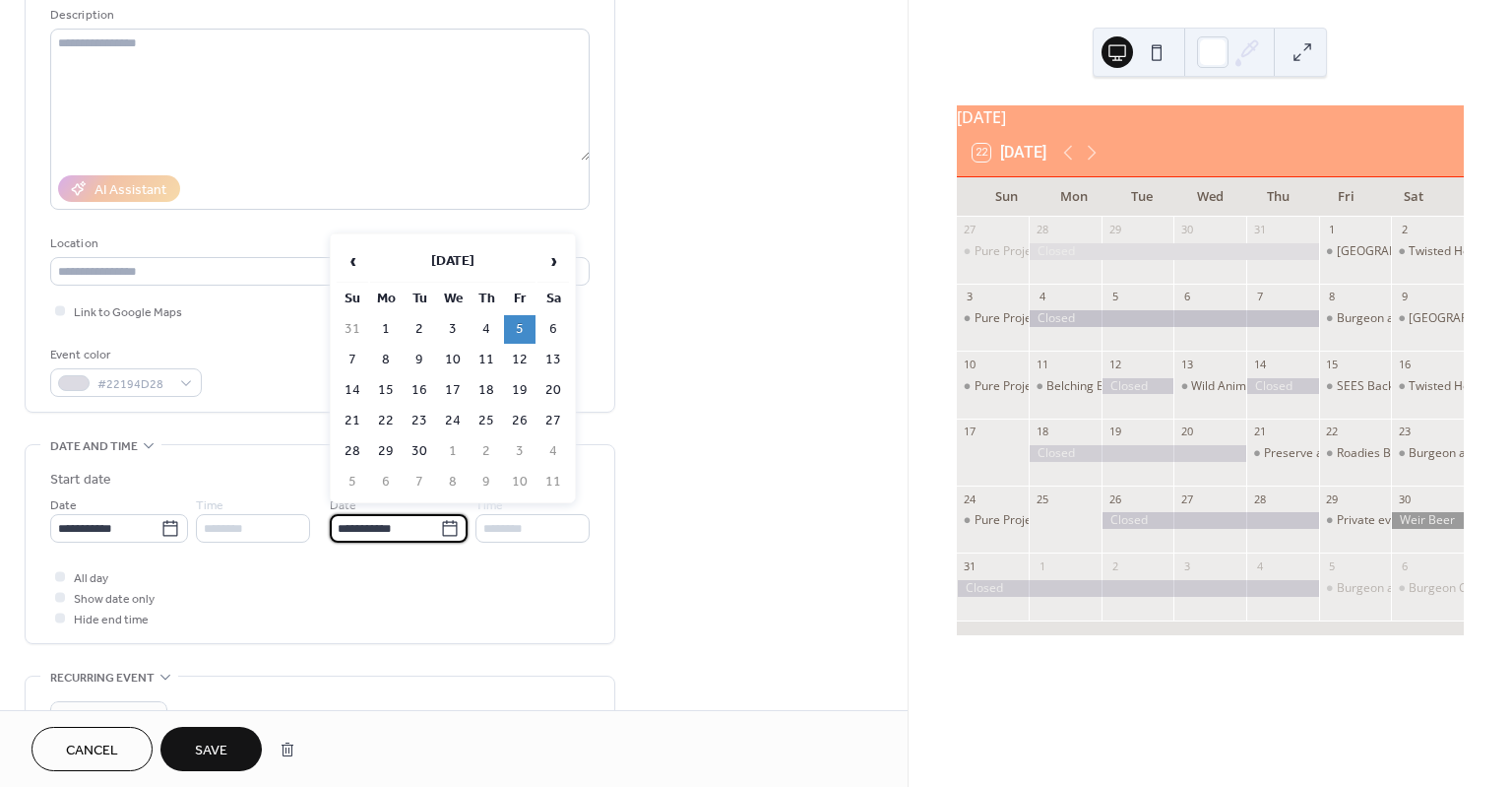 click on "**********" at bounding box center [385, 528] 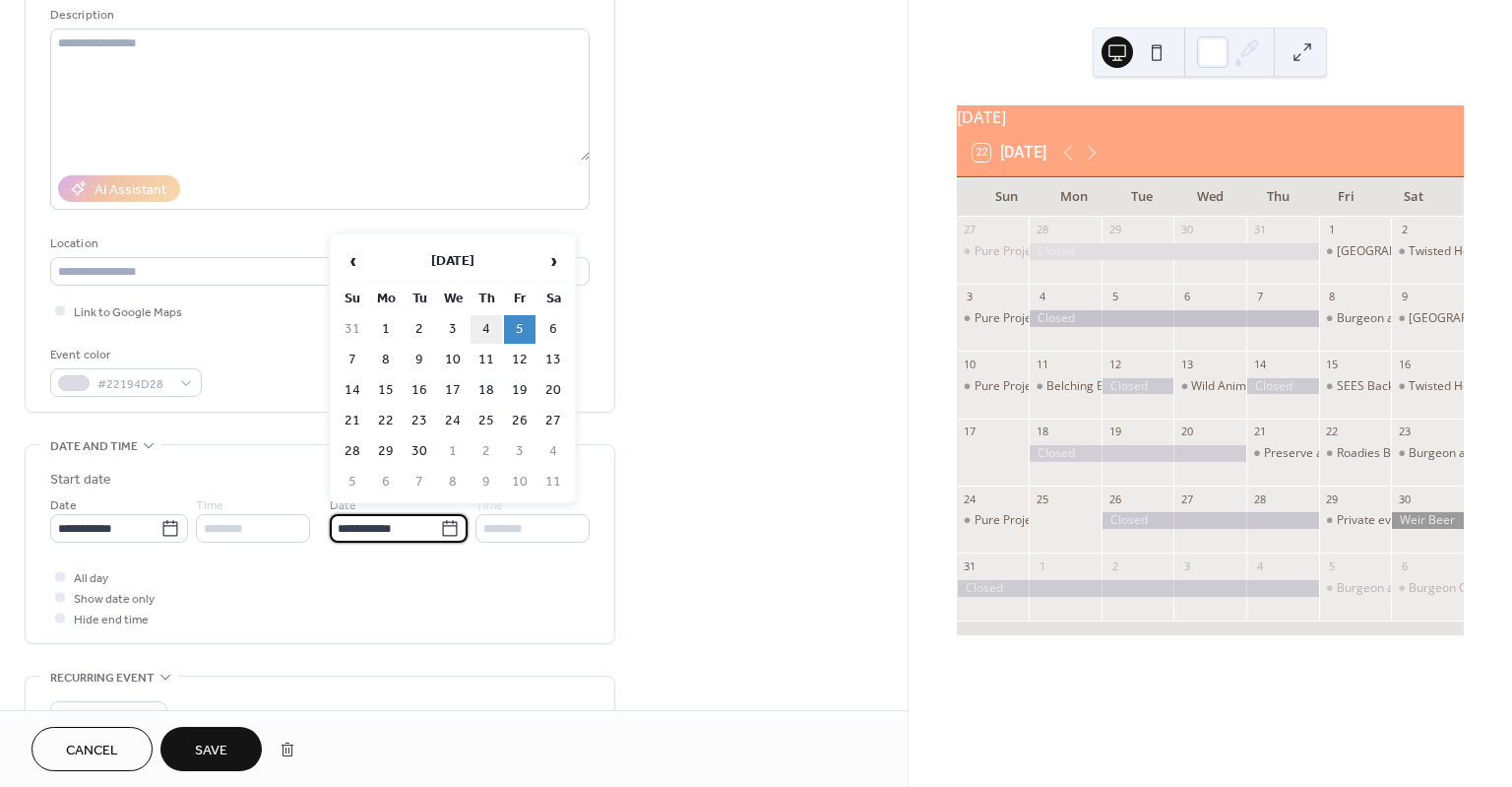 click on "4" at bounding box center [486, 329] 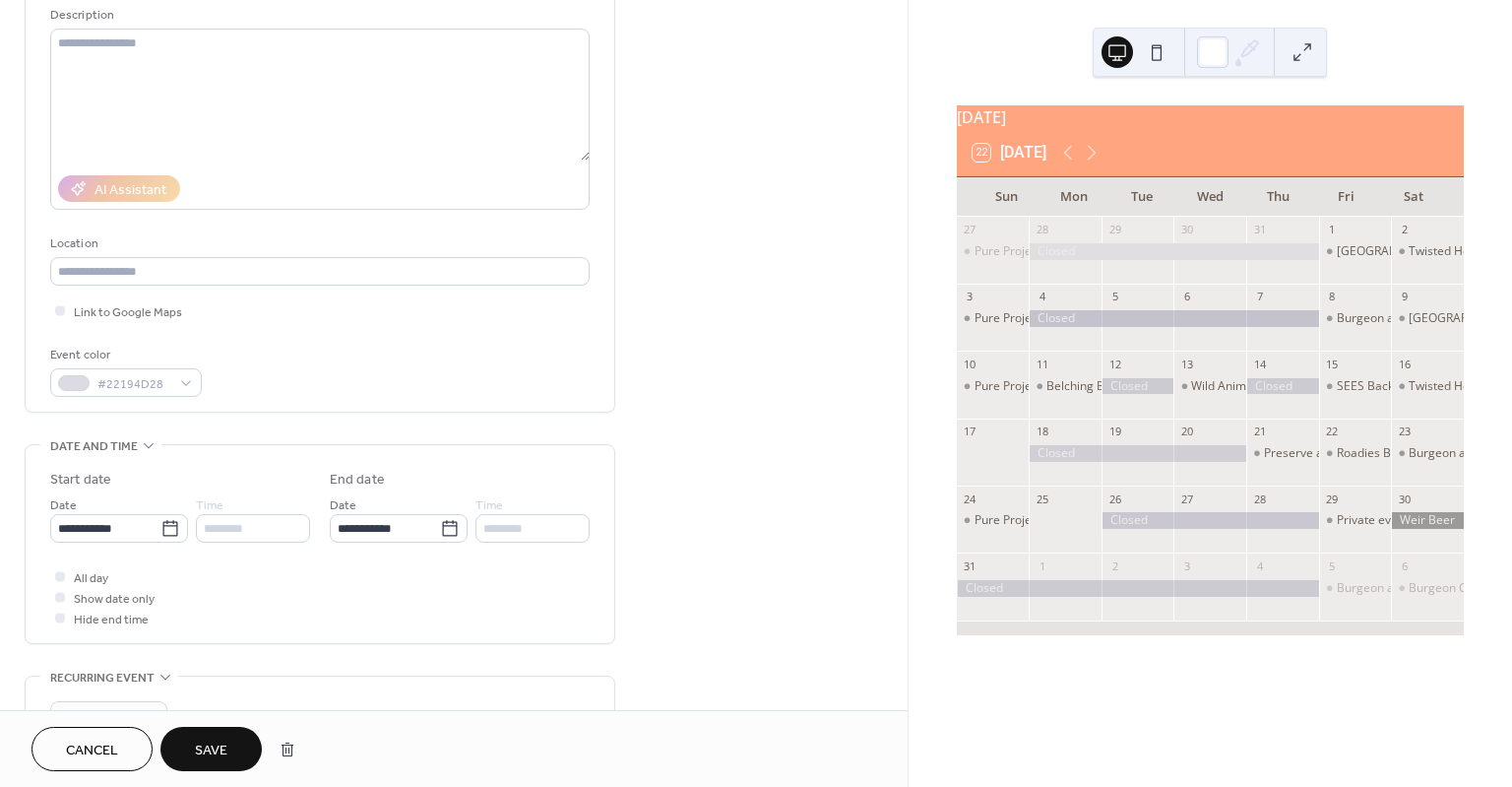 click on "Save" at bounding box center [211, 751] 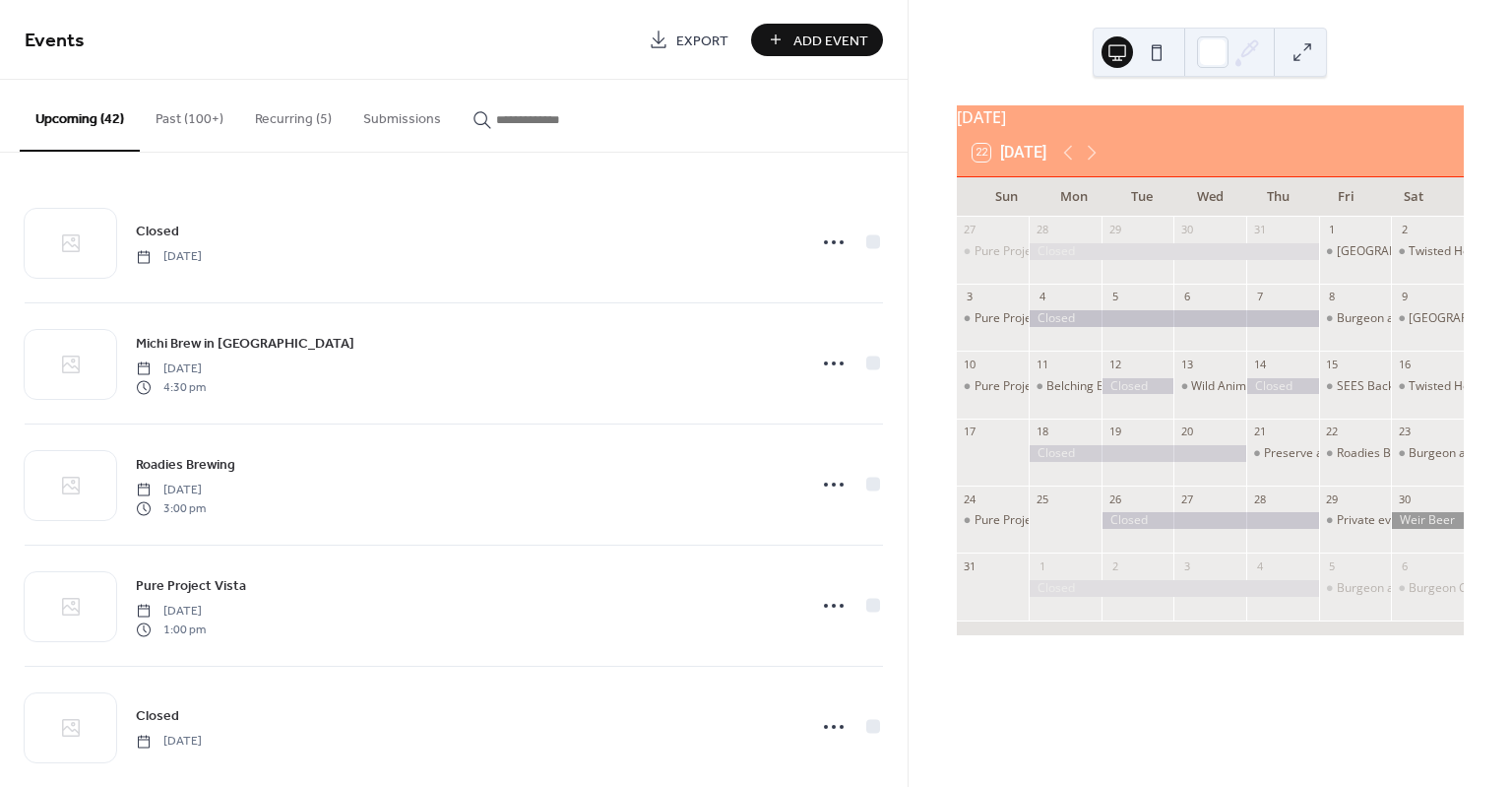 click on "Add Event" at bounding box center [831, 40] 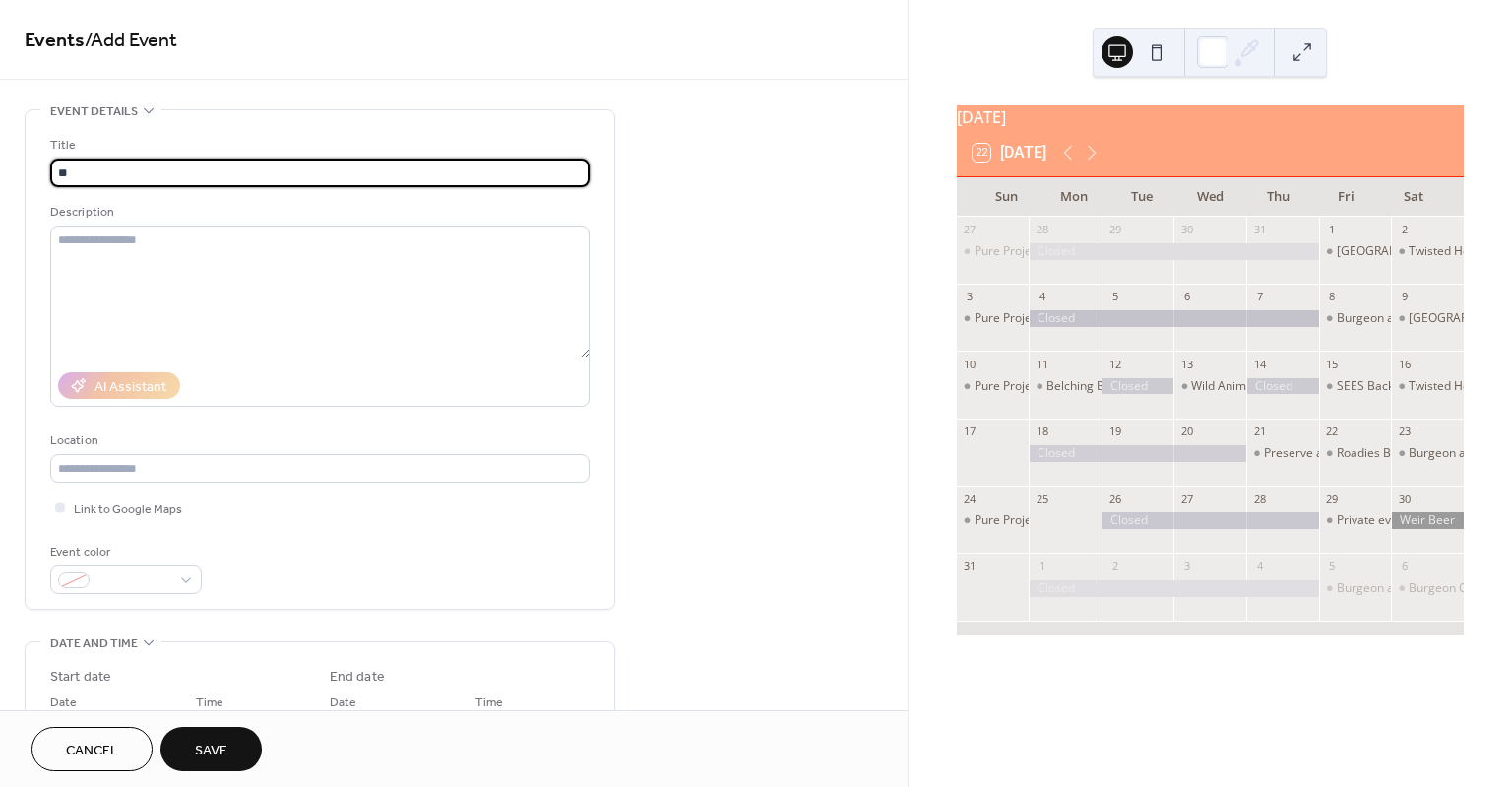 type on "*" 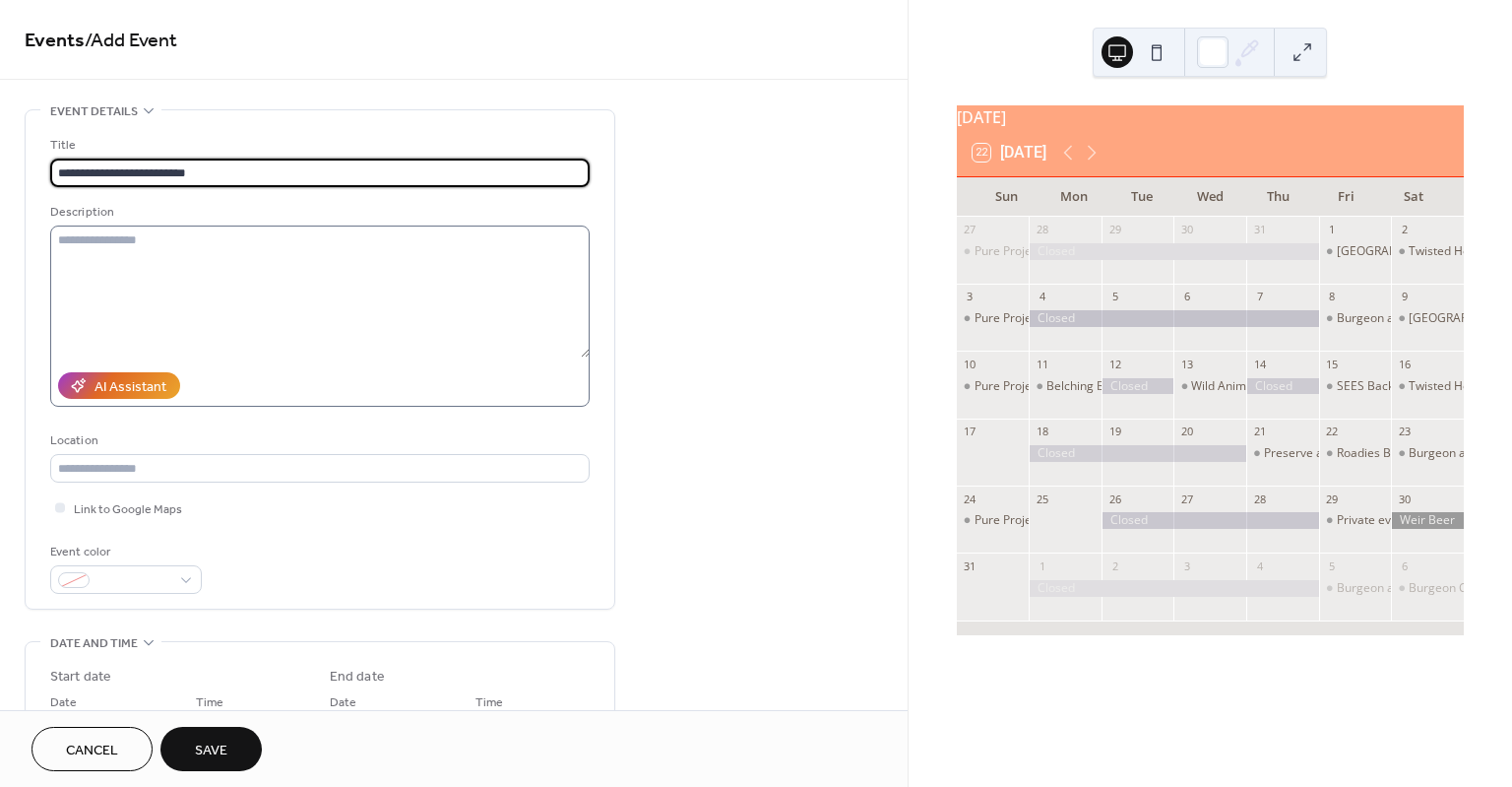 type on "**********" 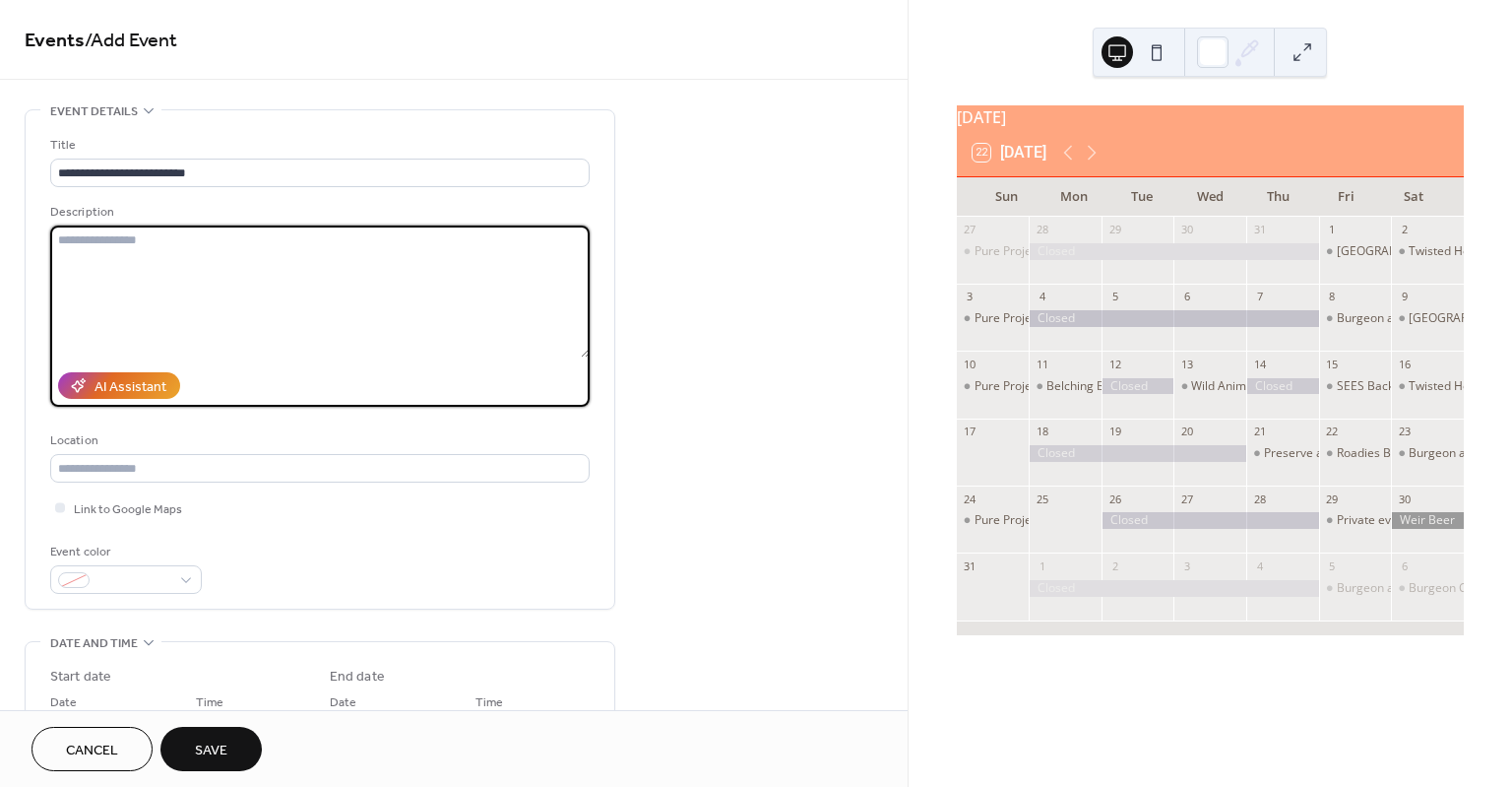 click at bounding box center [320, 292] 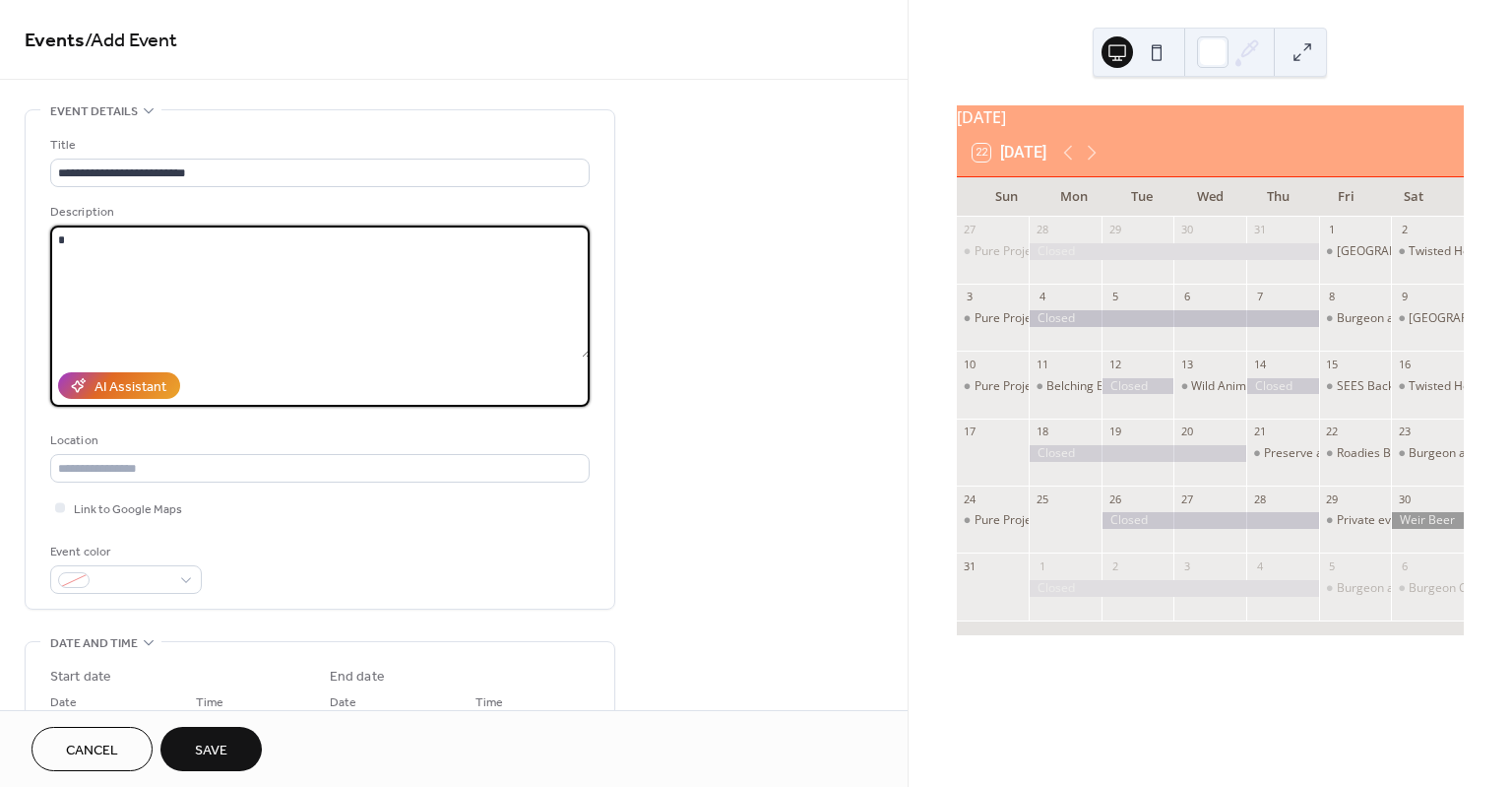 click on "*" at bounding box center [320, 292] 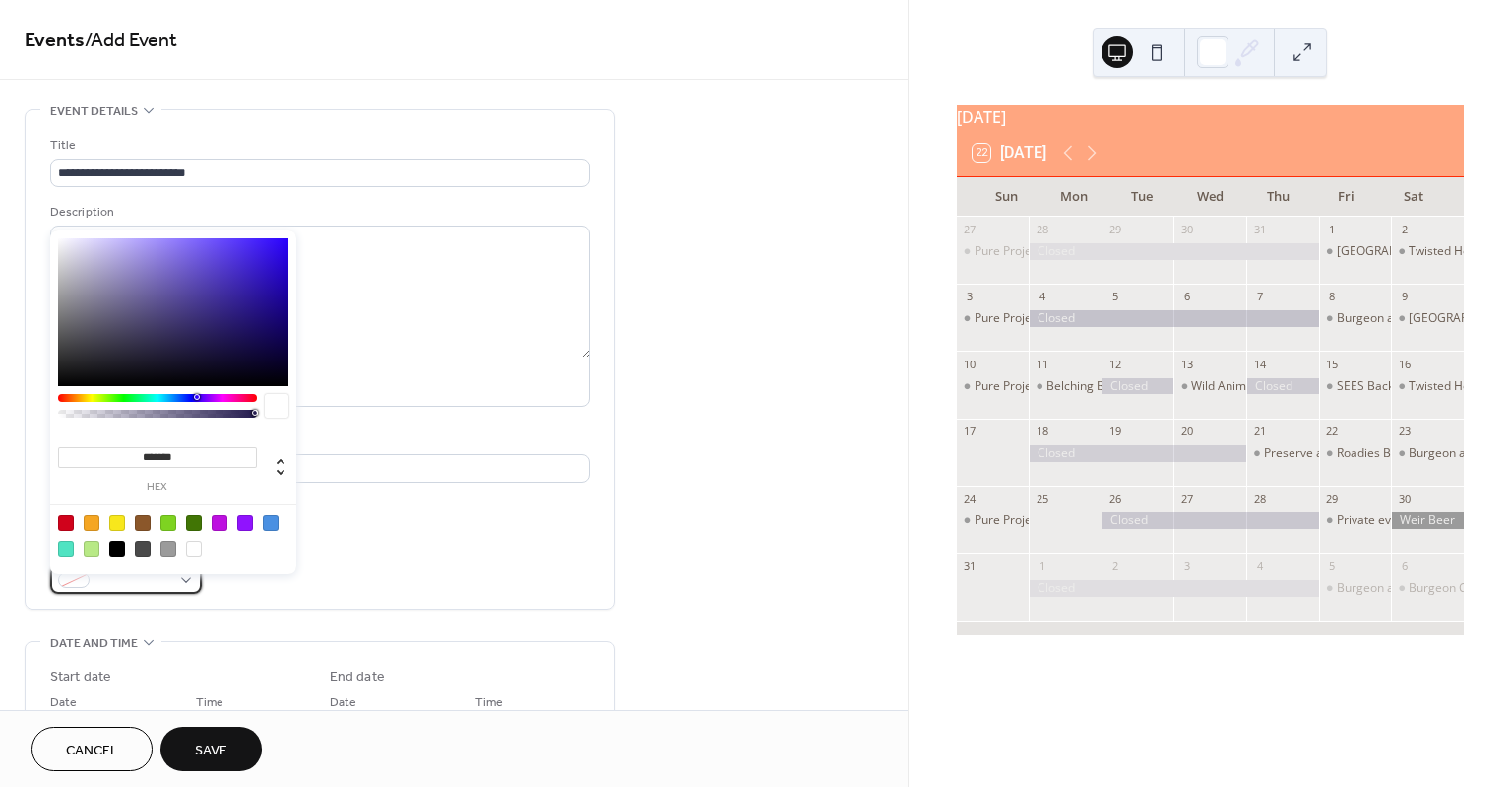 click at bounding box center (134, 581) 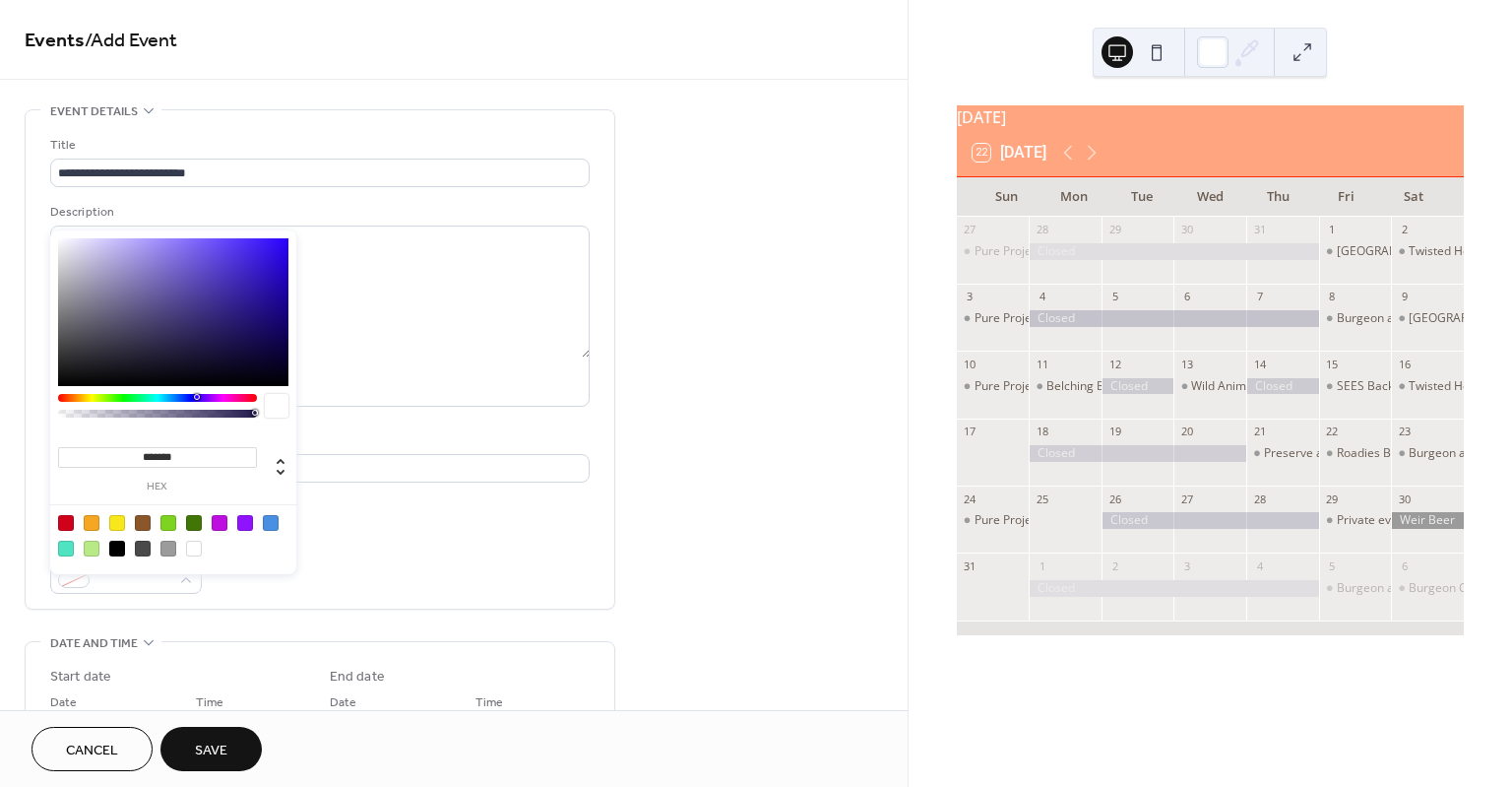 click at bounding box center [168, 549] 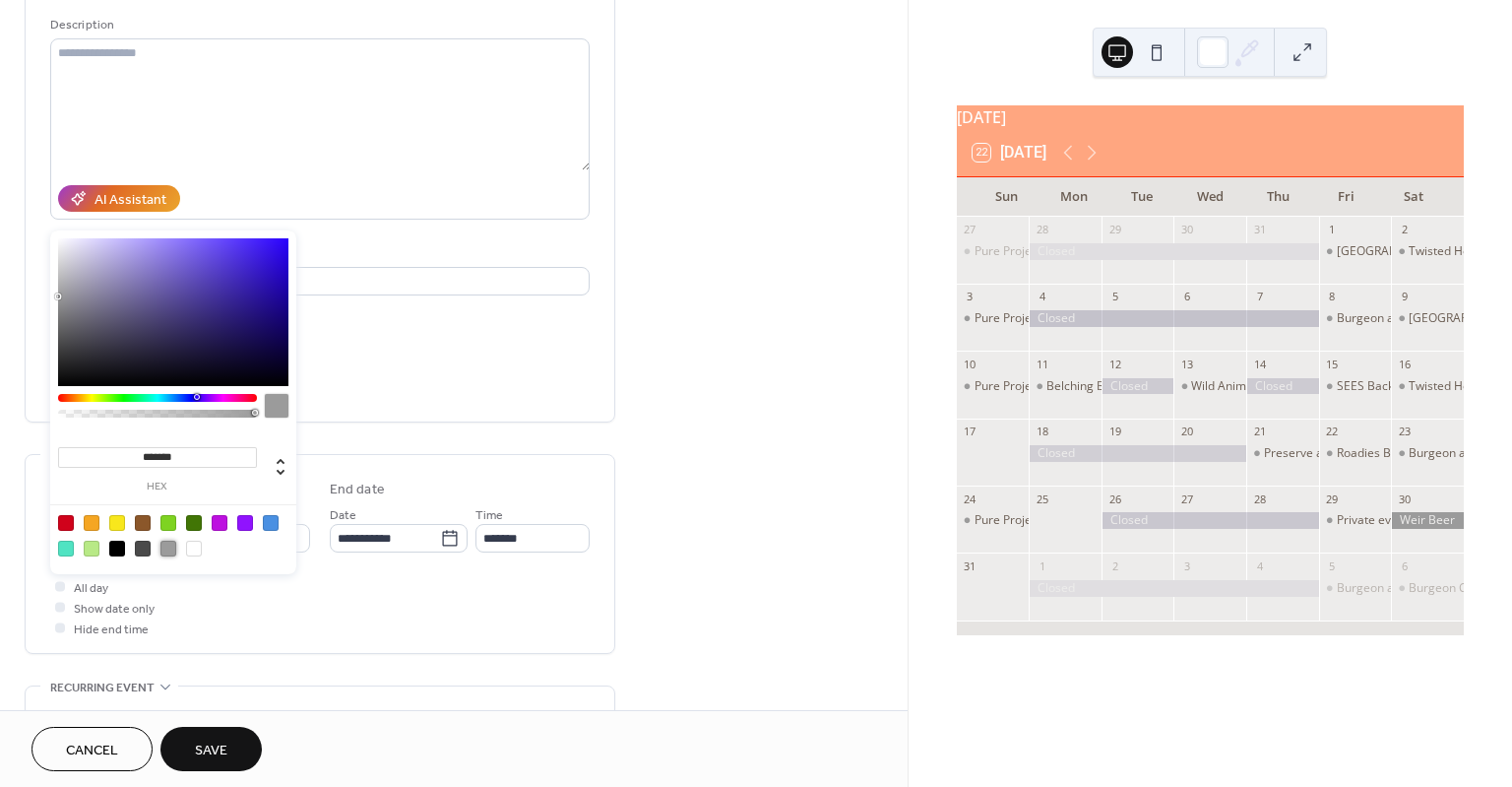 scroll, scrollTop: 197, scrollLeft: 0, axis: vertical 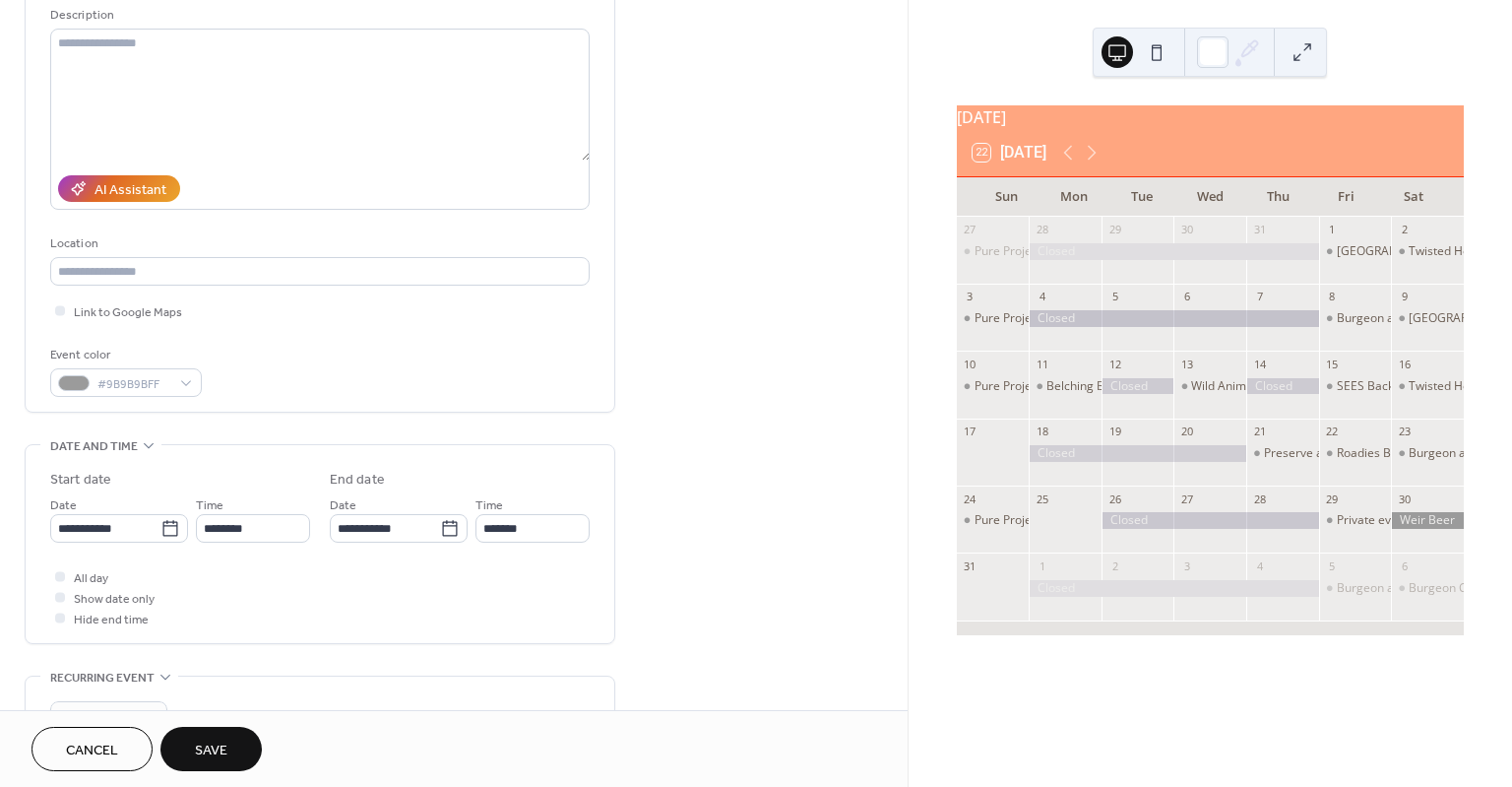 click on "All day Show date only Hide end time" at bounding box center [320, 597] 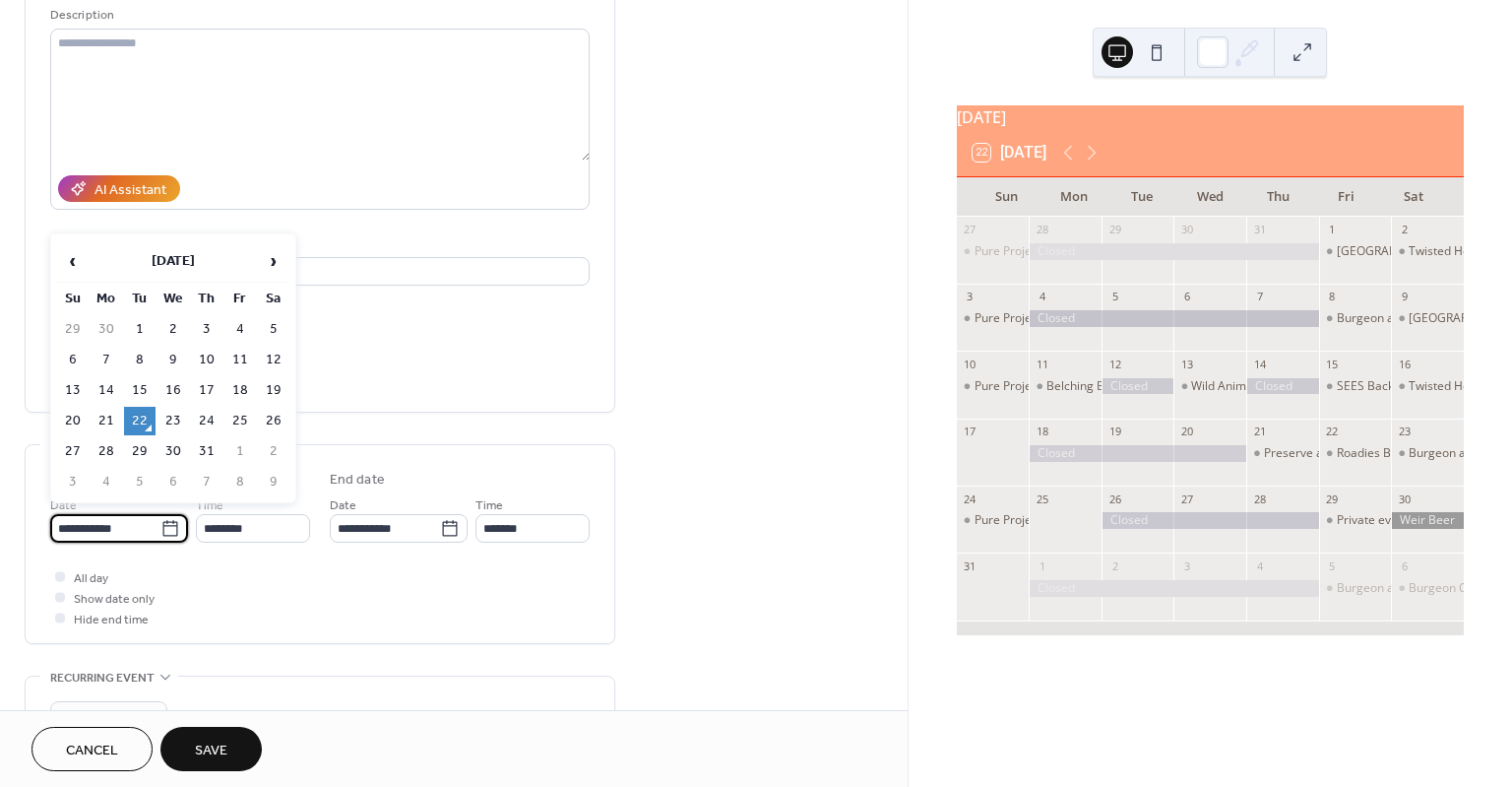 click on "**********" at bounding box center [105, 528] 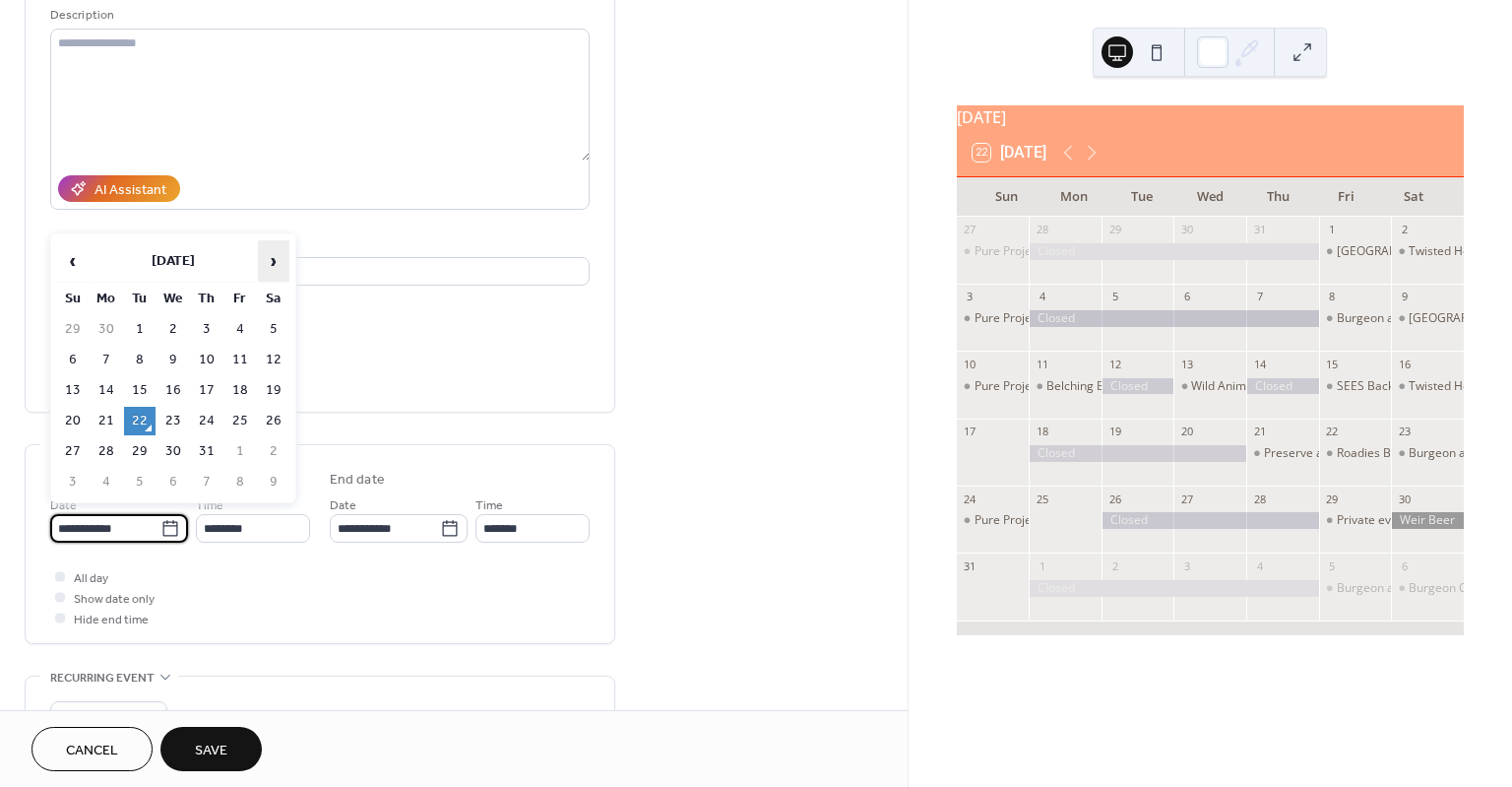 click on "›" at bounding box center (274, 261) 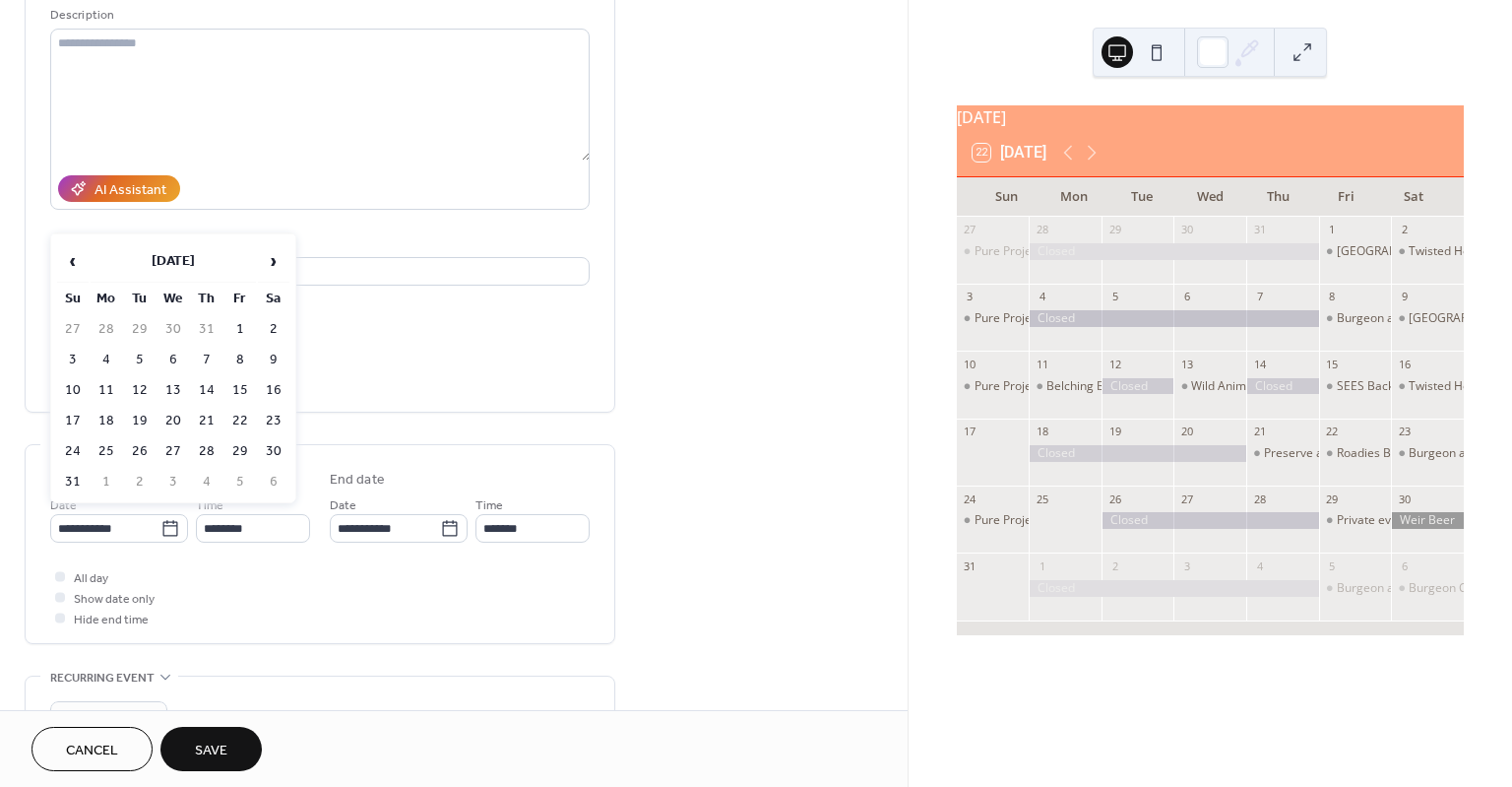 click on "31" at bounding box center (73, 482) 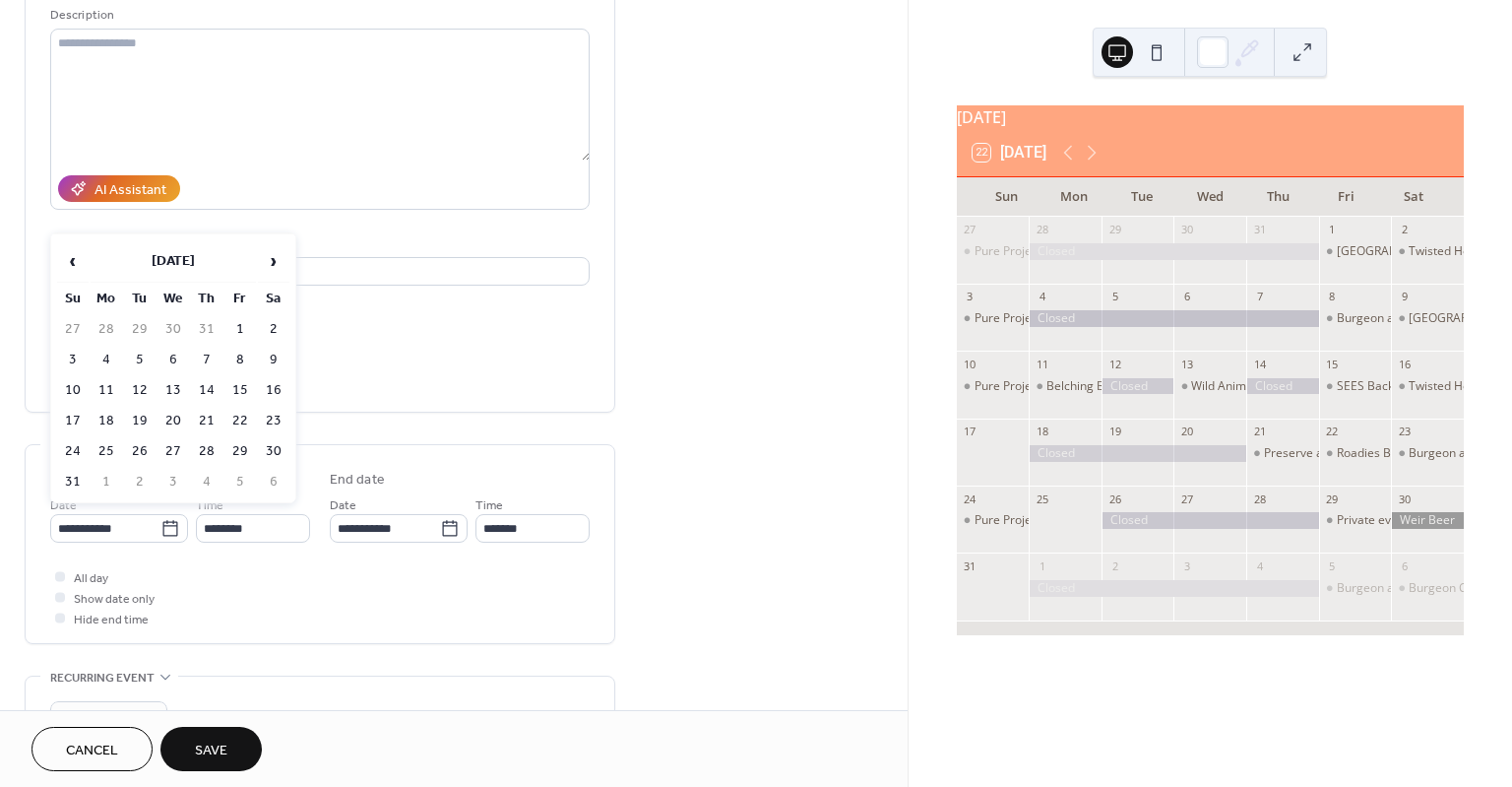 type on "**********" 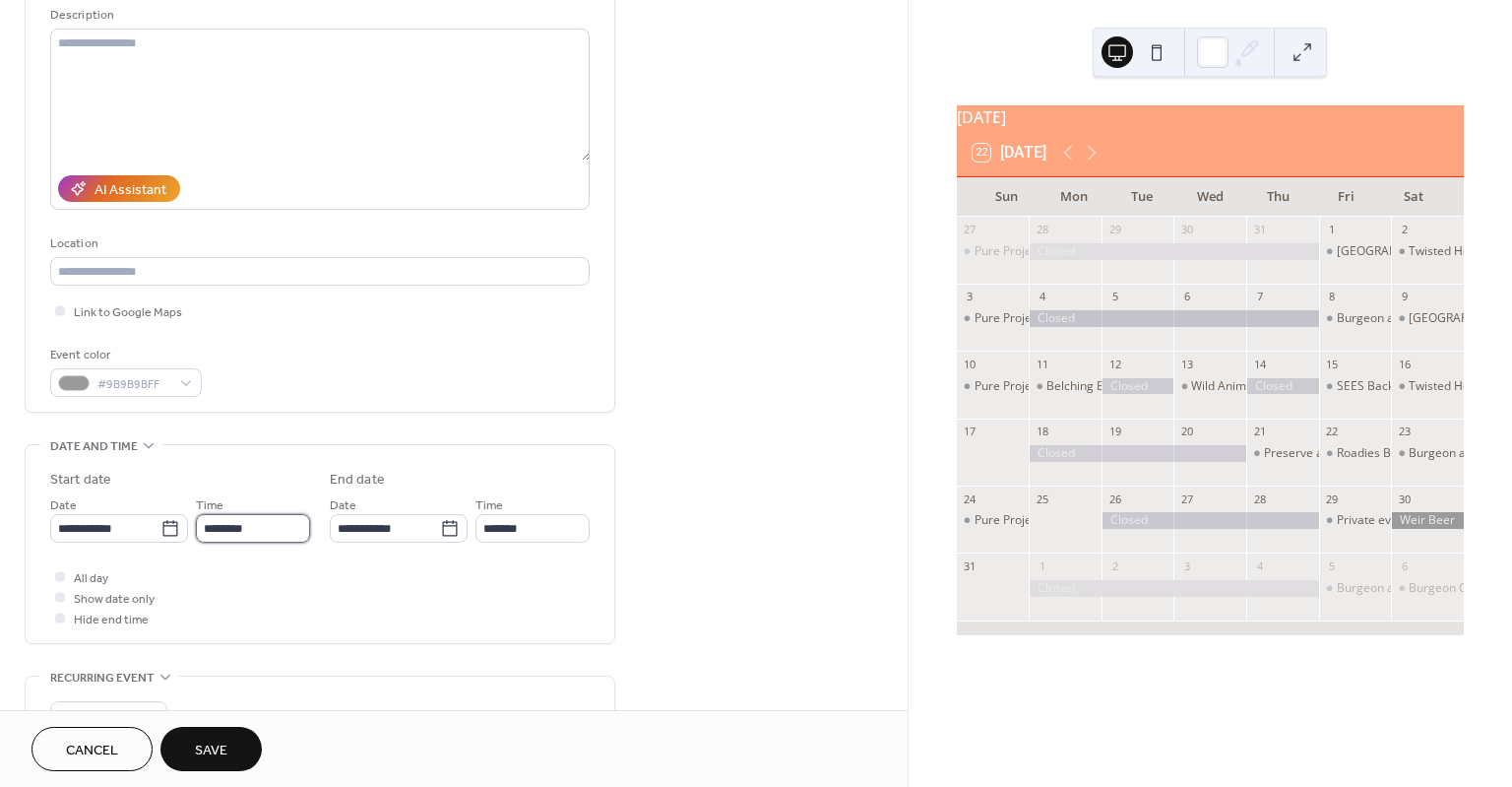 click on "********" at bounding box center (253, 528) 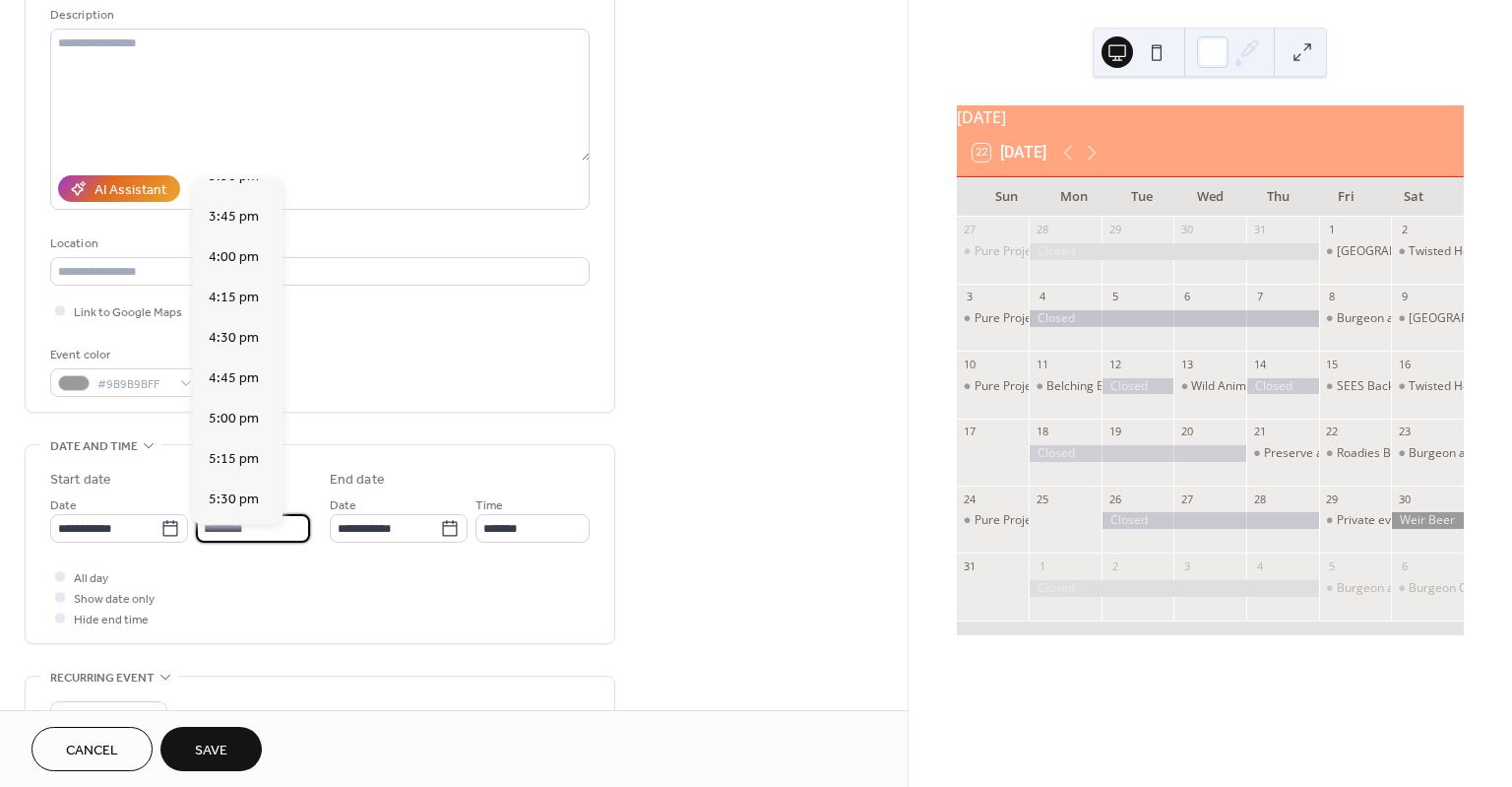 scroll, scrollTop: 2529, scrollLeft: 0, axis: vertical 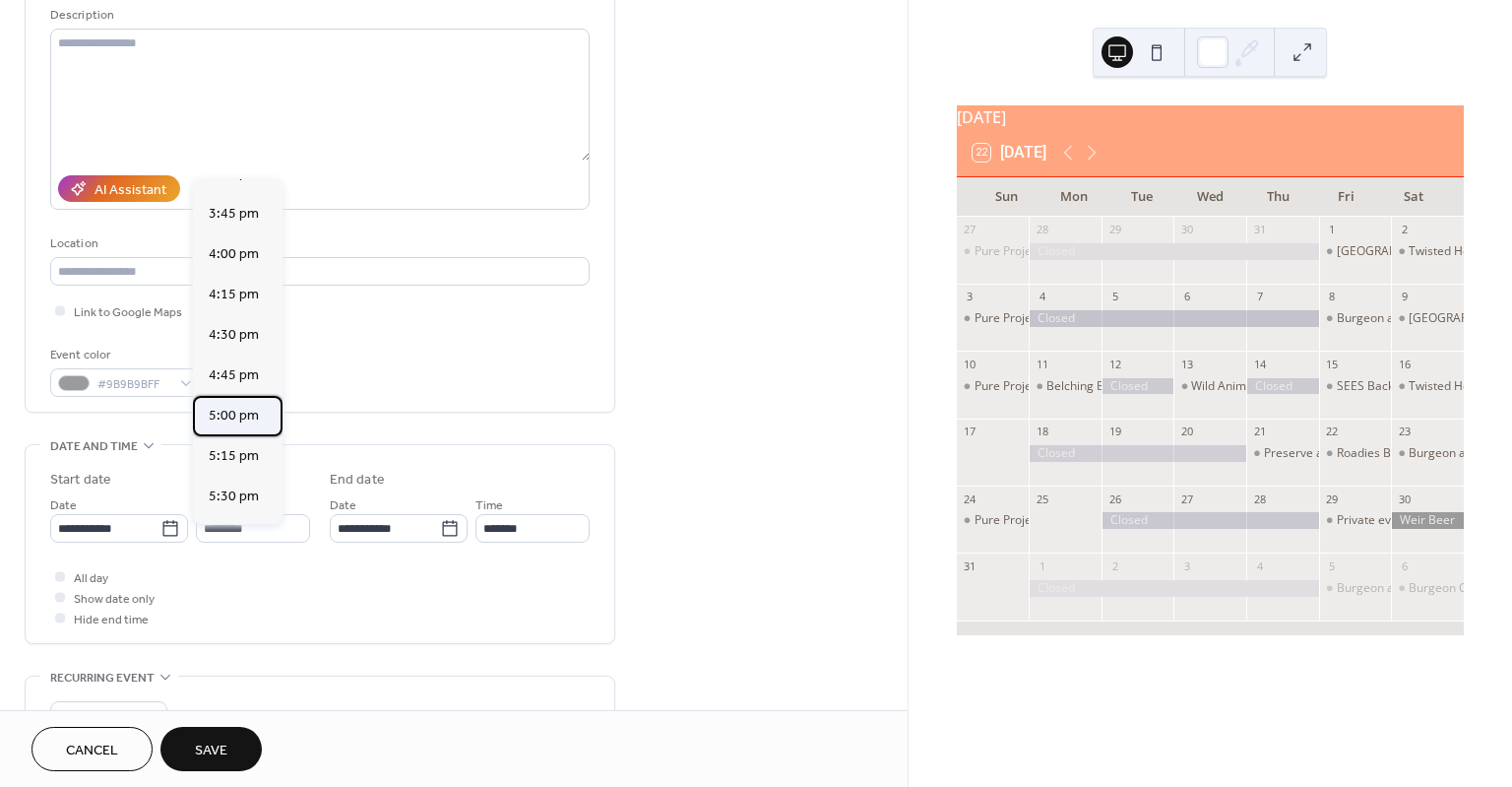 click on "5:00 pm" at bounding box center [233, 416] 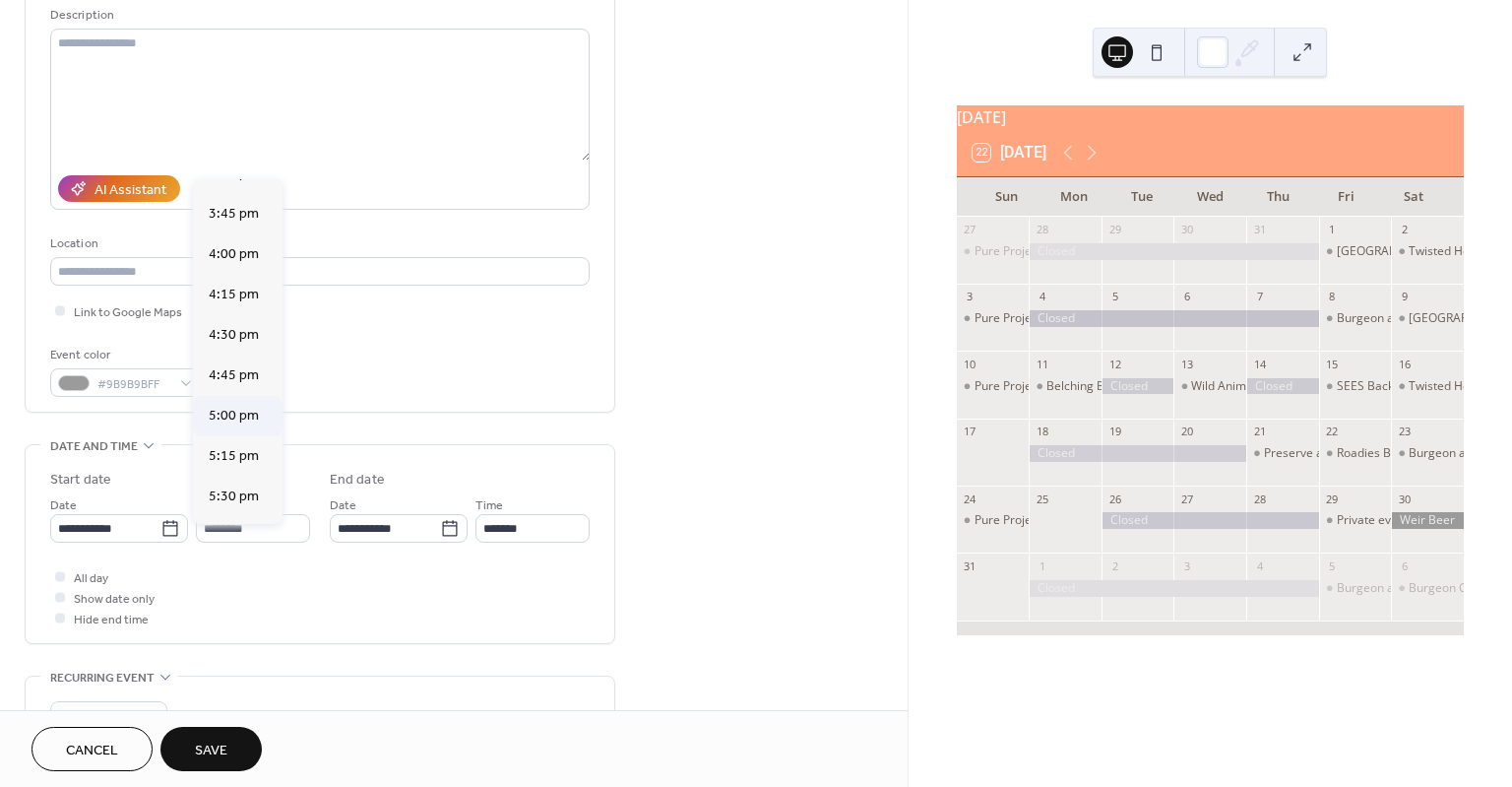 type on "*******" 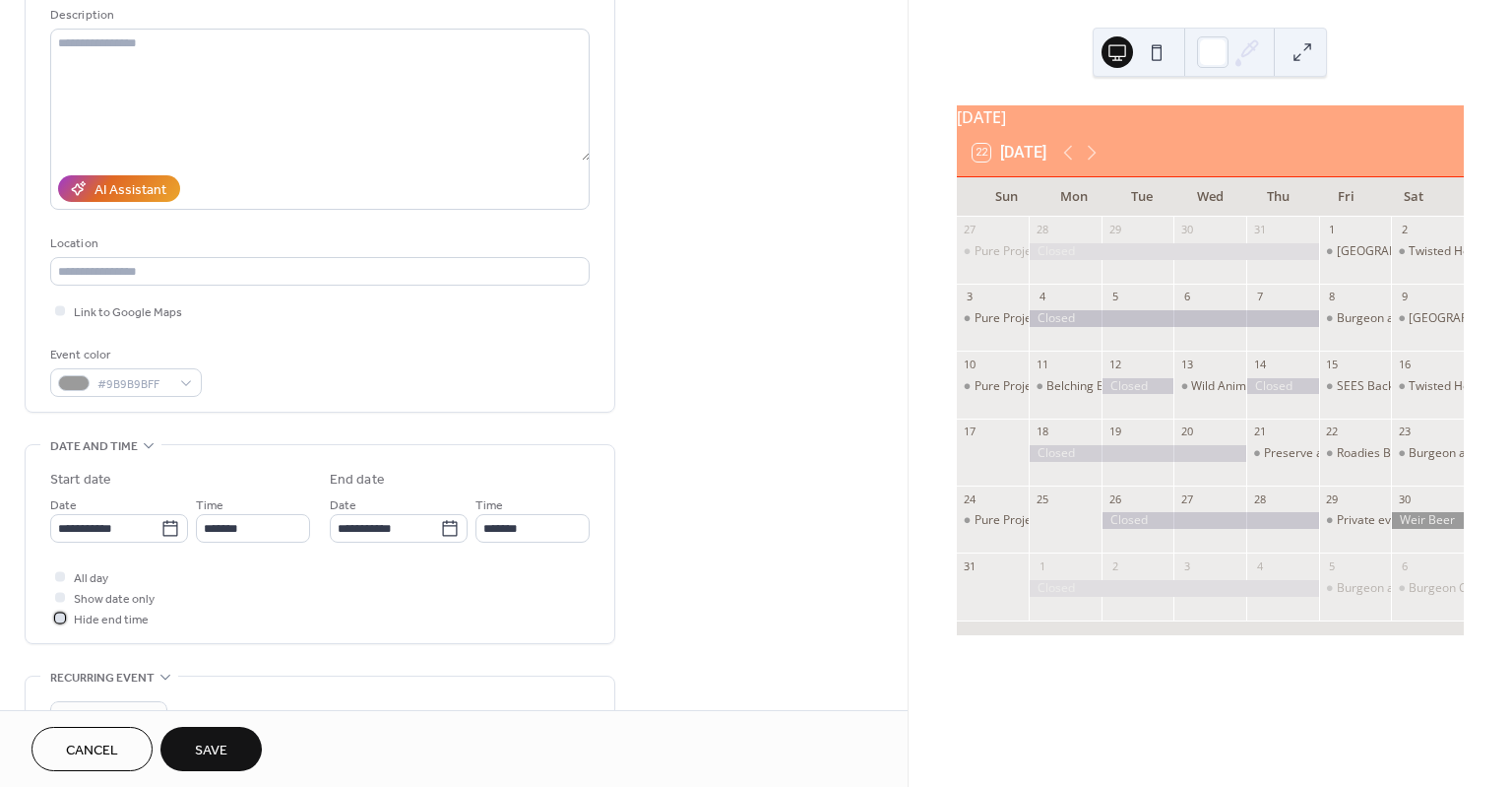 click at bounding box center [60, 618] 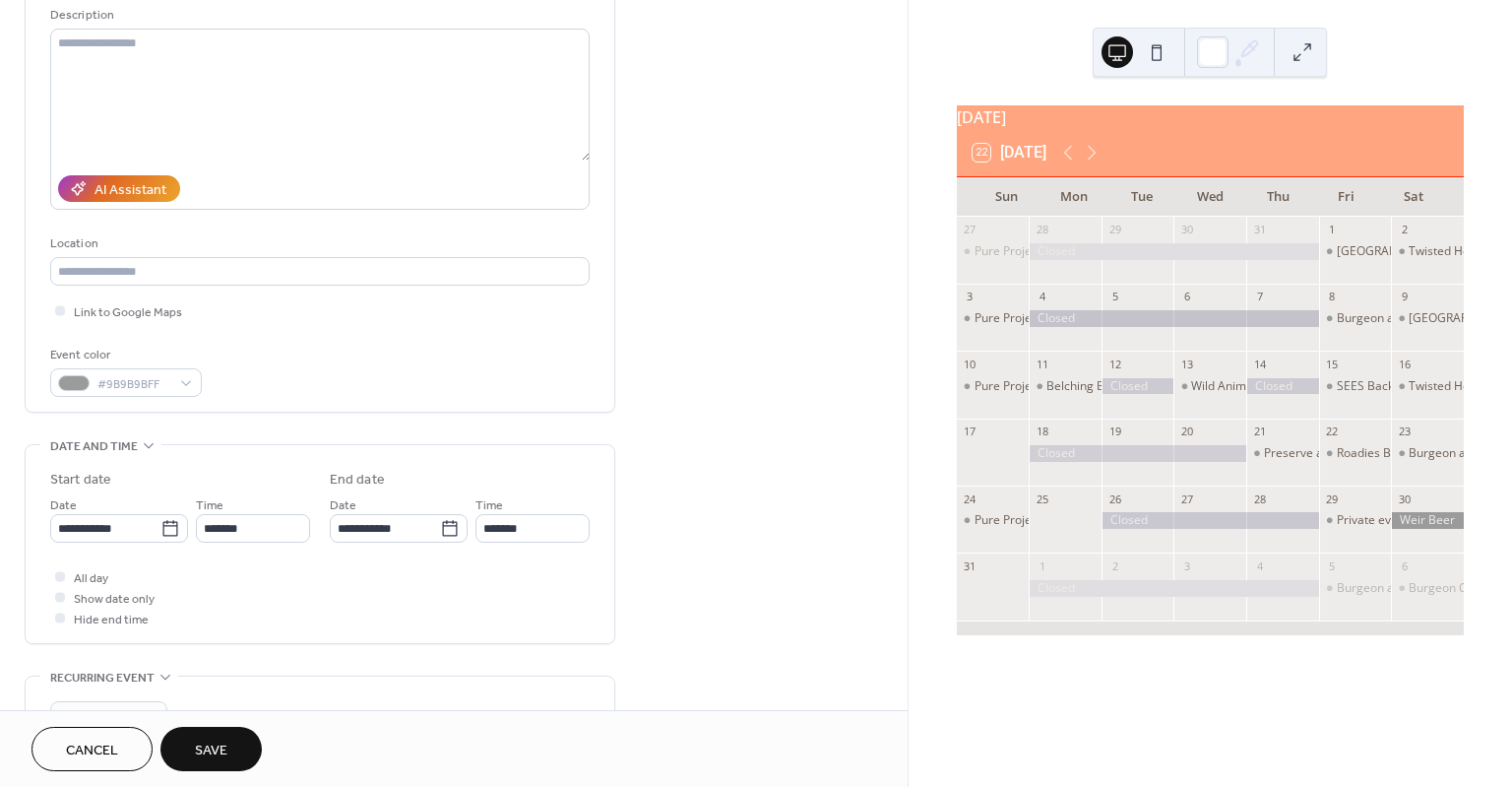click on "Save" at bounding box center [211, 751] 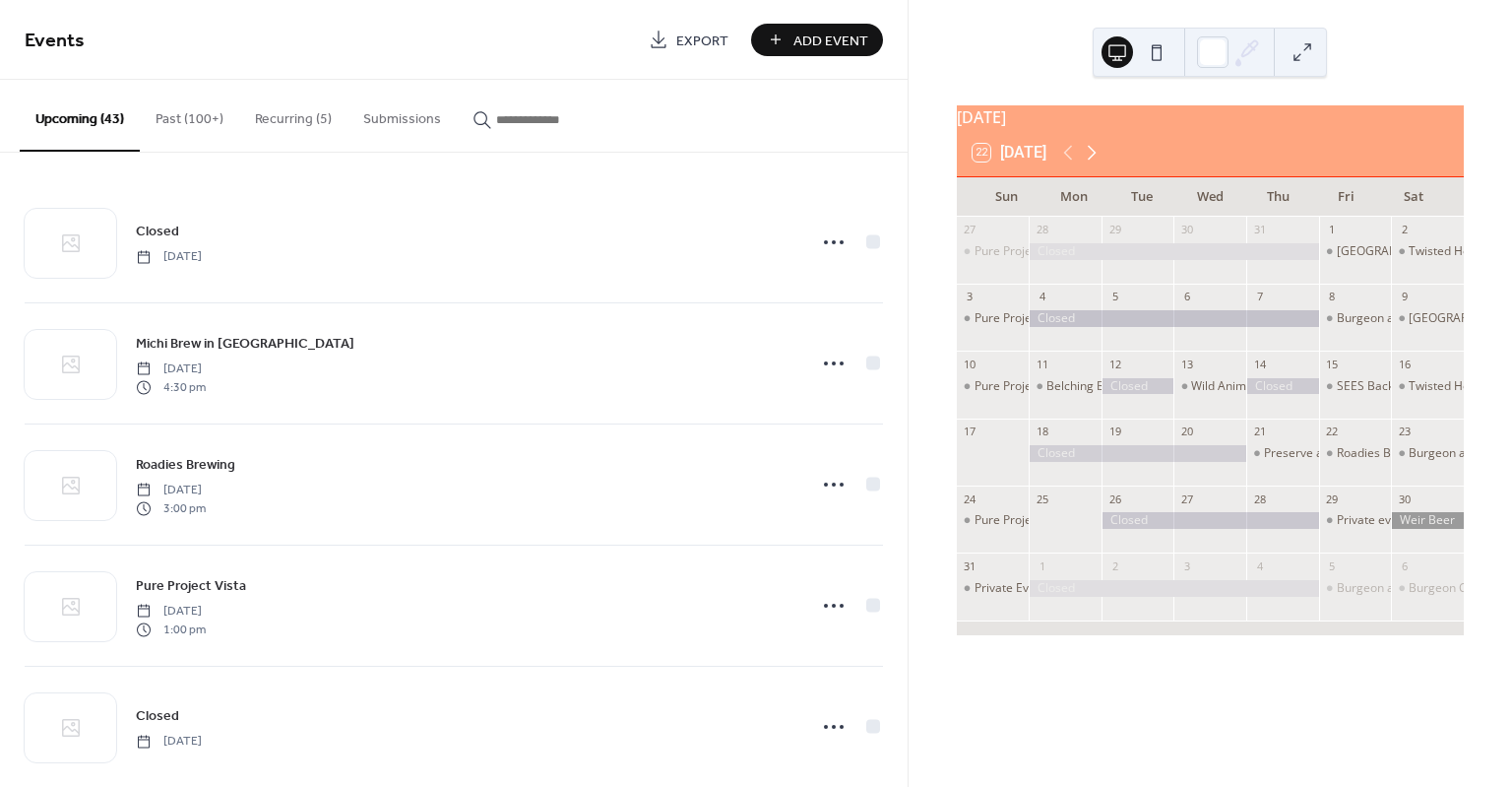 click 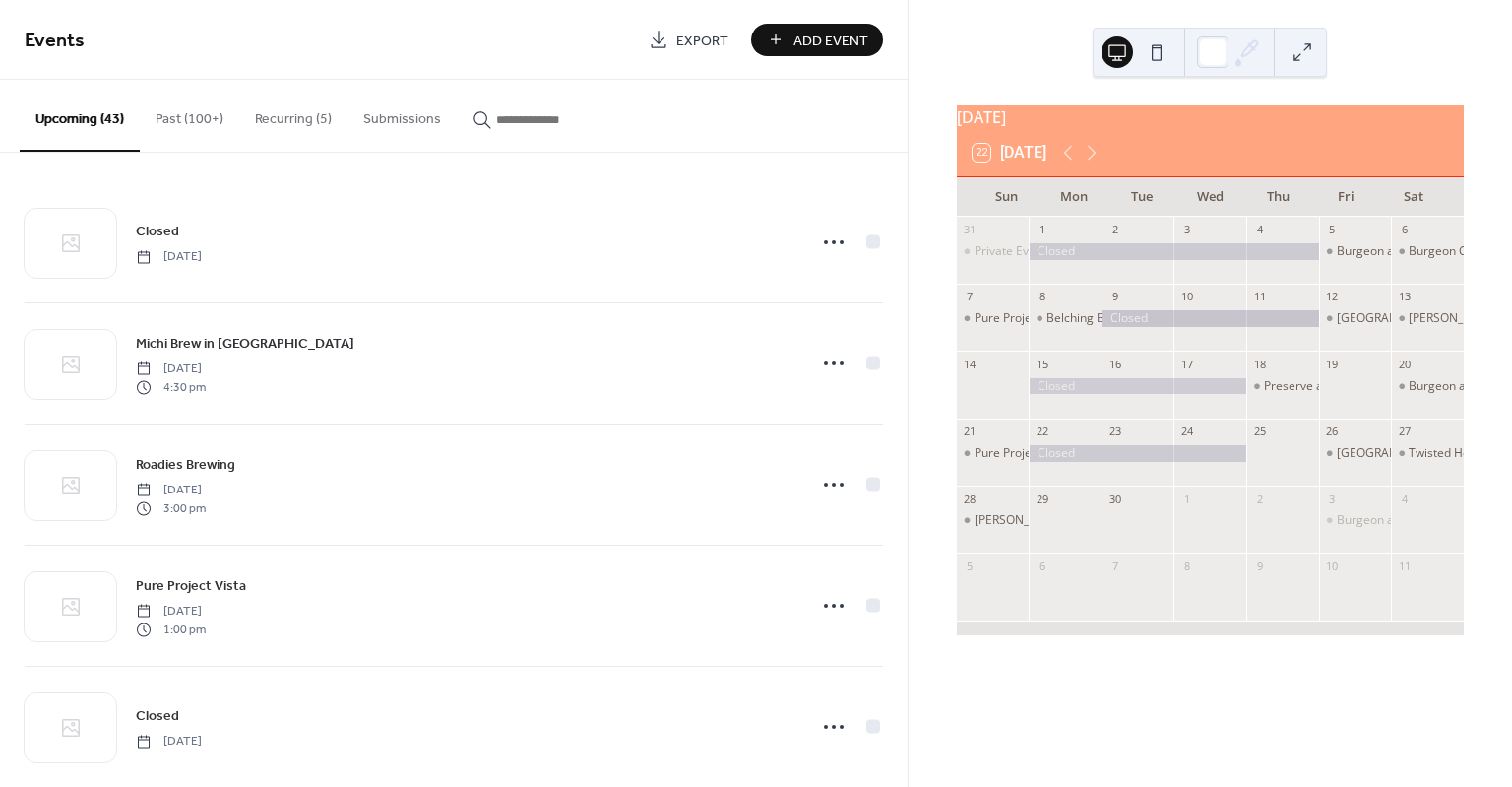 click on "Add Event" at bounding box center [831, 40] 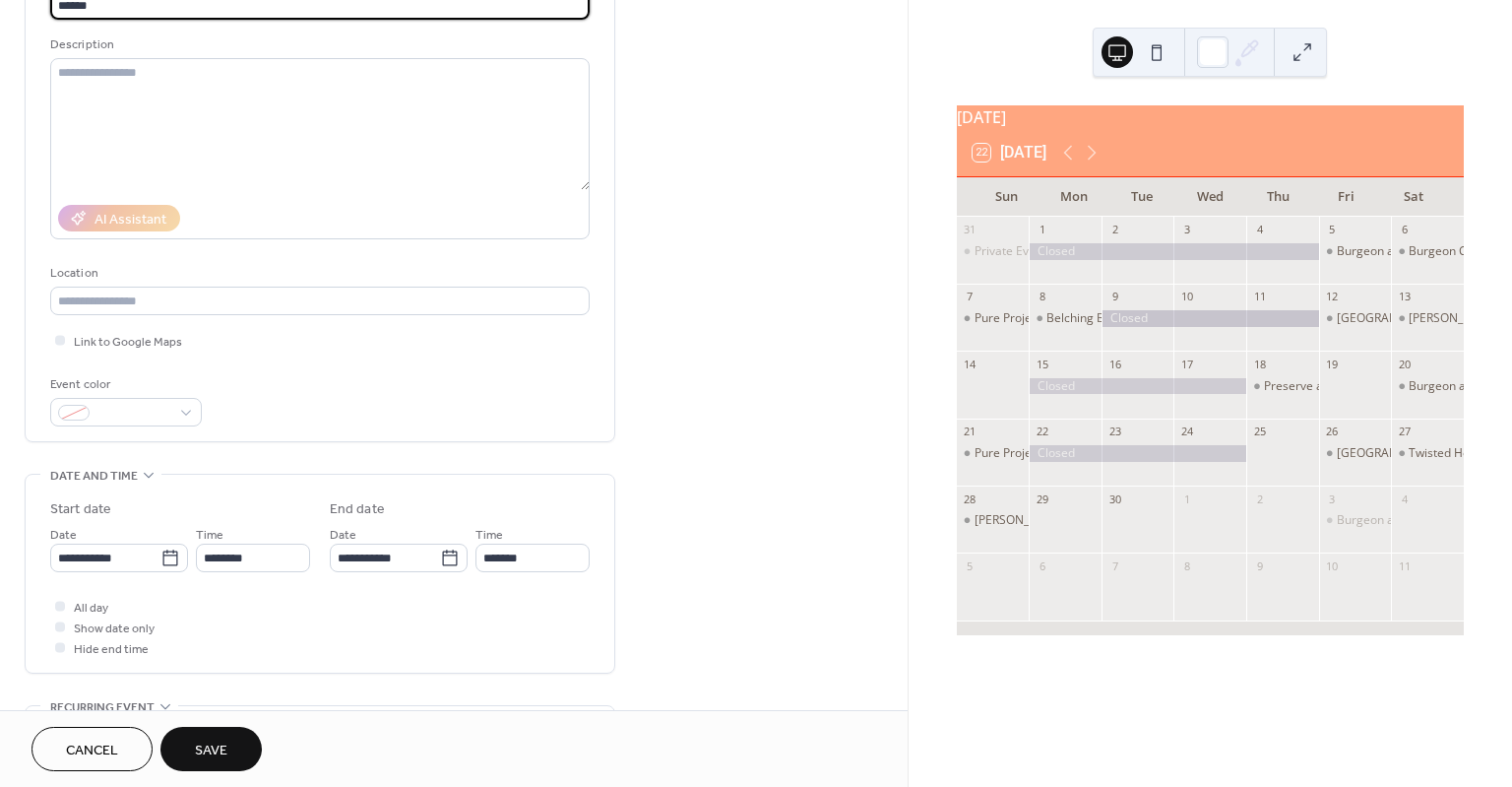 scroll, scrollTop: 197, scrollLeft: 0, axis: vertical 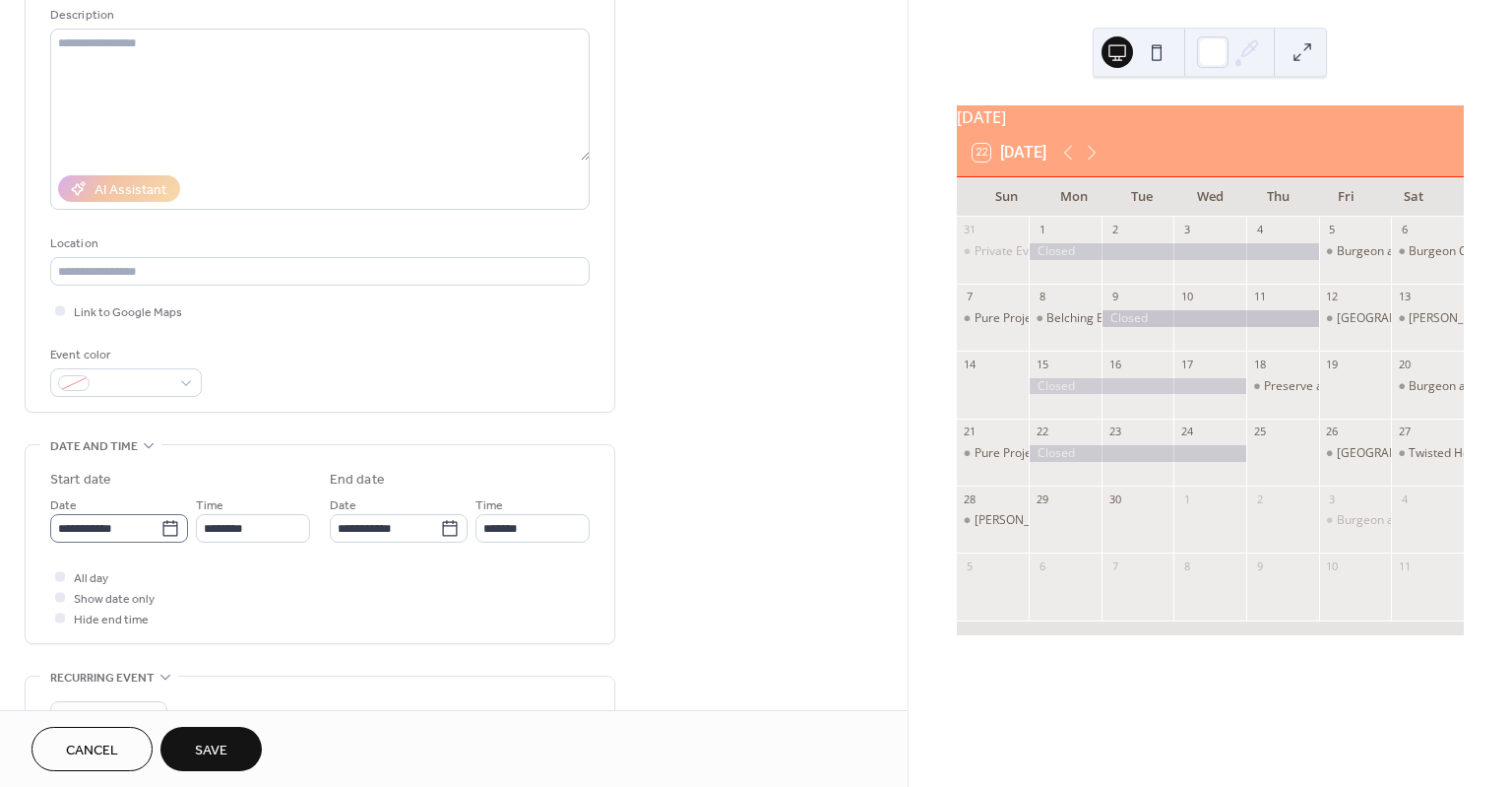 type on "******" 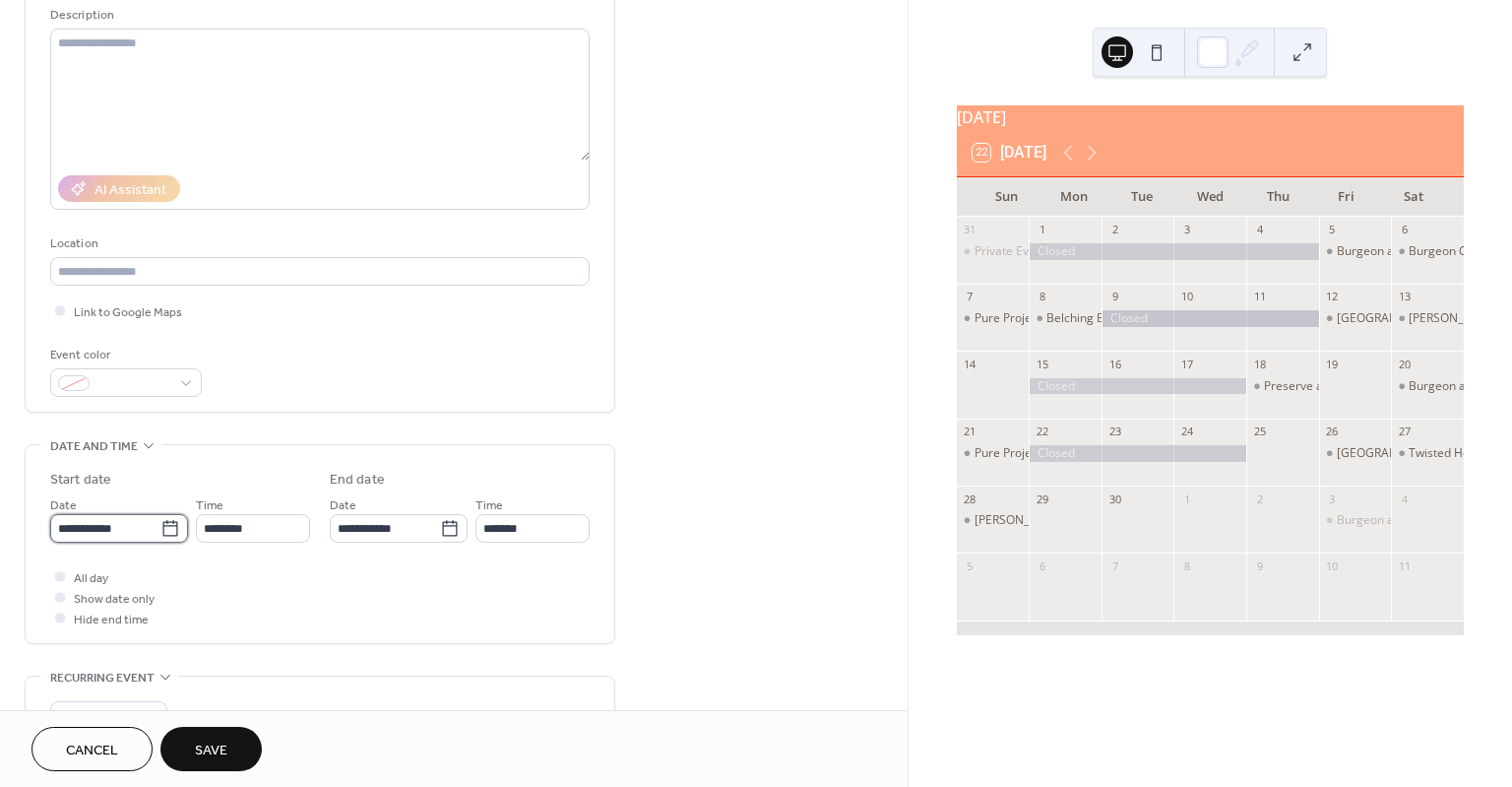 click on "**********" at bounding box center (105, 528) 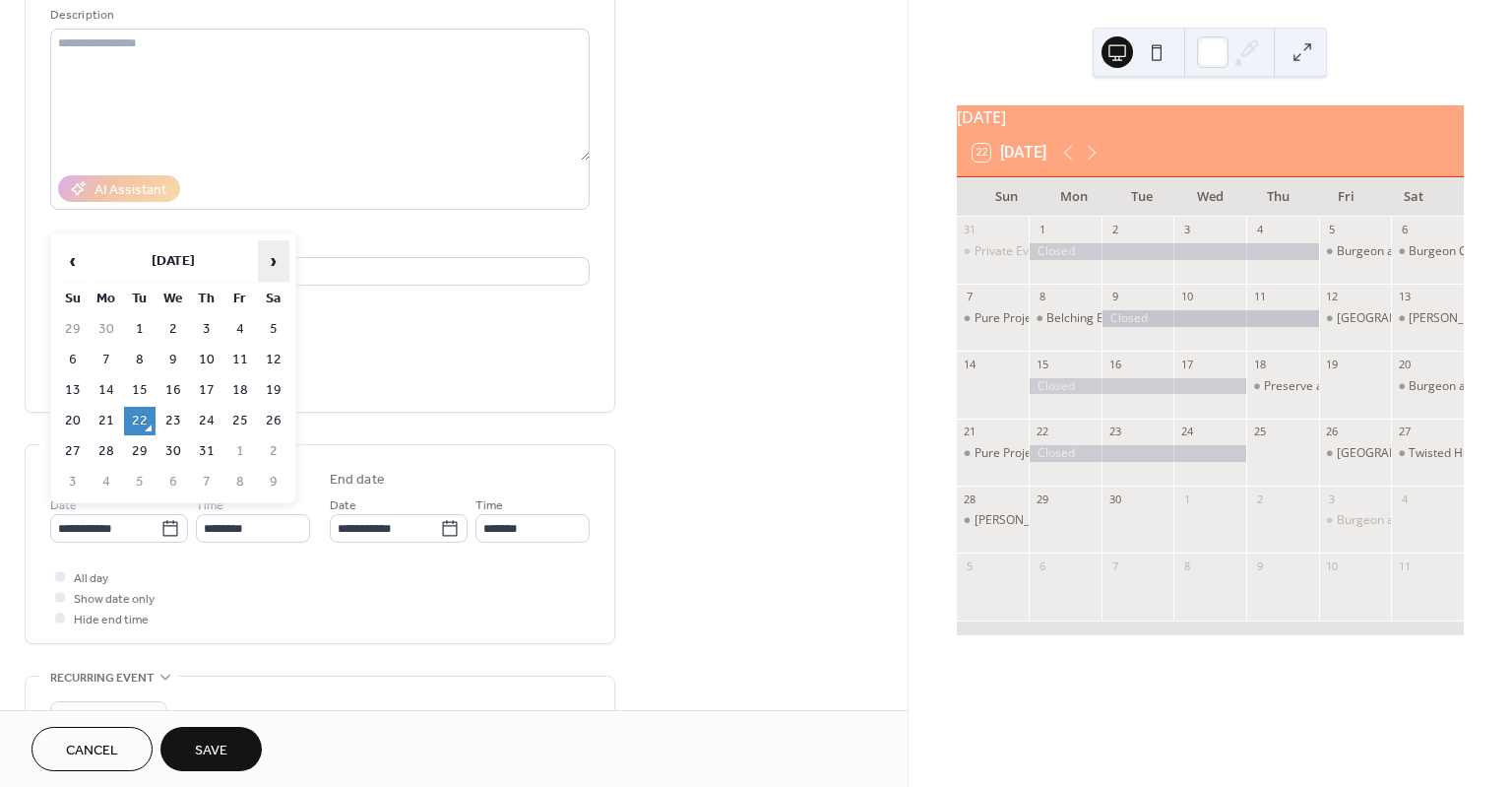 click on "›" at bounding box center [274, 261] 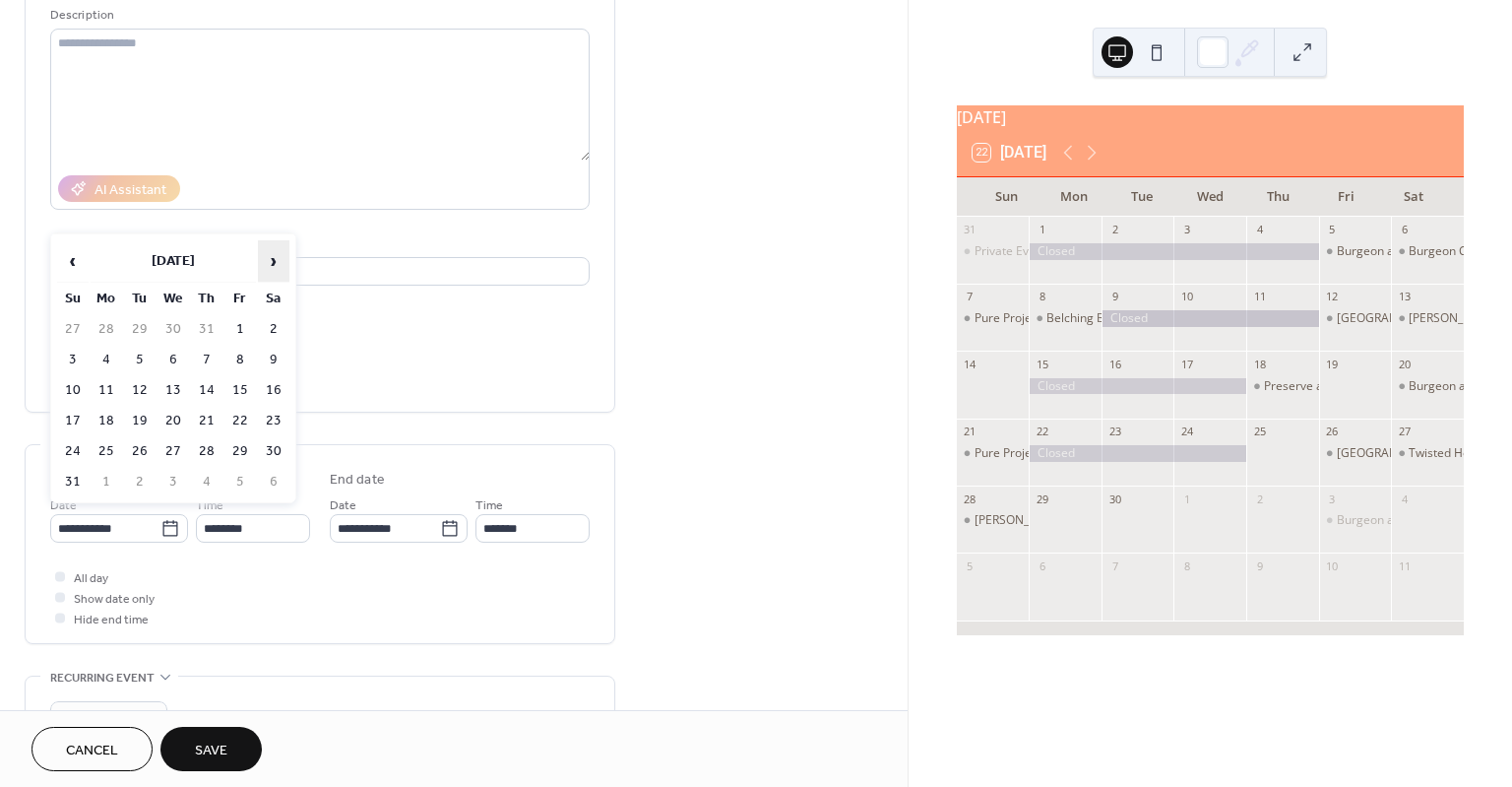 click on "›" at bounding box center [274, 261] 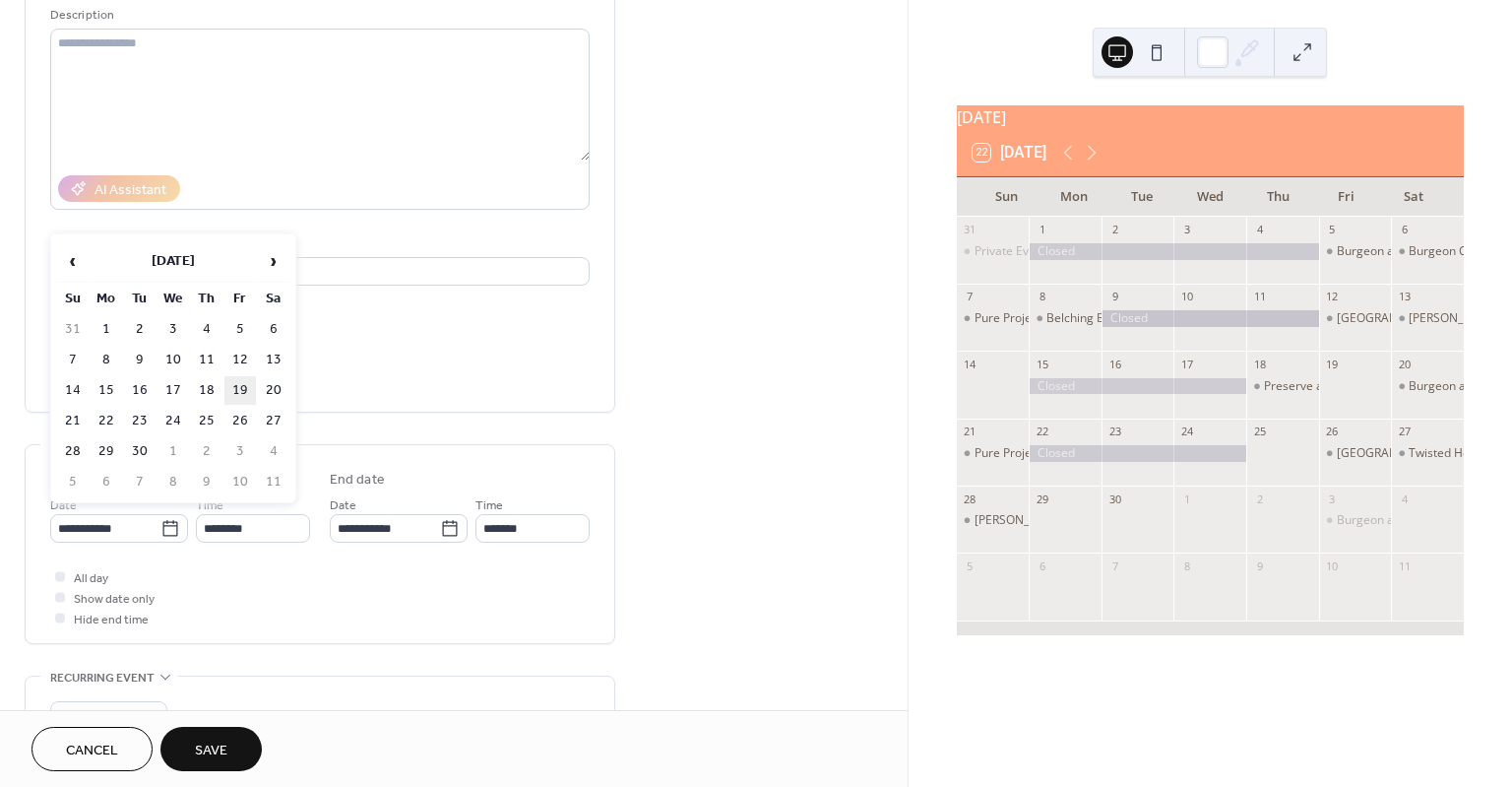 click on "19" at bounding box center [240, 390] 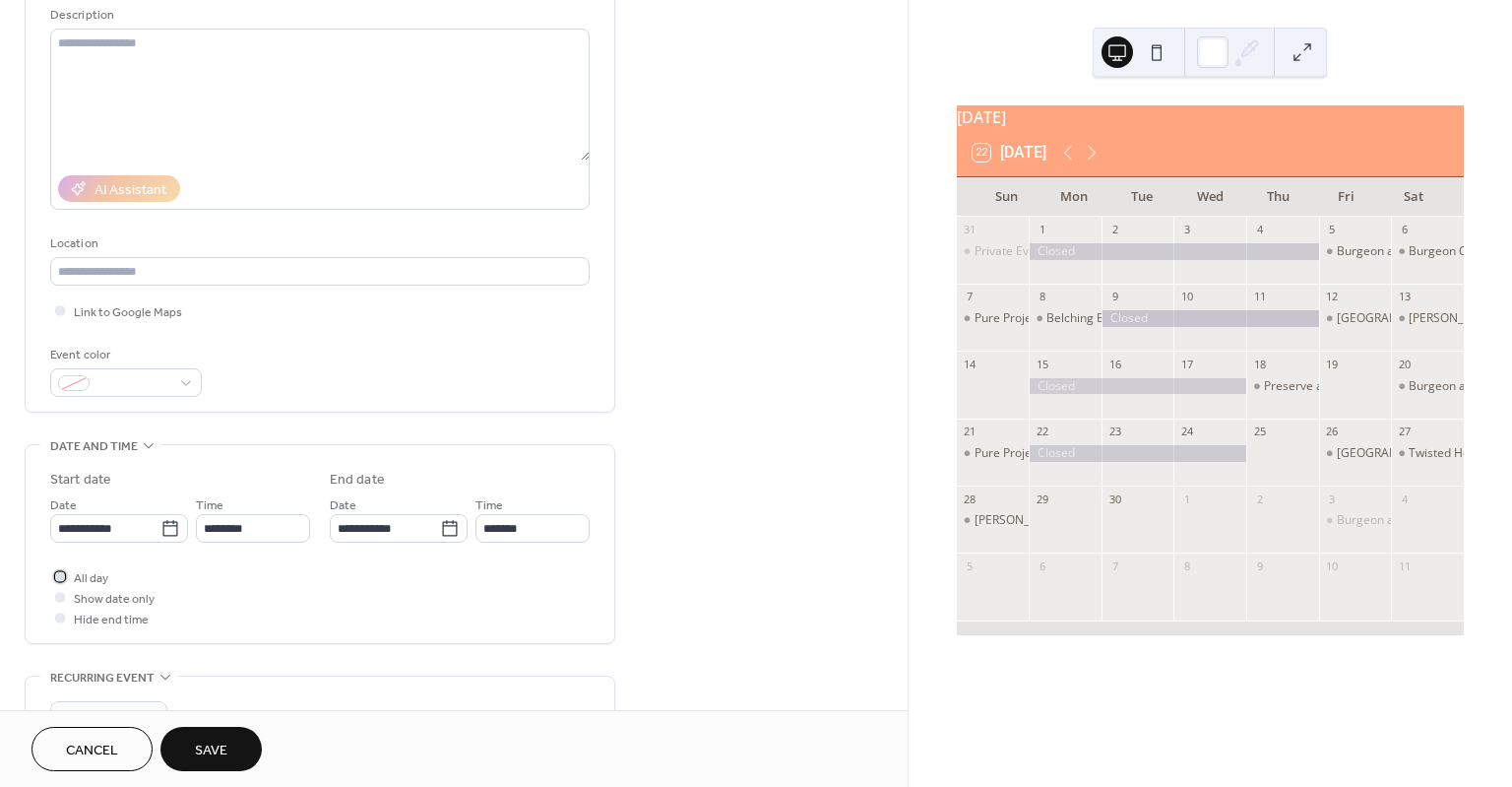 click at bounding box center (60, 576) 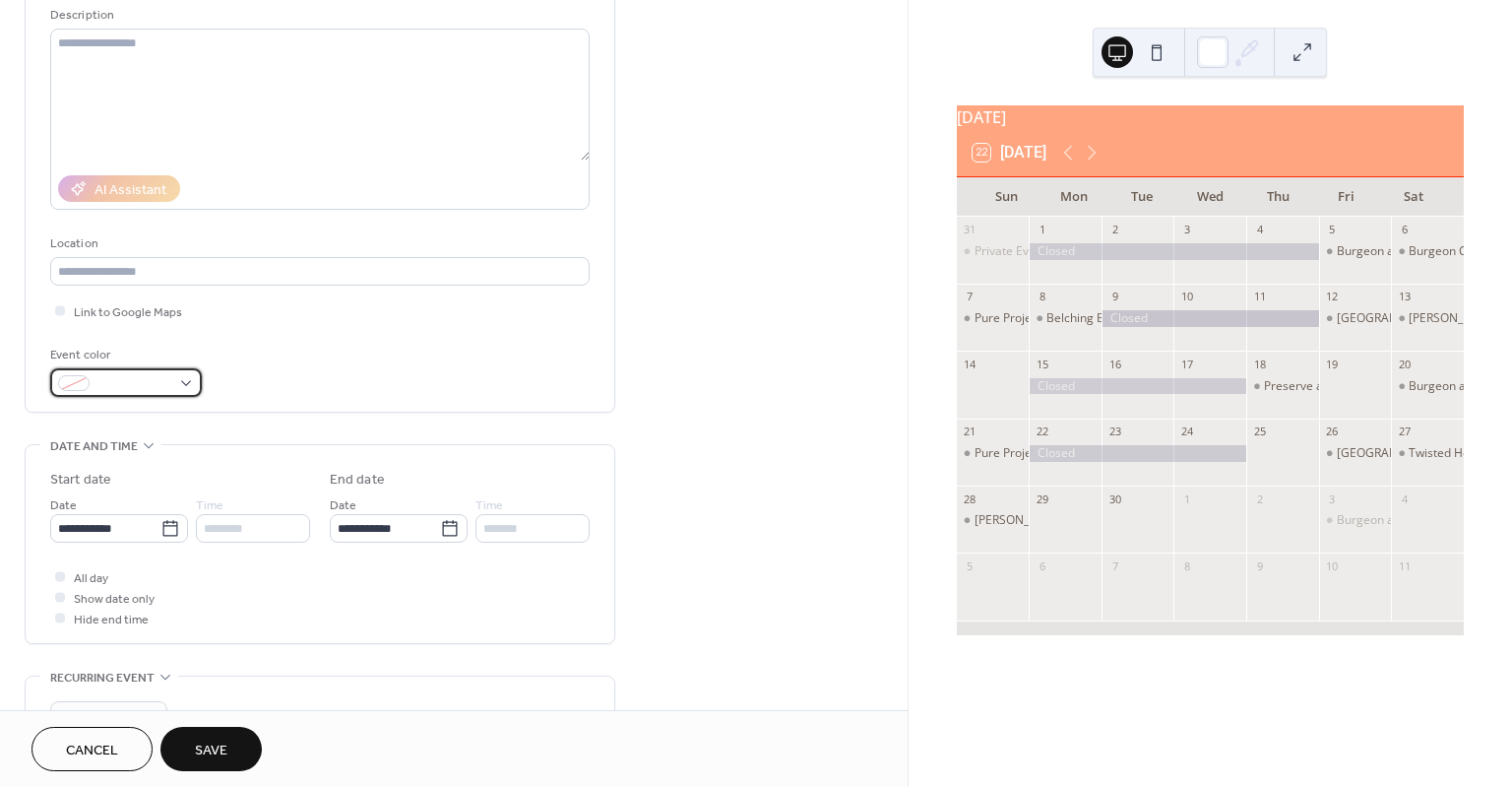 click at bounding box center [134, 384] 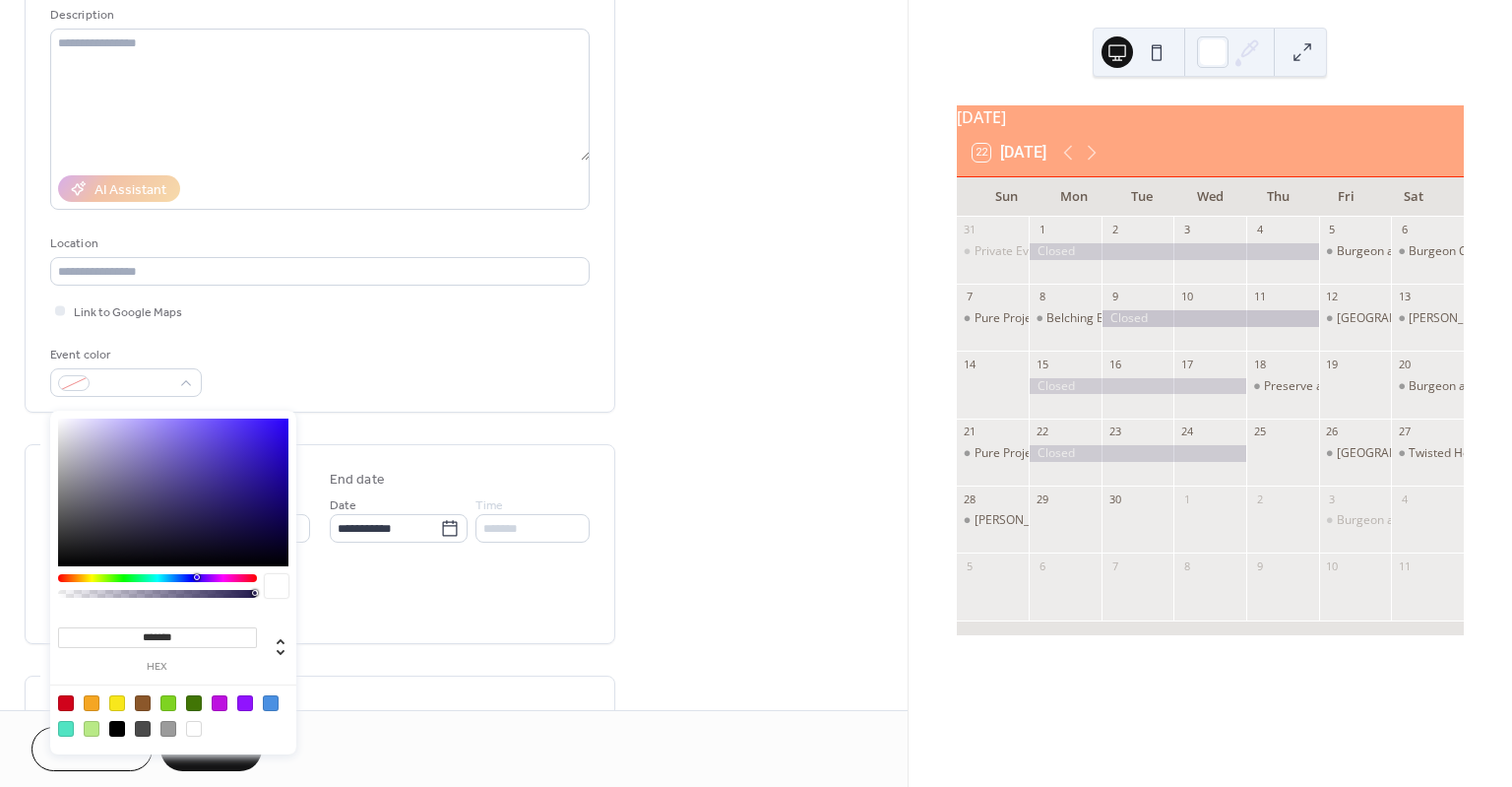 type on "**" 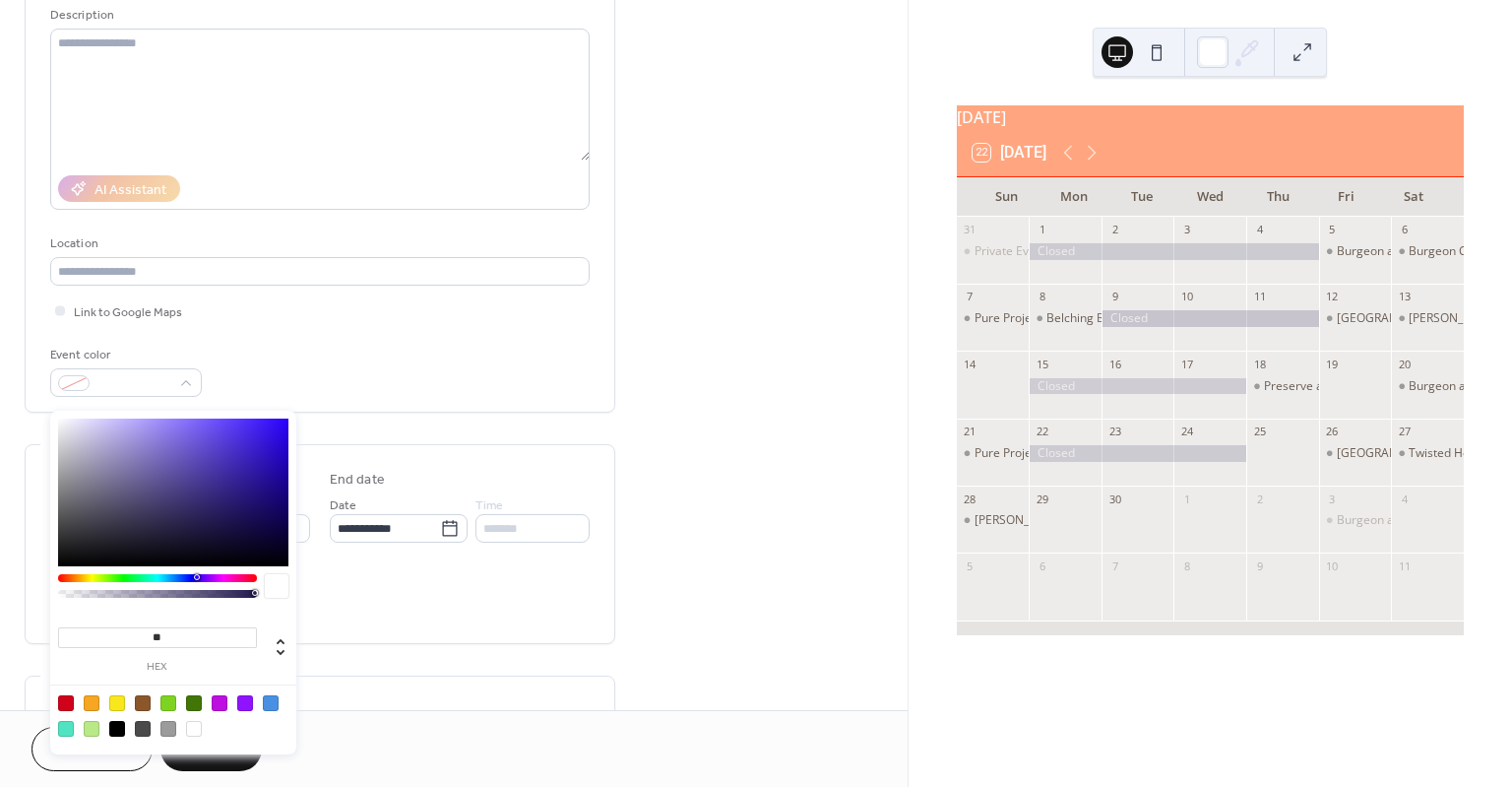 click at bounding box center [158, 594] 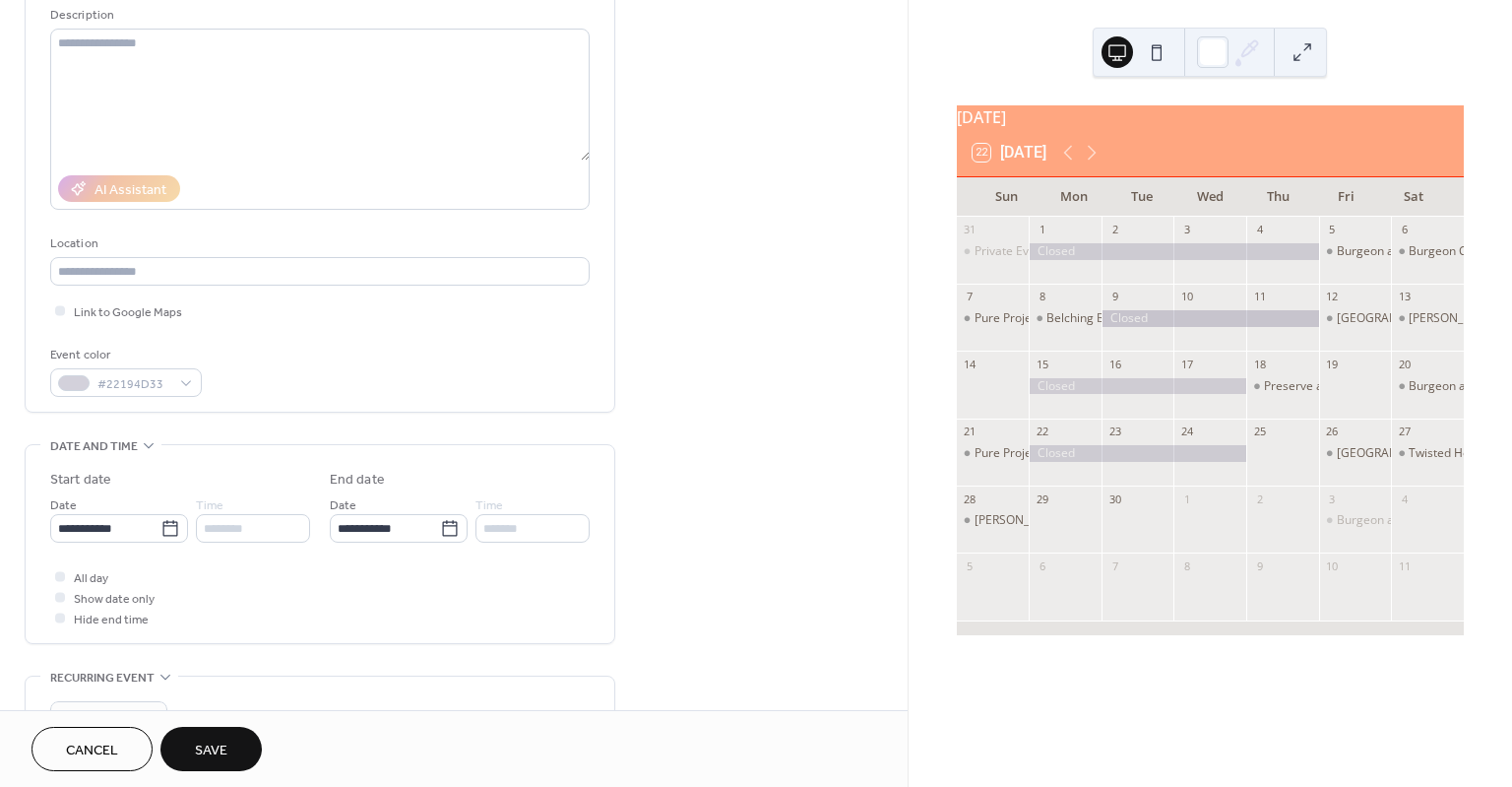 click on "All day Show date only Hide end time" at bounding box center [320, 597] 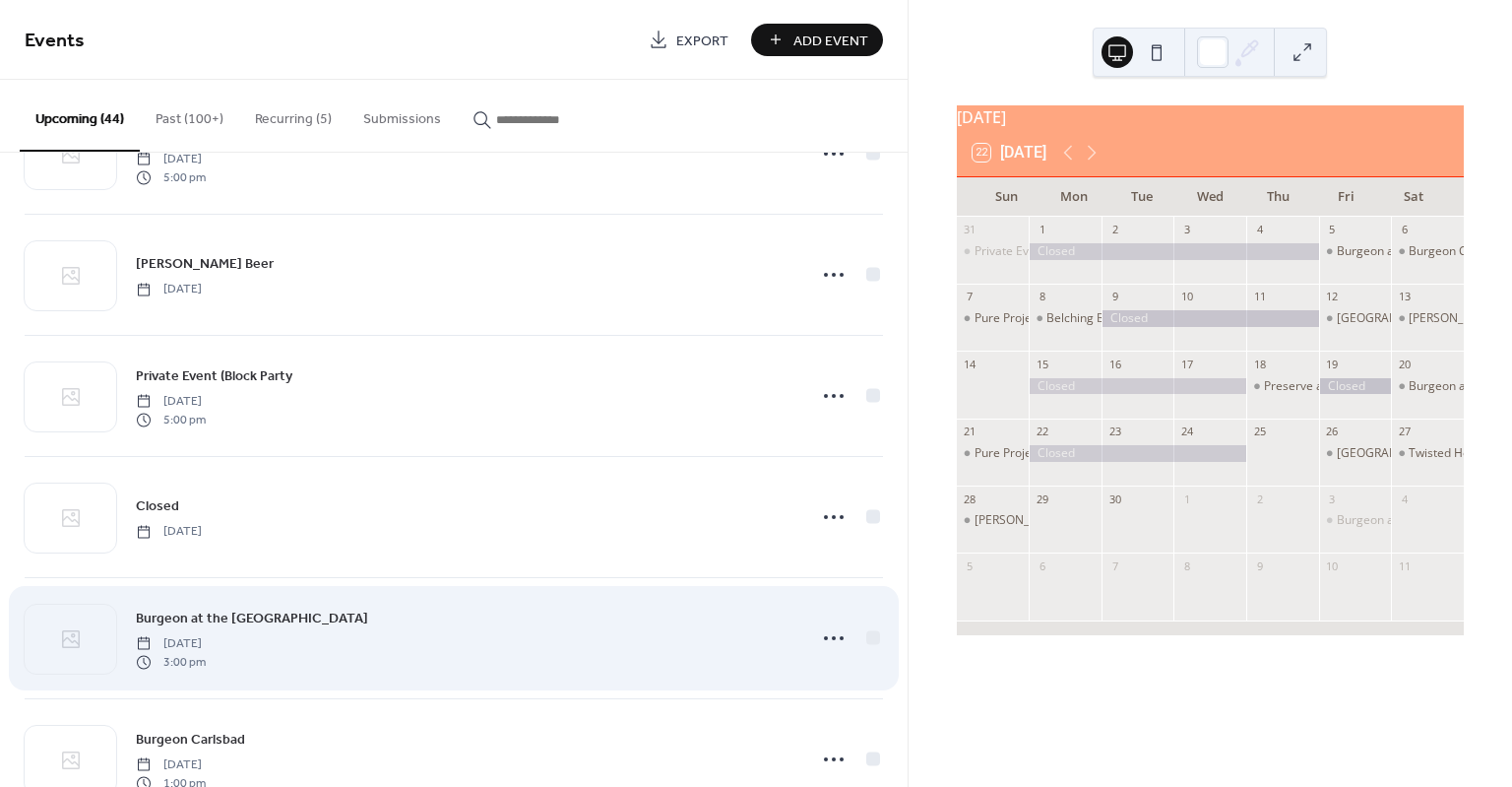 scroll, scrollTop: 3146, scrollLeft: 0, axis: vertical 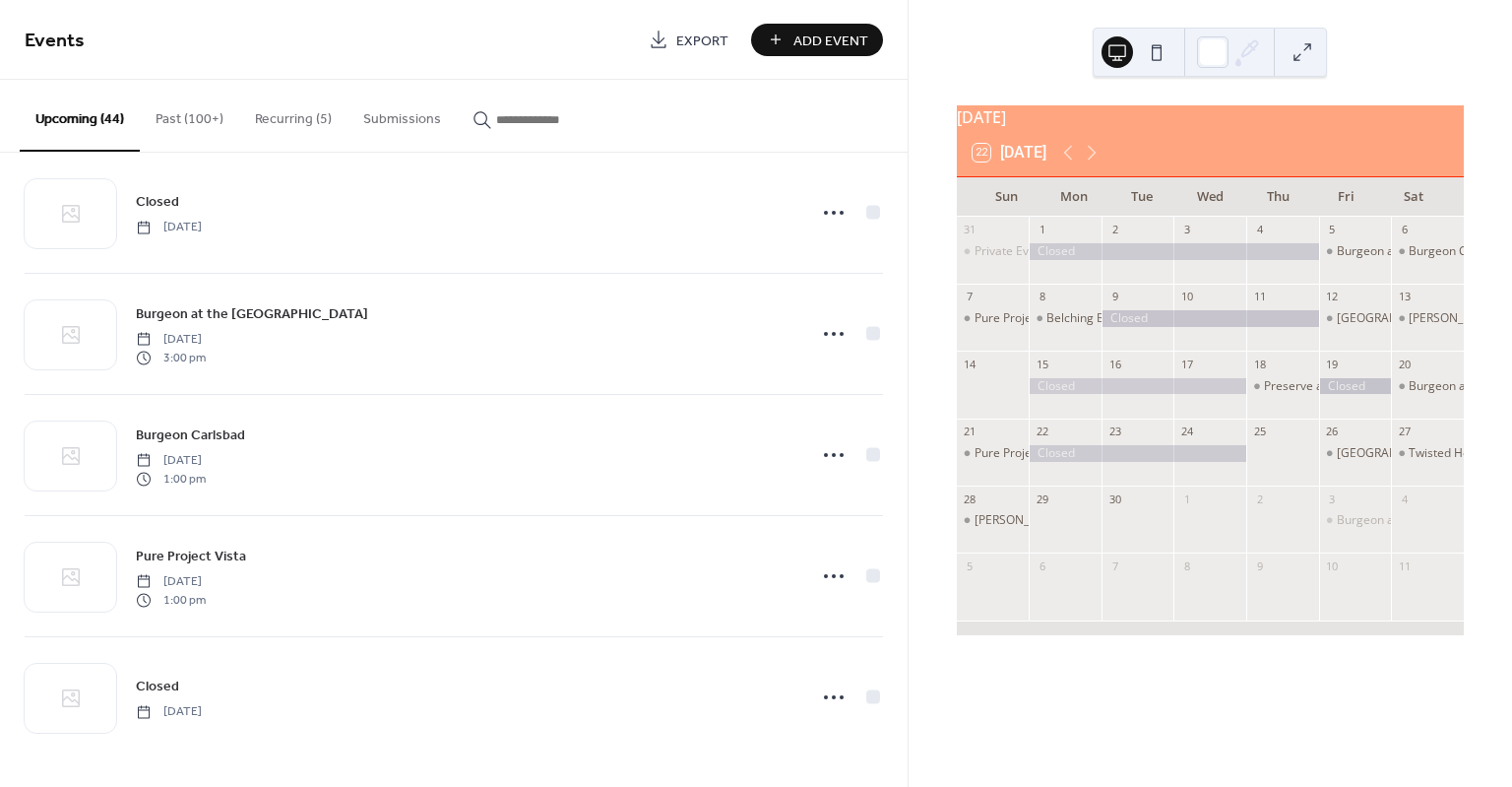 click on "Upcoming (44)" at bounding box center (80, 115) 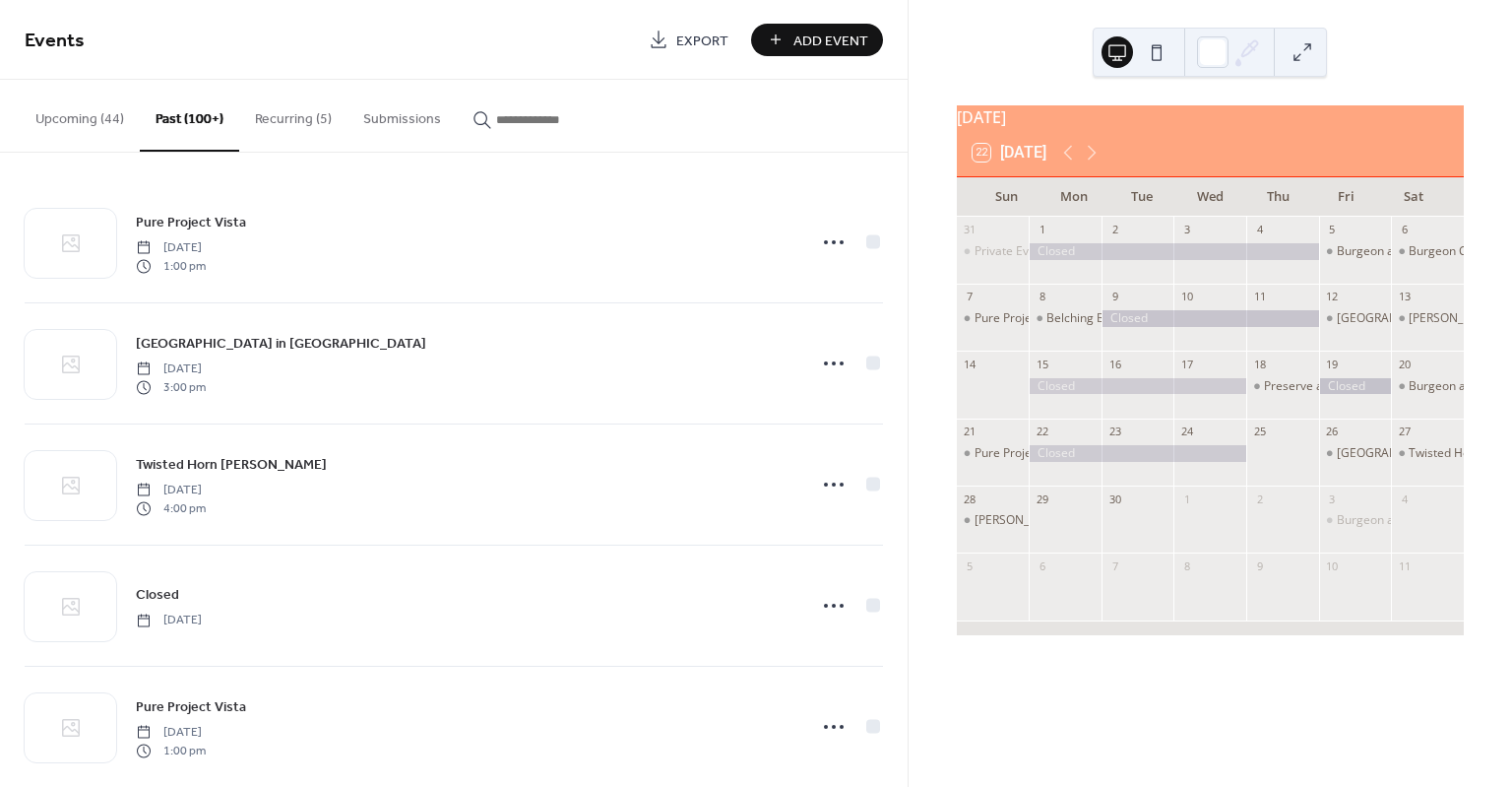 click on "Upcoming (44)" at bounding box center [80, 114] 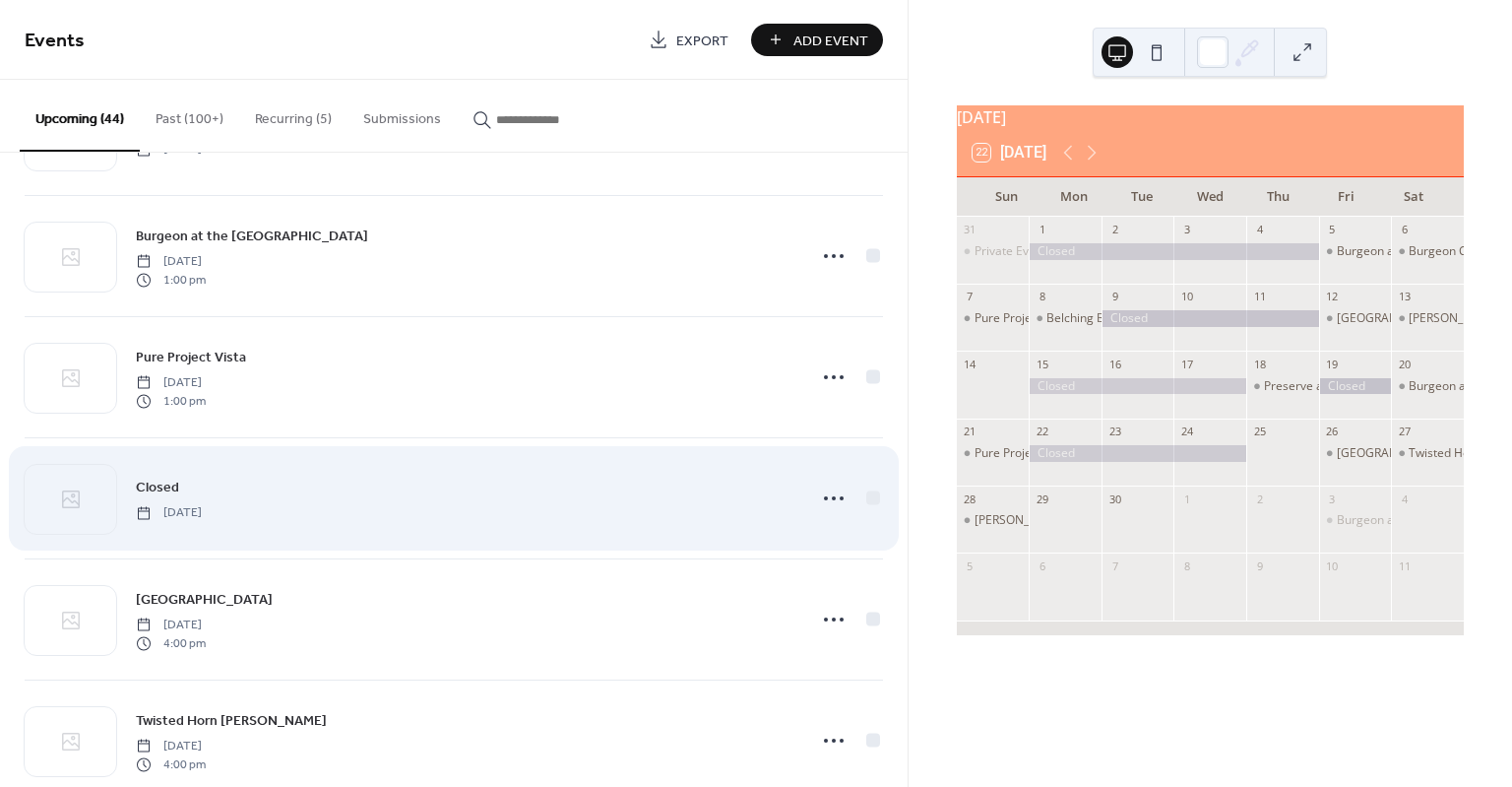 scroll, scrollTop: 4103, scrollLeft: 0, axis: vertical 